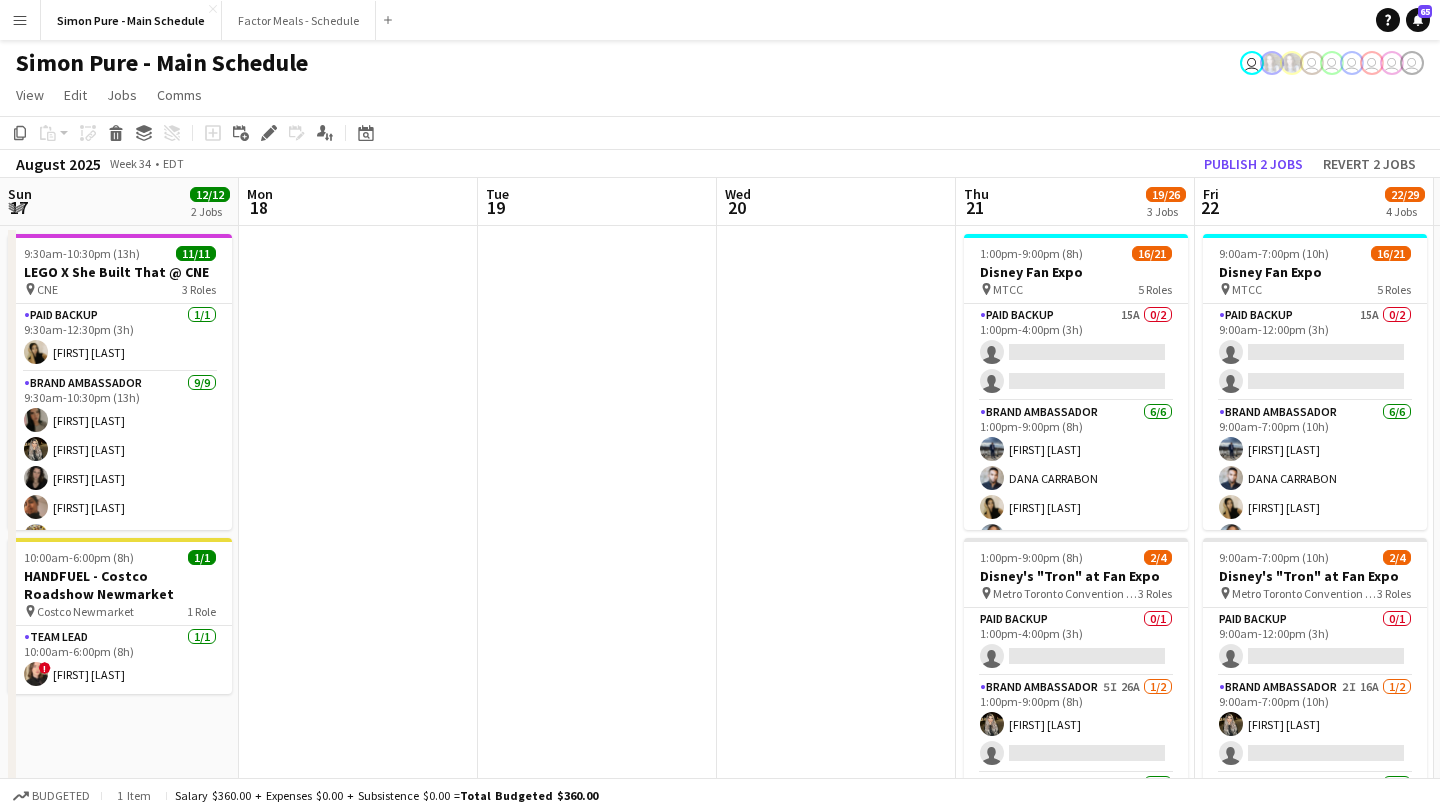 scroll, scrollTop: 0, scrollLeft: 0, axis: both 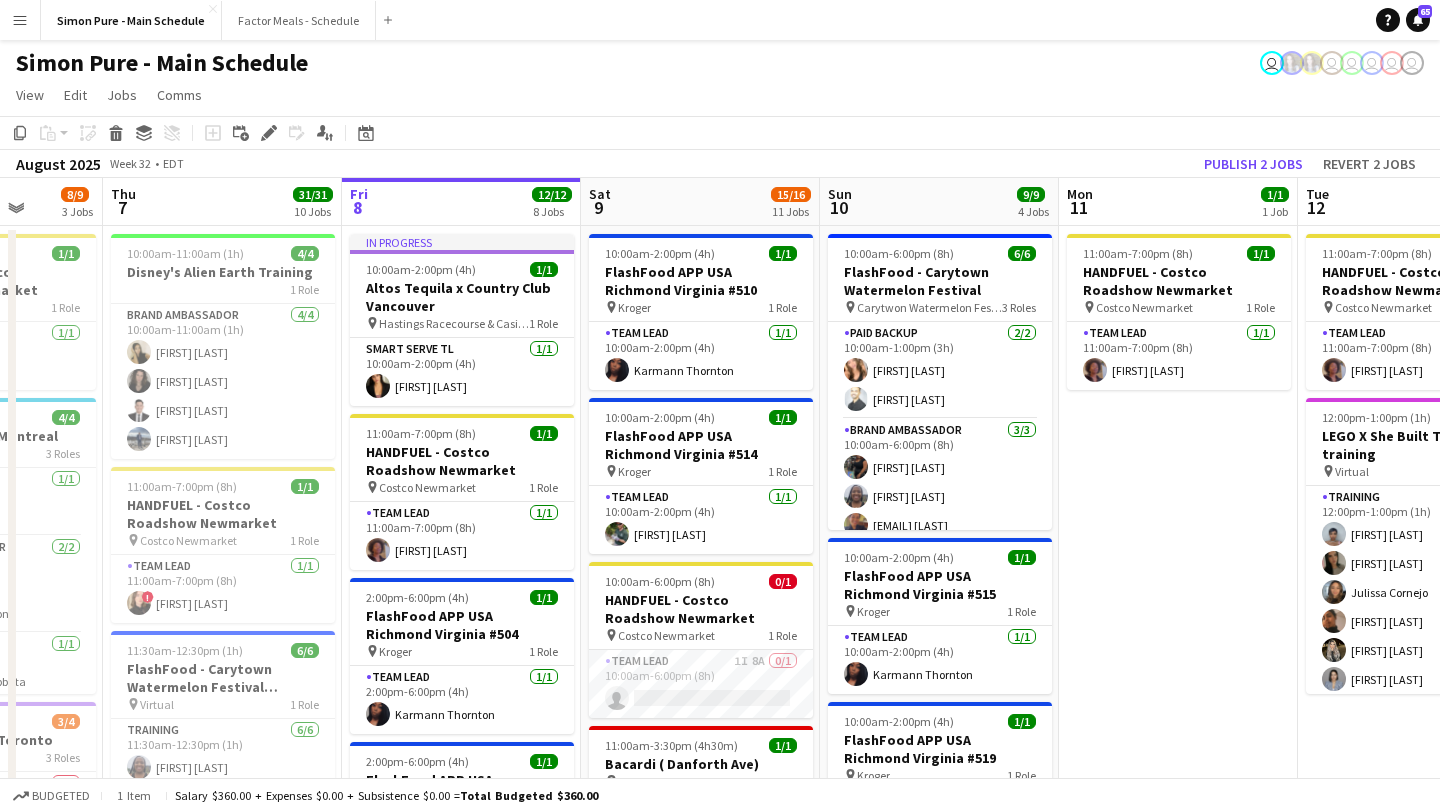 click on "Menu" at bounding box center [20, 20] 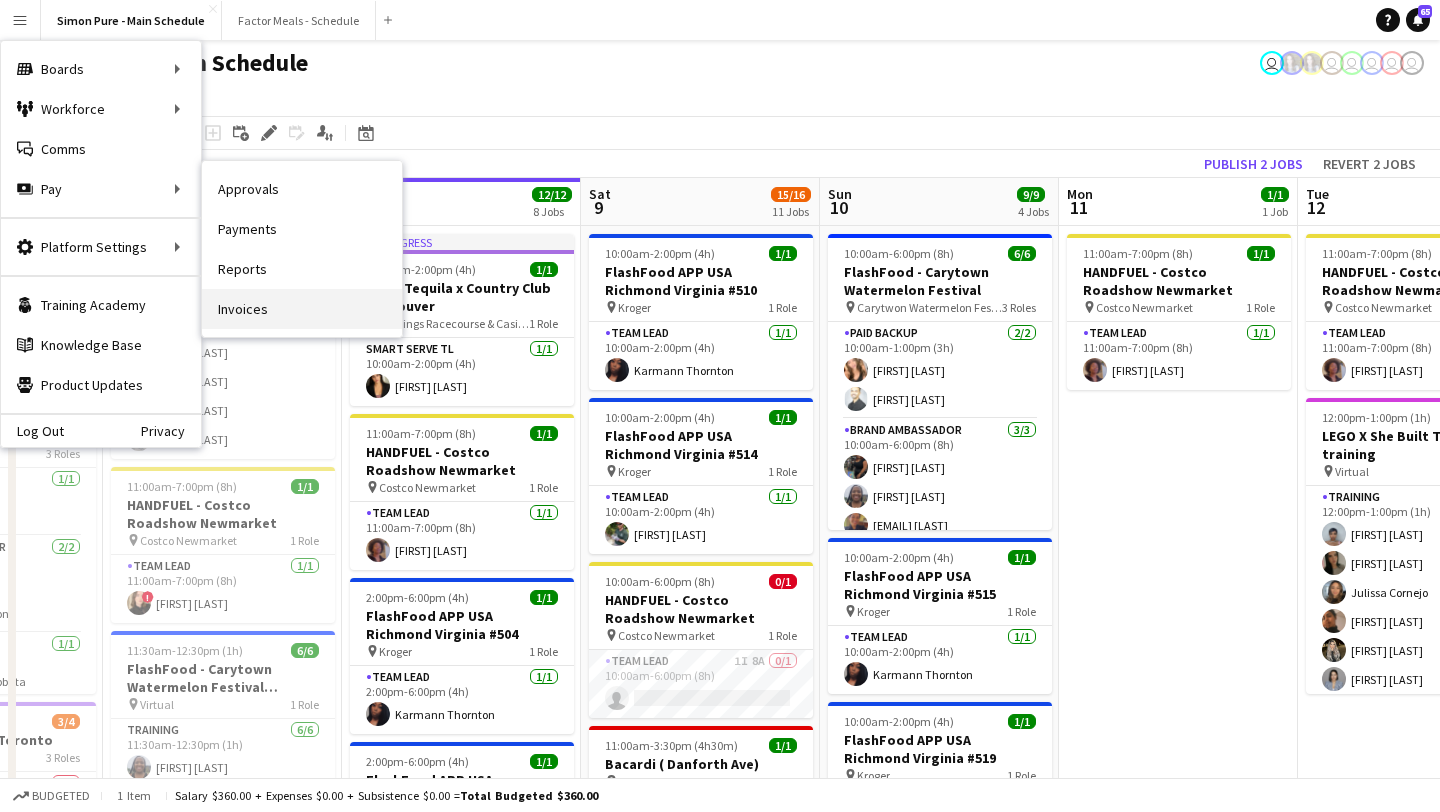 click on "Invoices" at bounding box center (302, 309) 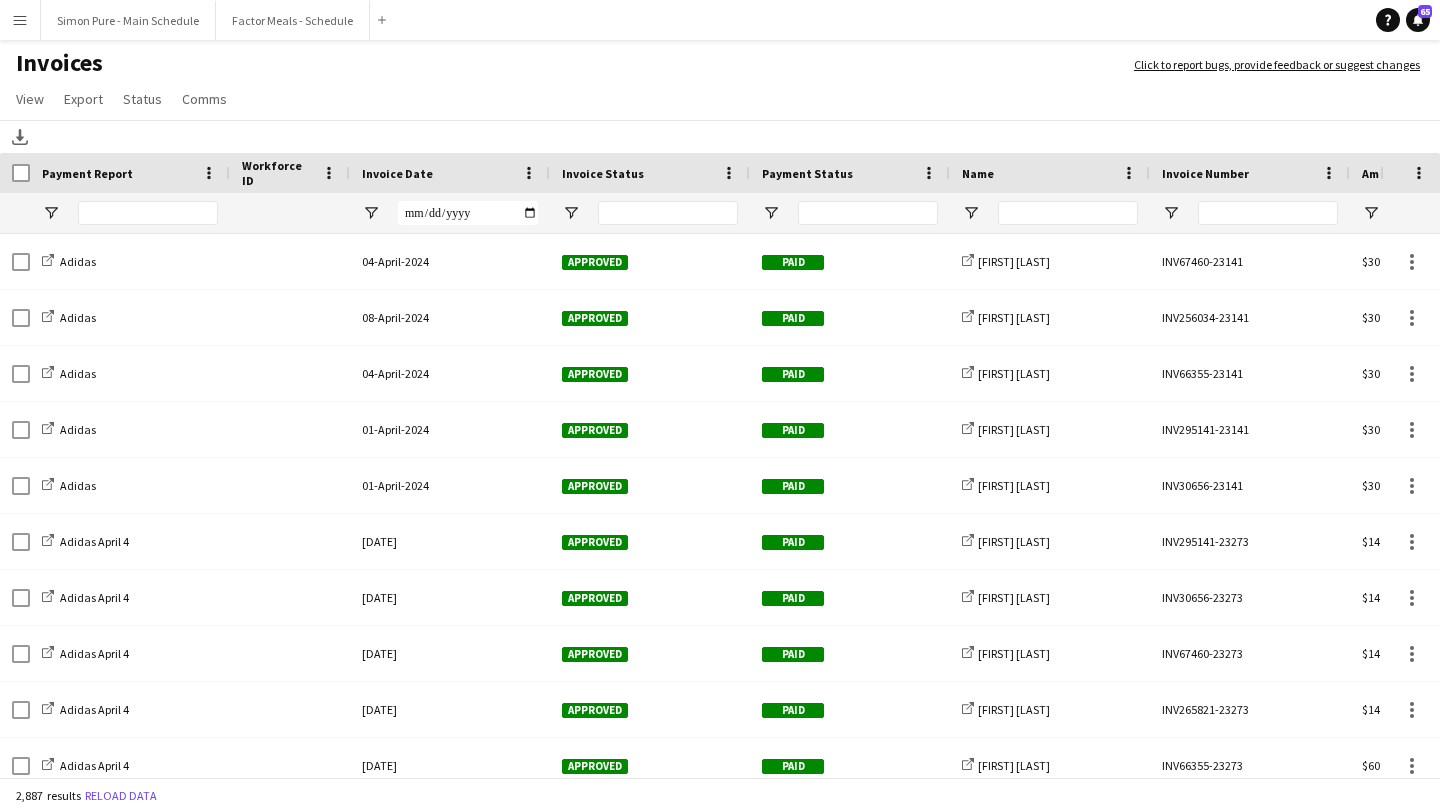 click 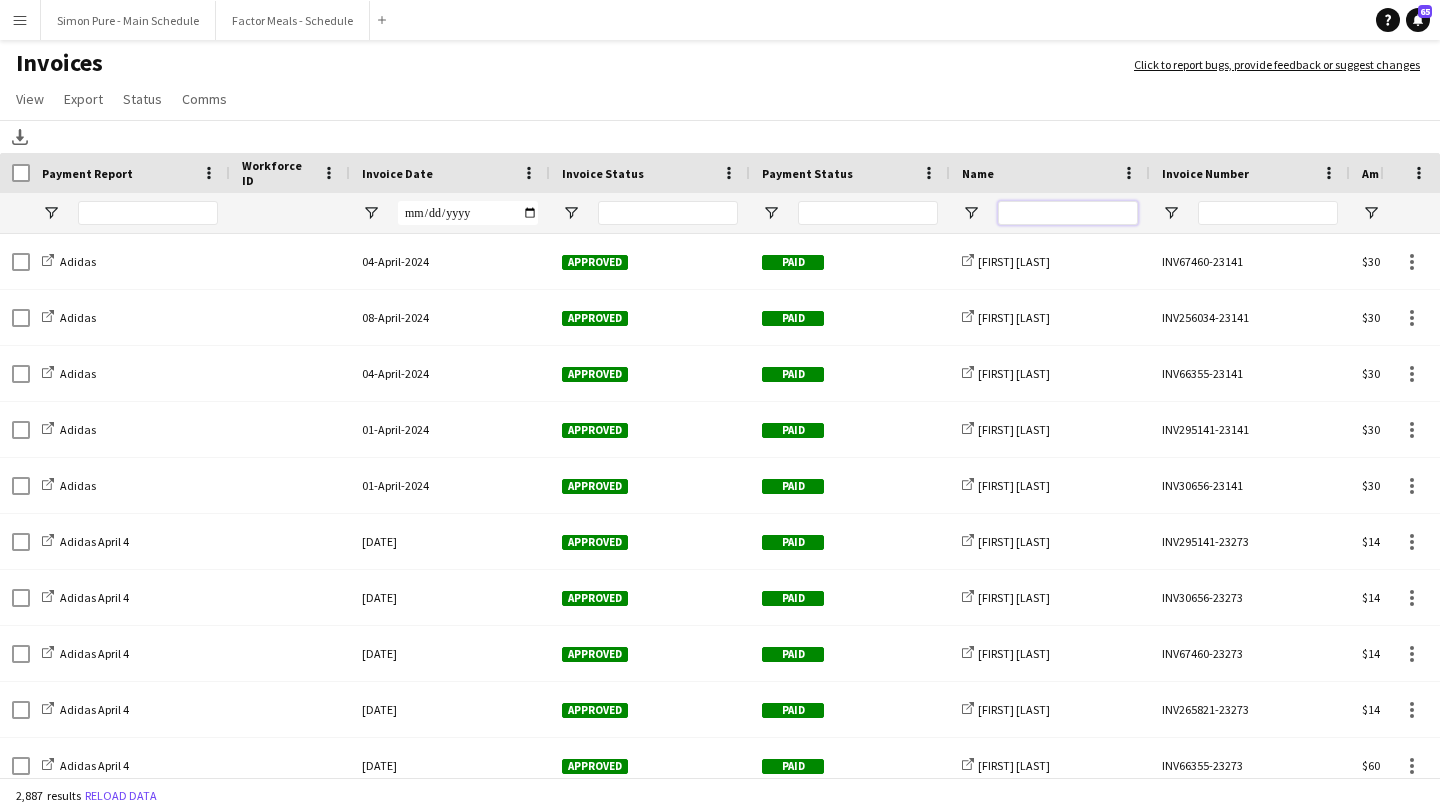click at bounding box center (1068, 213) 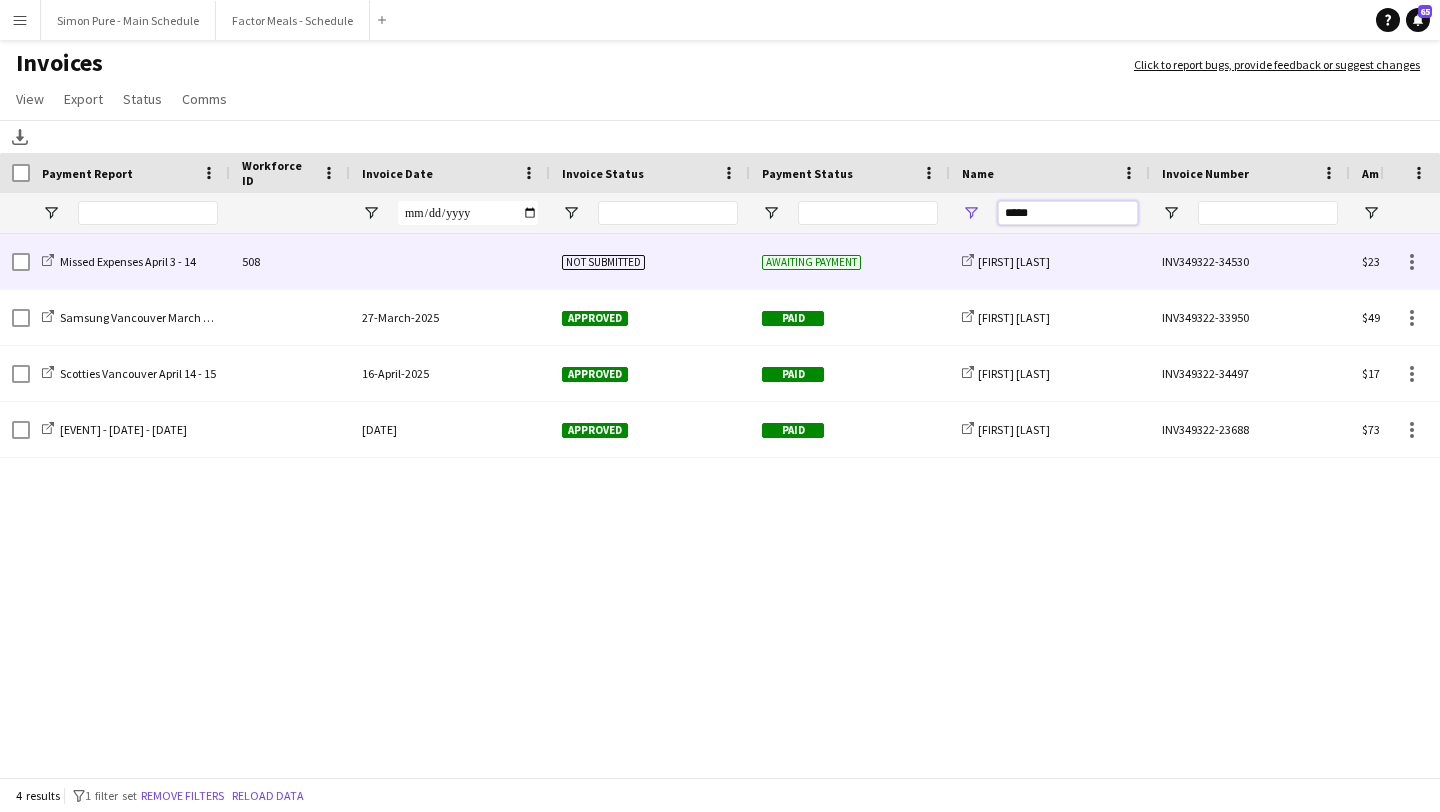 type on "*****" 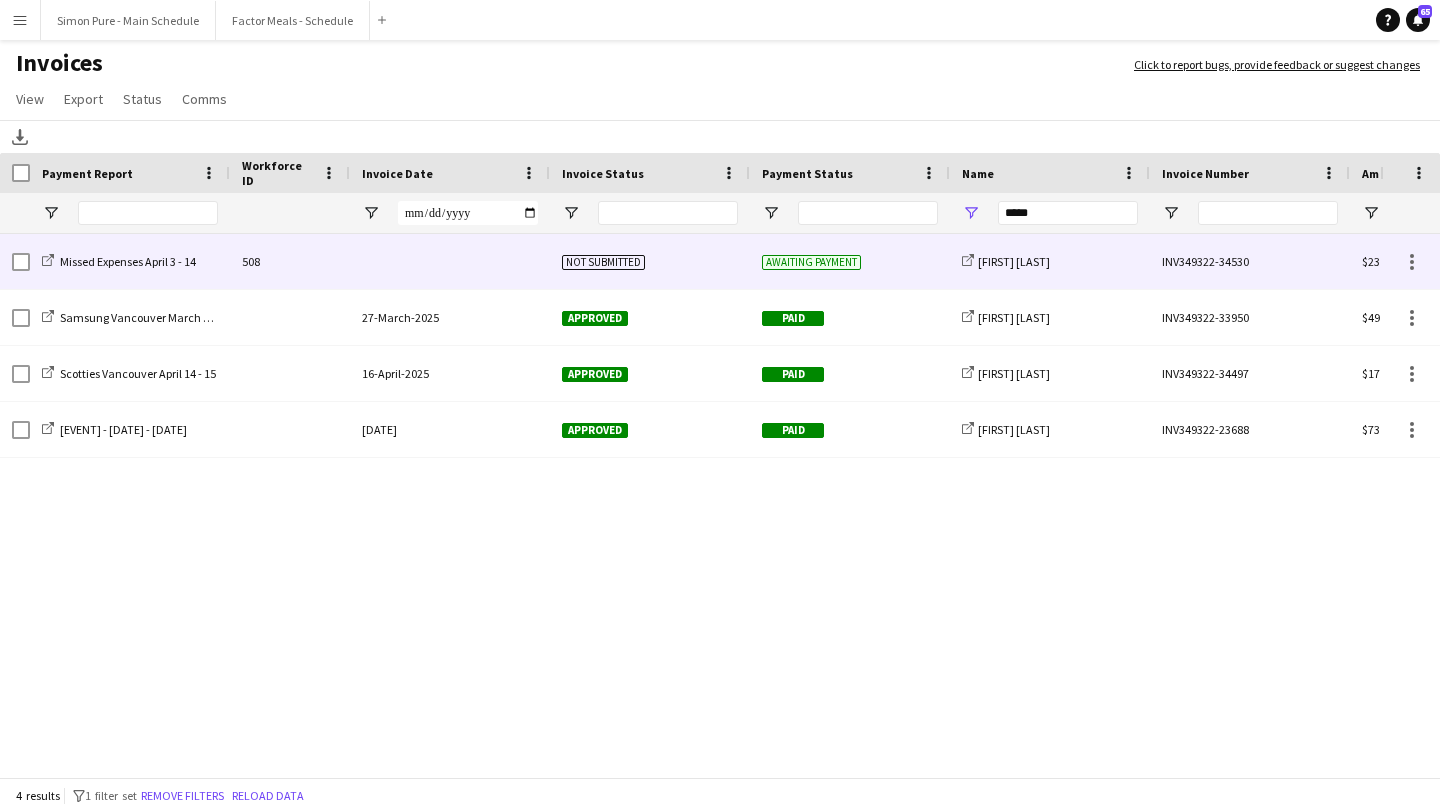 click on "Not submitted" 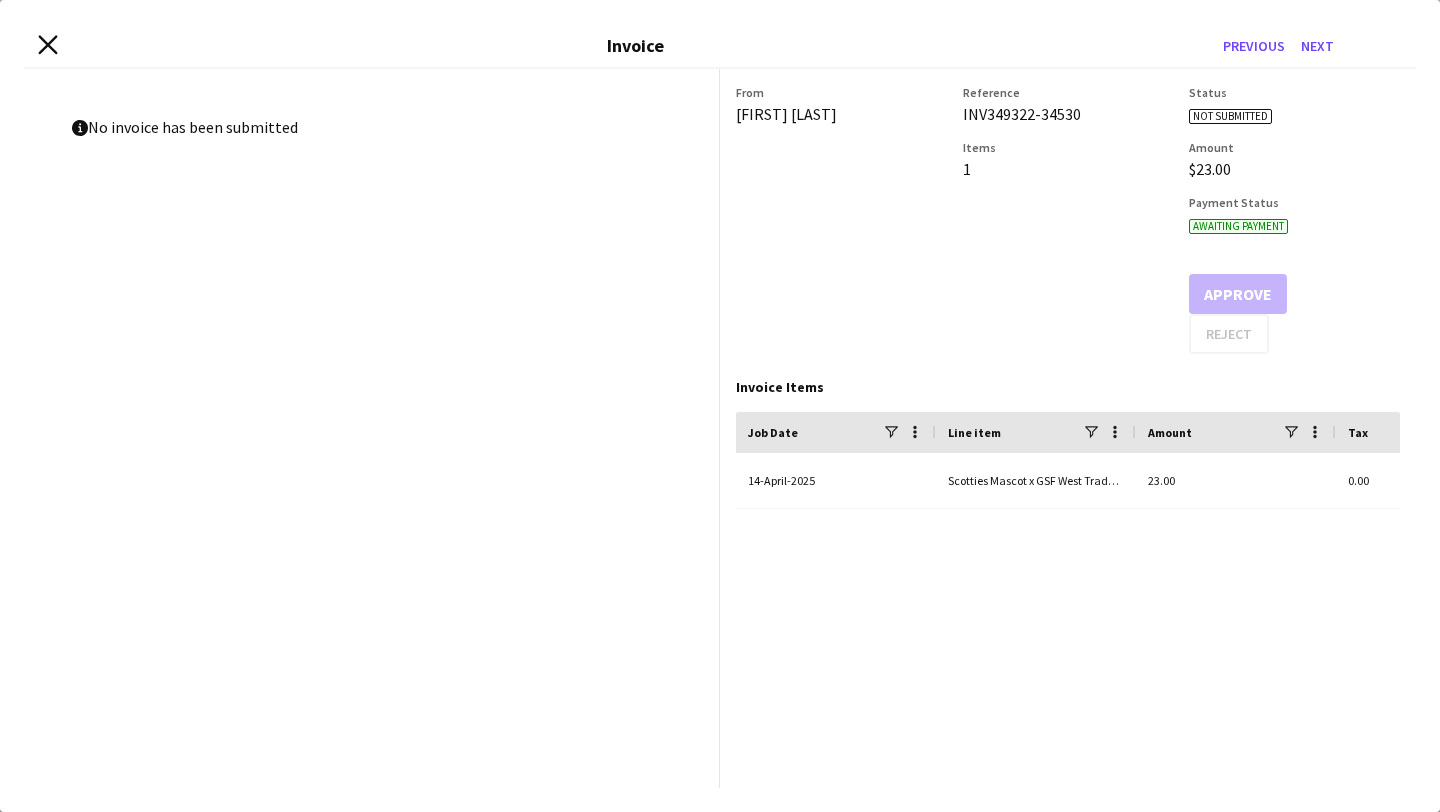 click 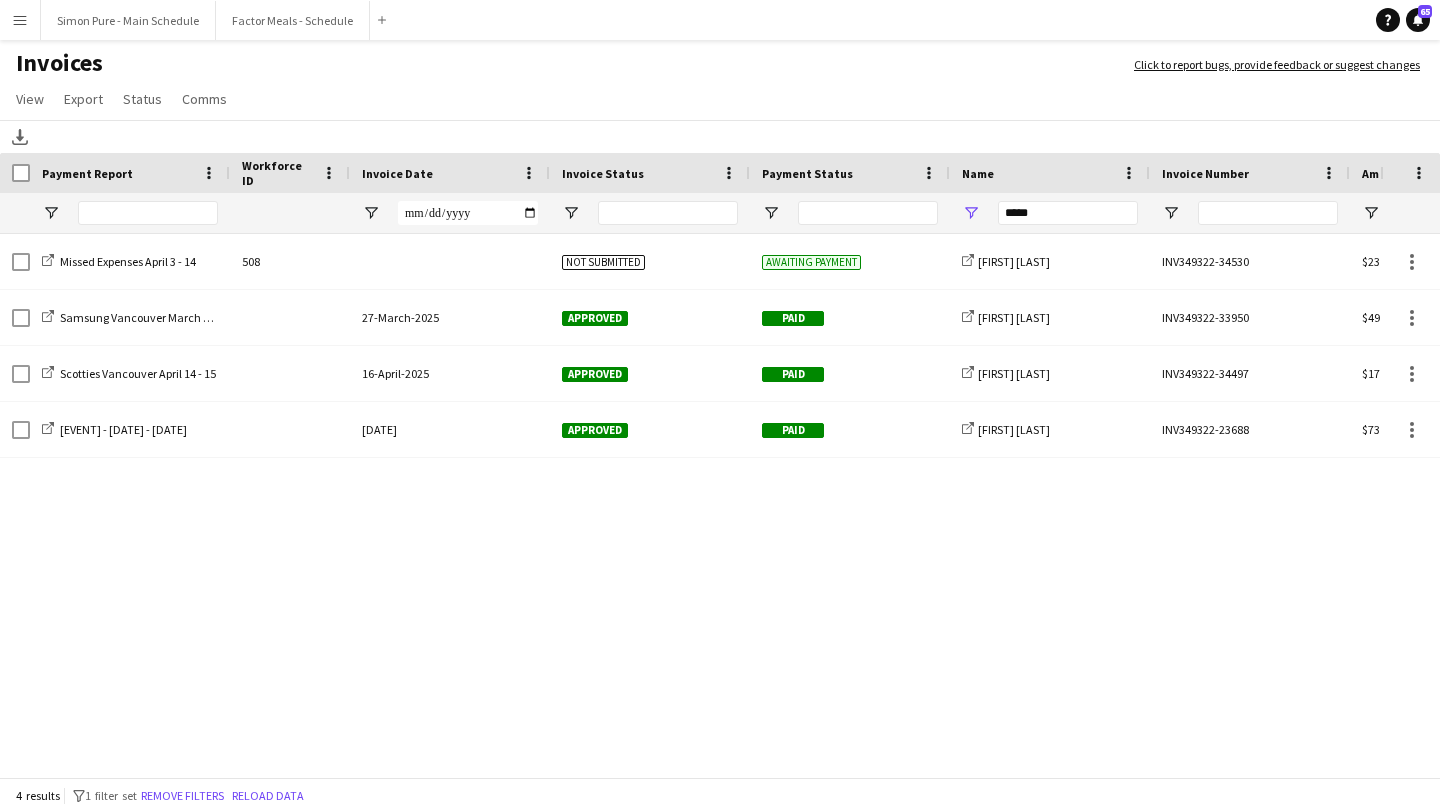 click on "Menu" at bounding box center [20, 20] 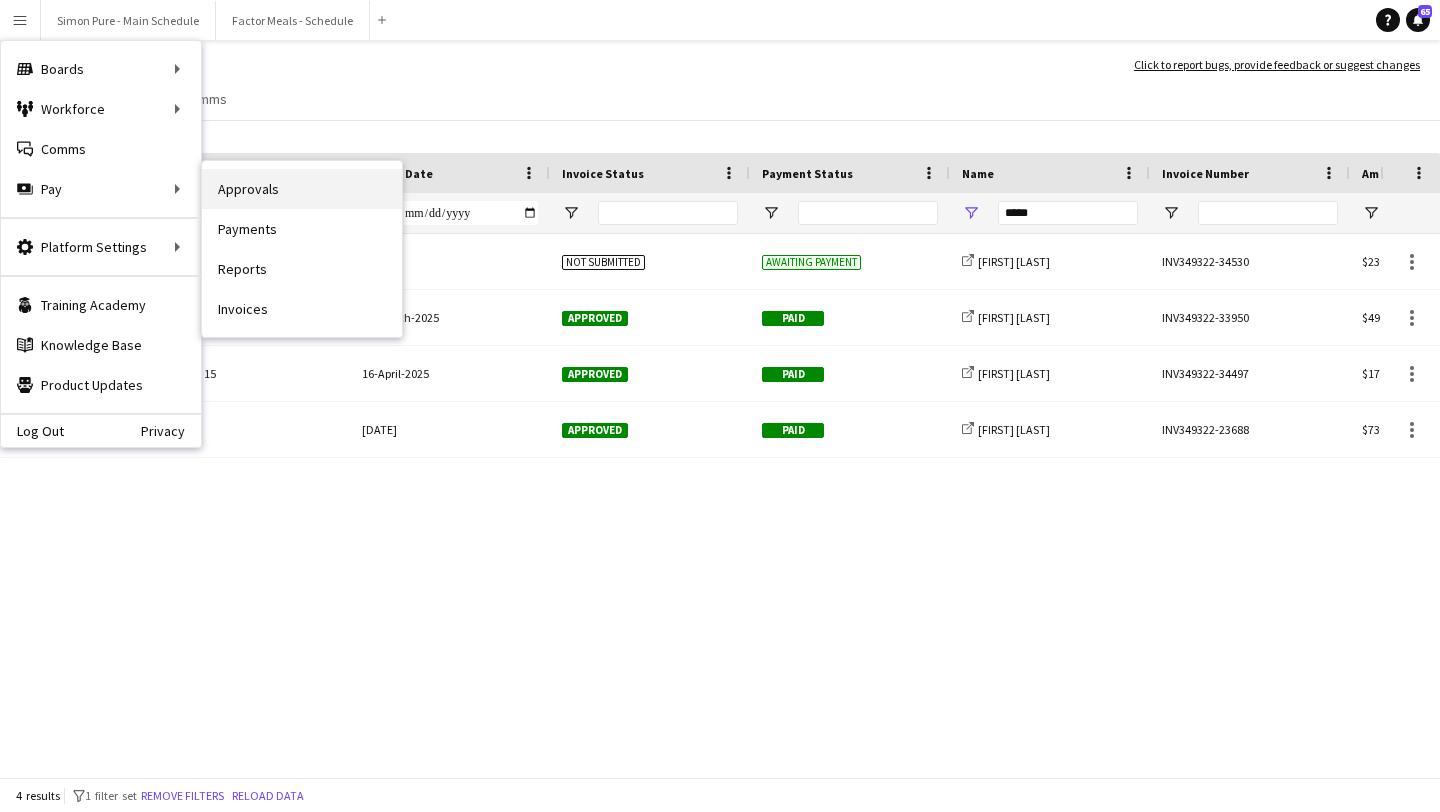 click on "Approvals" at bounding box center (302, 189) 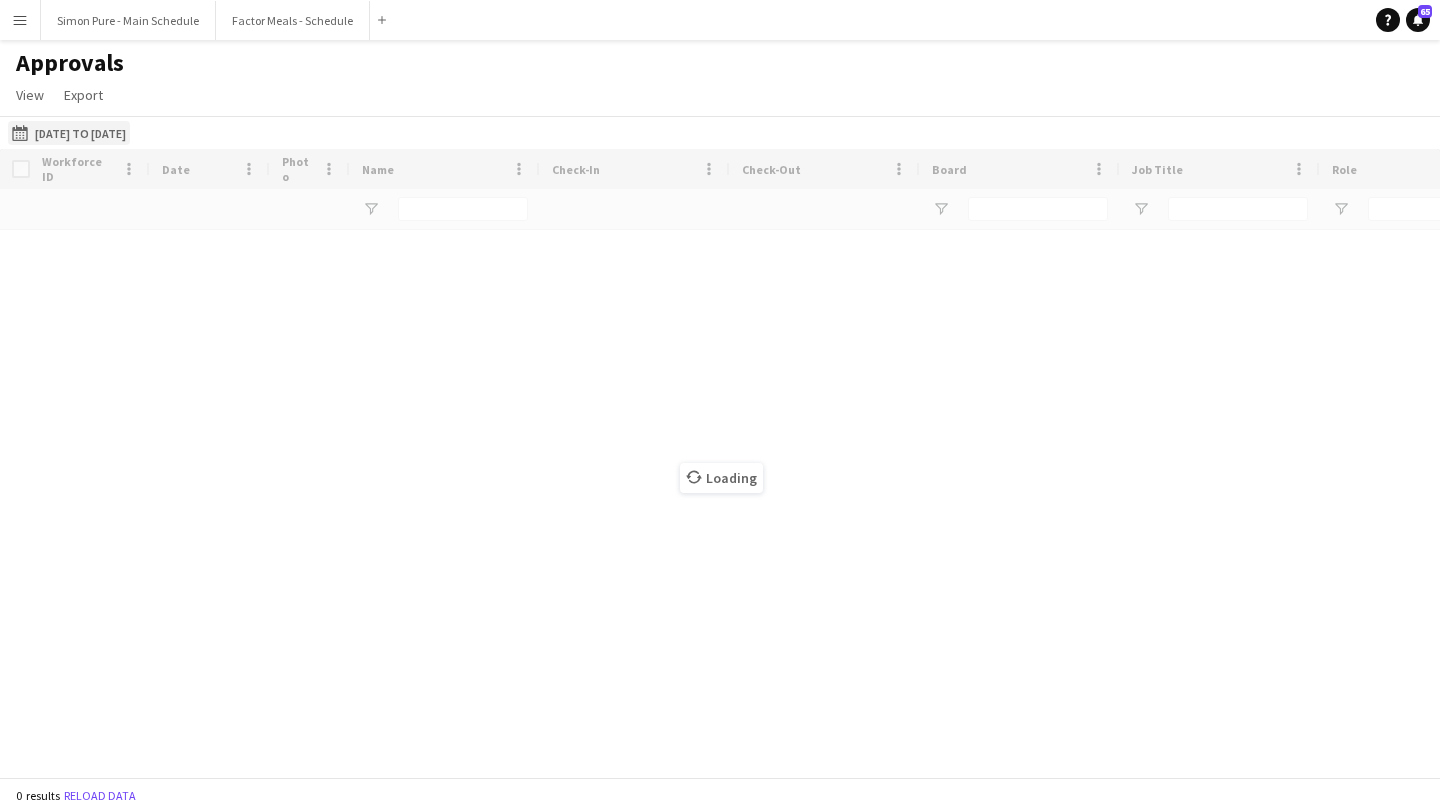 type on "*********" 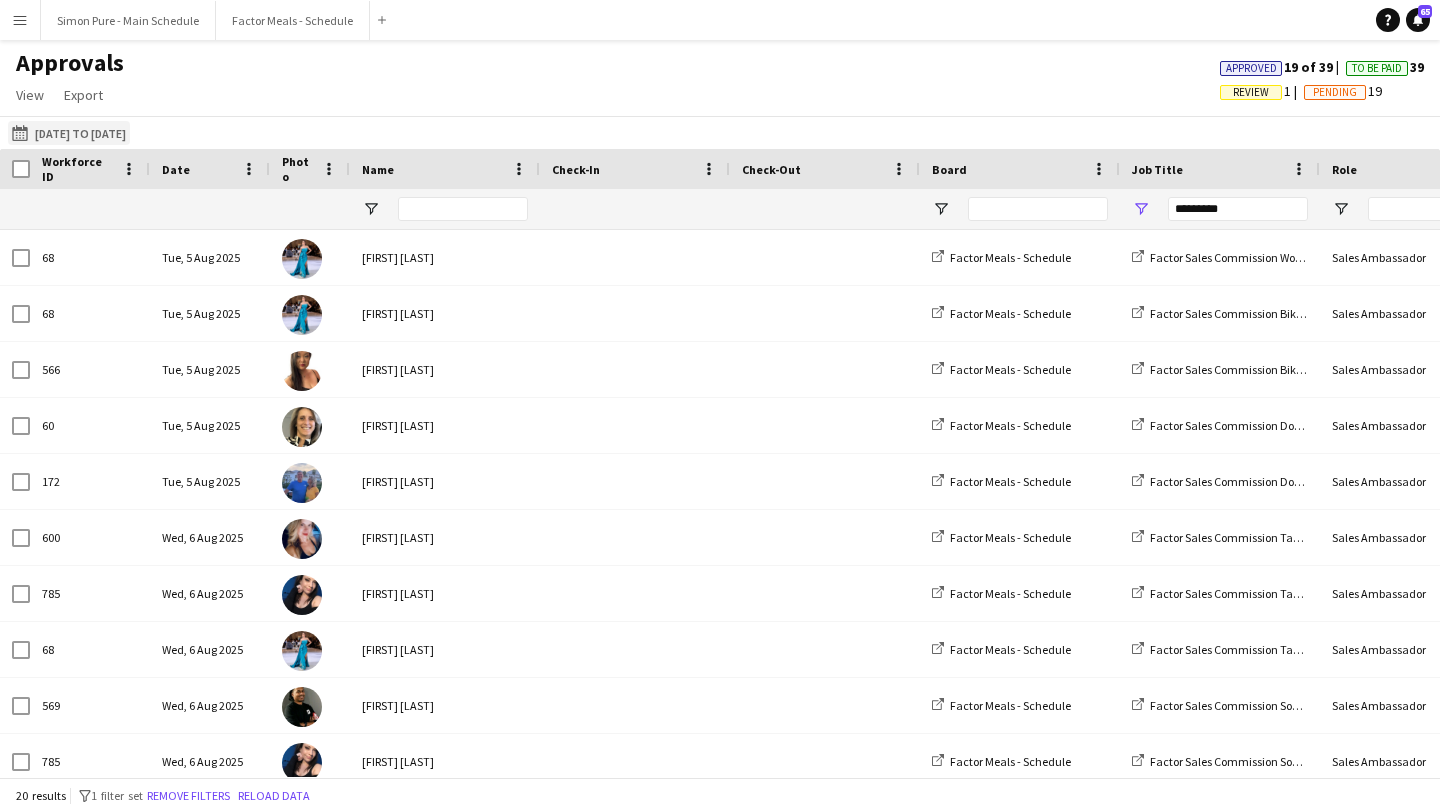 click on "[DATE] to [DATE]
[DATE] to [DATE]" 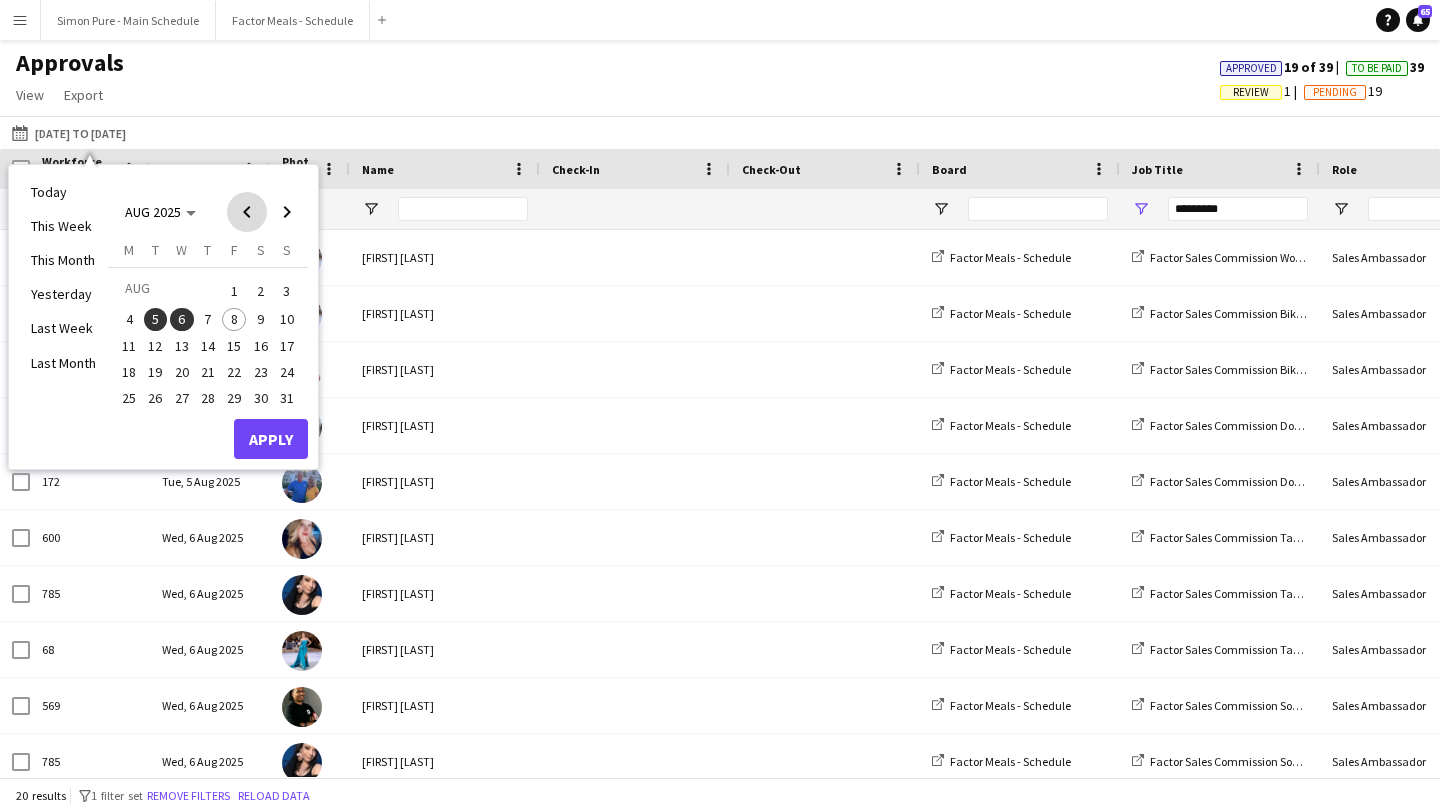 click at bounding box center [247, 212] 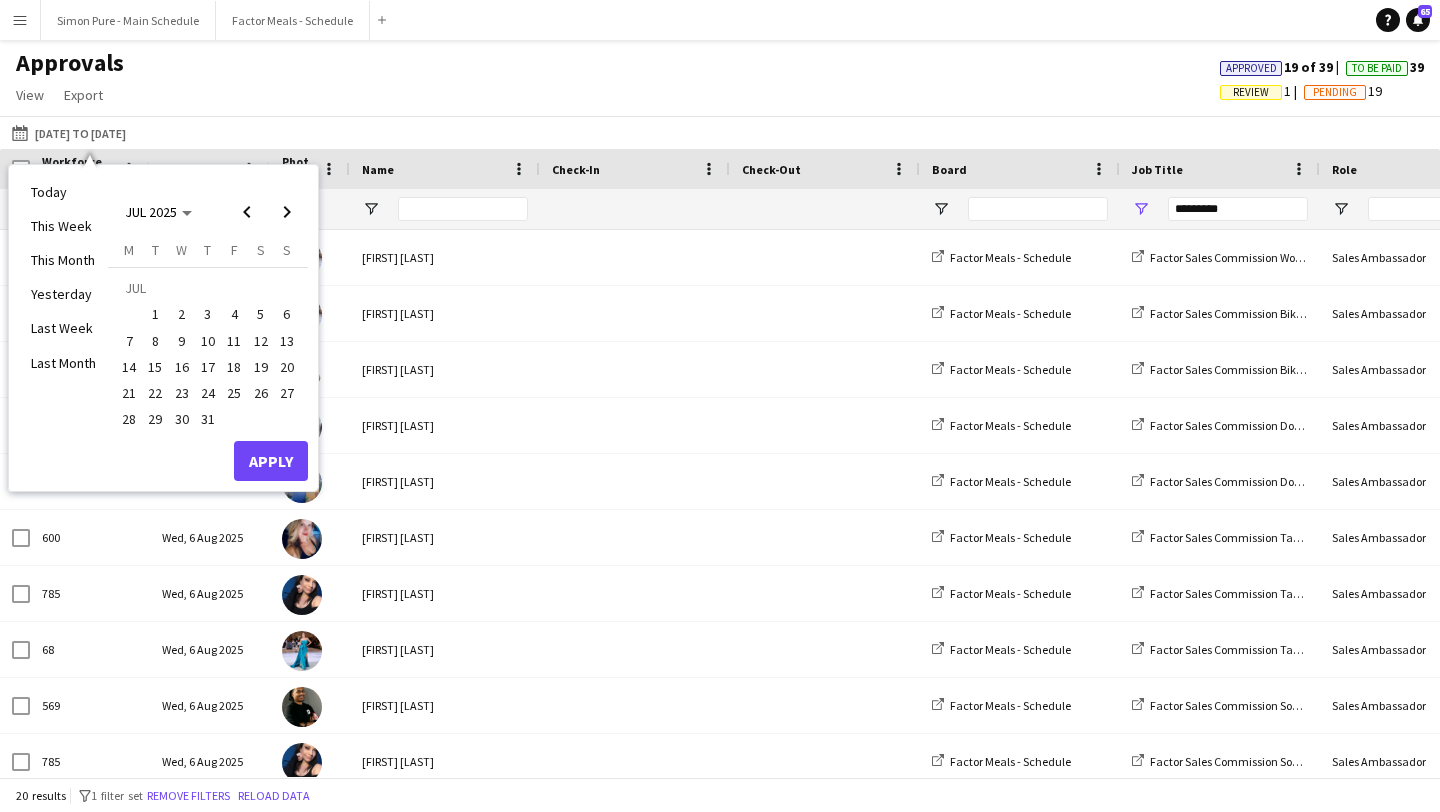 click on "18" at bounding box center [234, 367] 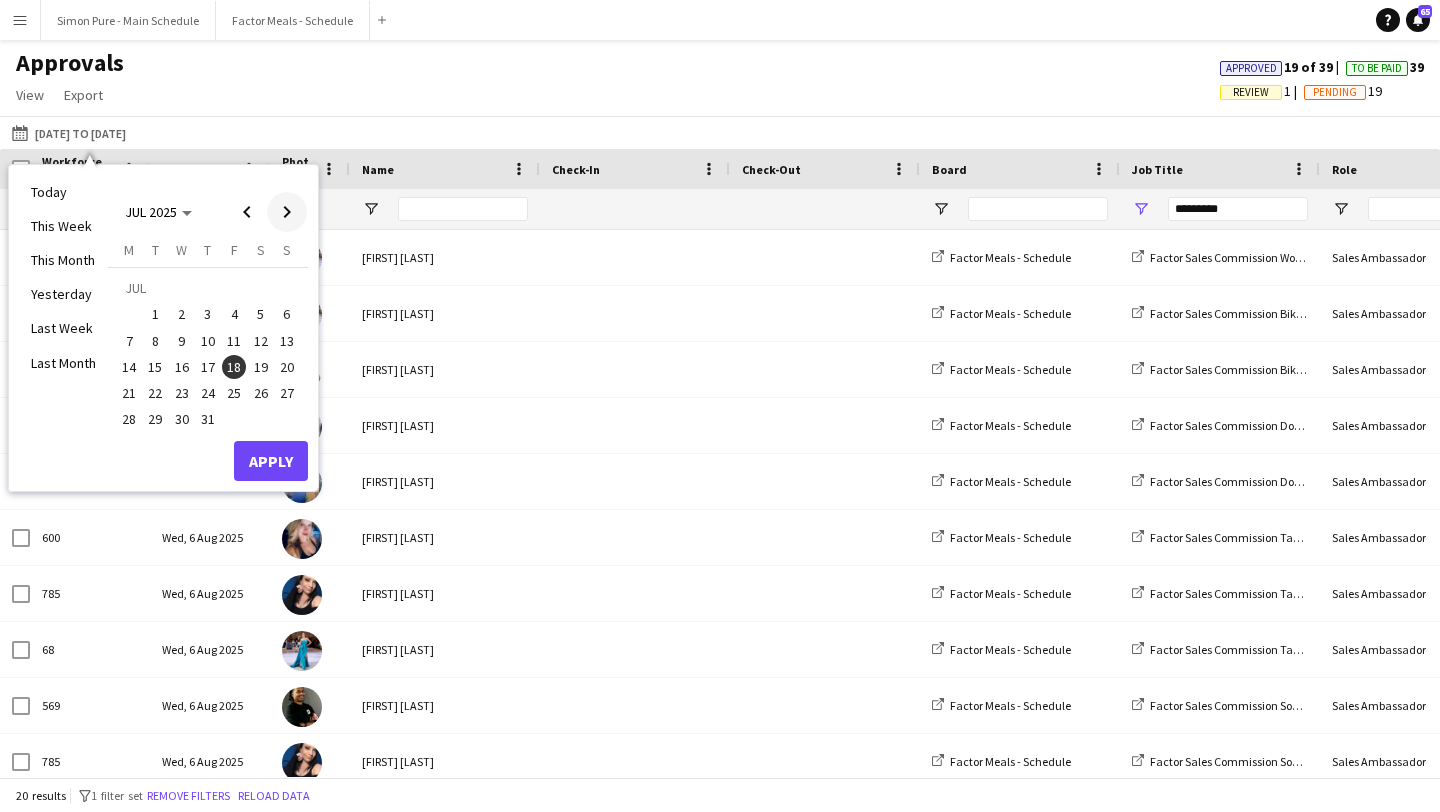 click at bounding box center (287, 212) 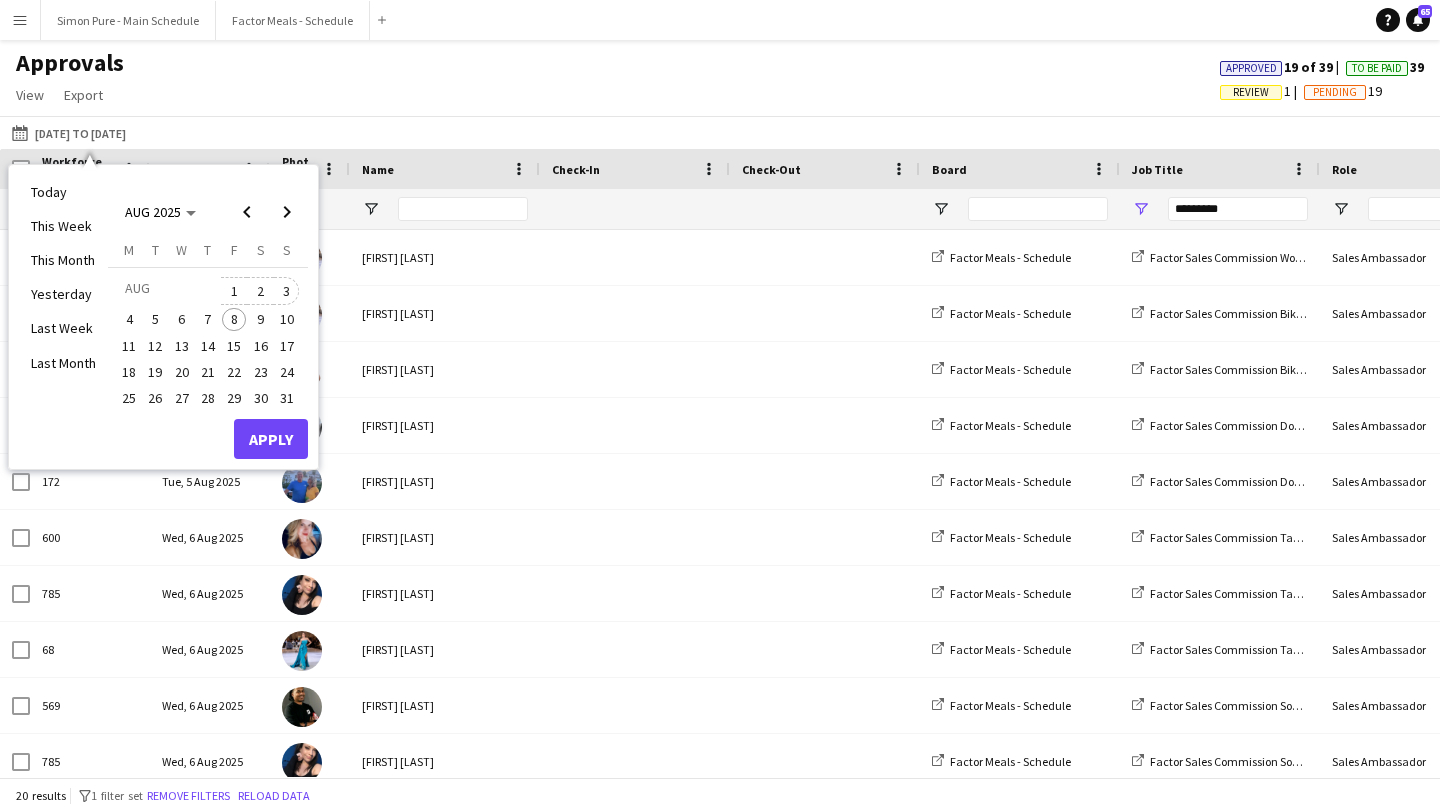click on "3" at bounding box center [287, 291] 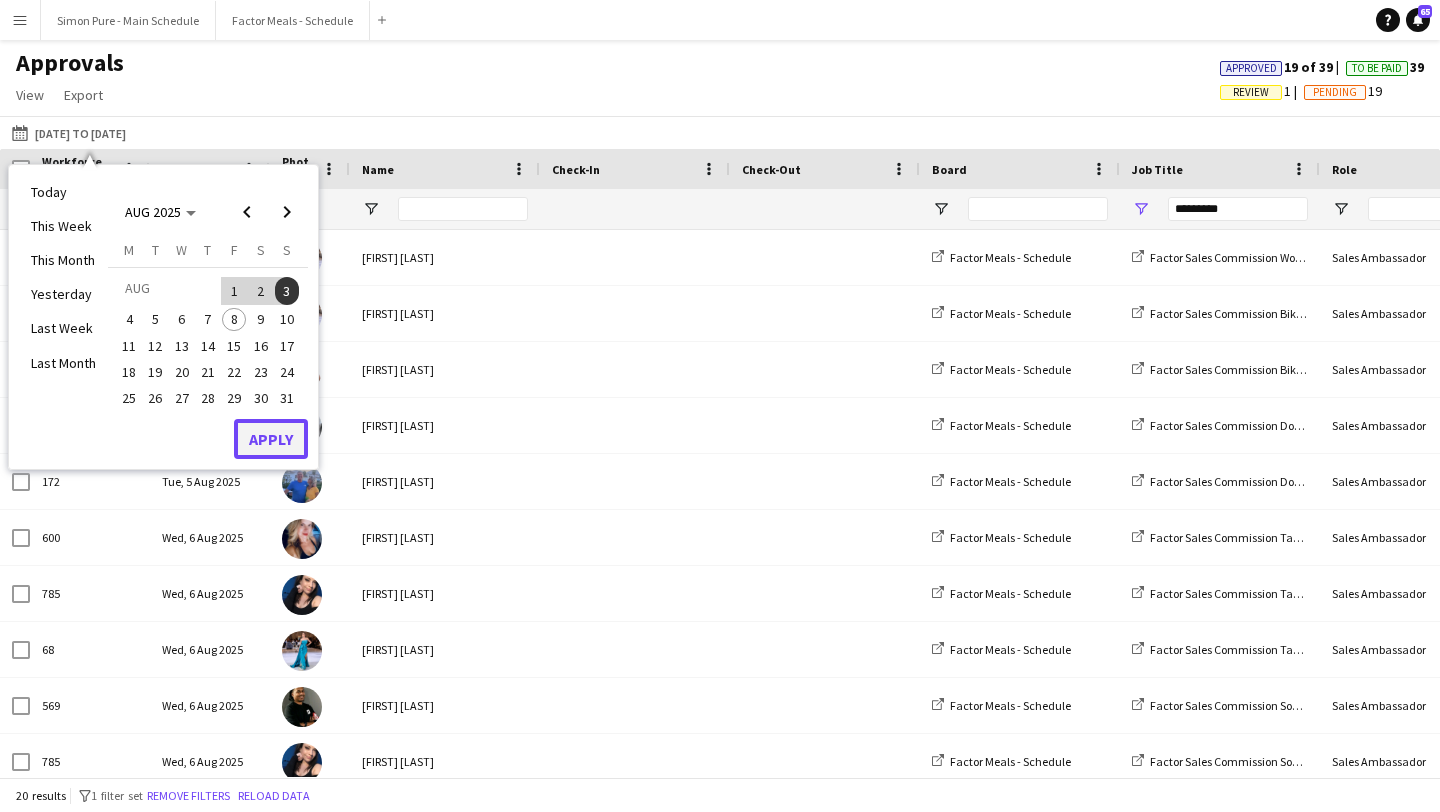click on "Apply" at bounding box center (271, 439) 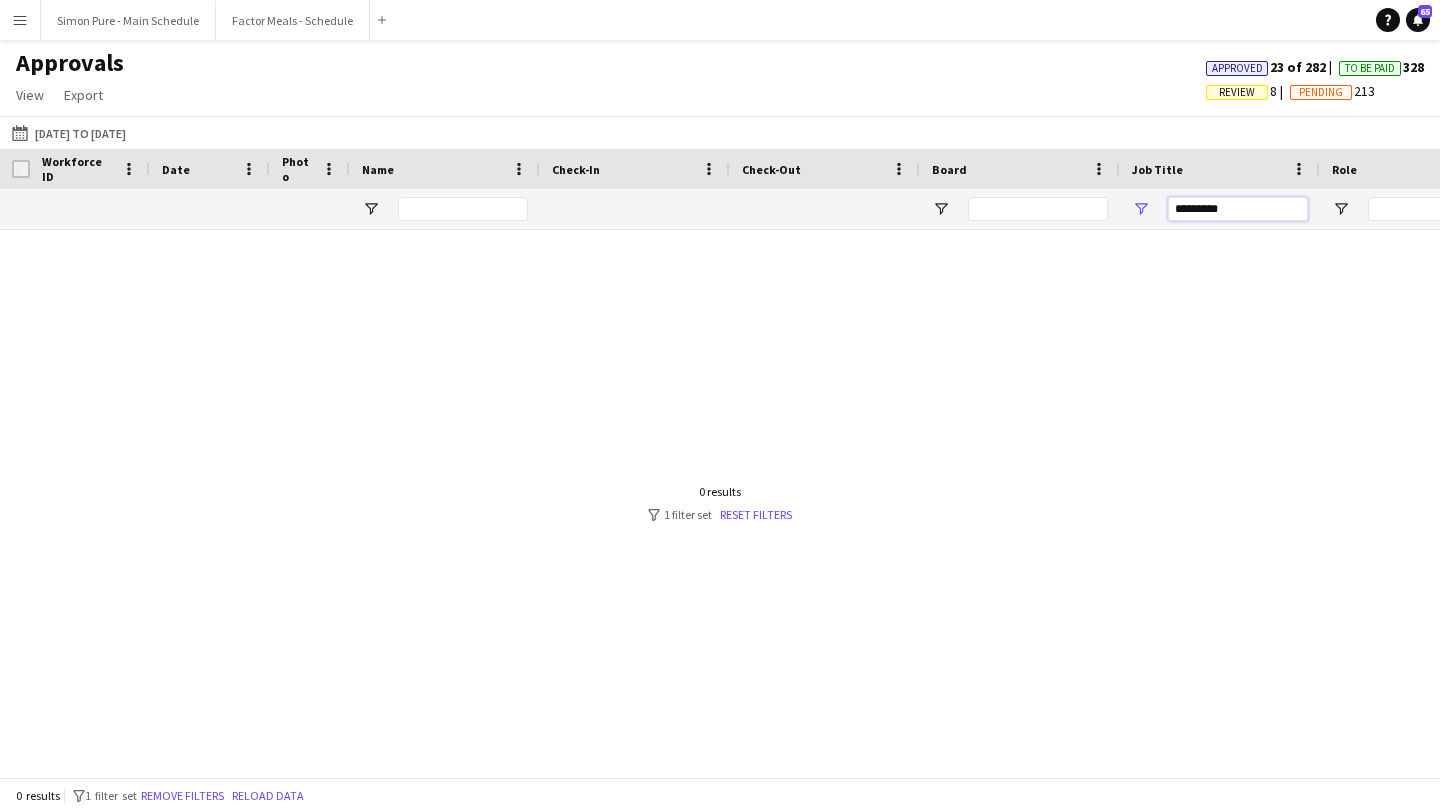 drag, startPoint x: 1248, startPoint y: 211, endPoint x: 997, endPoint y: 217, distance: 251.0717 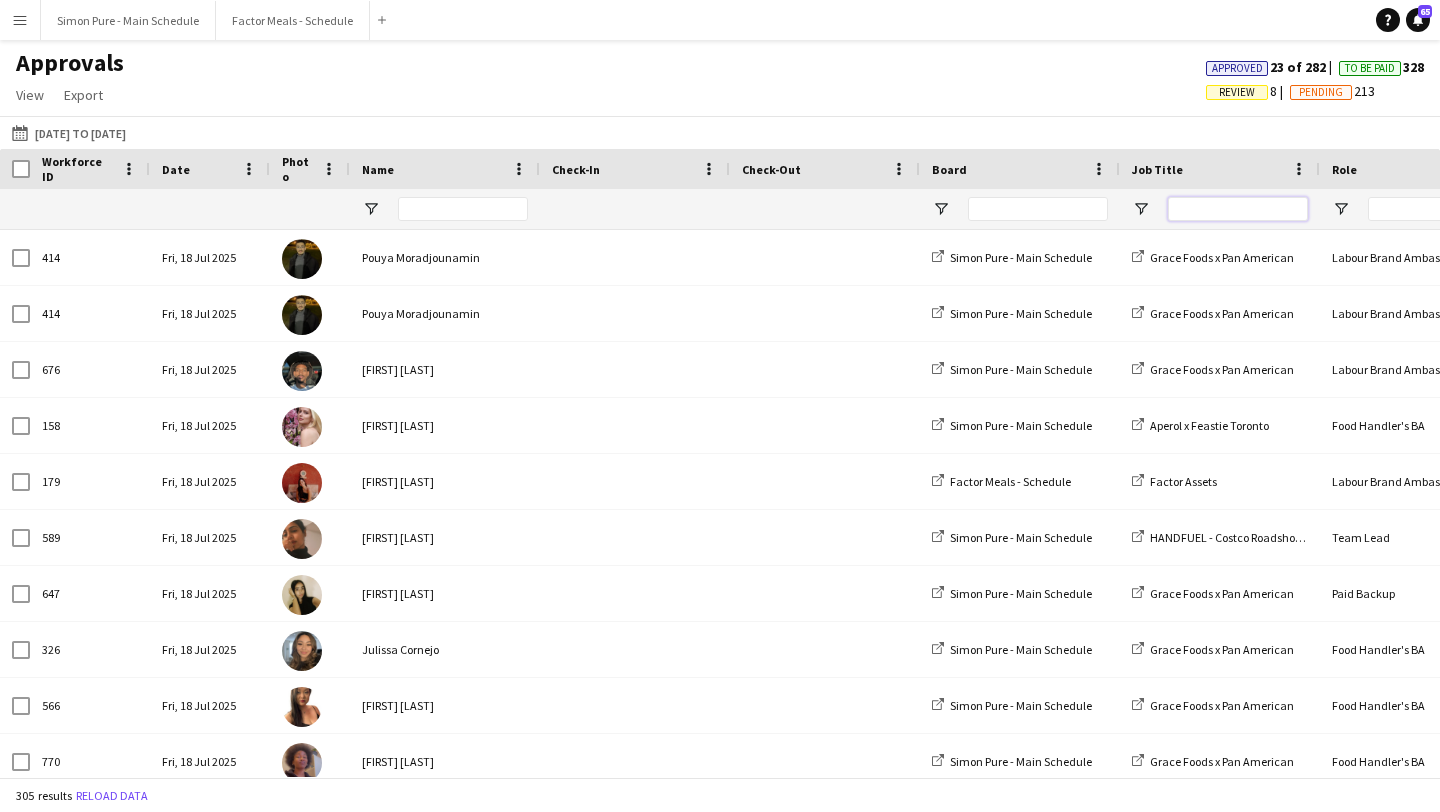 type 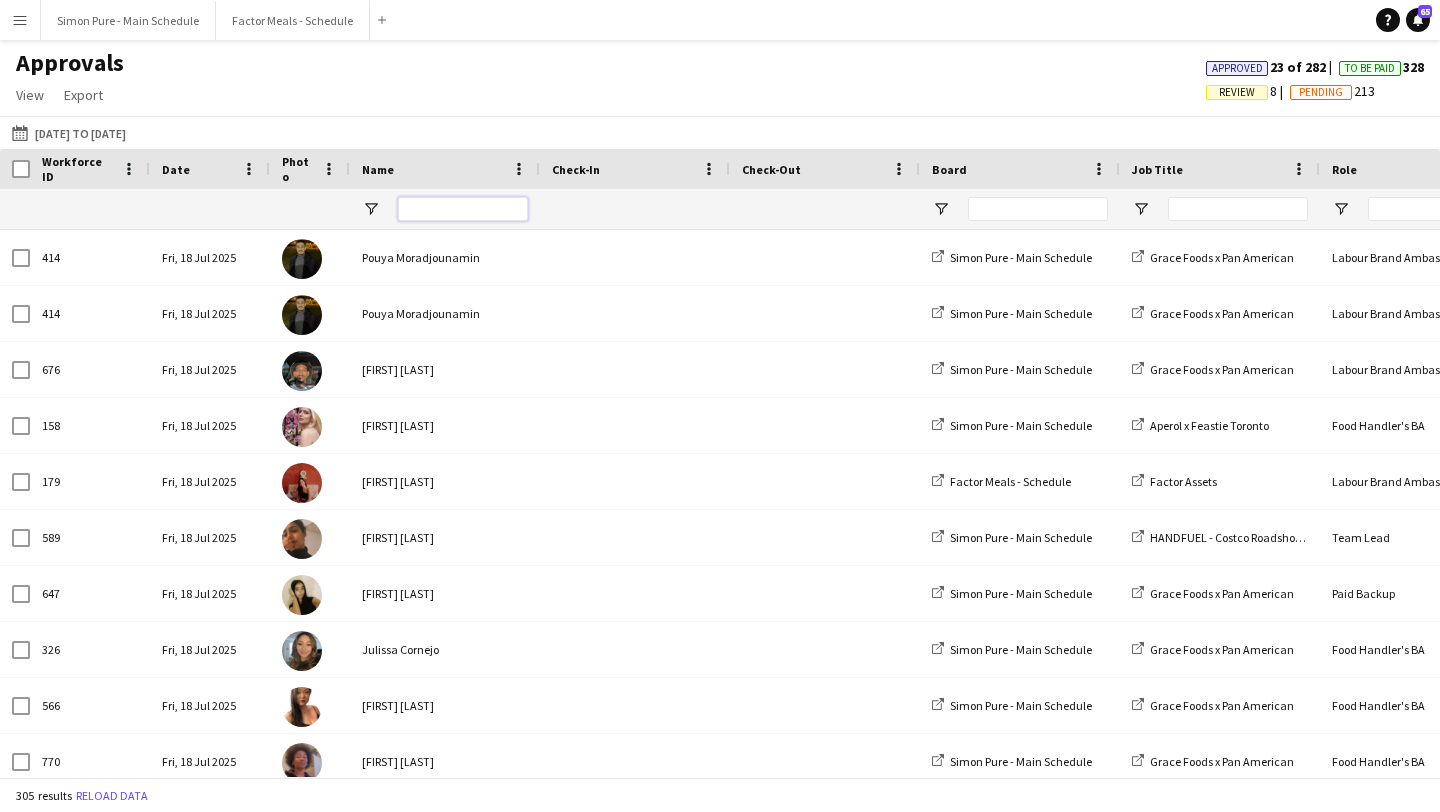 click at bounding box center (463, 209) 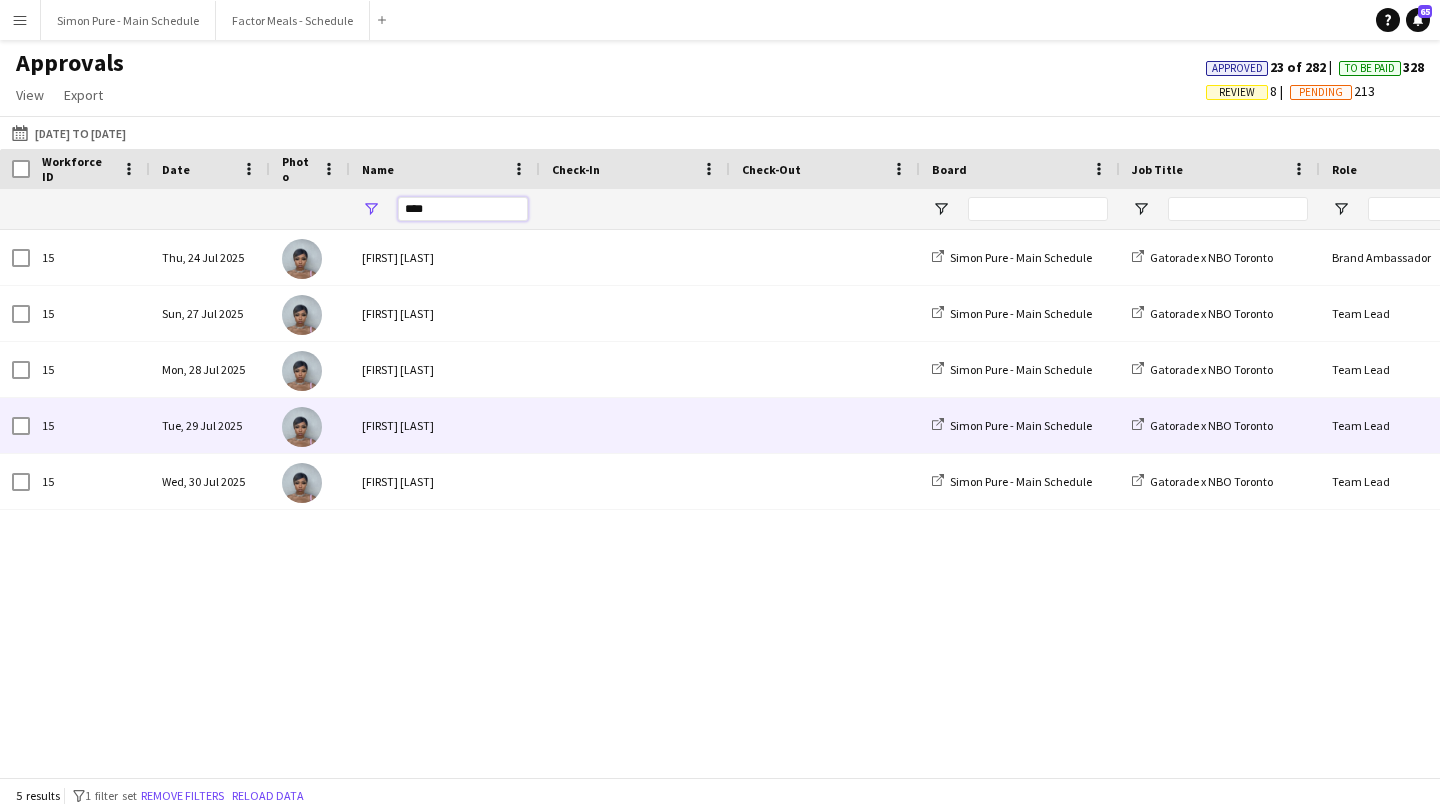 scroll, scrollTop: 0, scrollLeft: 328, axis: horizontal 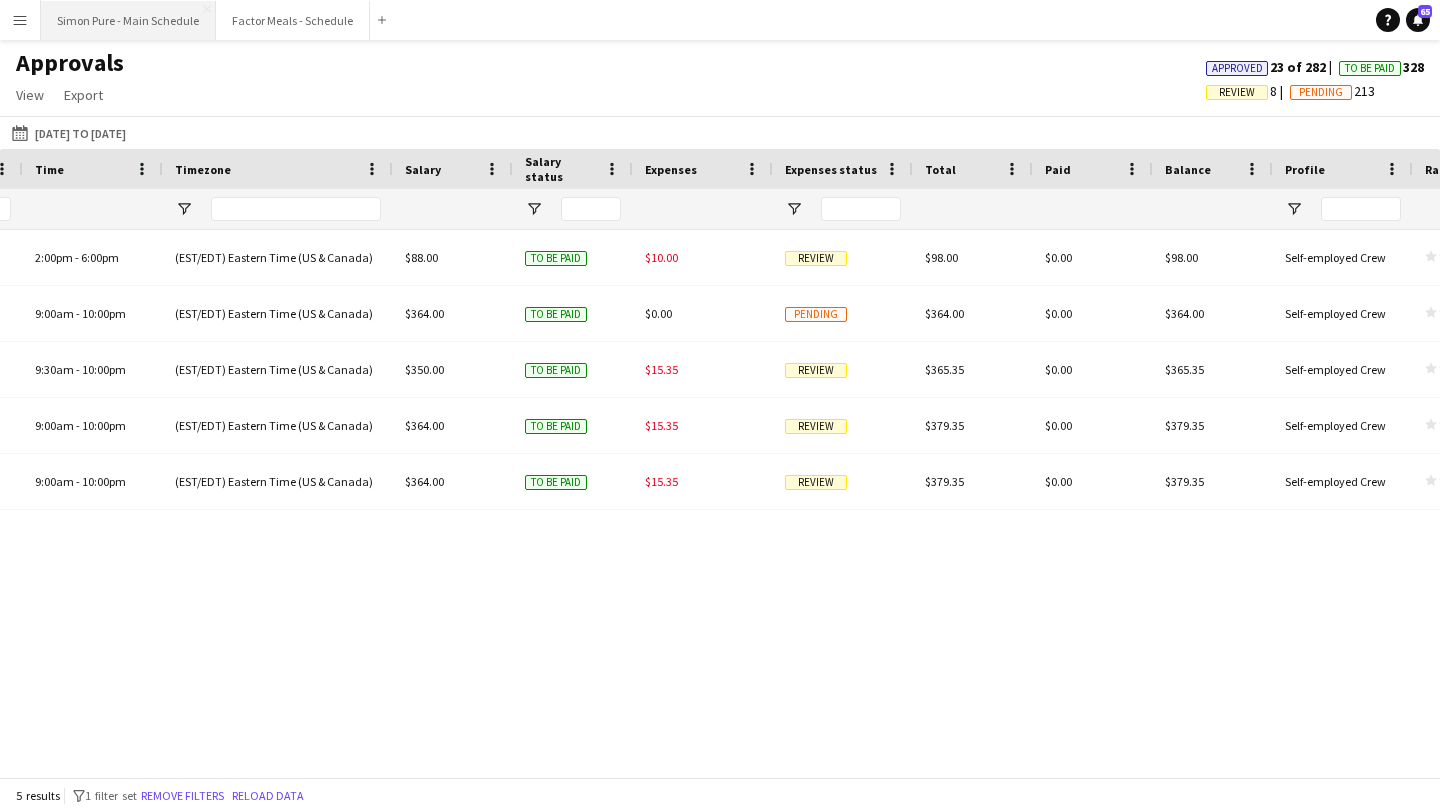 type on "****" 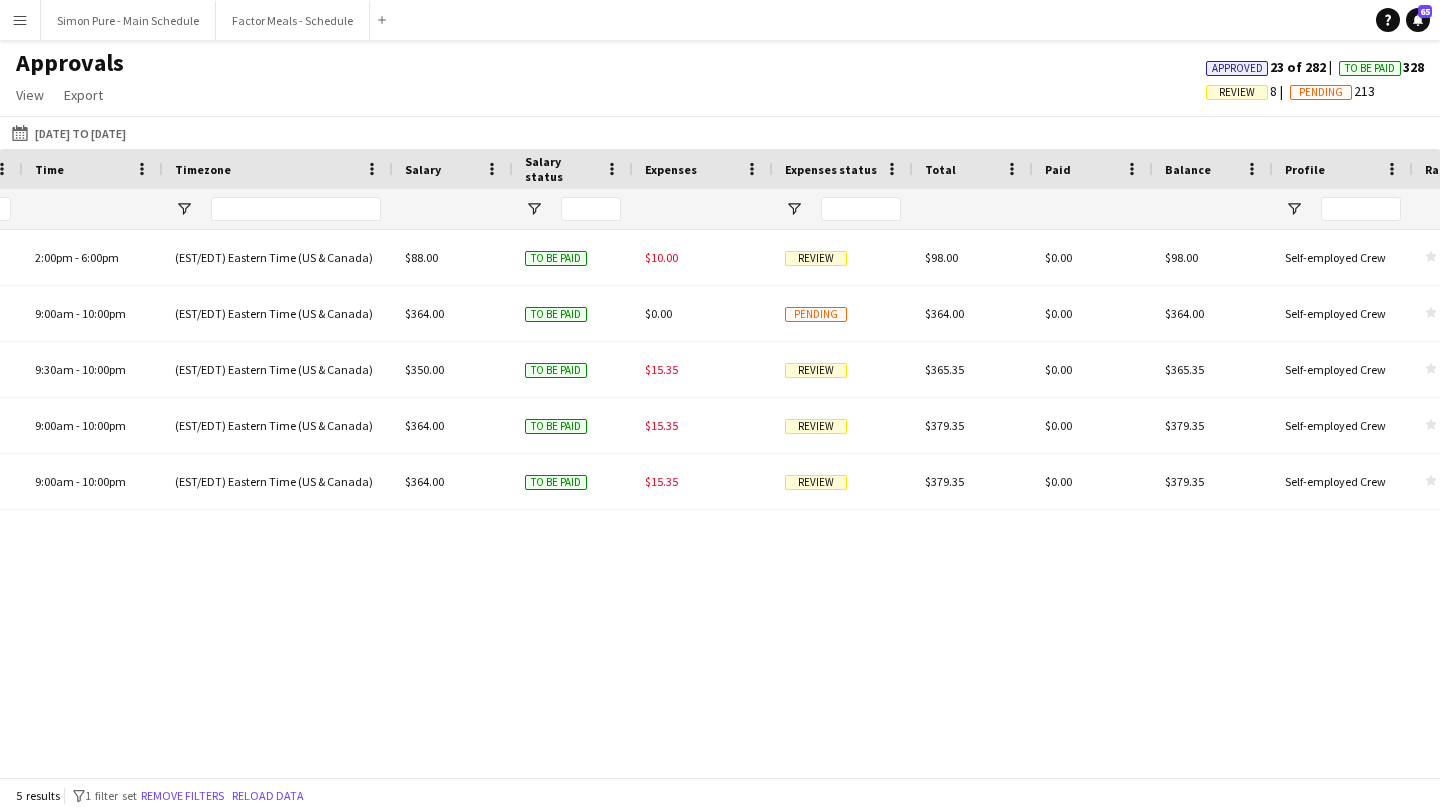 click on "[DATE] to [DATE]
[DATE] to [DATE]
Today   This Week   This Month   Yesterday   Last Week   Last Month  AUG [YEAR] AUG [YEAR] Monday M Tuesday T Wednesday W Thursday T Friday F Saturday S Sunday S  AUG   [DAY]   [DAY]   [DAY]   [DAY]   [DAY]   [DAY]   [DAY]   [DAY]   [DAY]   [DAY]   [DAY]   [DAY]   [DAY]   [DAY]   [DAY]   [DAY]   [DAY]   [DAY]   [DAY]   [DAY]   [DAY]   [DAY]   [DAY]   [DAY]   [DAY]   [DAY]   [DAY]   [DAY]   [DAY]   [DAY]
Comparison range
Comparison range
Apply" 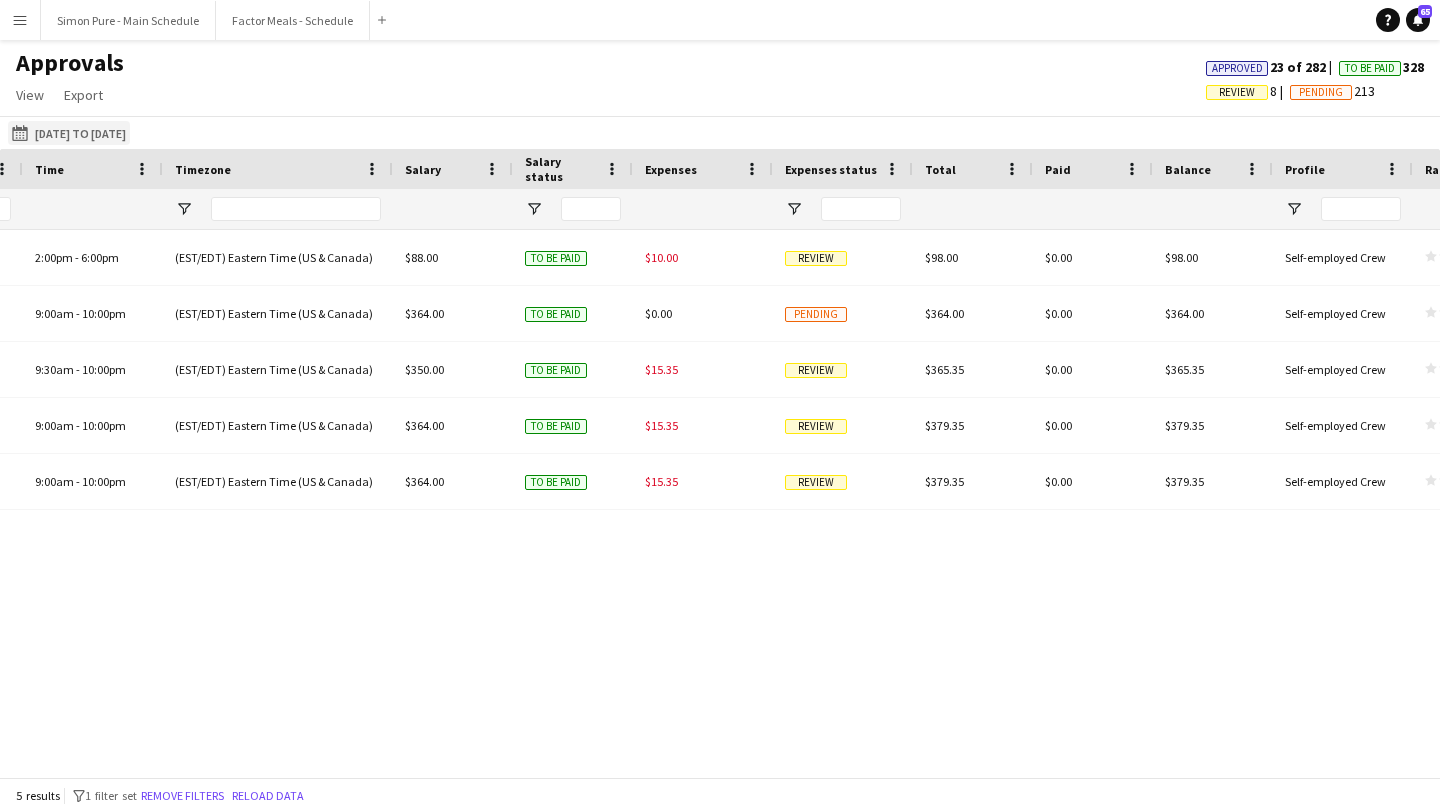 click on "[DATE] to [DATE]
[DATE] to [DATE]" 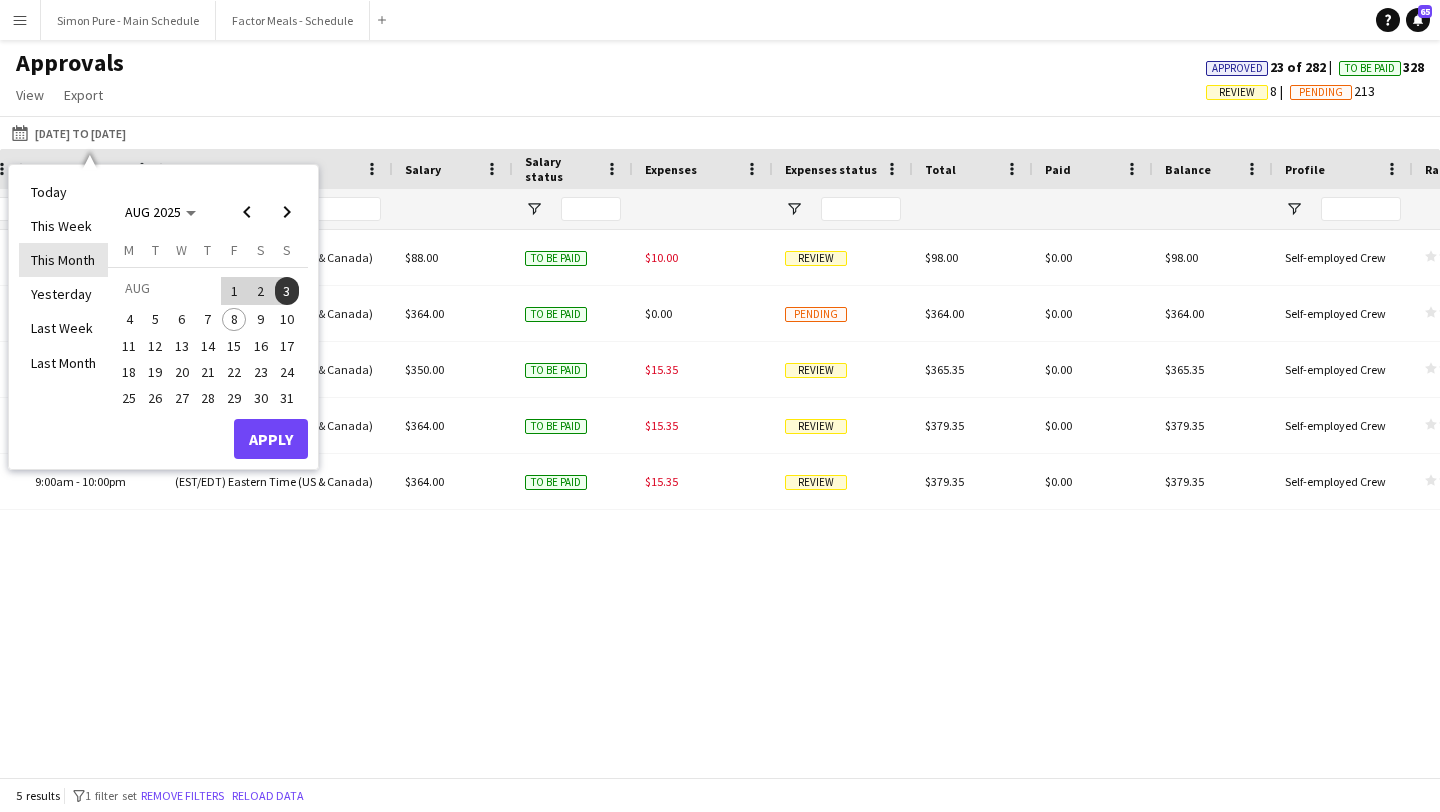click on "This Month" at bounding box center [63, 260] 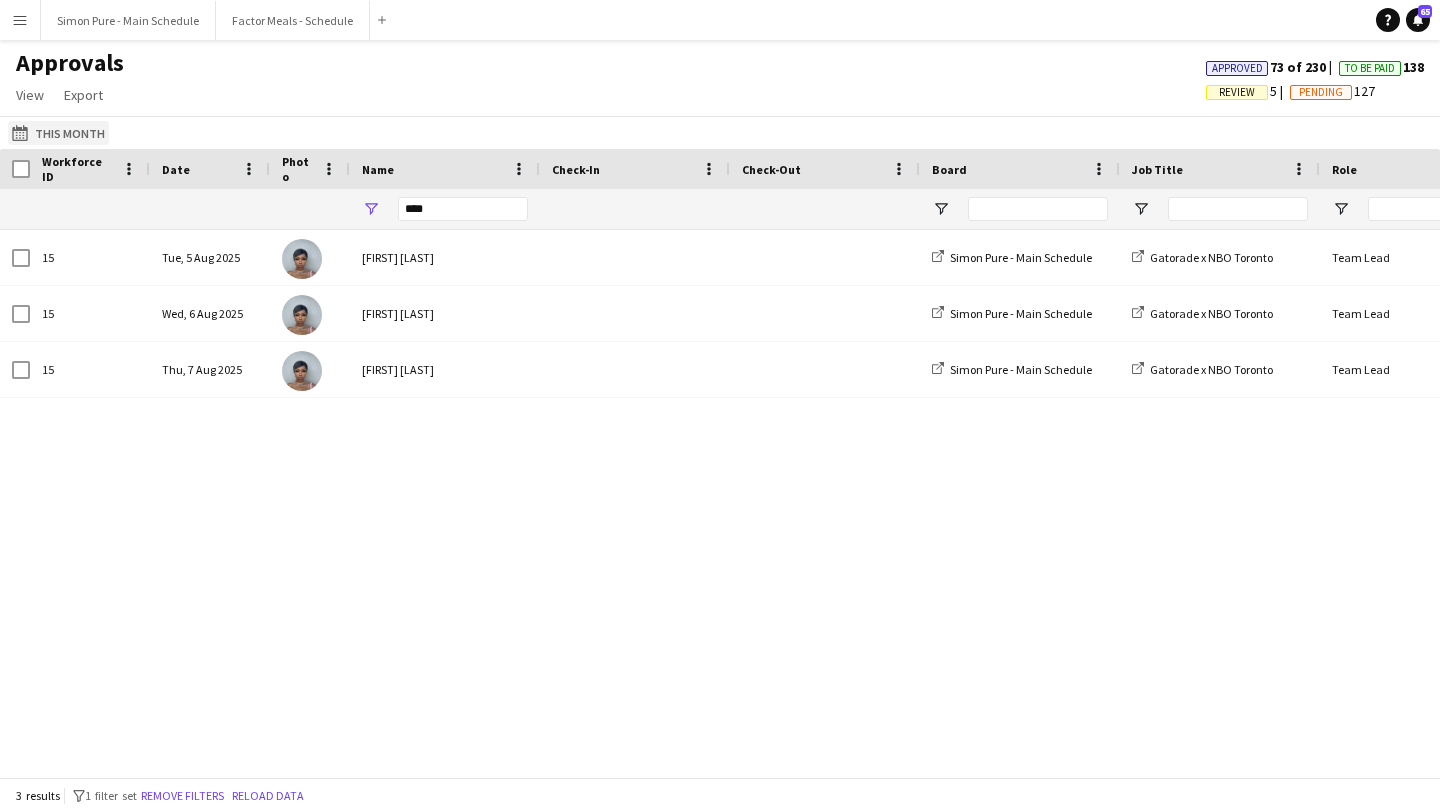 click on "[DATE] to [DATE]
This Month" 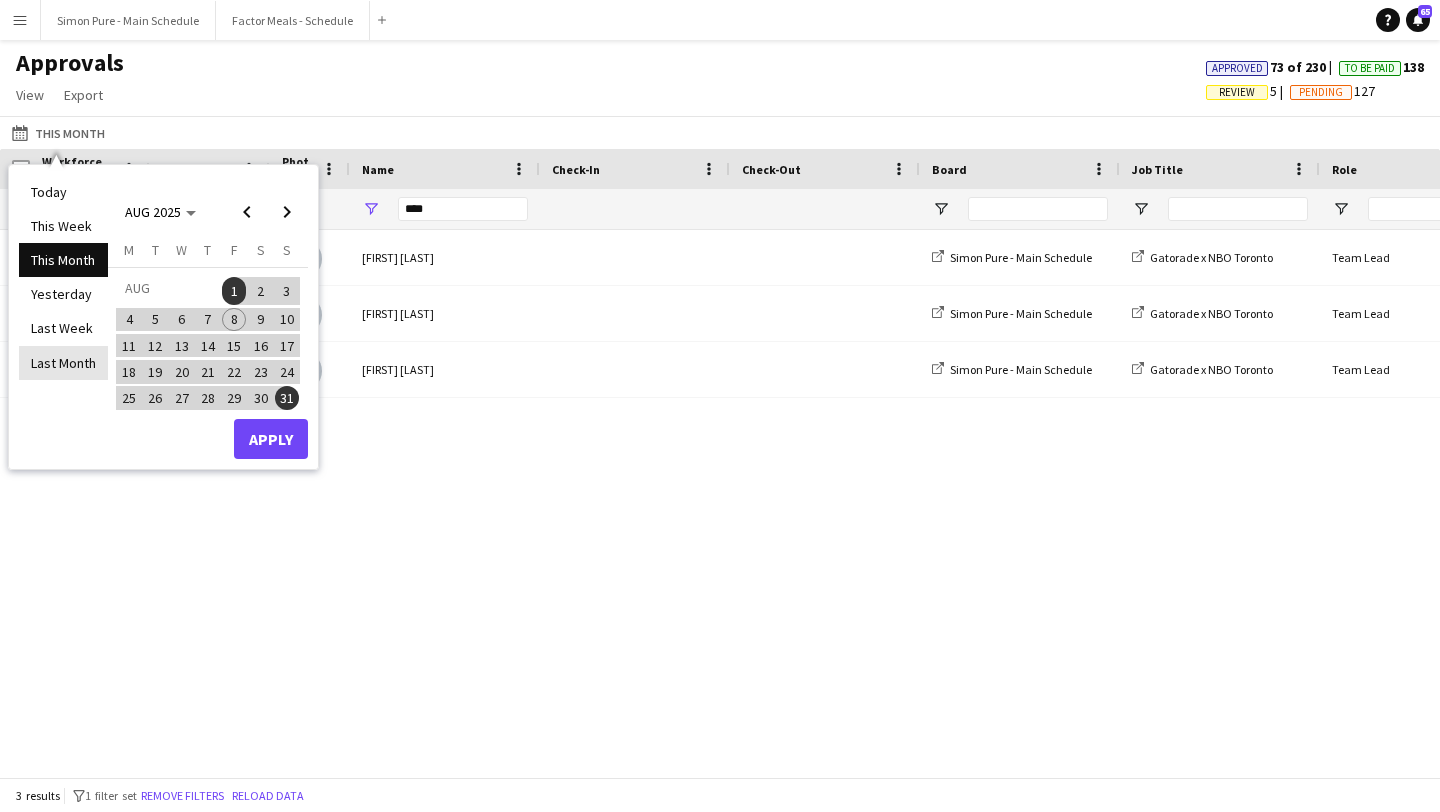 click on "Last Month" at bounding box center (63, 363) 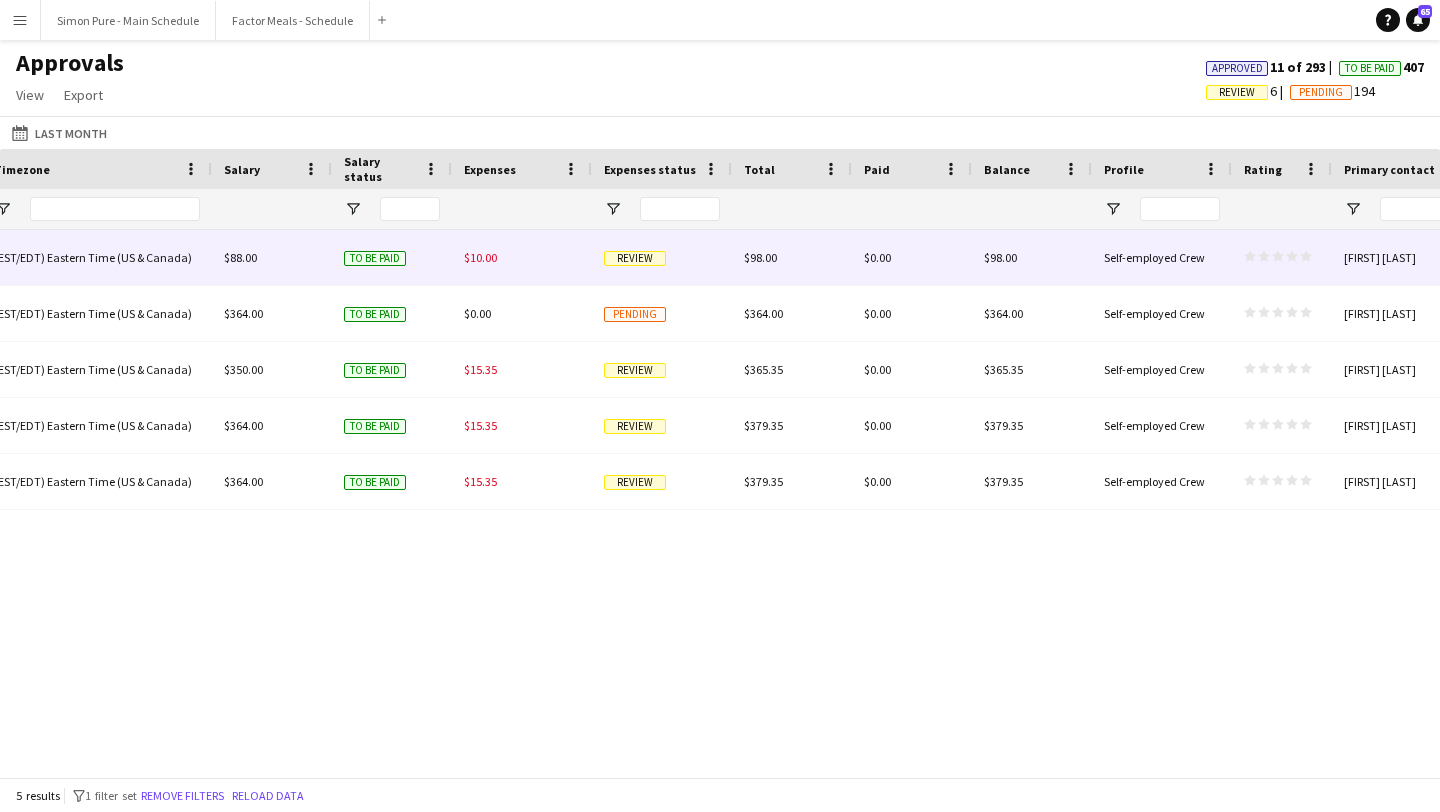 click on "Review" at bounding box center [662, 257] 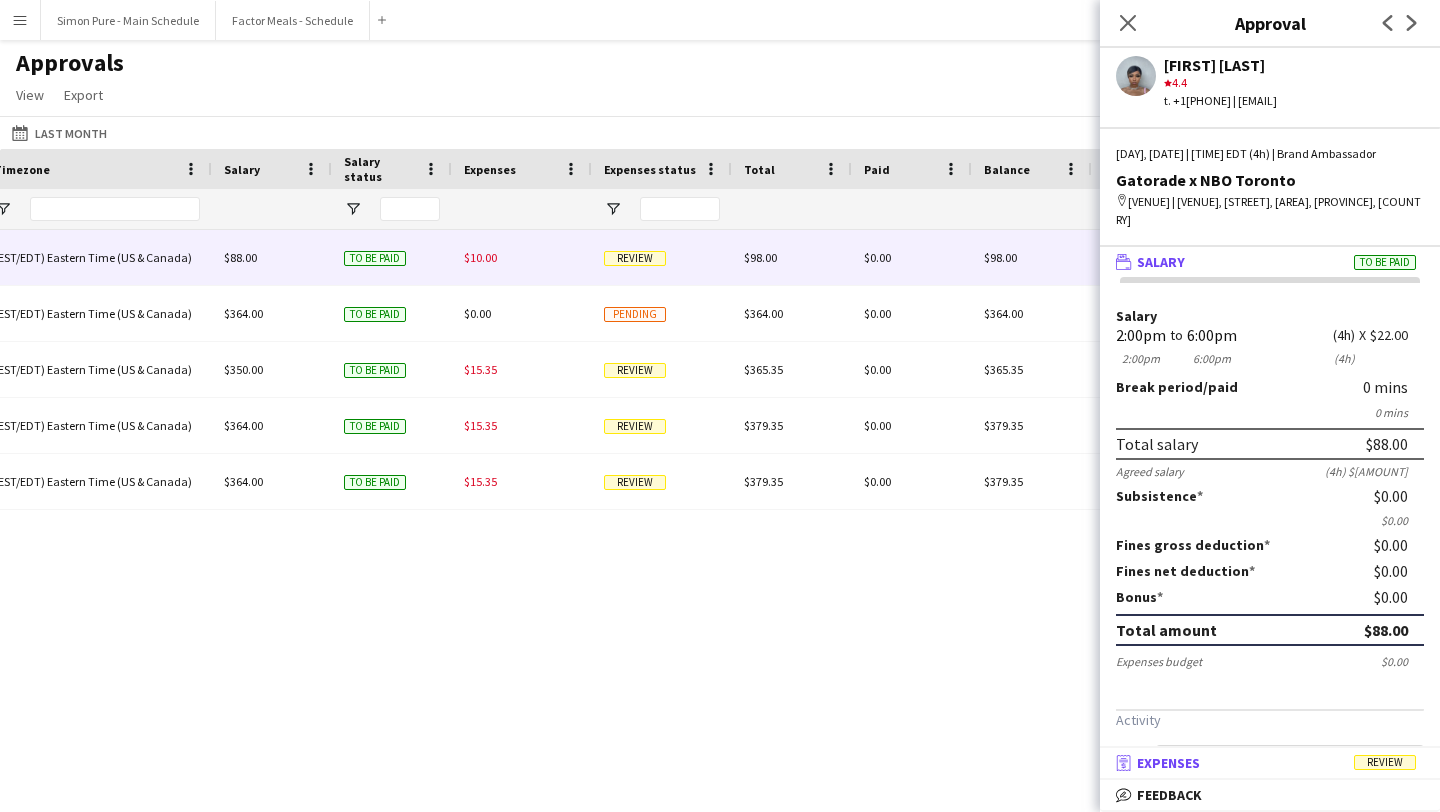click on "receipt
Expenses   Review" at bounding box center (1266, 763) 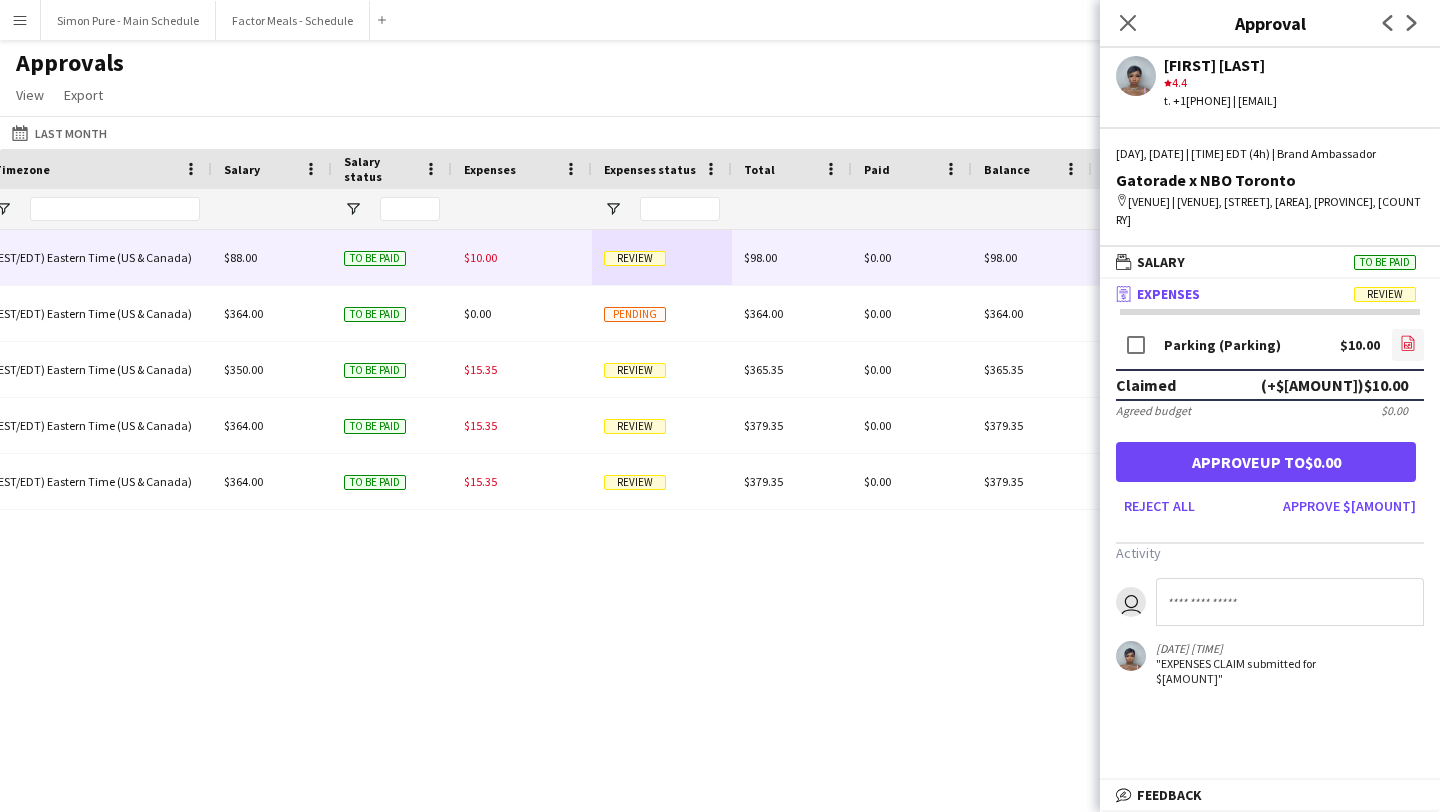 click on "file-image" 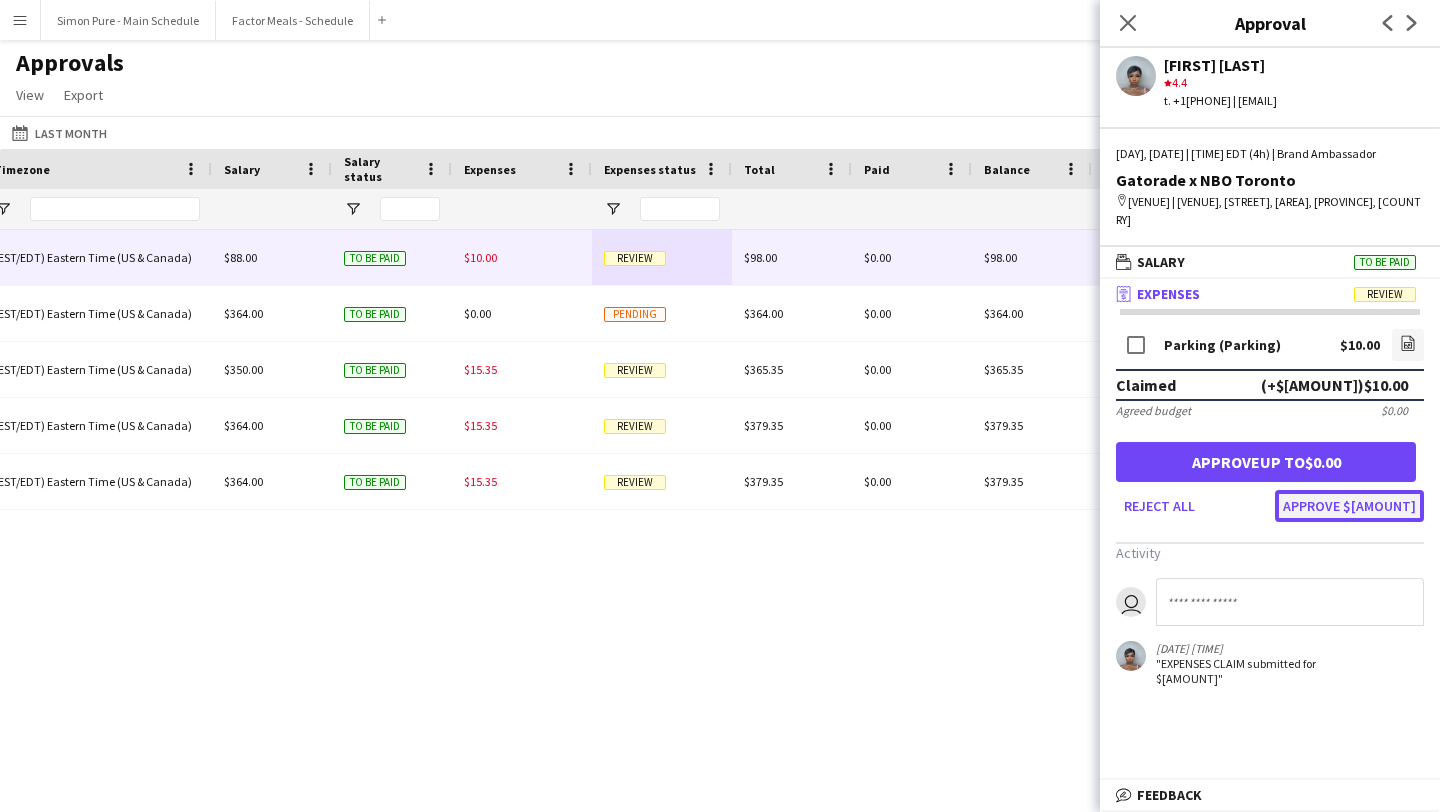 click on "Approve $[AMOUNT]" at bounding box center [1349, 506] 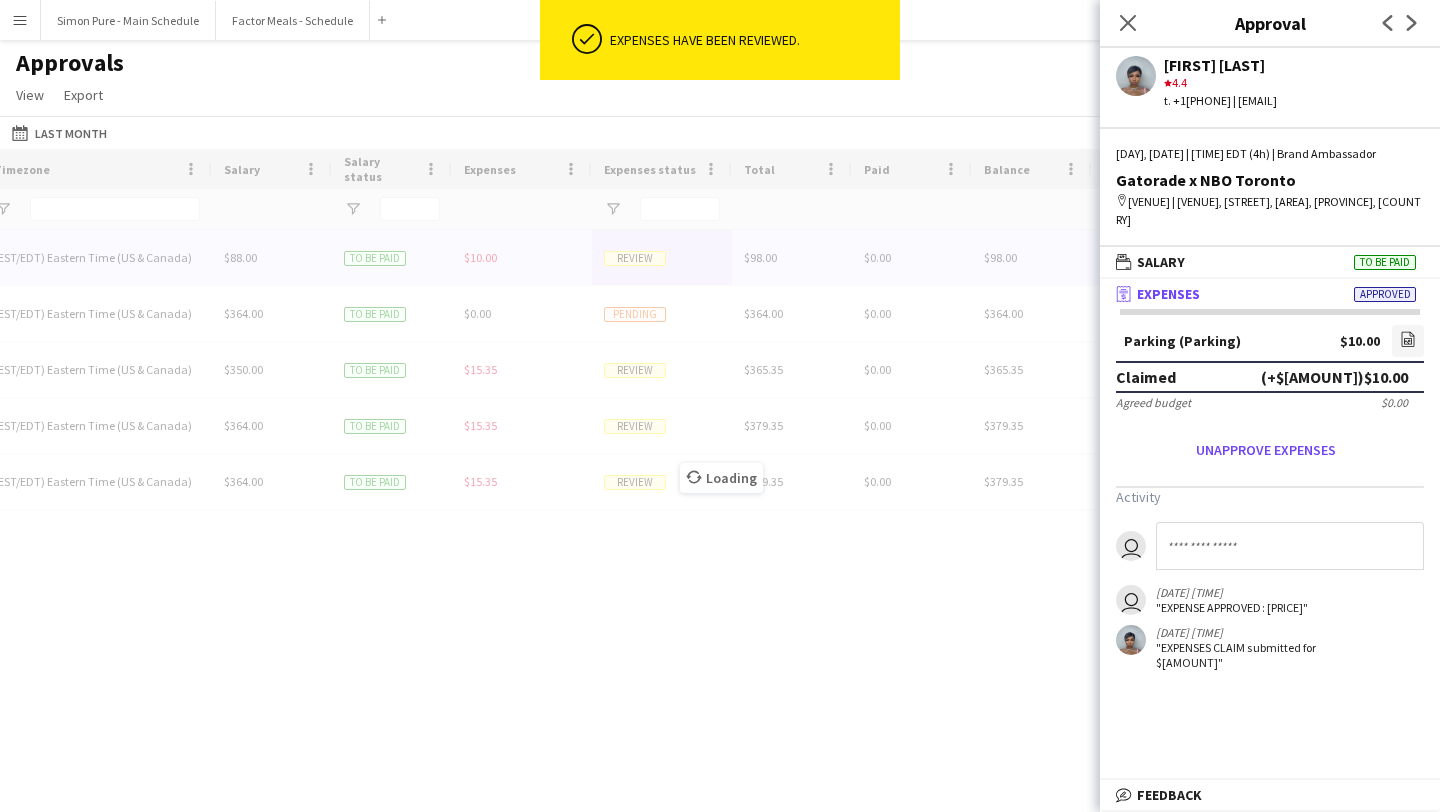 click on "Loading" at bounding box center [720, 463] 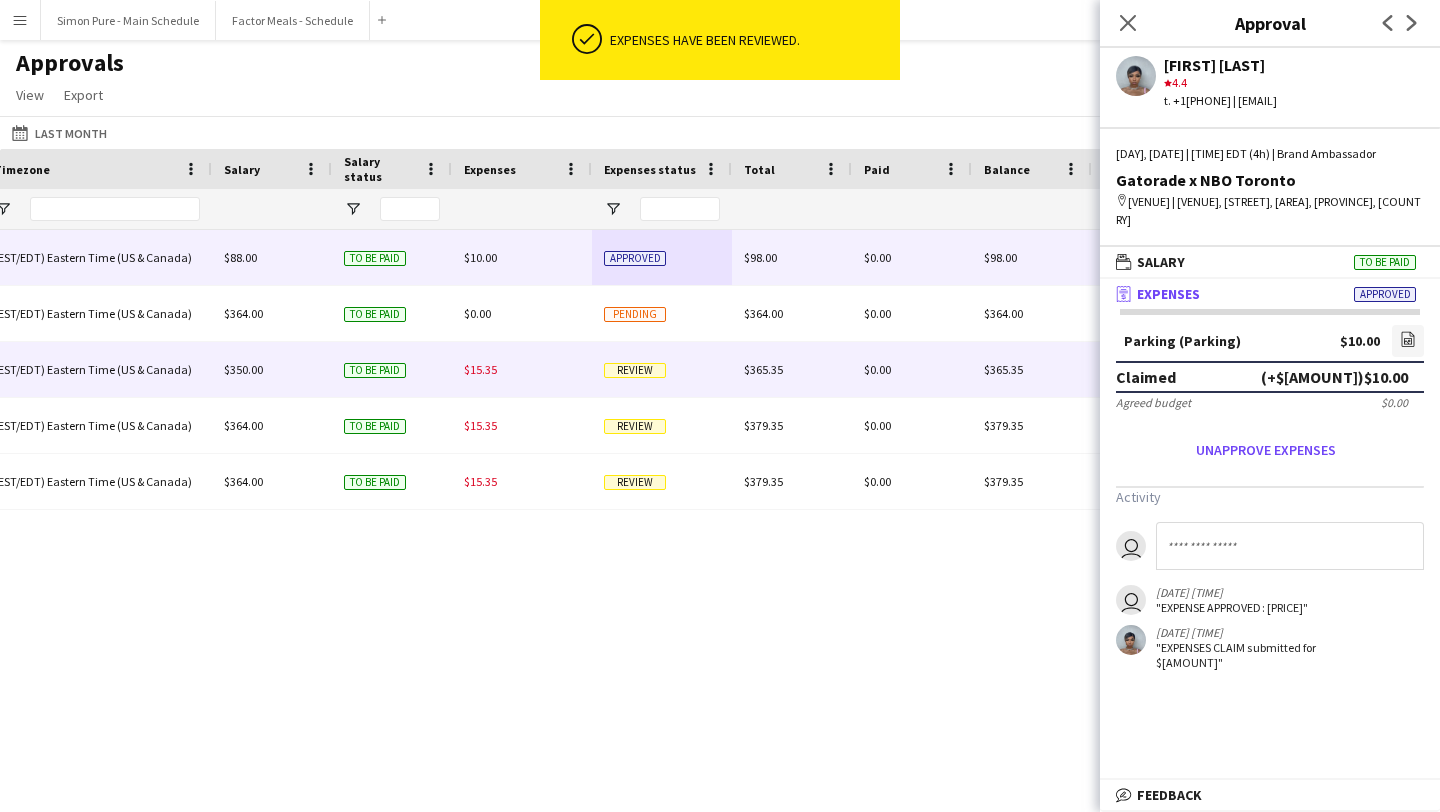 click on "Review" at bounding box center [635, 370] 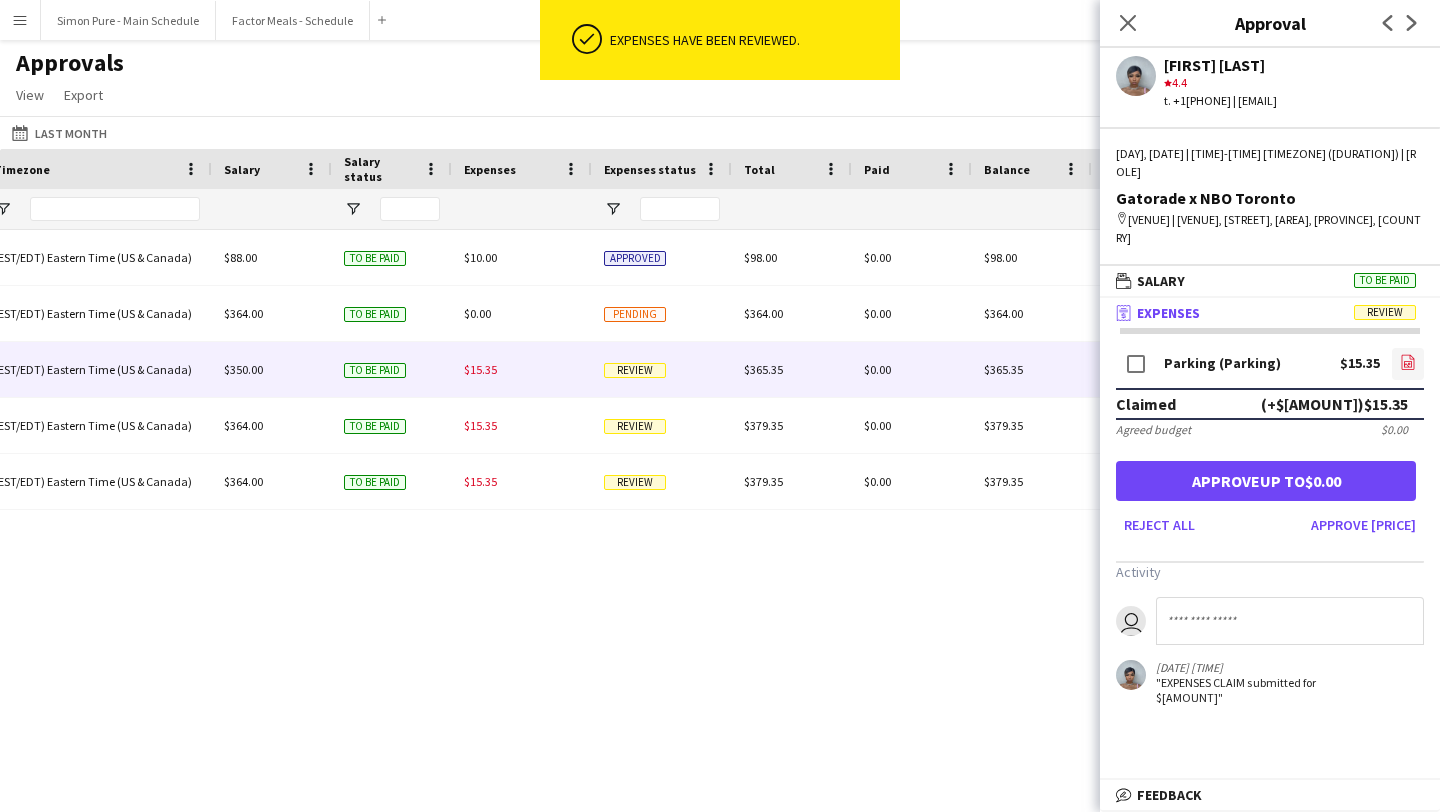 click on "file-image" at bounding box center [1408, 364] 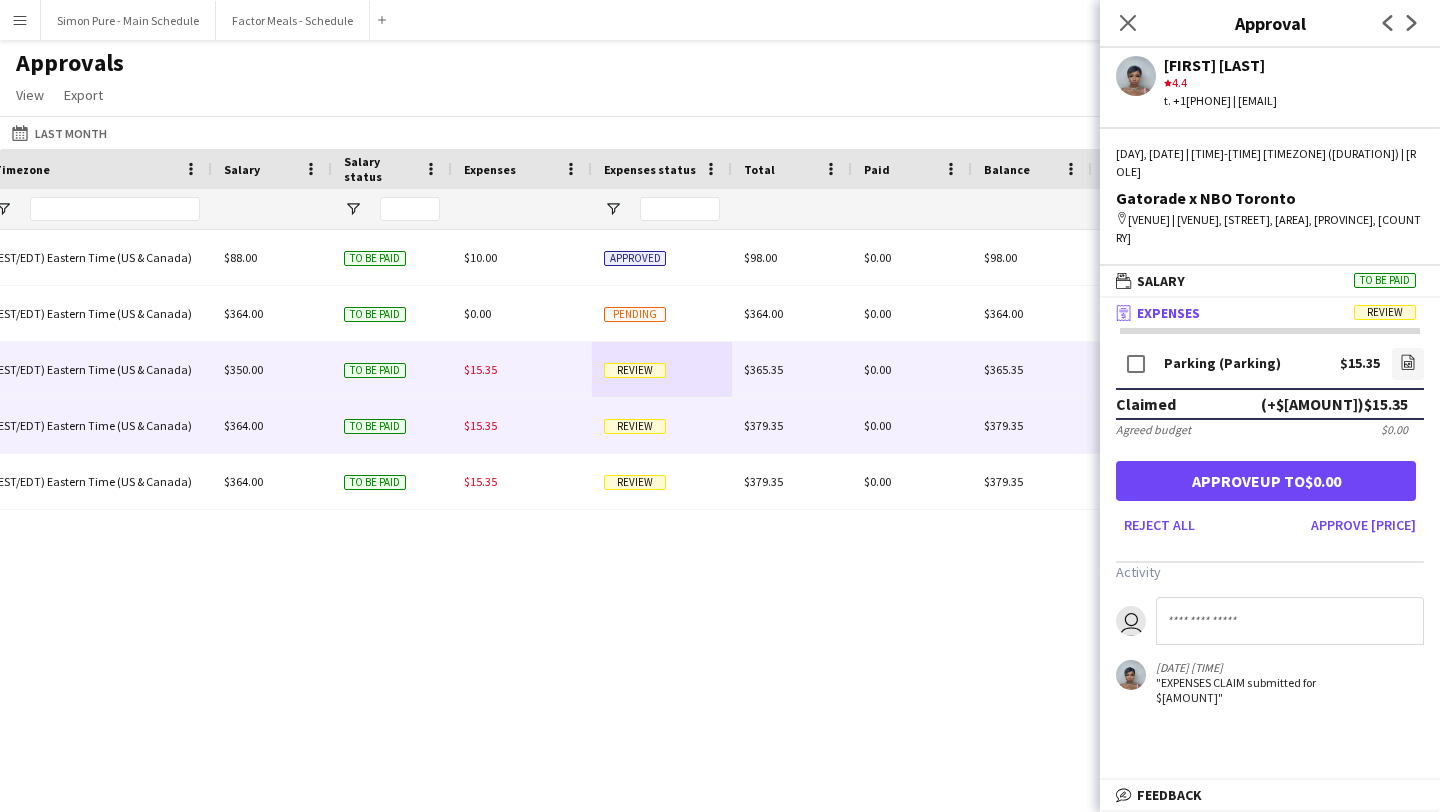 click on "Review" at bounding box center [635, 426] 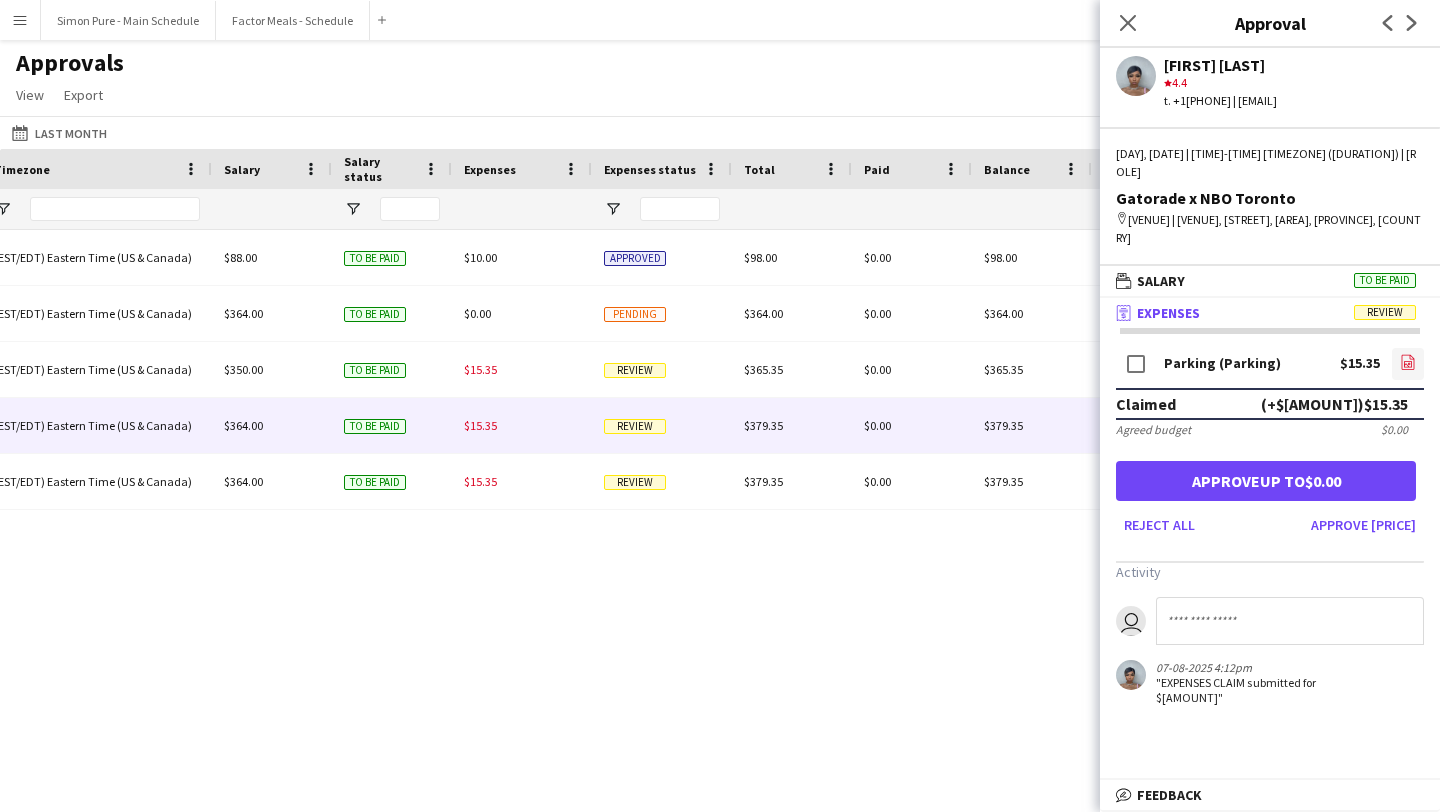 click on "file-image" 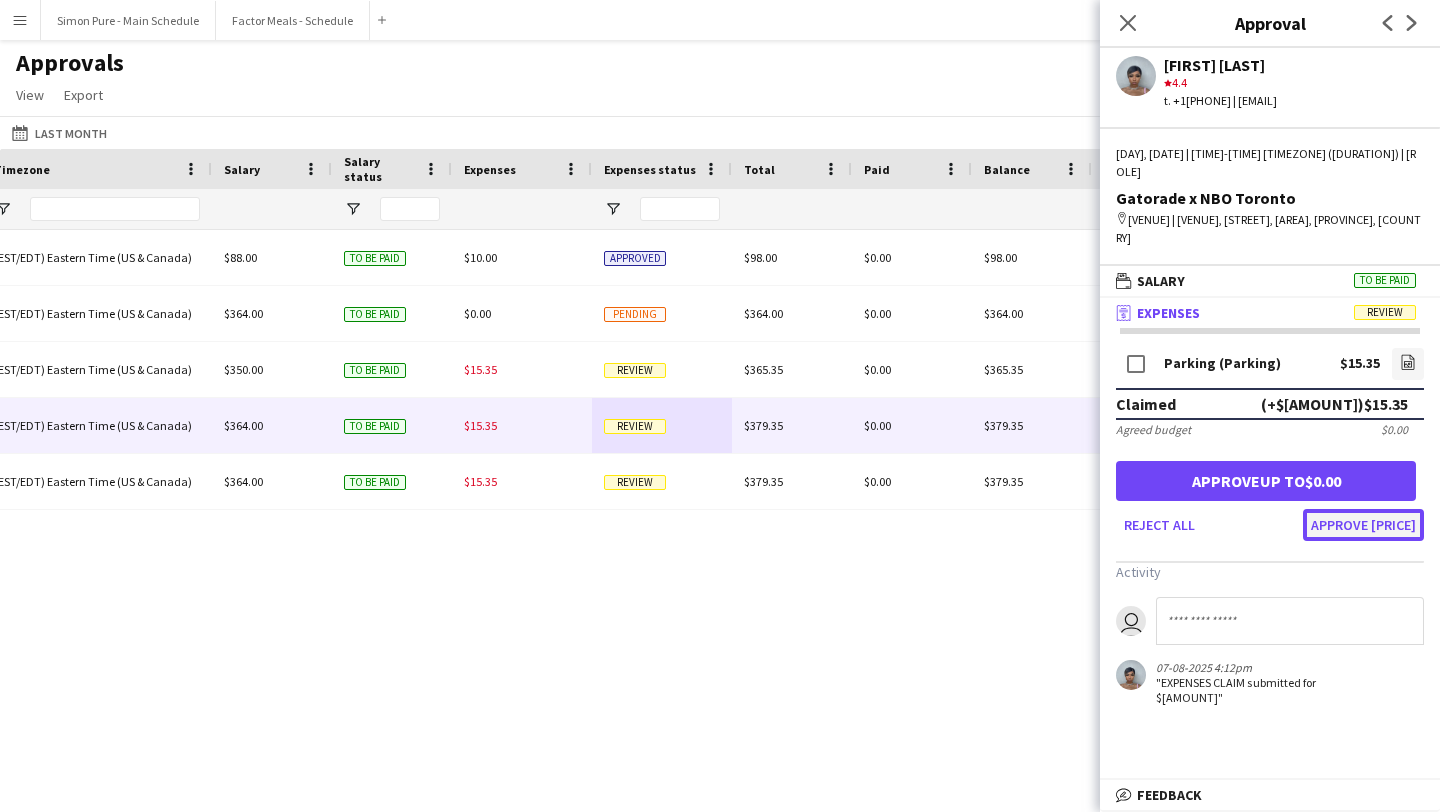 click on "Approve [PRICE]" at bounding box center [1363, 525] 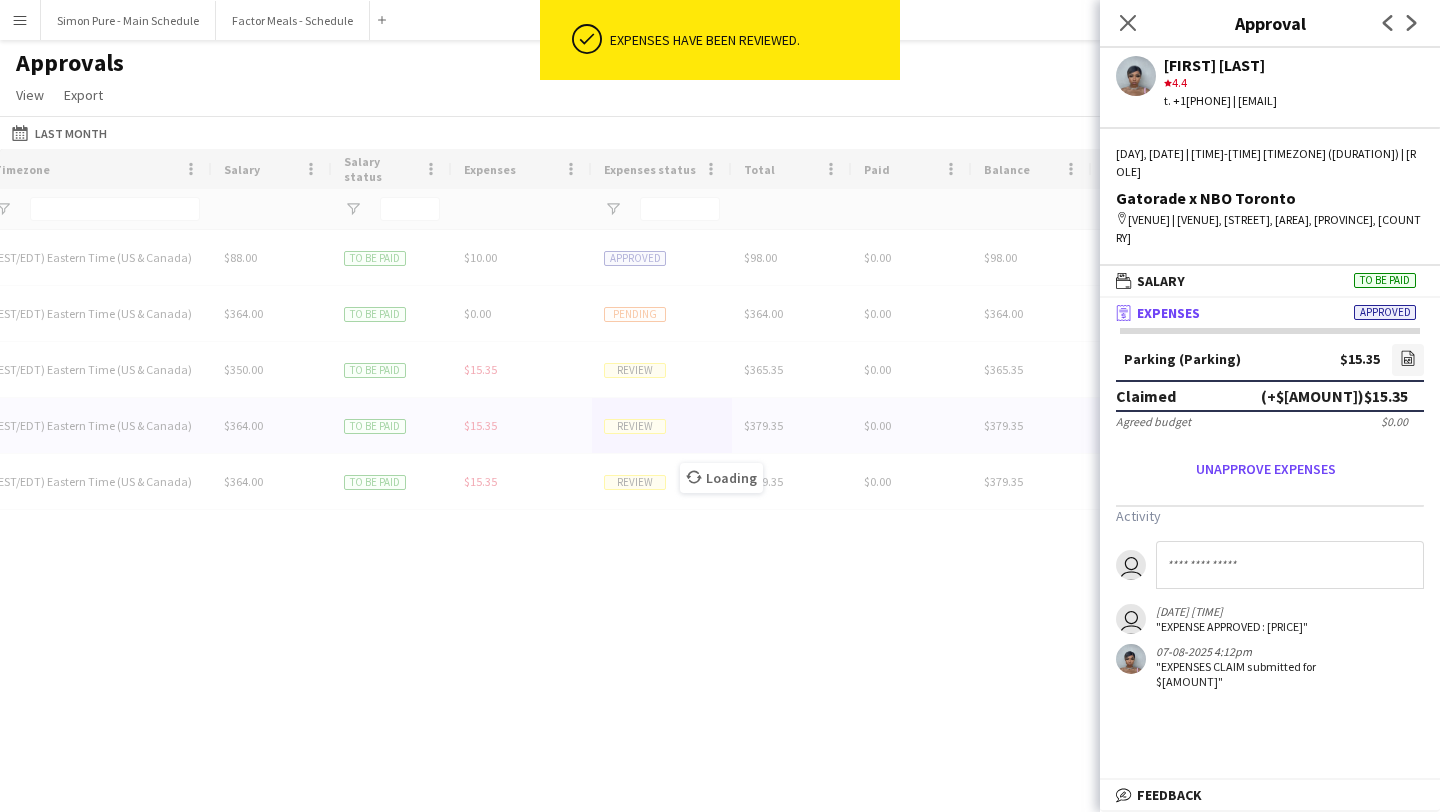 click on "Loading" at bounding box center (720, 463) 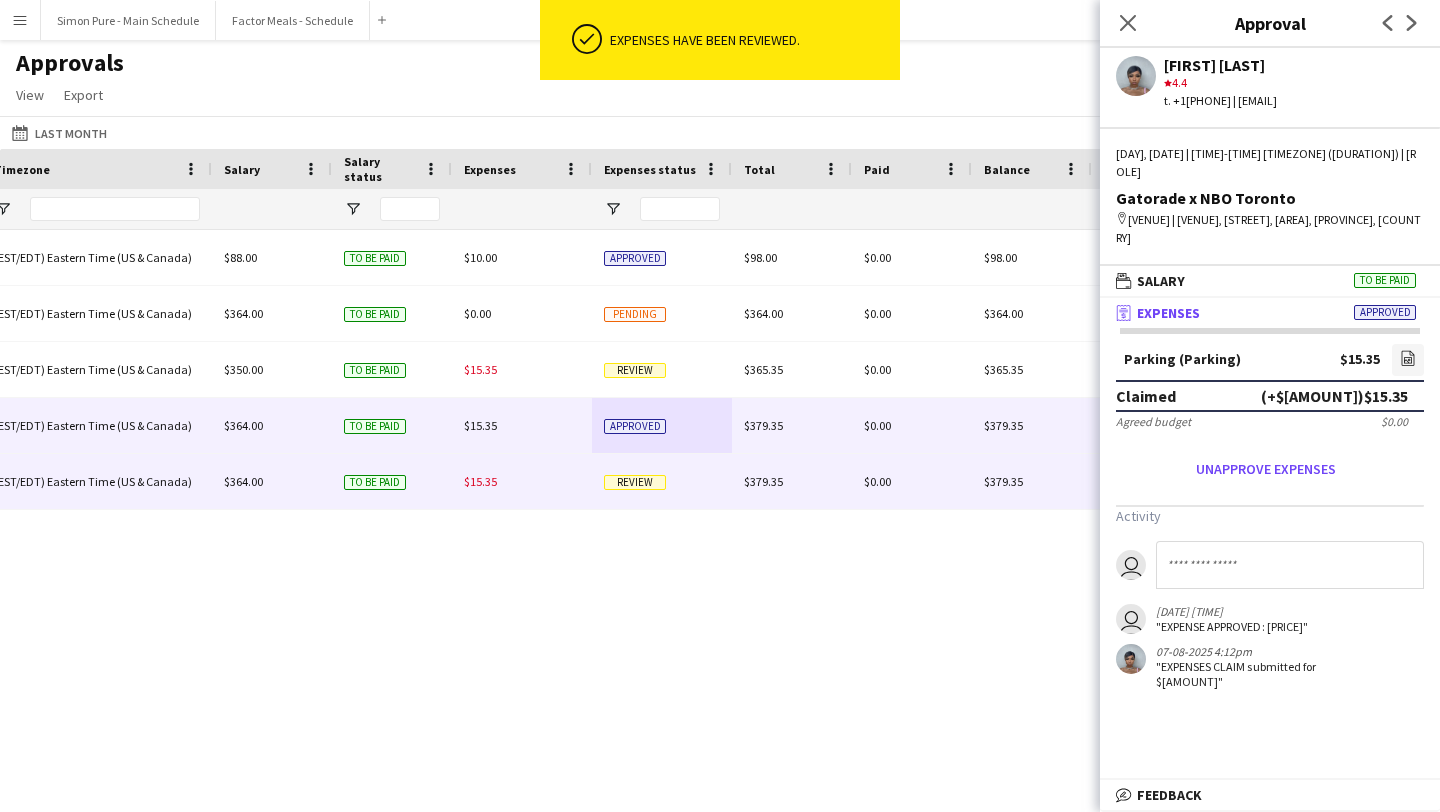 click on "Review" at bounding box center (635, 482) 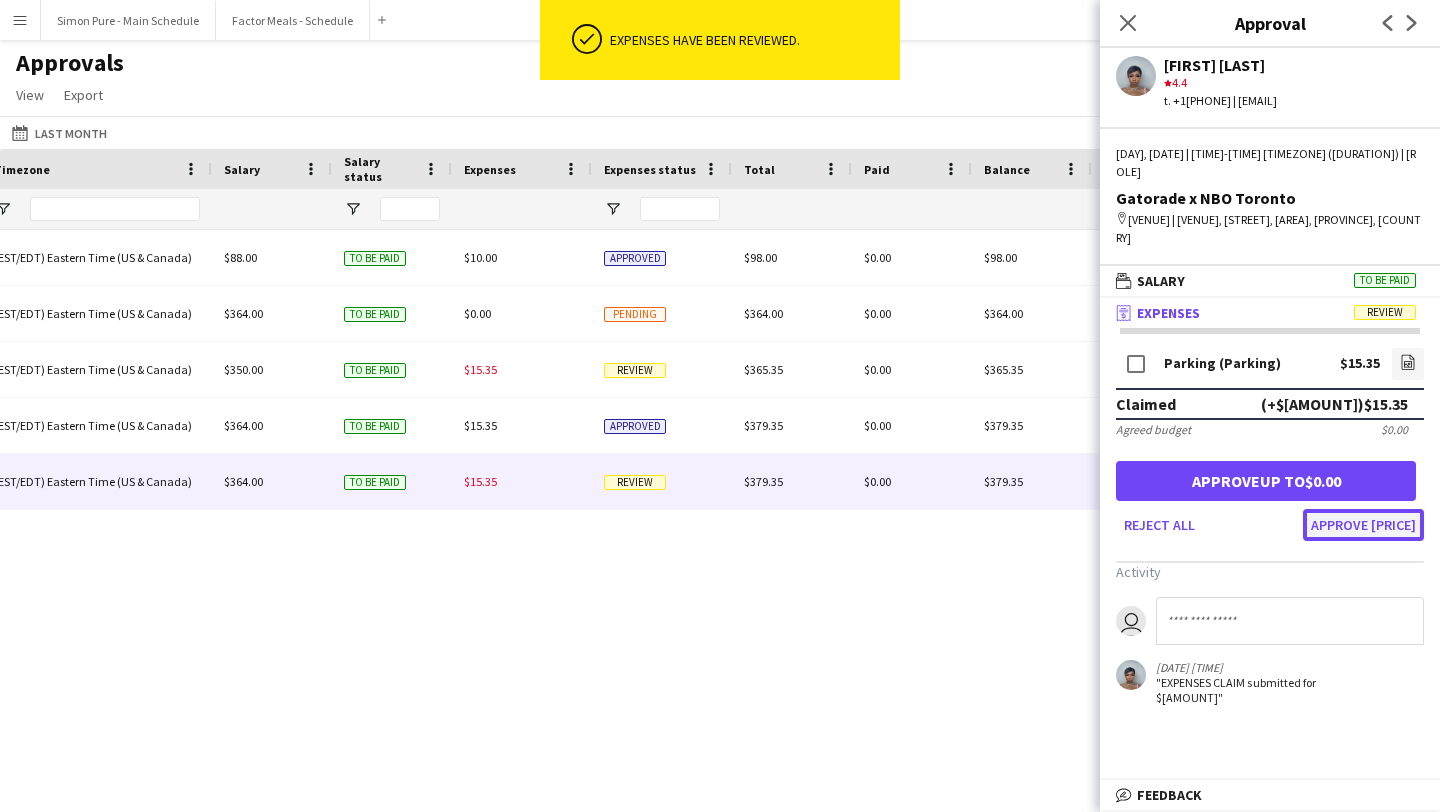 click on "Approve [PRICE]" at bounding box center [1363, 525] 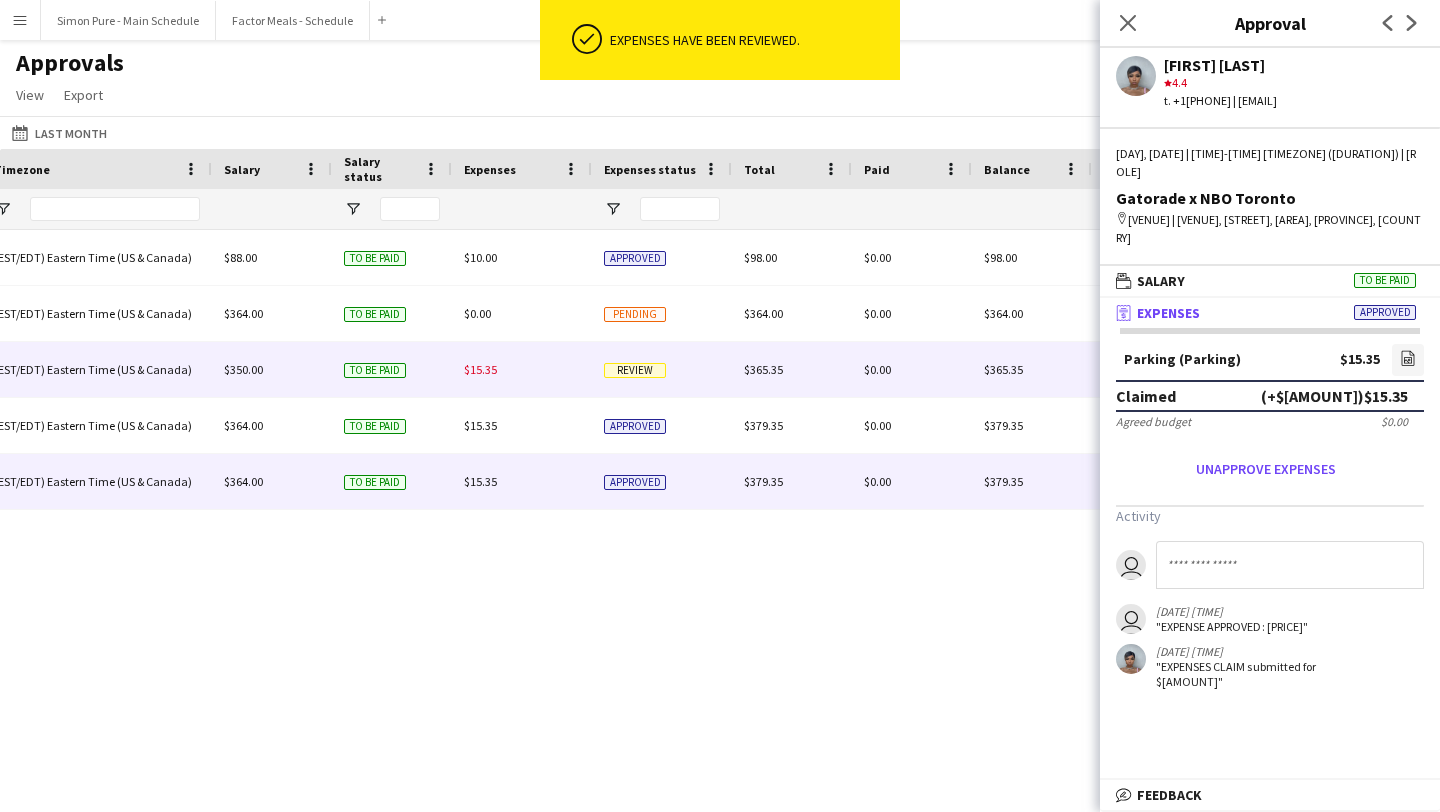 click on "Review" at bounding box center [635, 370] 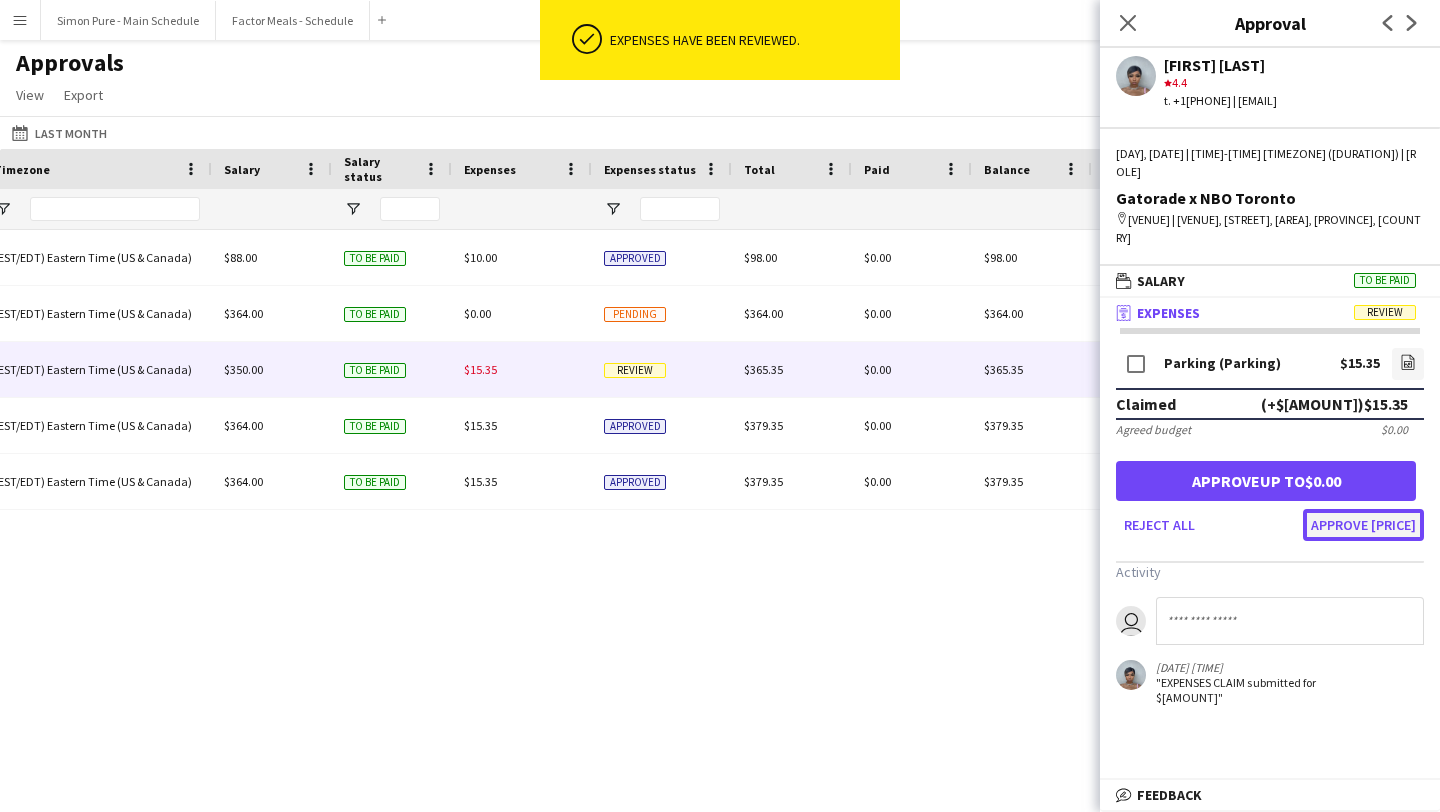 click on "Approve [PRICE]" at bounding box center (1363, 525) 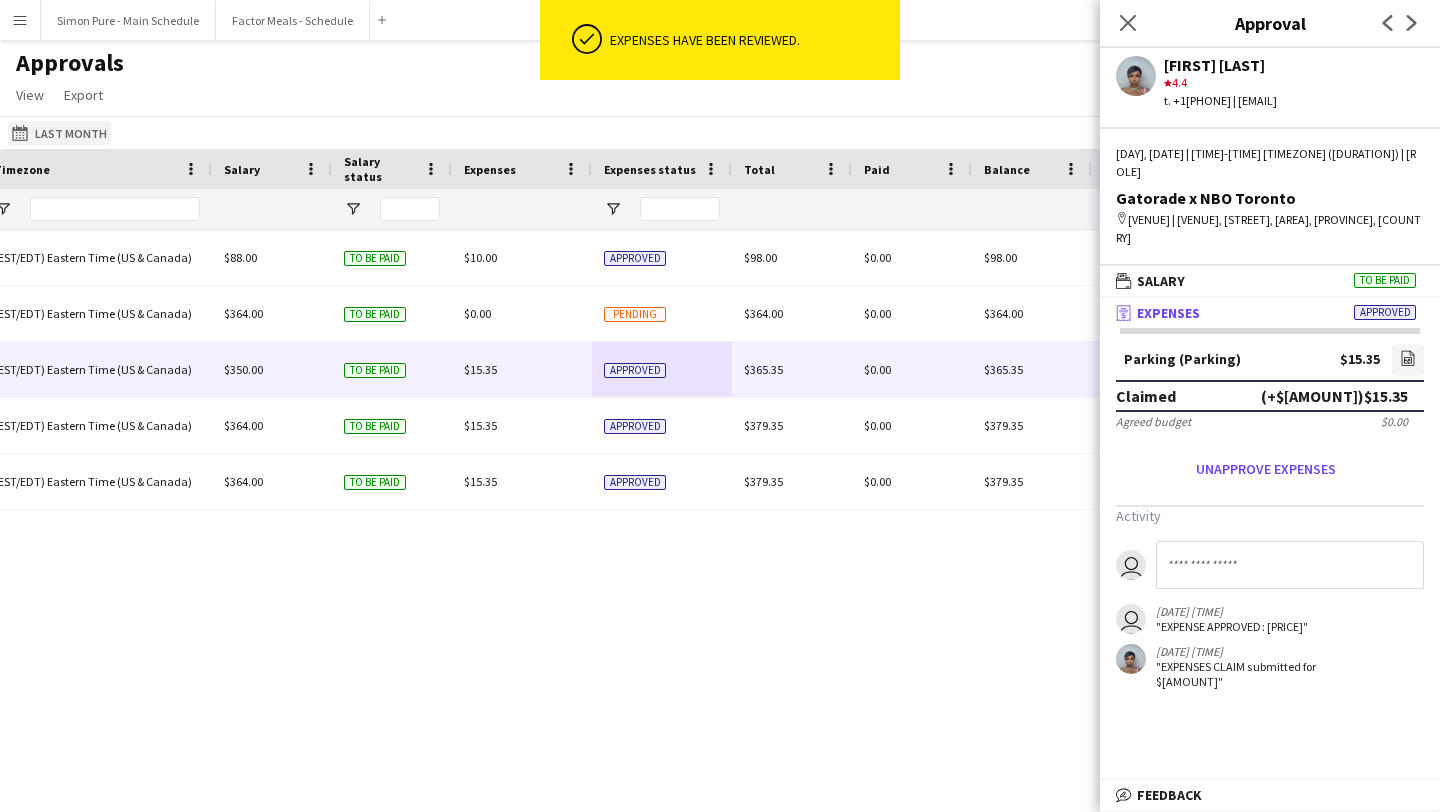 click on "[DATE] to [DATE] Last Month" 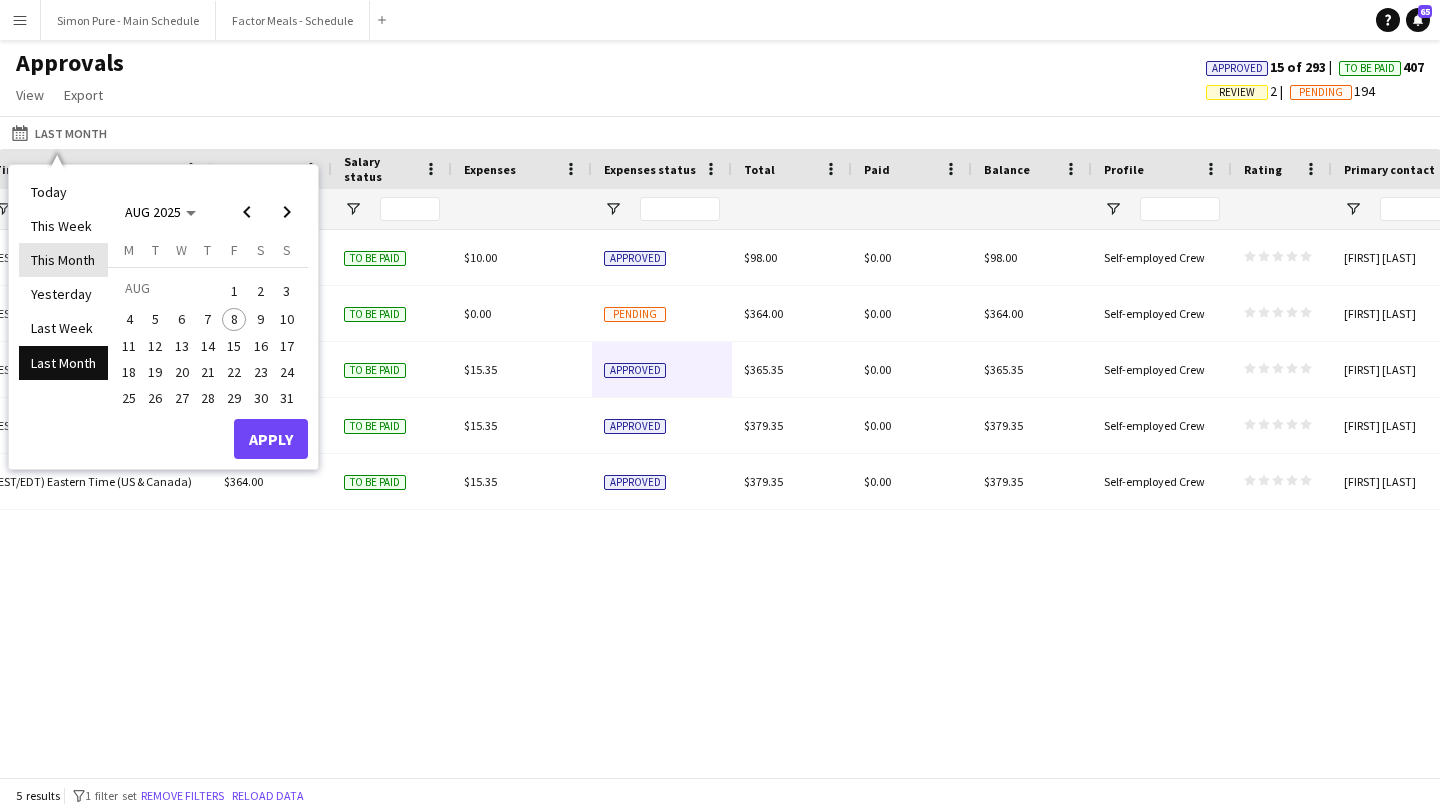 click on "This Month" at bounding box center [63, 260] 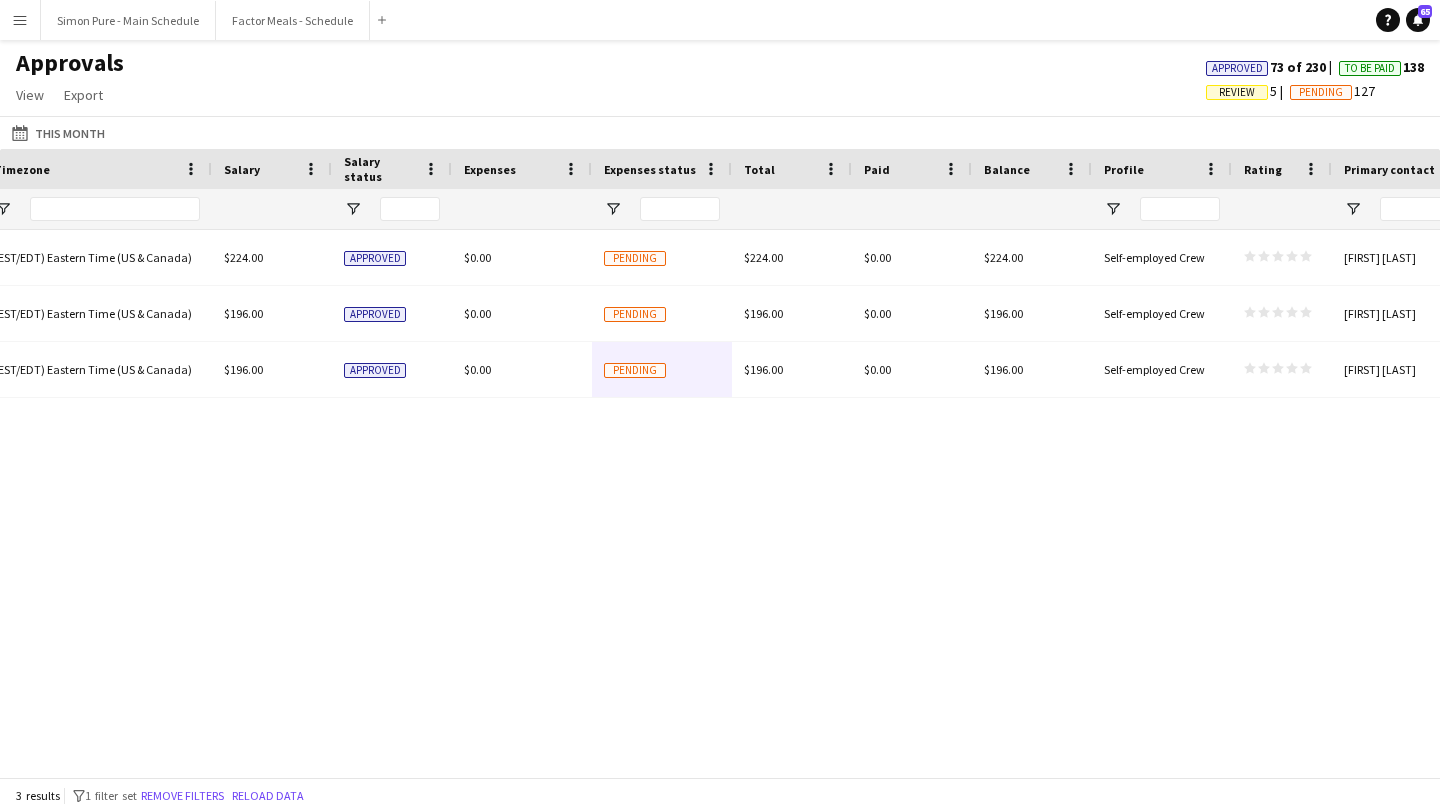 click on "Menu" at bounding box center (20, 20) 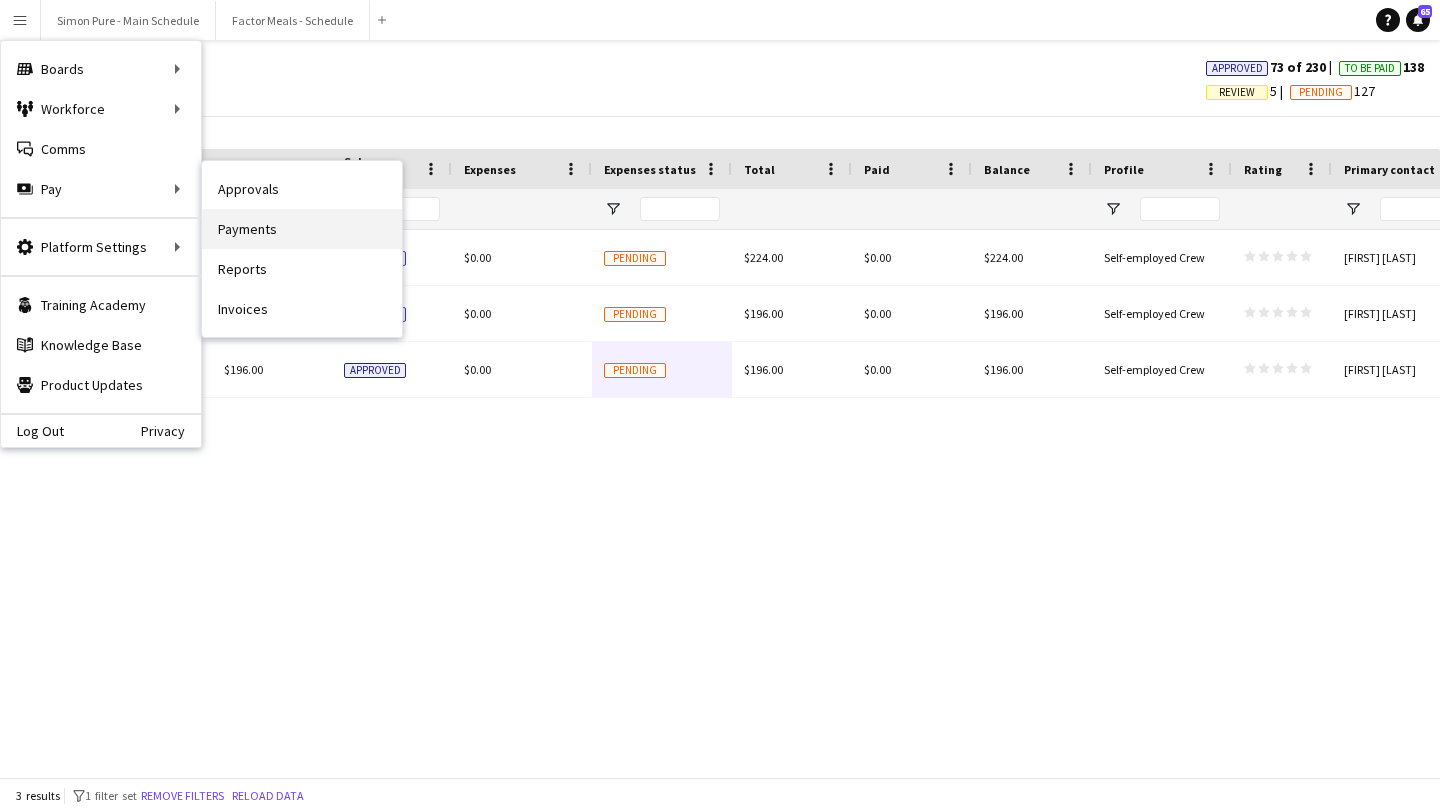 click on "Payments" at bounding box center (302, 229) 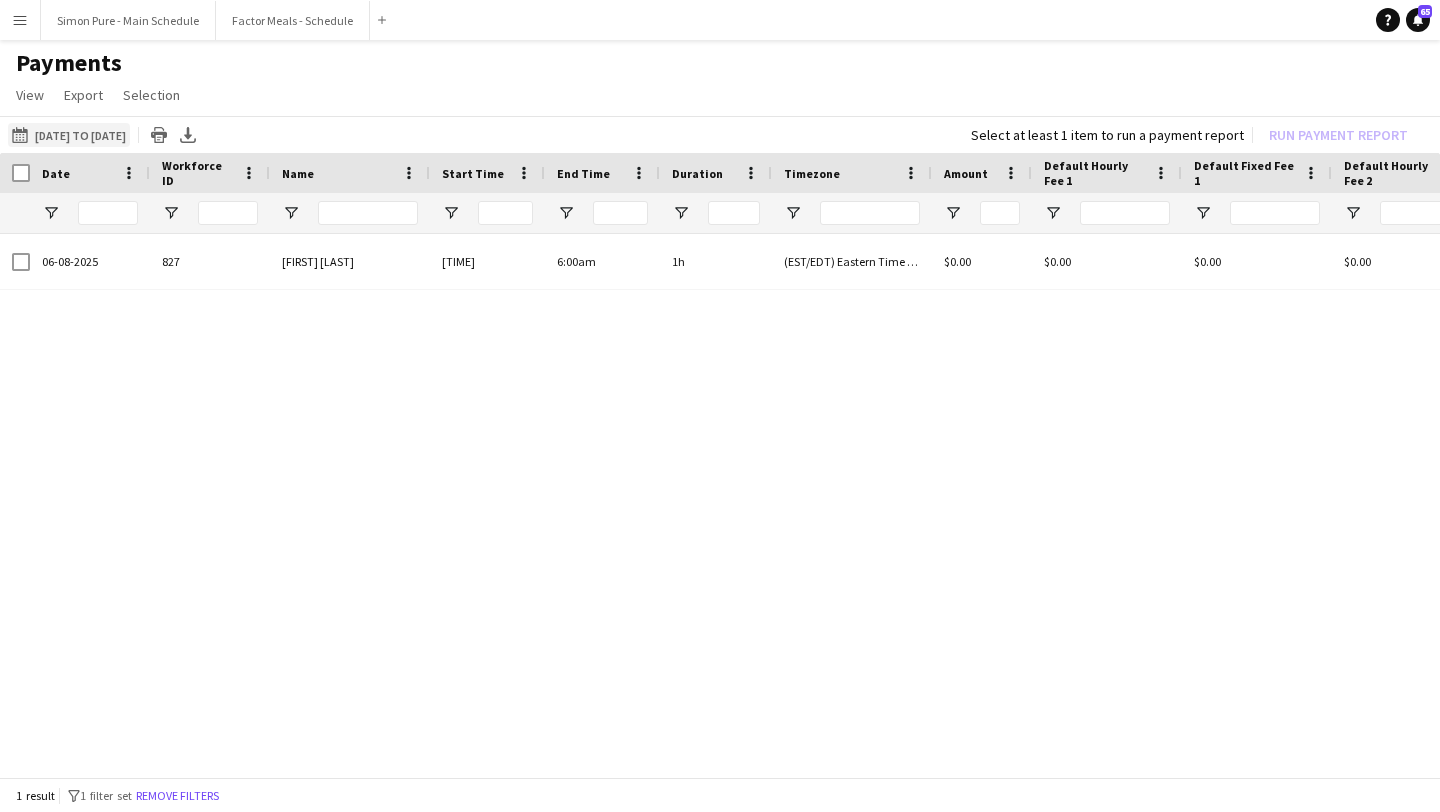 click on "[DATE] to [DATE] [DATE] to [DATE]" 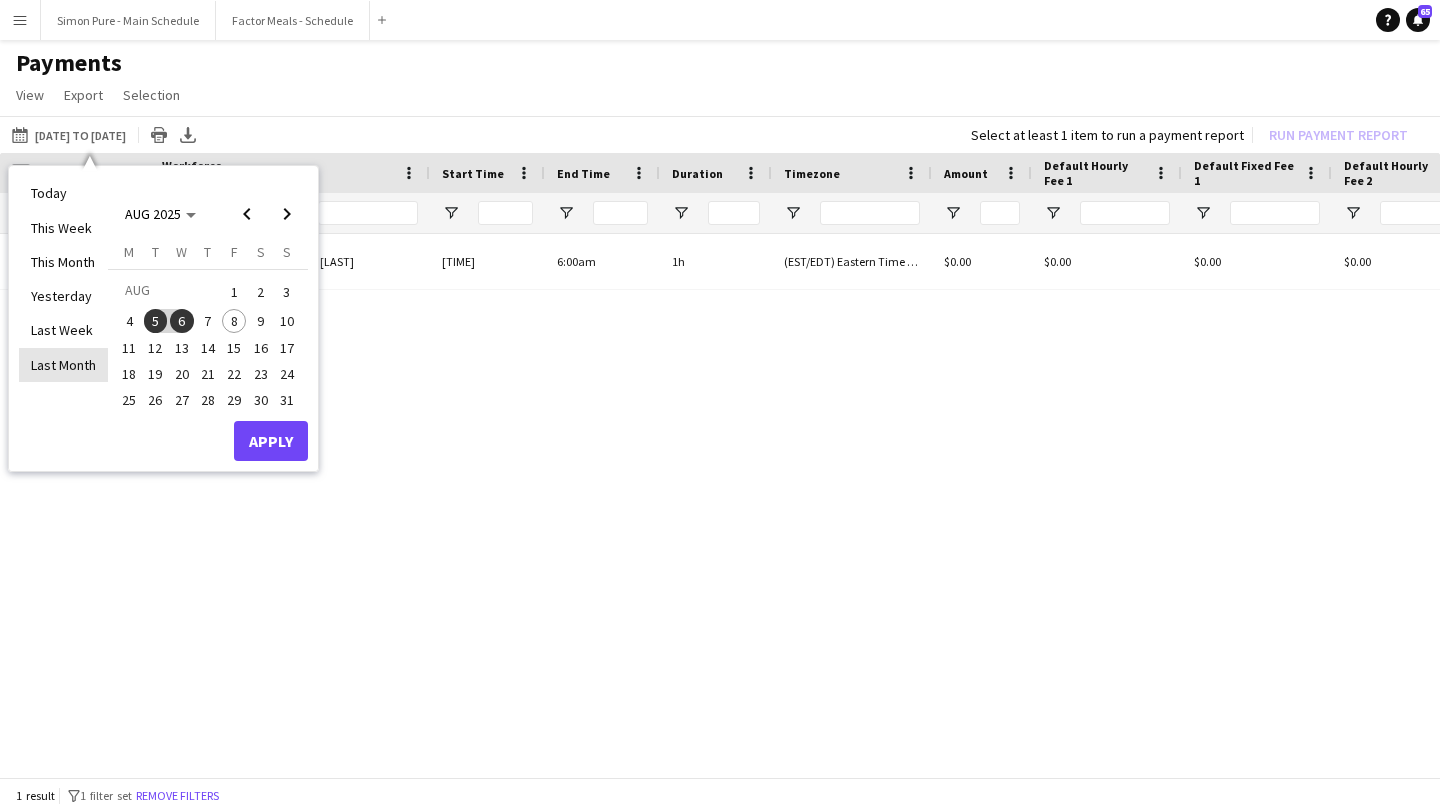 click on "Last Month" at bounding box center (63, 365) 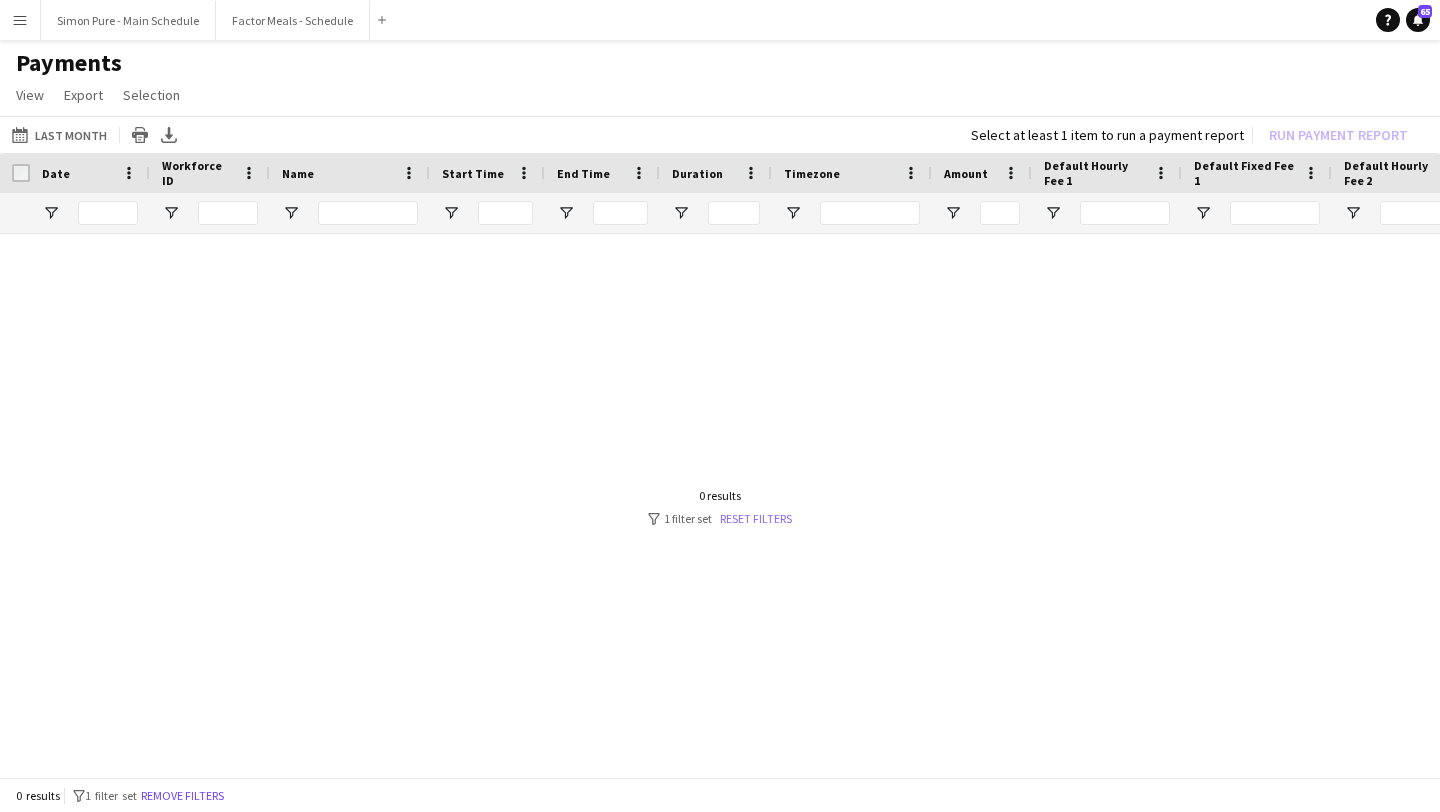 click on "Reset filters" at bounding box center (756, 518) 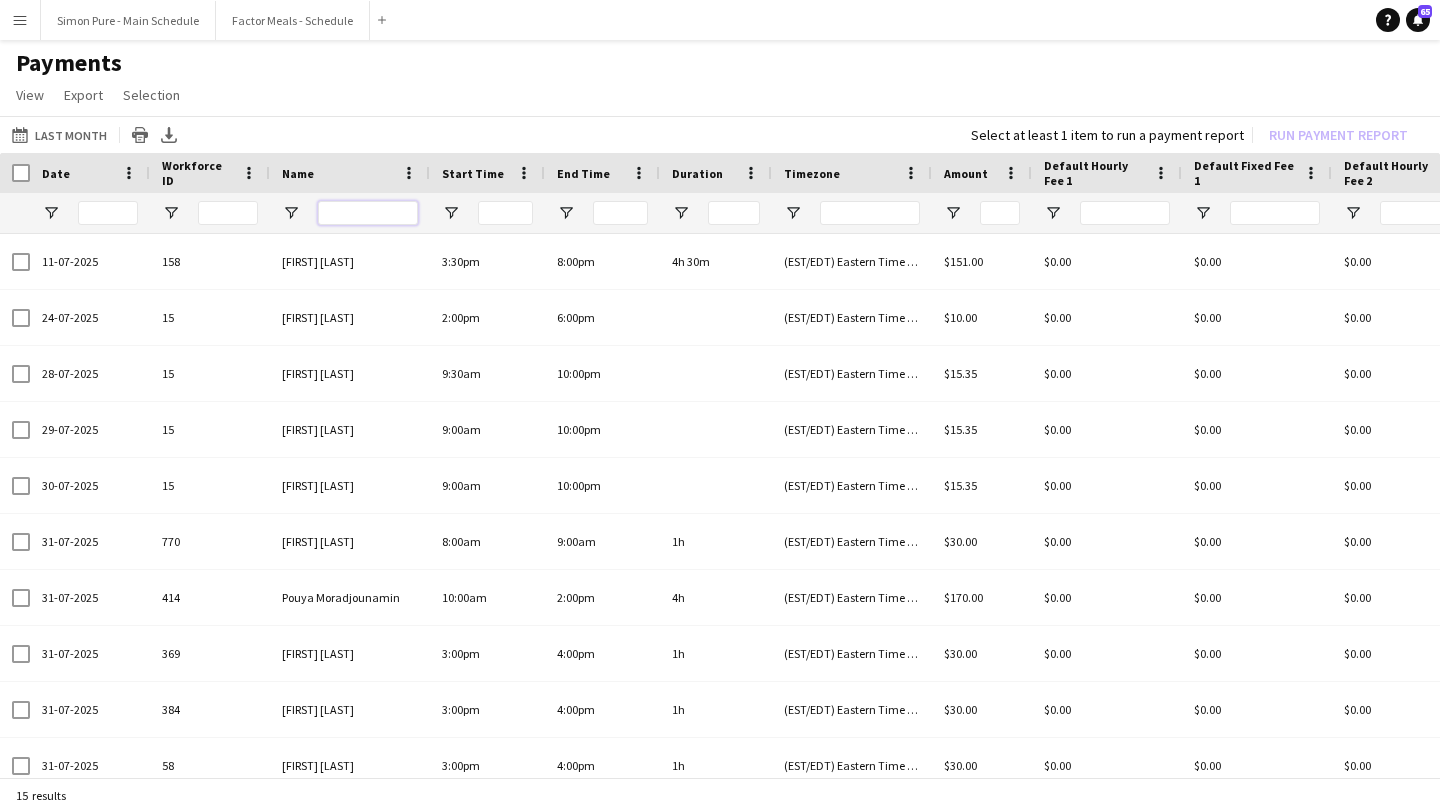 click at bounding box center [368, 213] 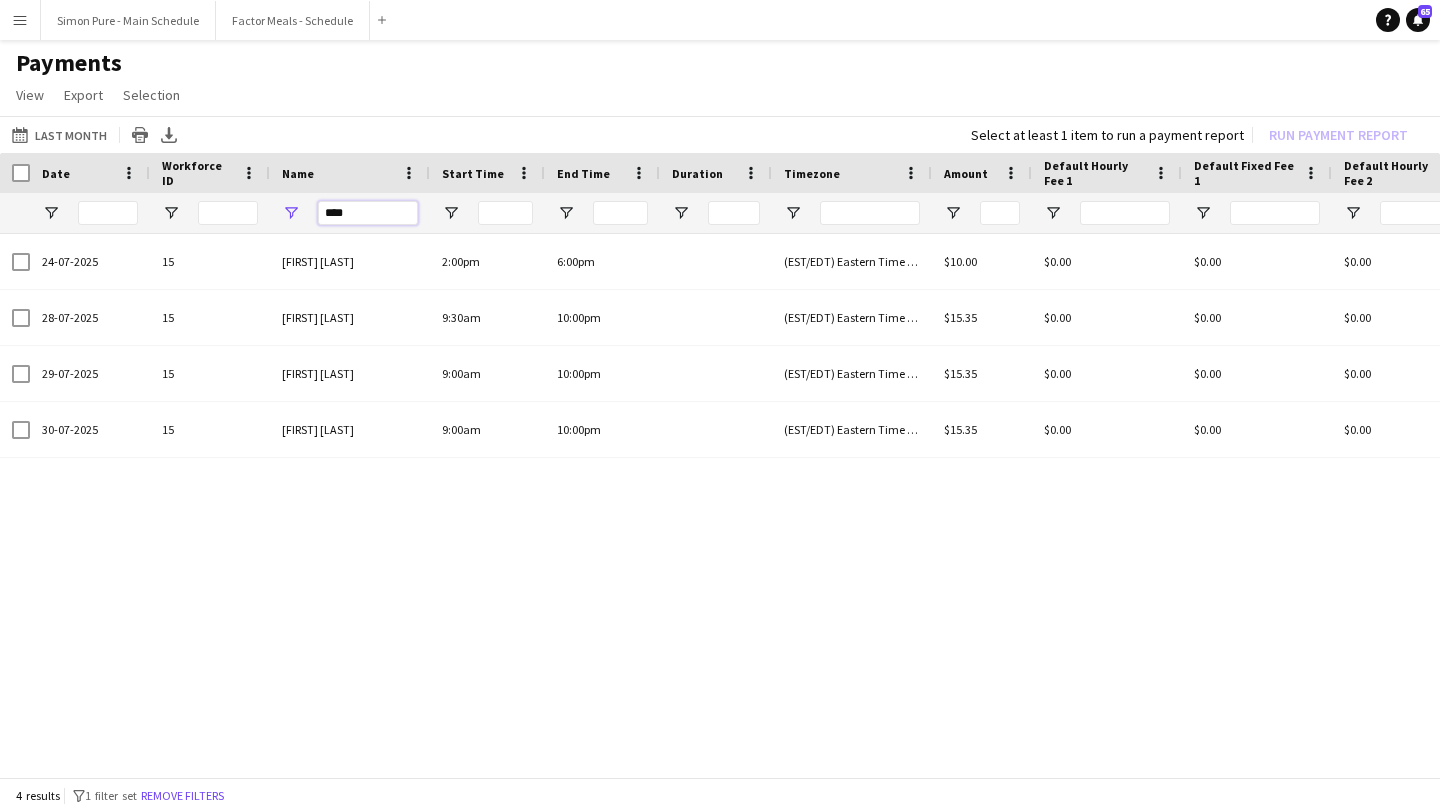 type on "****" 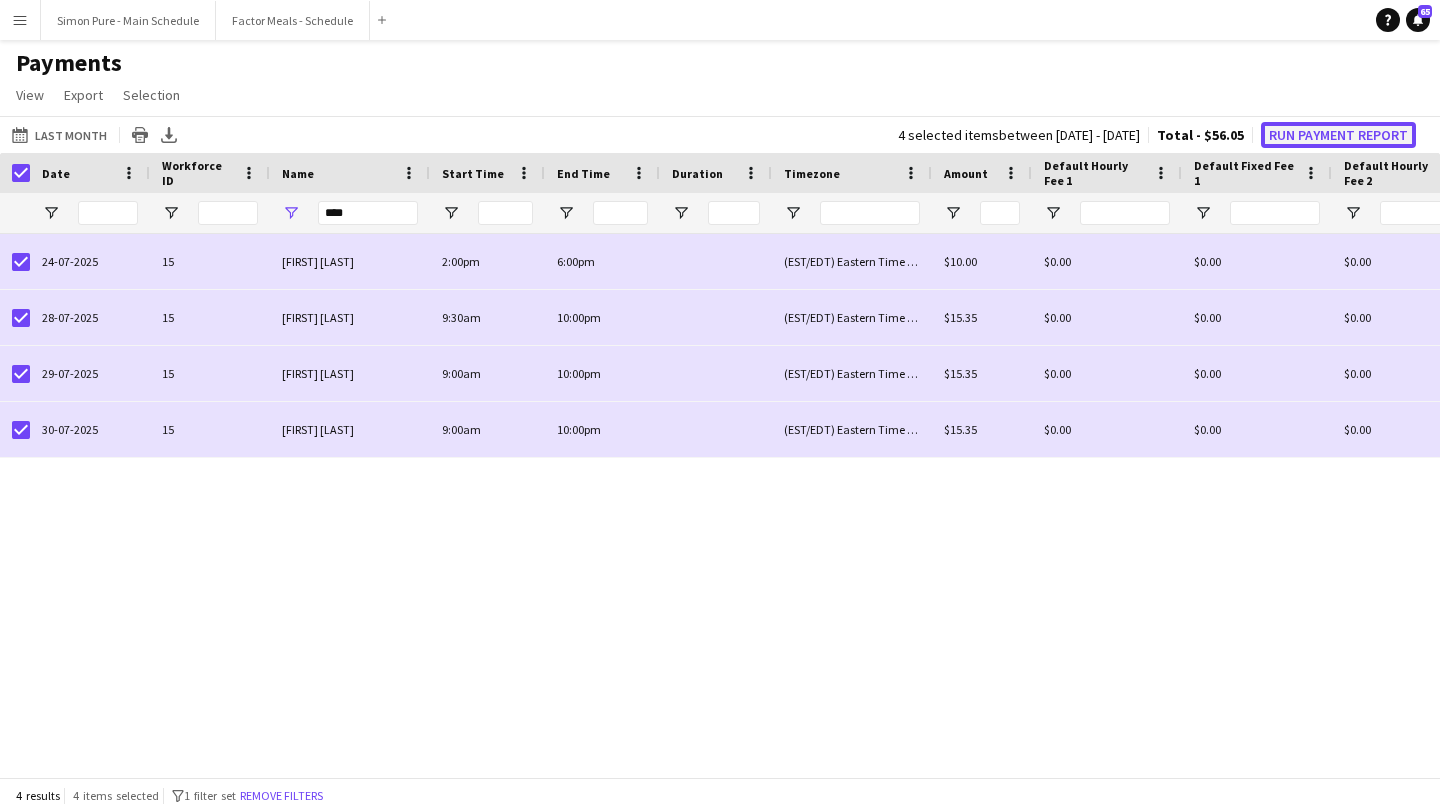click on "Run Payment Report" 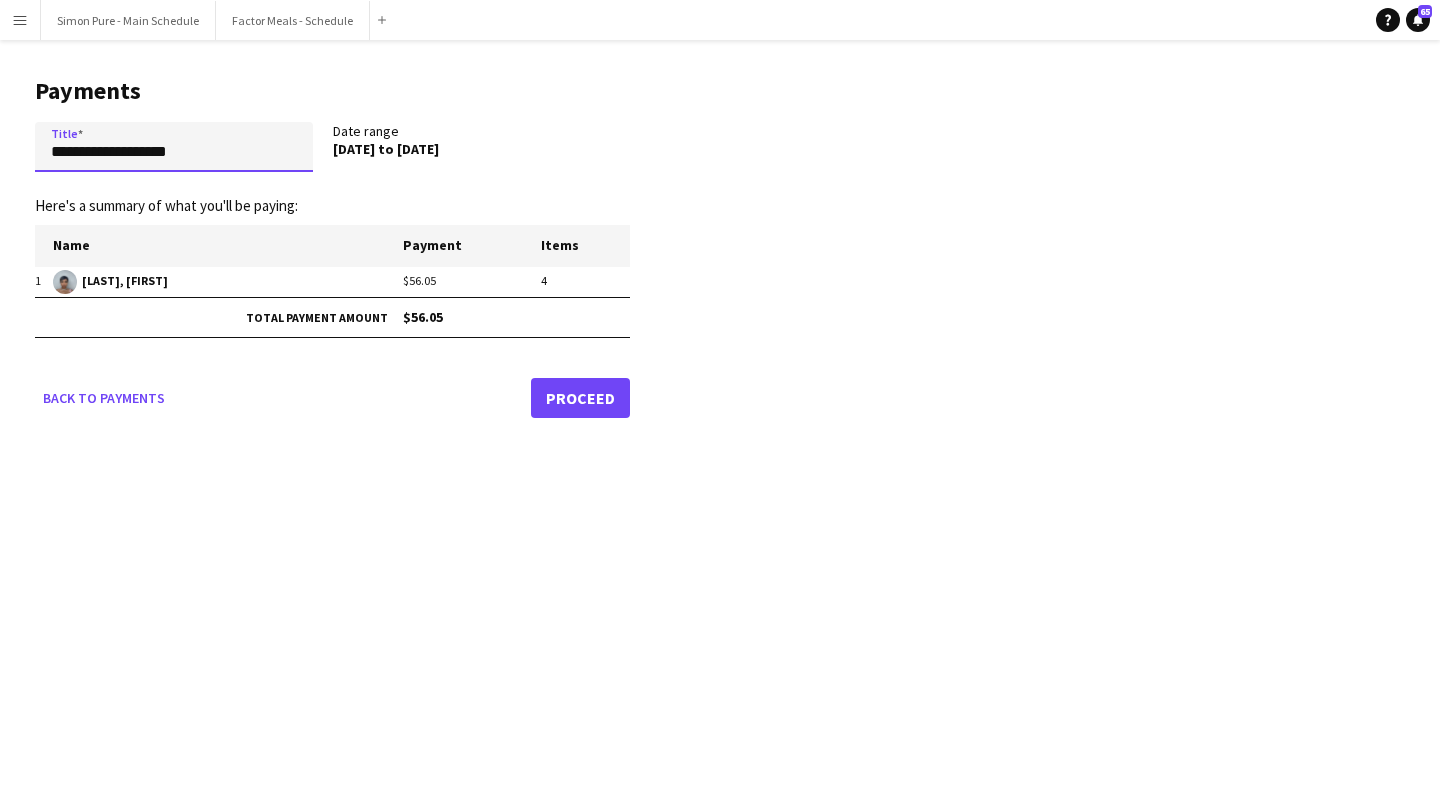 drag, startPoint x: 236, startPoint y: 158, endPoint x: 0, endPoint y: 157, distance: 236.00212 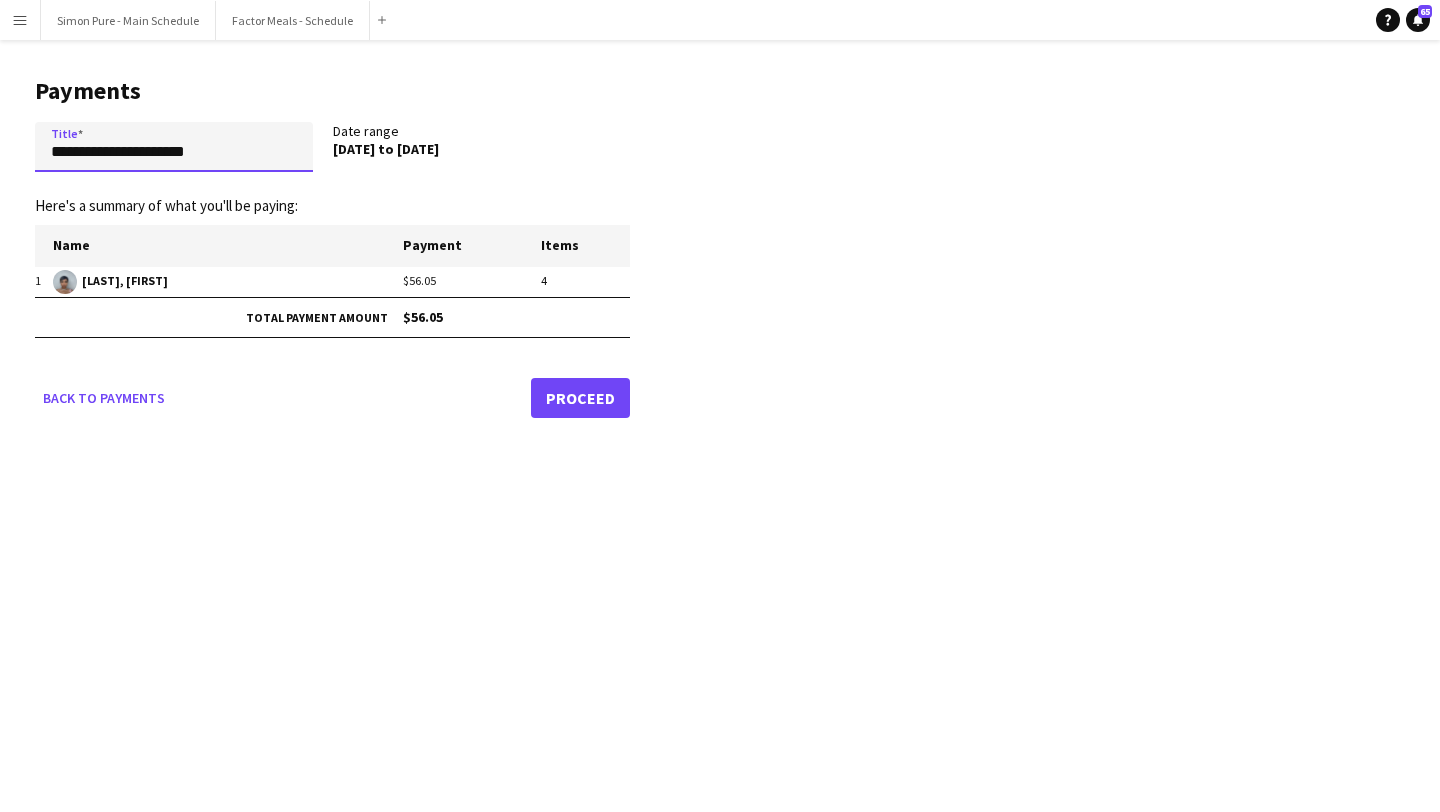 type on "**********" 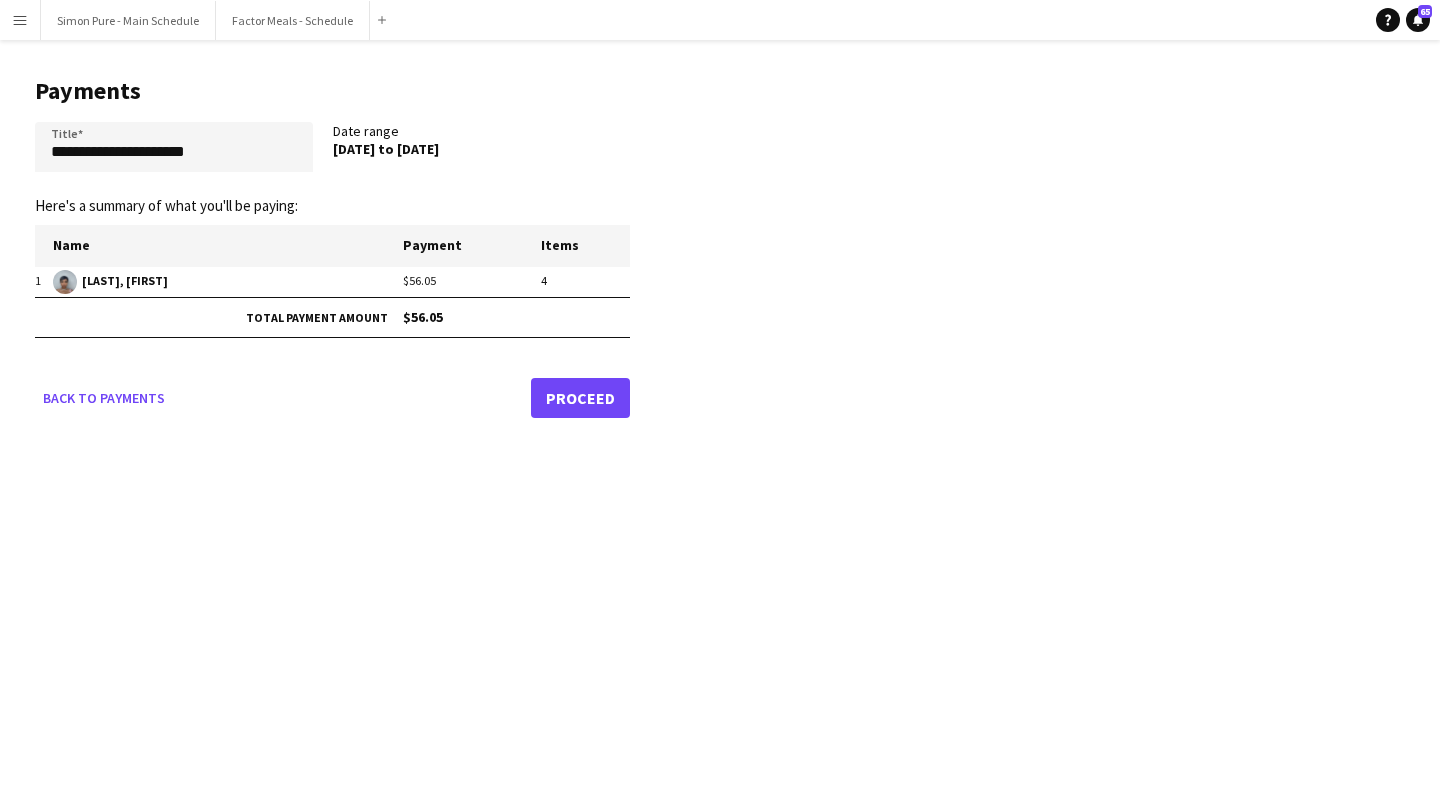 click on "Proceed" 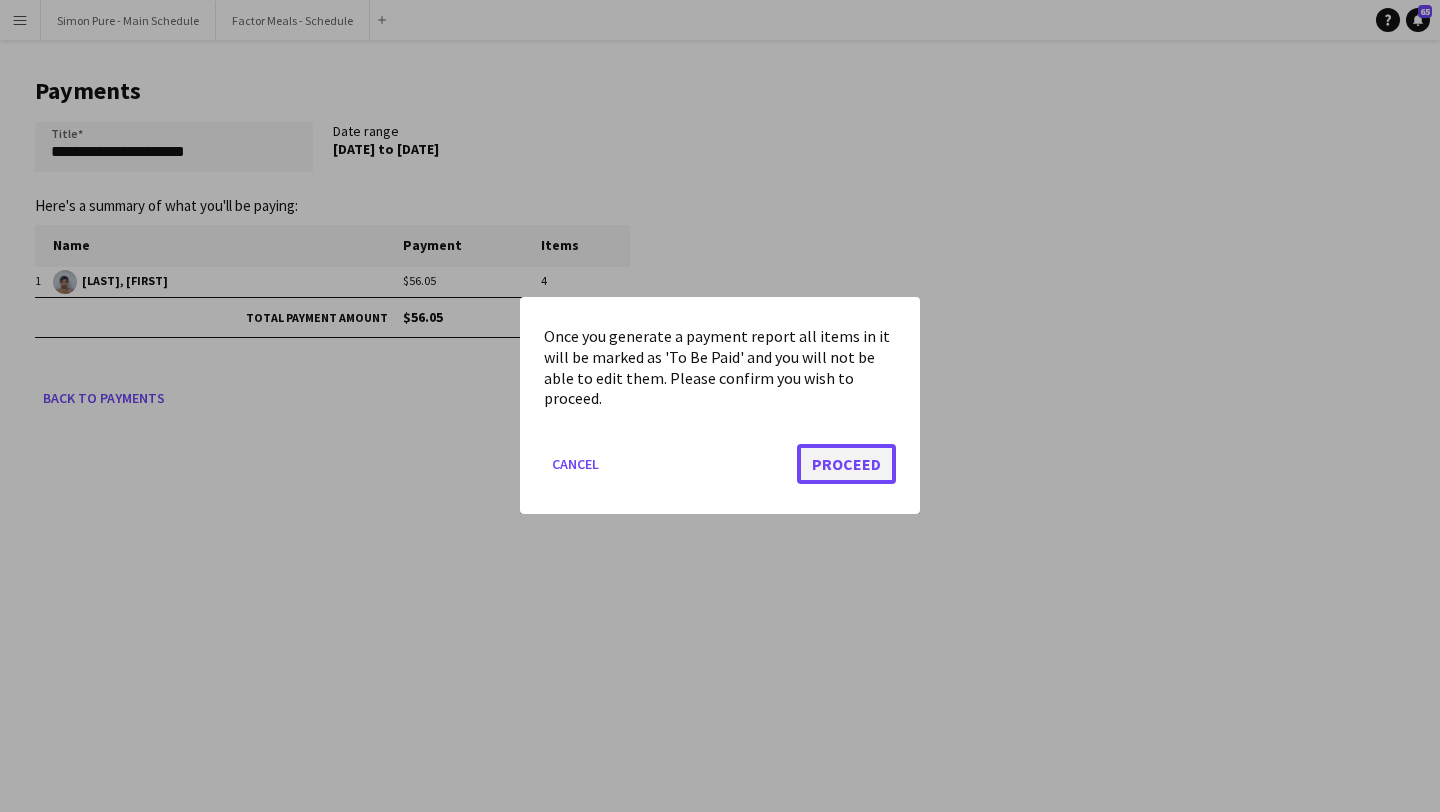 click on "Proceed" 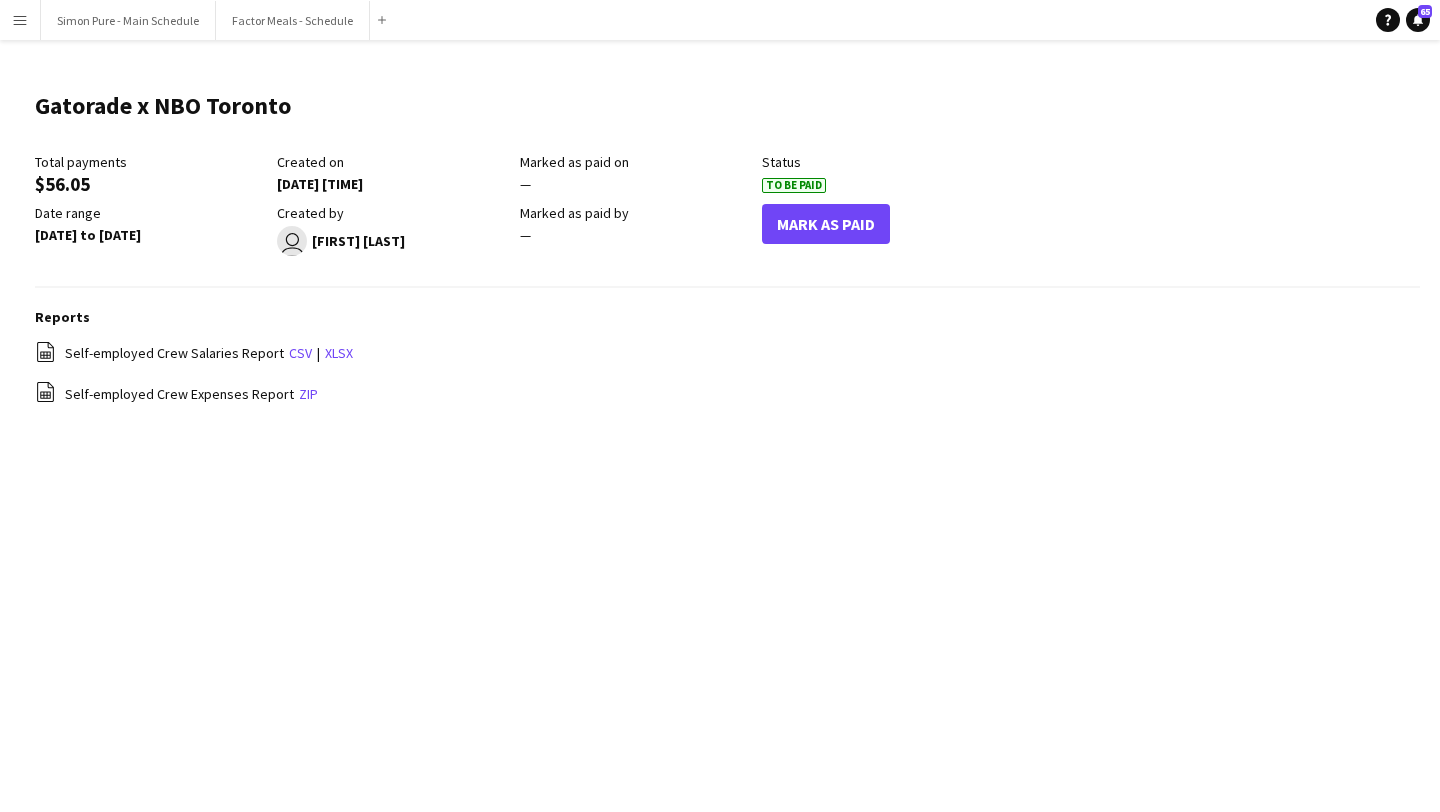 click on "Menu" at bounding box center (20, 20) 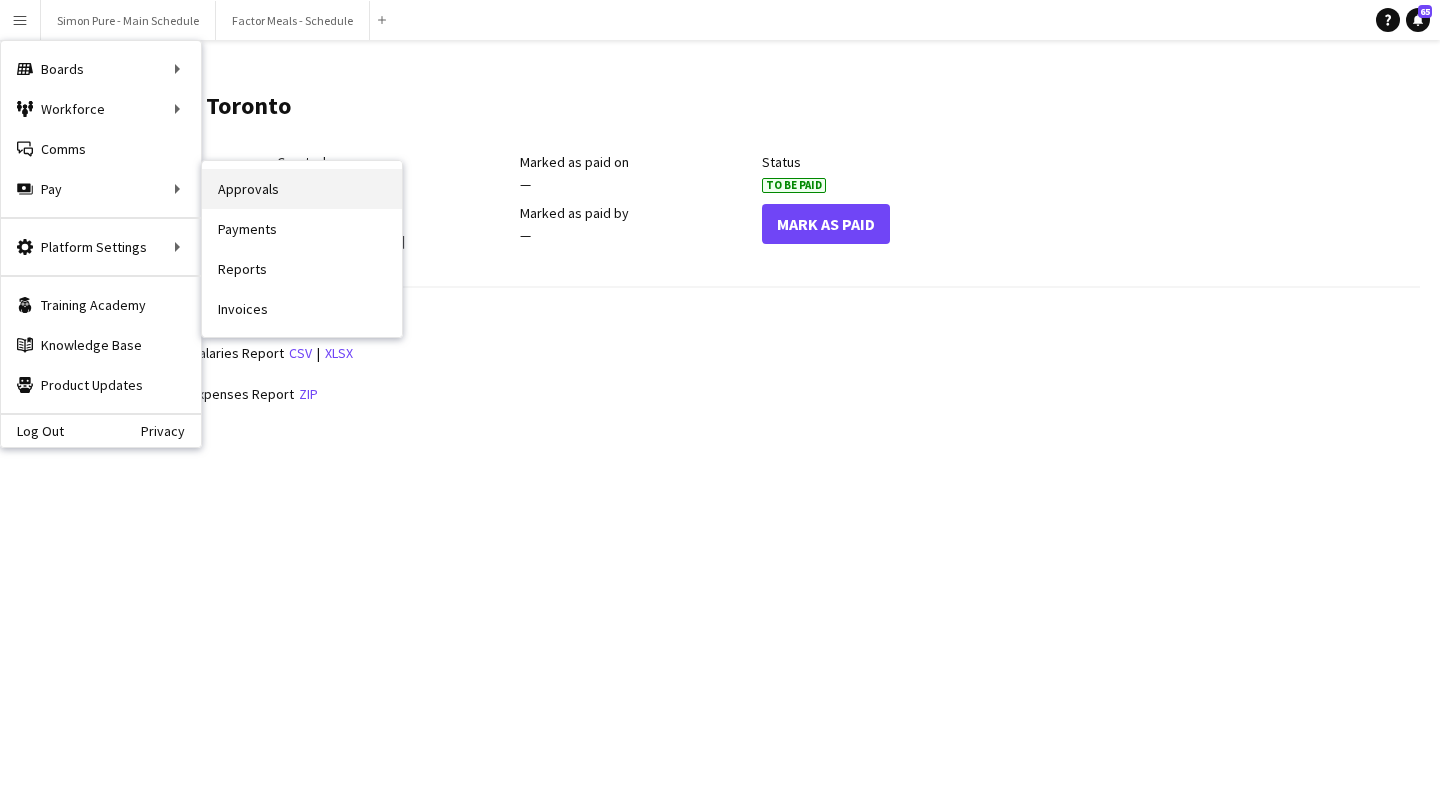 click on "Approvals" at bounding box center (302, 189) 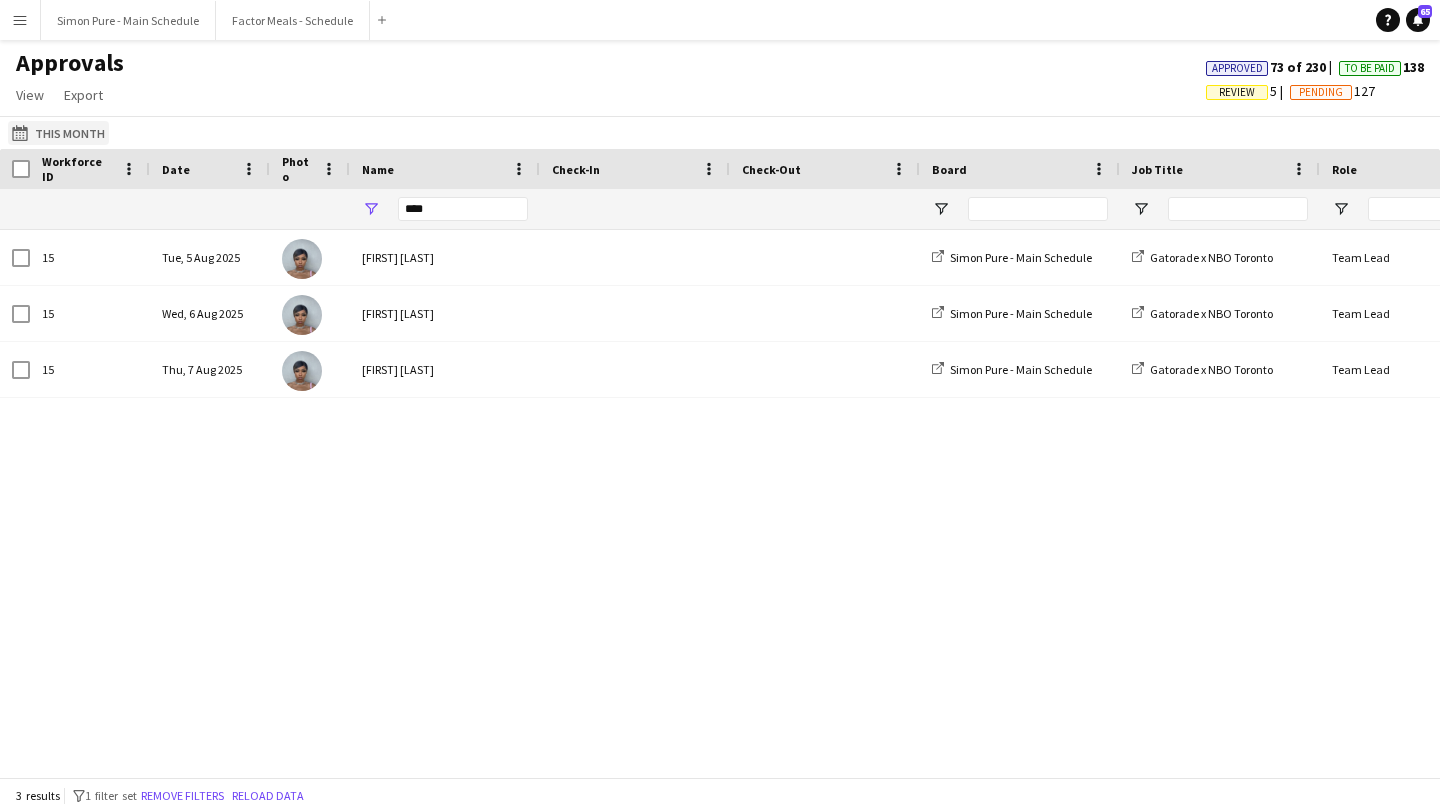 click on "This Month
This Month" 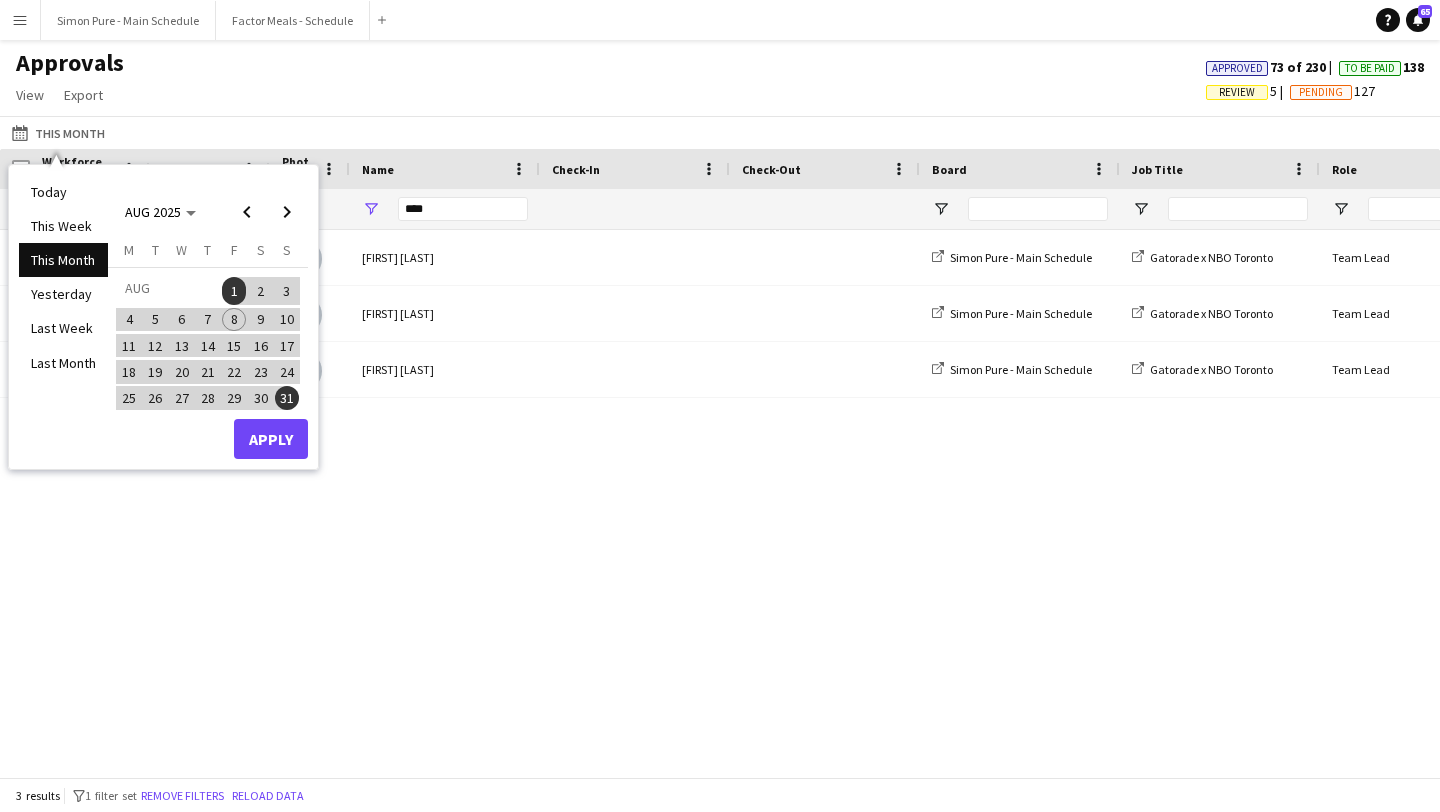 click on "****" at bounding box center (463, 209) 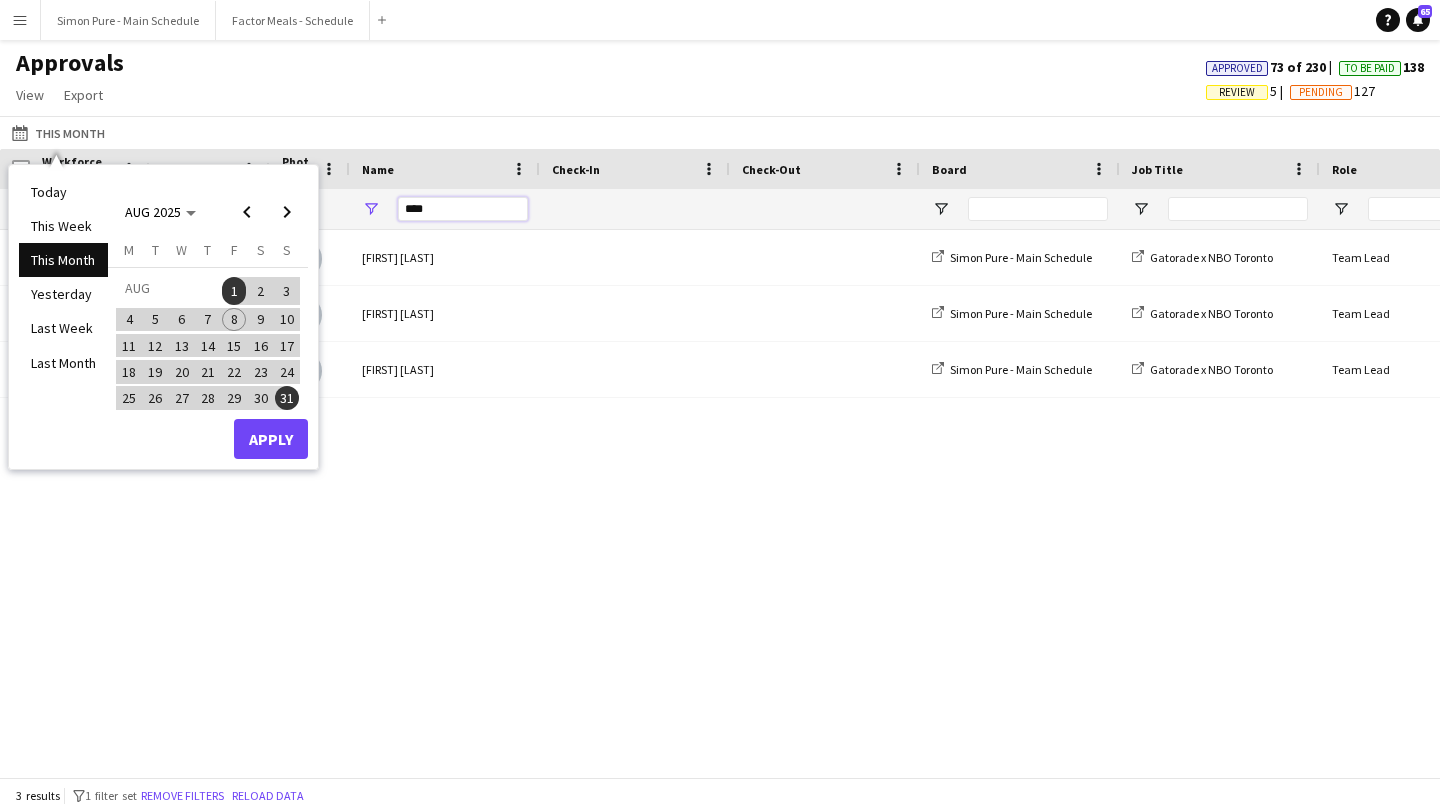 click on "****" at bounding box center [463, 209] 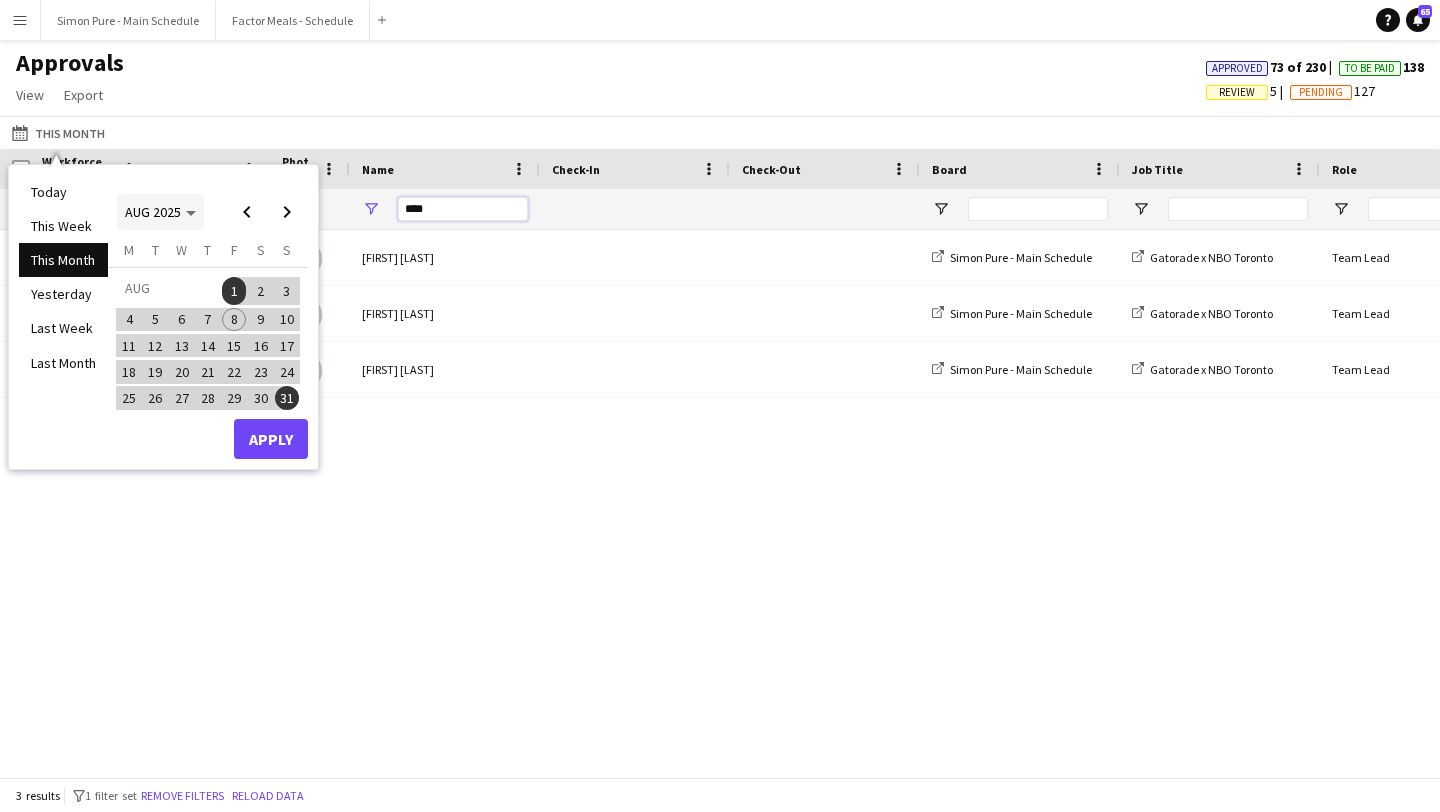 drag, startPoint x: 462, startPoint y: 206, endPoint x: 196, endPoint y: 228, distance: 266.90823 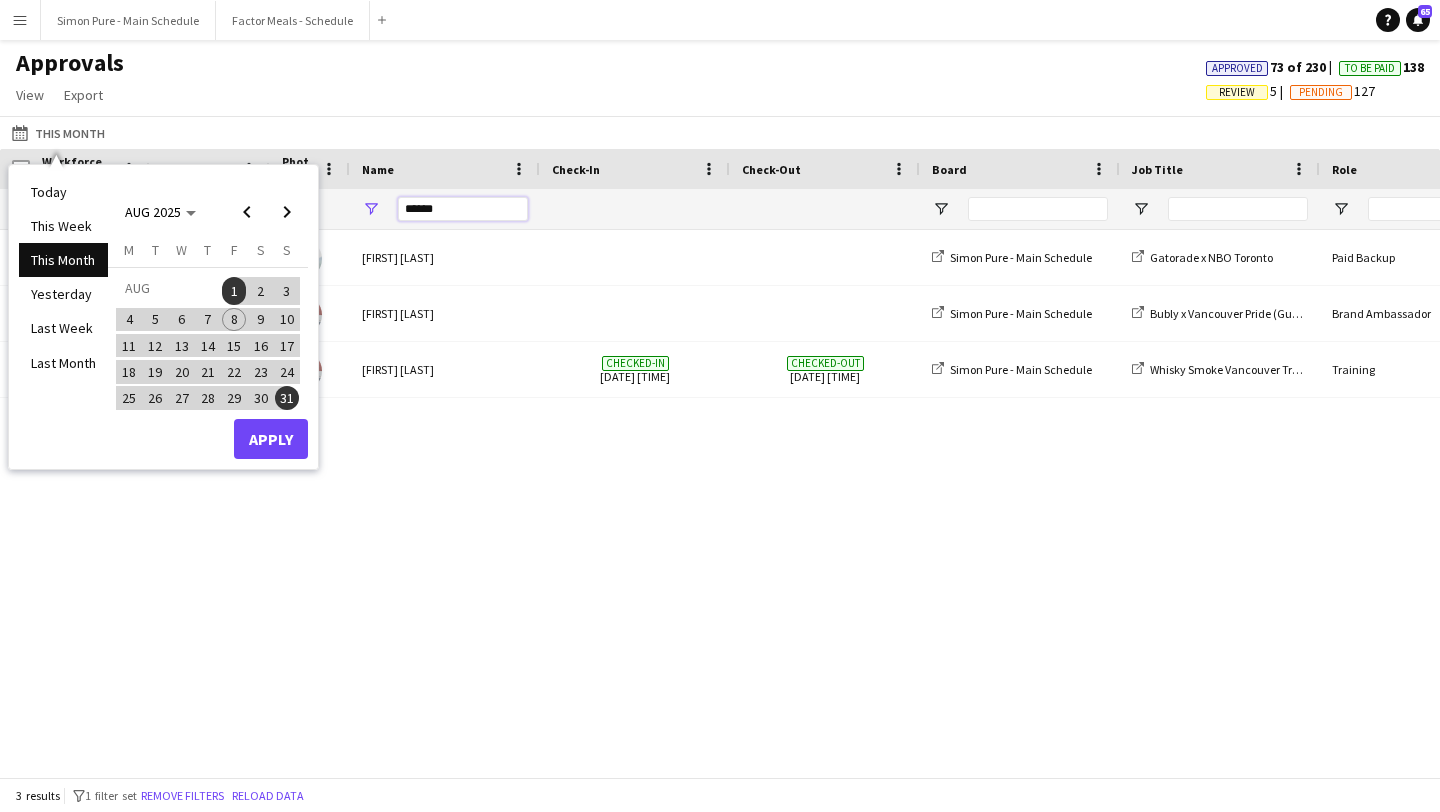 type on "******" 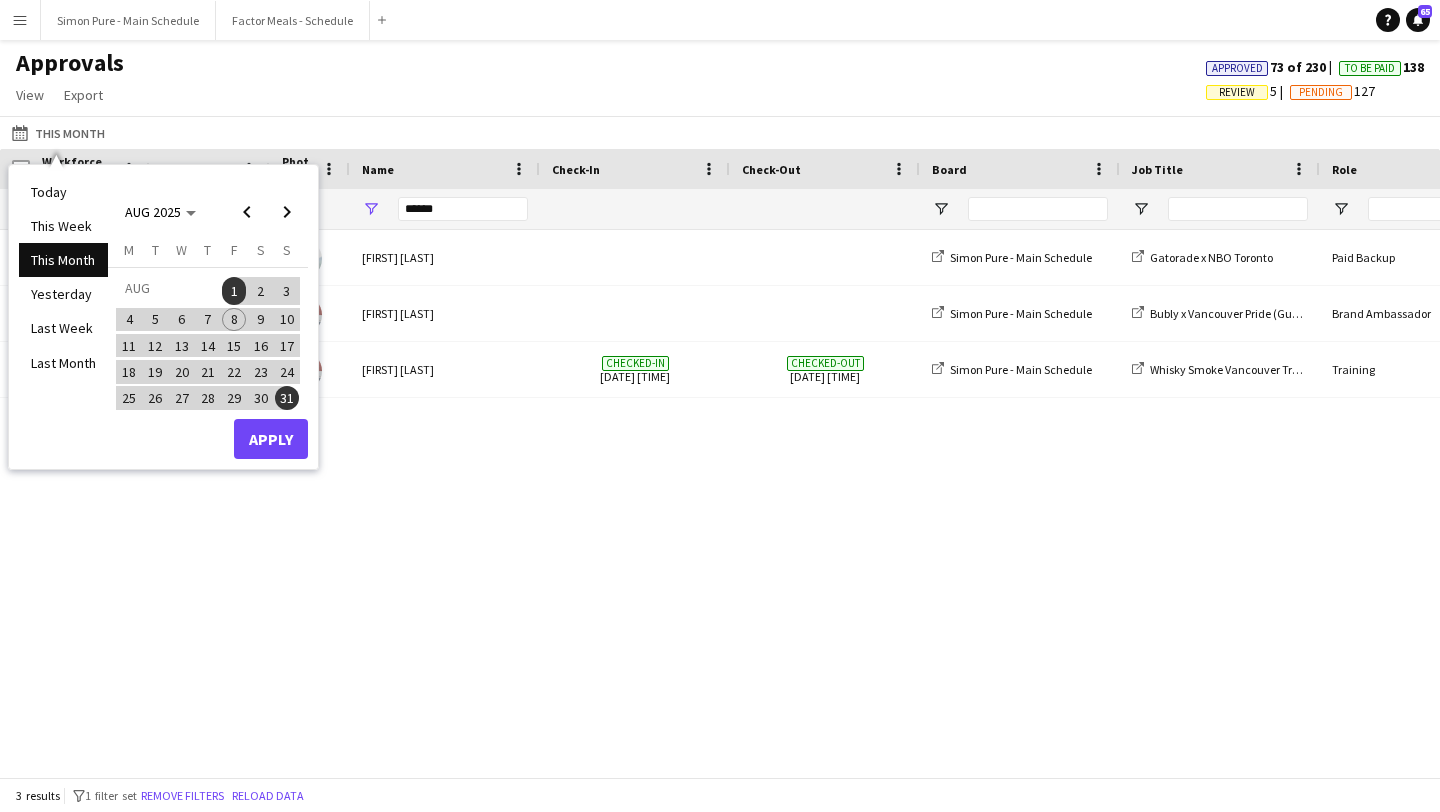 click on "[DAY], [DATE] [FIRST] [LAST] Simon Pure - Main Schedule Gatorade x NBO Toronto Paid Backup Sobey's Stadium [DAY] [DATE] [FIRST] [LAST] Simon Pure - Main Schedule Bubly x Vancouver Pride (Guerilla Activation) Brand Ambassador Downtown Vancouver (Jim Deva Plaza (1207 Bute), Bute & Jervis area, Thurlow & Davie) [FIRST] [LAST]" at bounding box center (720, 503) 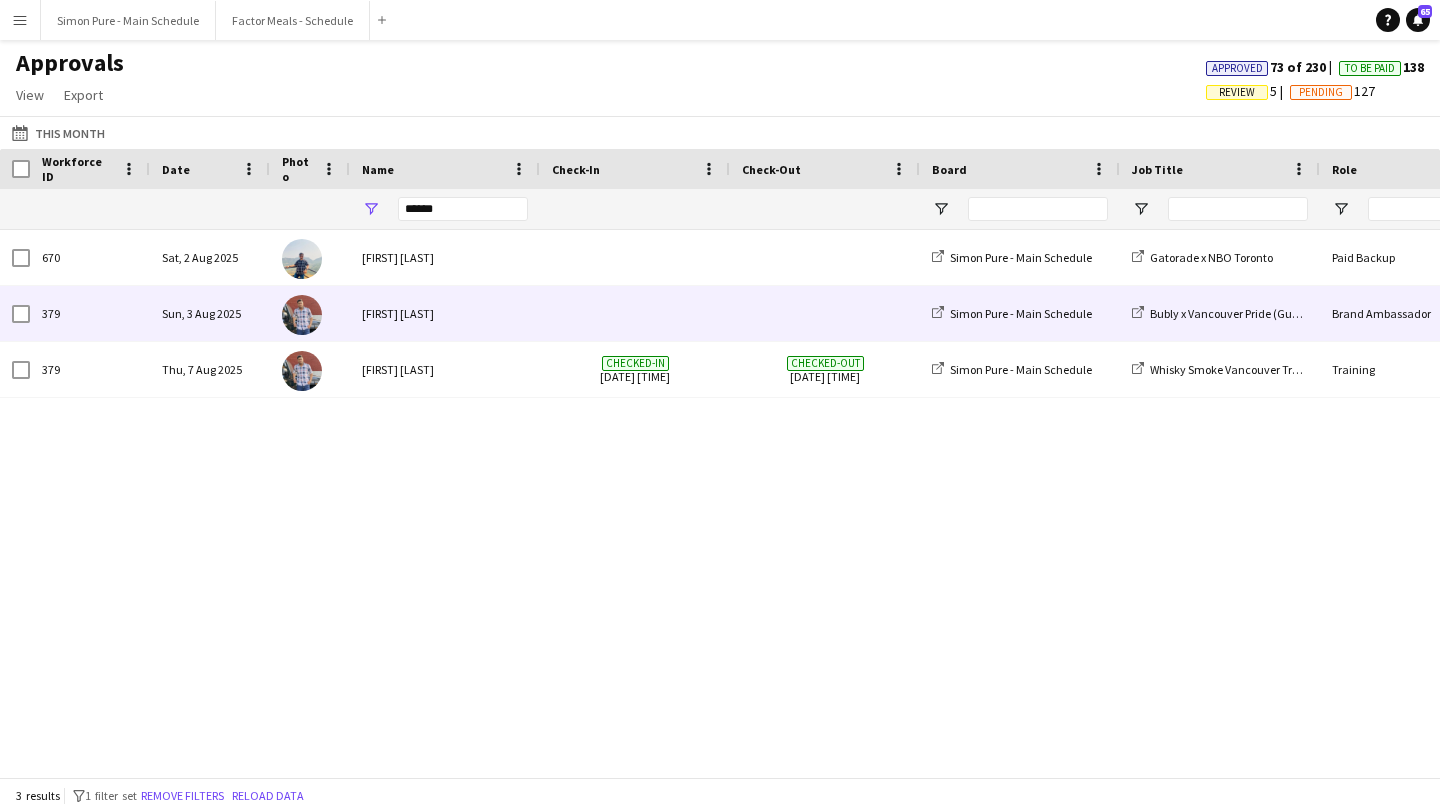 scroll, scrollTop: 0, scrollLeft: 738, axis: horizontal 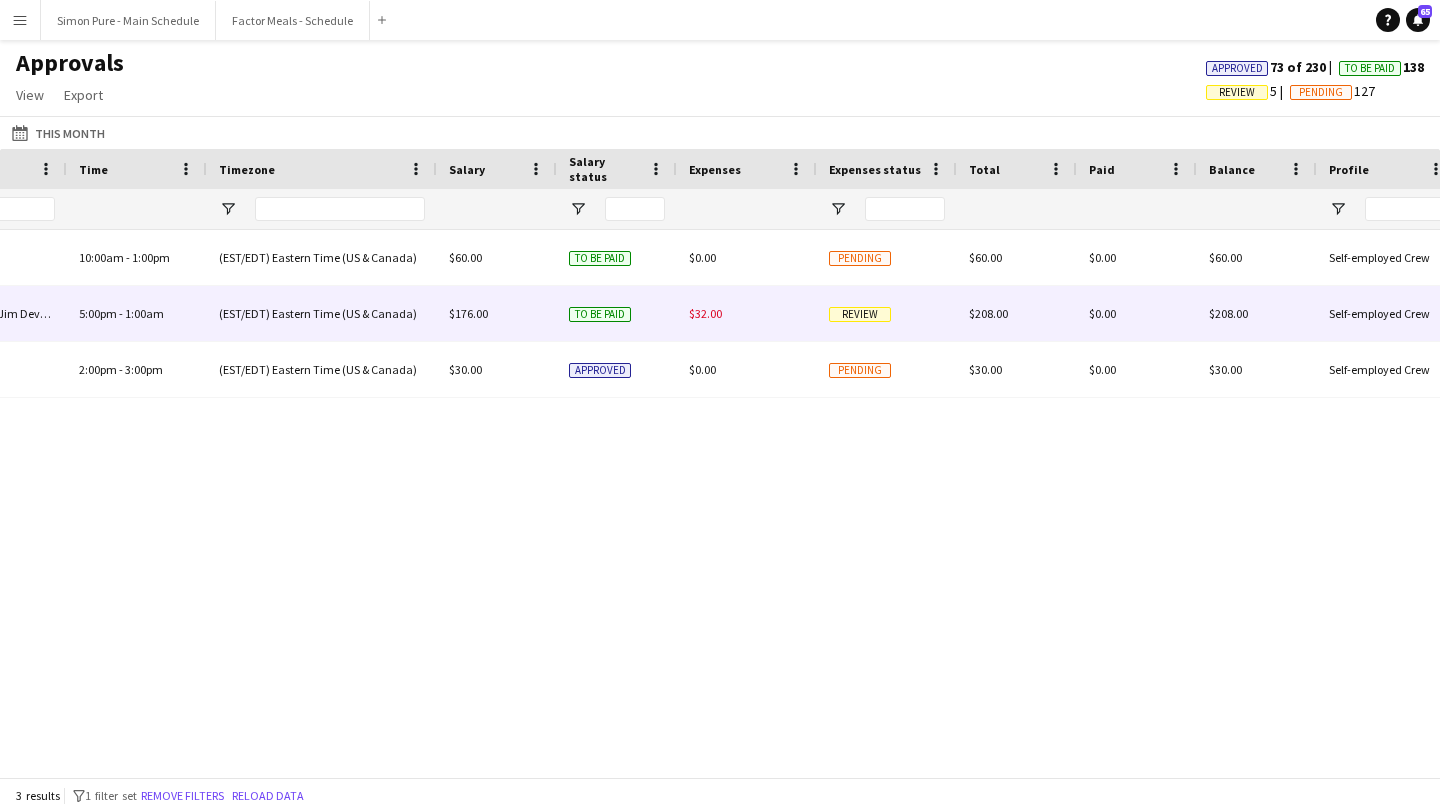 click on "Review" at bounding box center (860, 314) 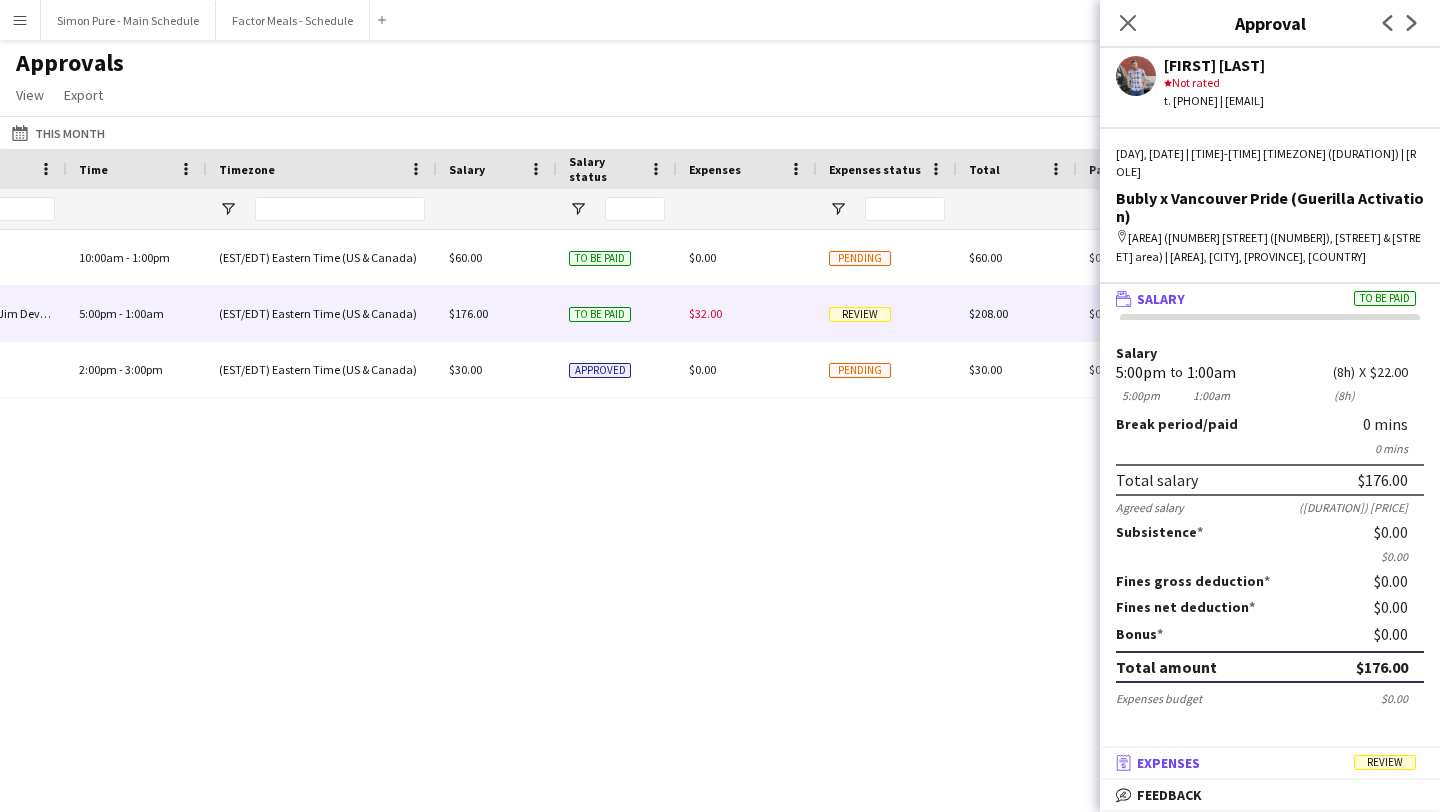 click on "receipt
Expenses   Review" at bounding box center (1266, 763) 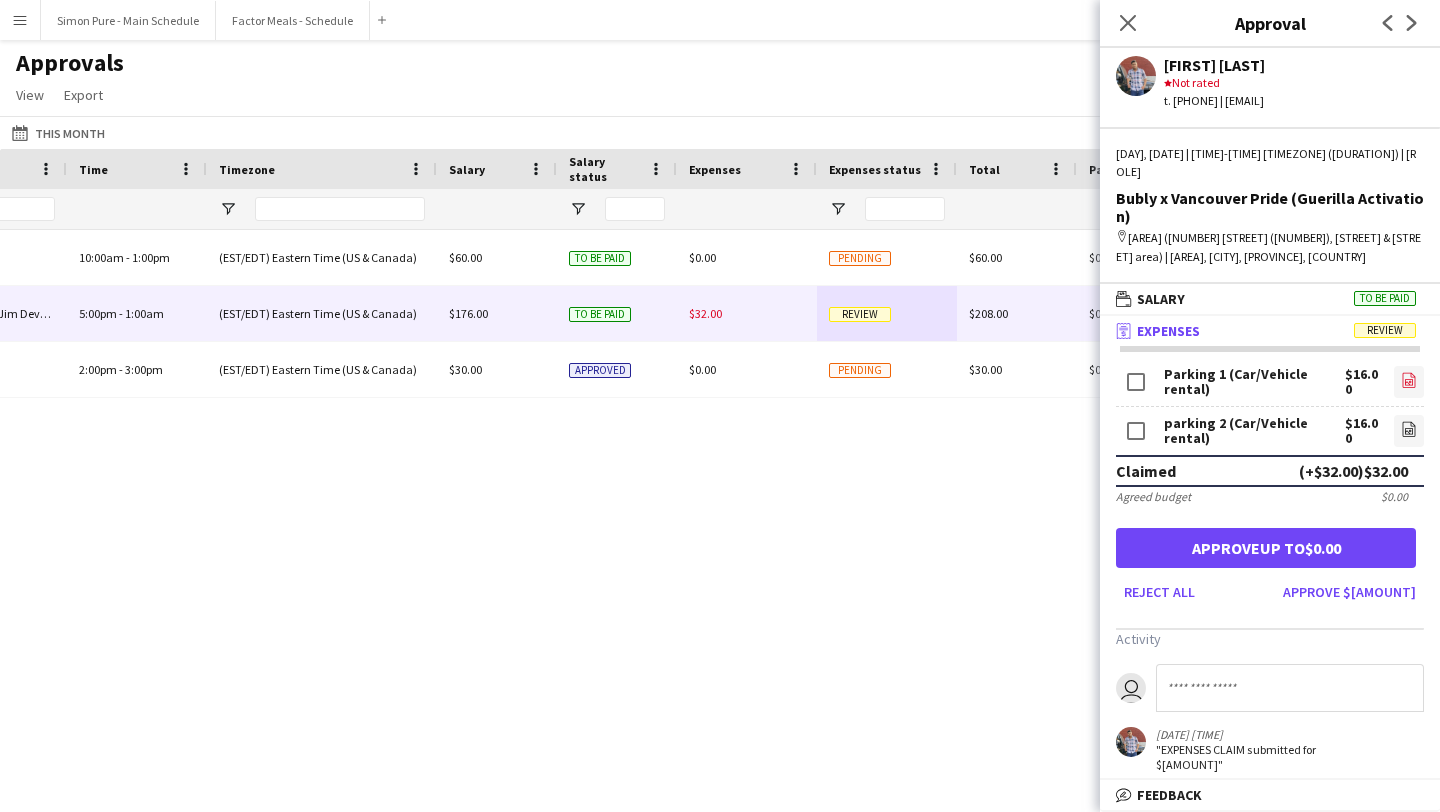 click on "file-image" at bounding box center [1409, 382] 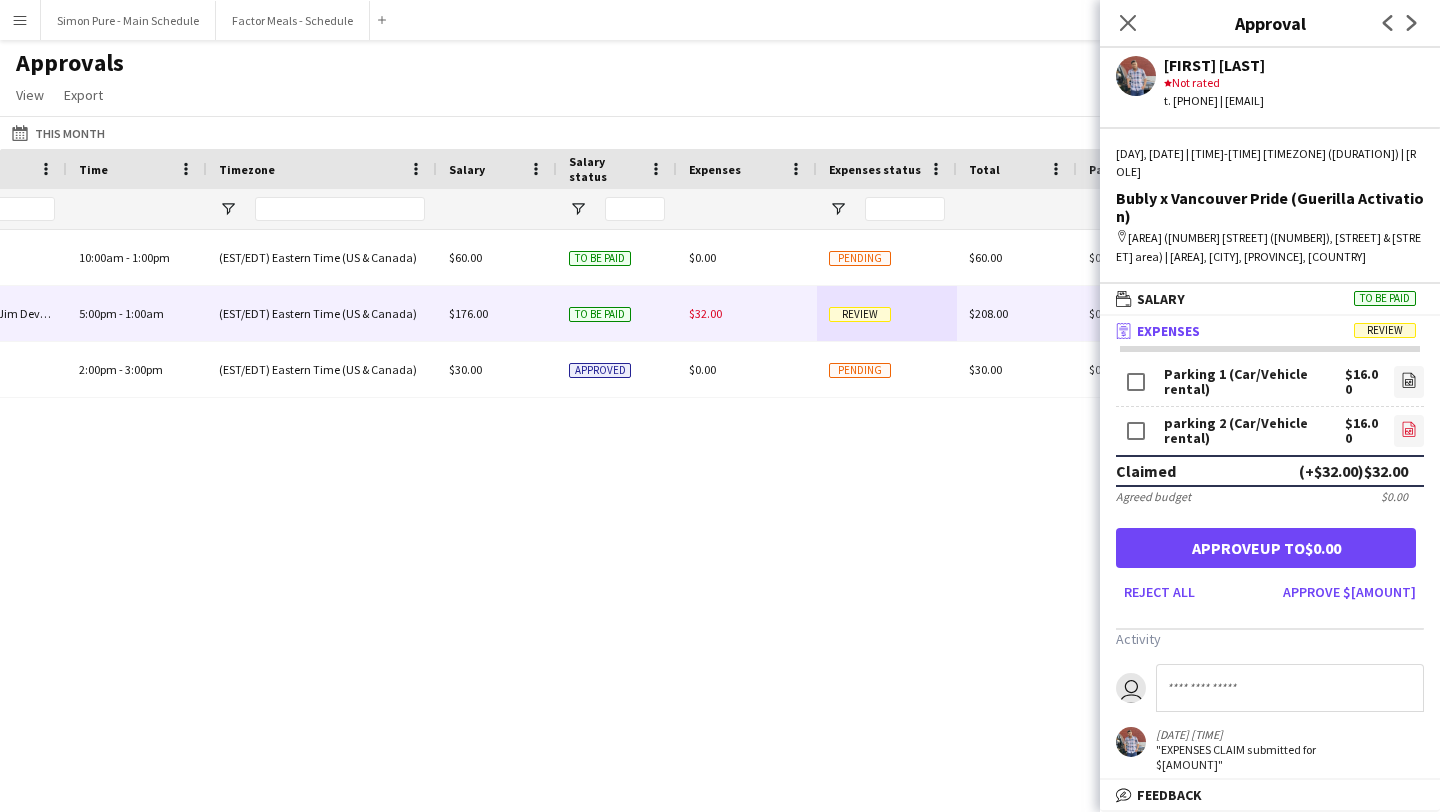 click on "file-image" at bounding box center (1409, 431) 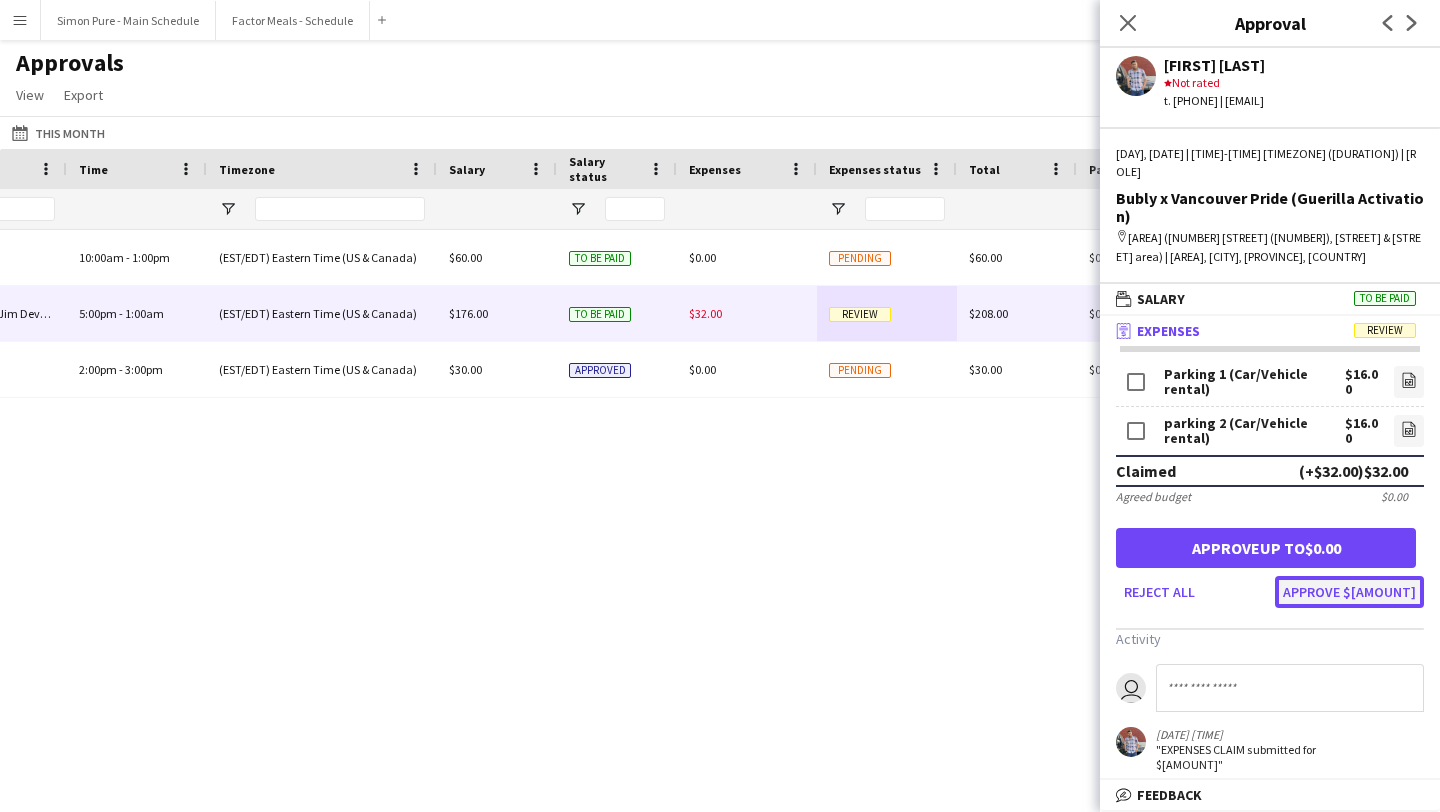 click on "Approve $[AMOUNT]" at bounding box center [1349, 592] 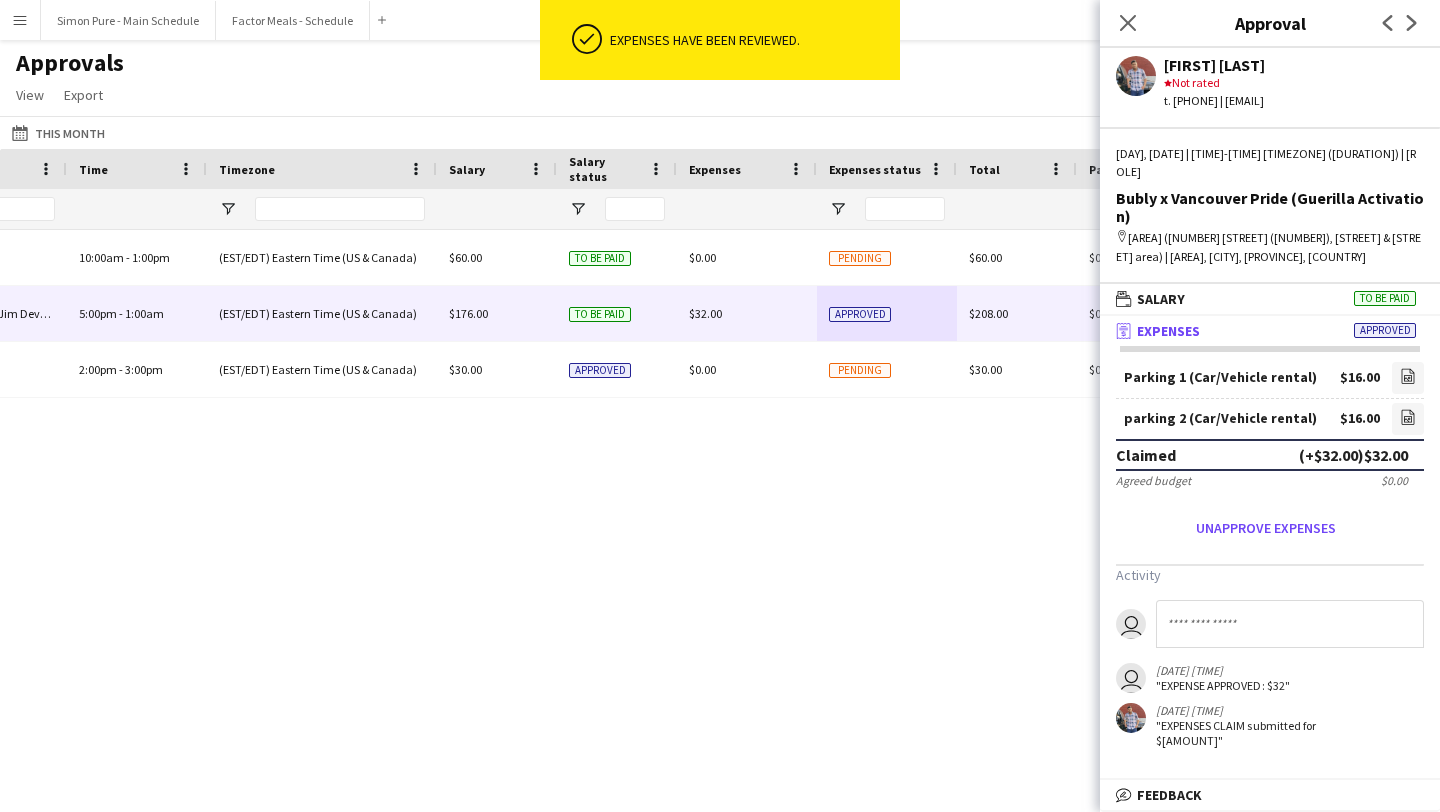 click on "Menu" at bounding box center [20, 20] 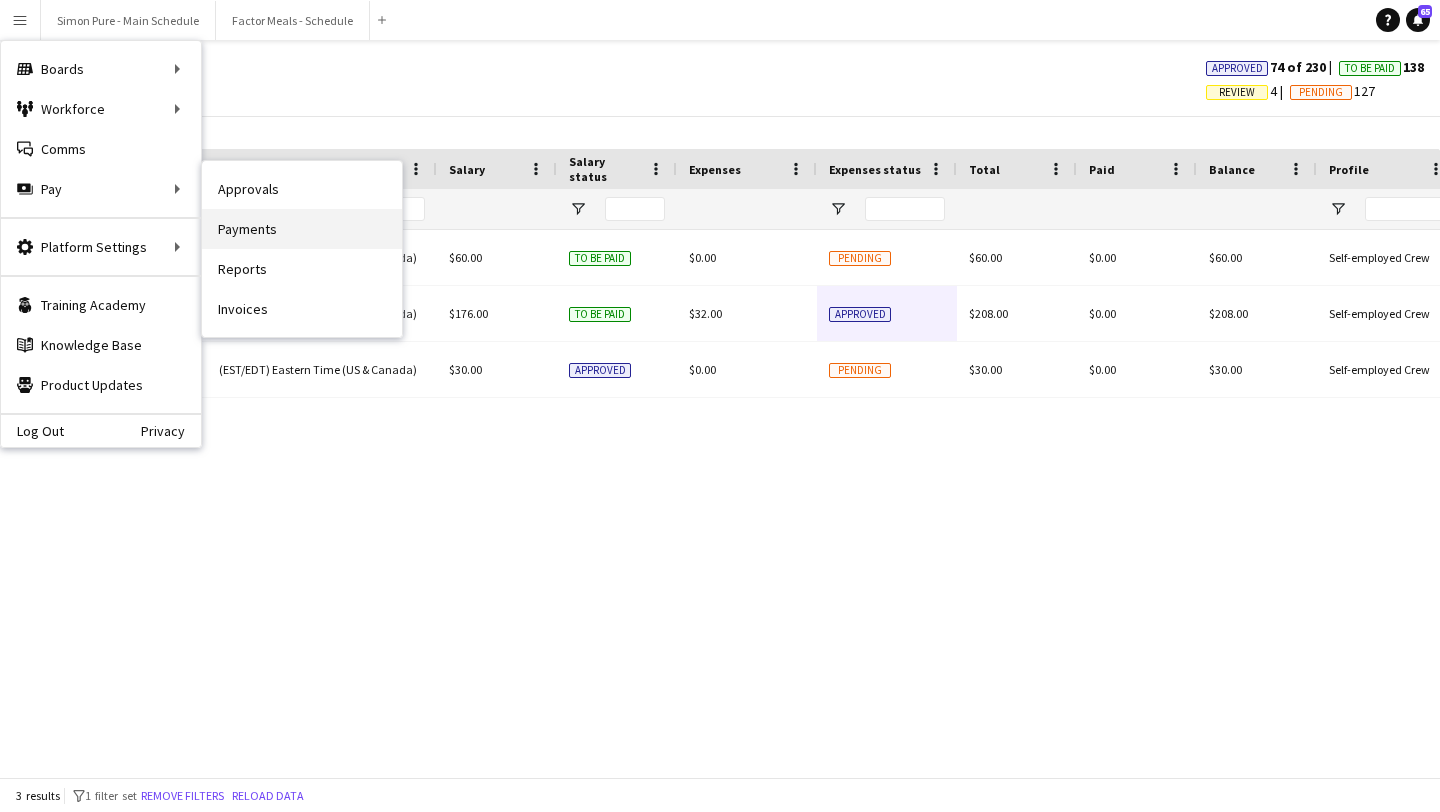 click on "Payments" at bounding box center (302, 229) 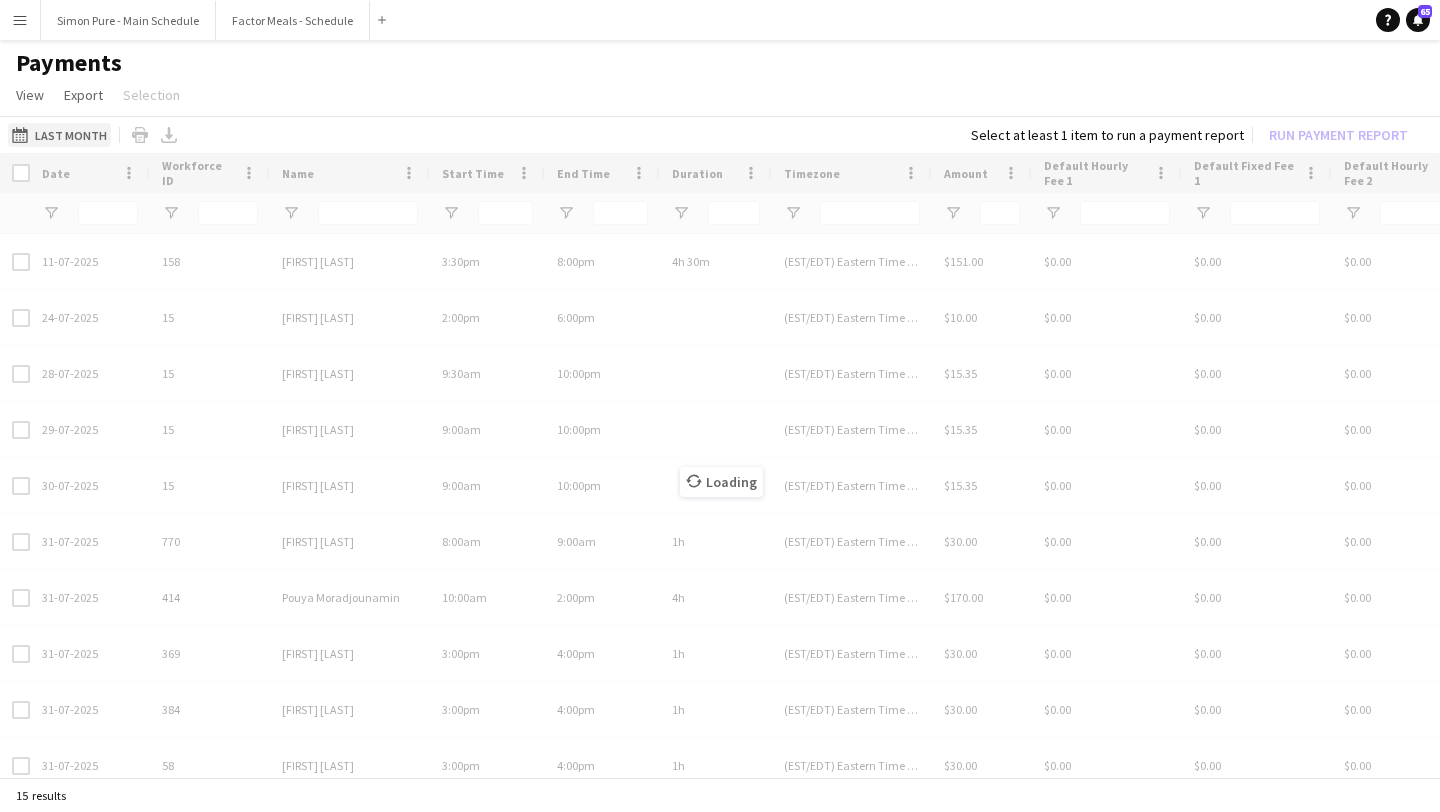 type on "****" 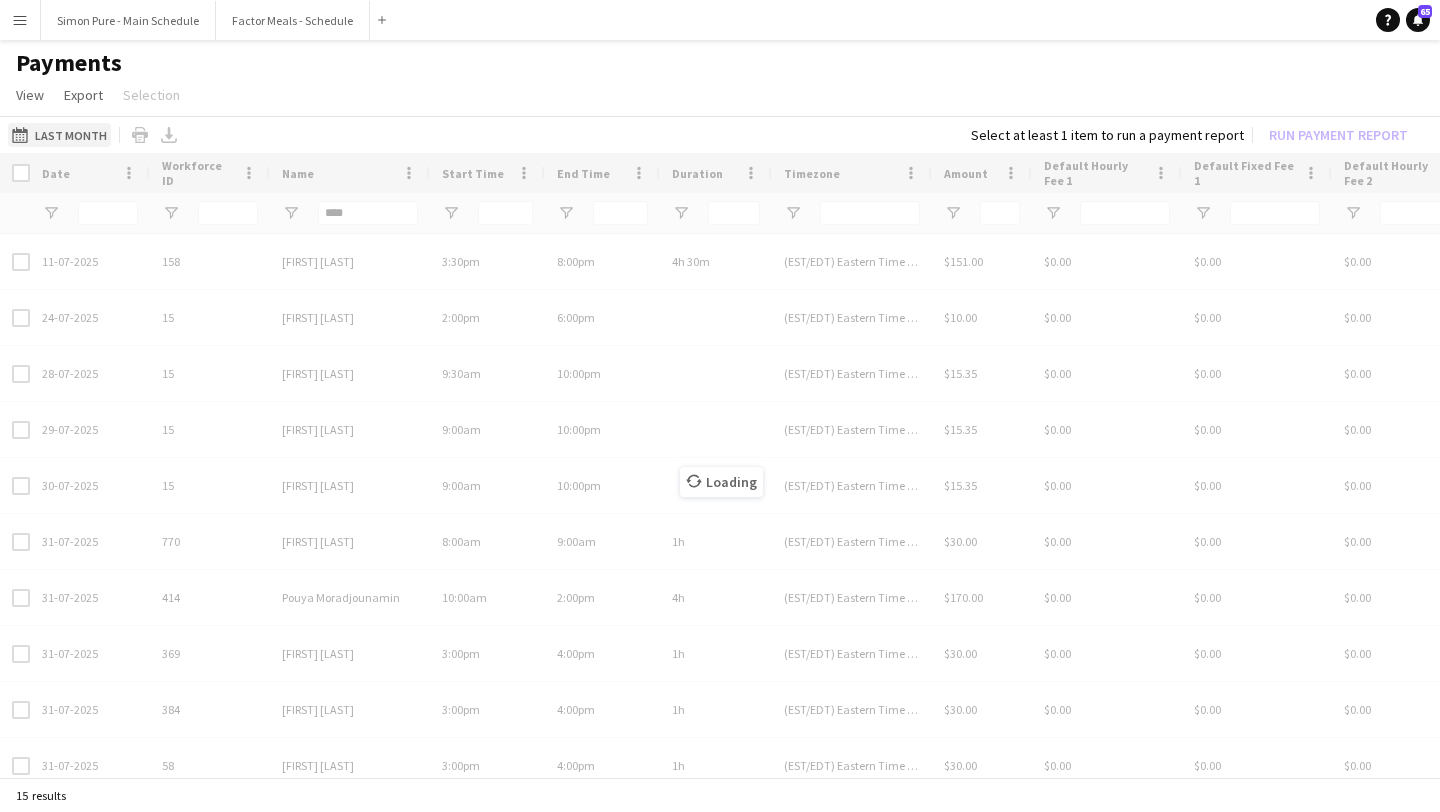 click on "Last Month
Last Month" 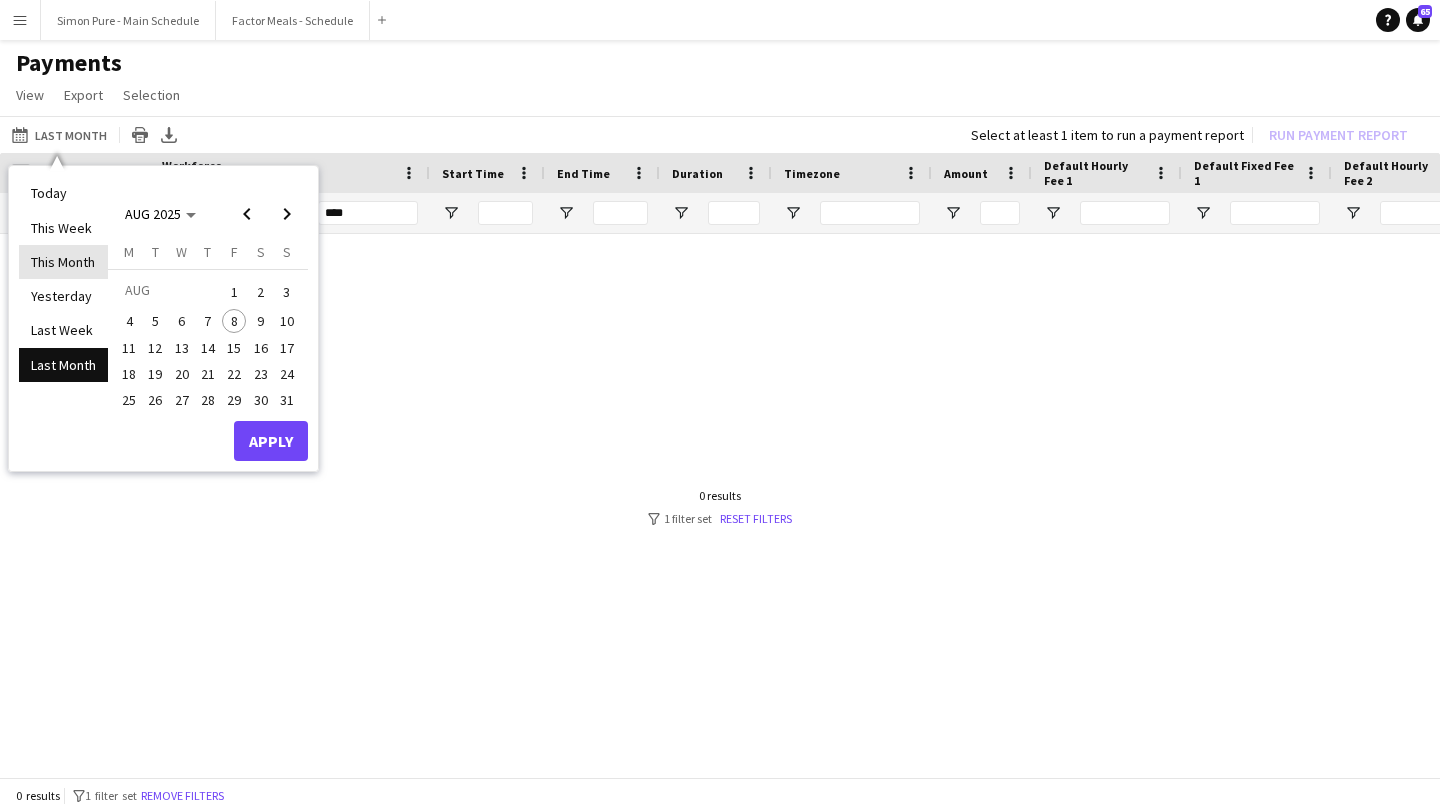 click on "This Month" at bounding box center (63, 262) 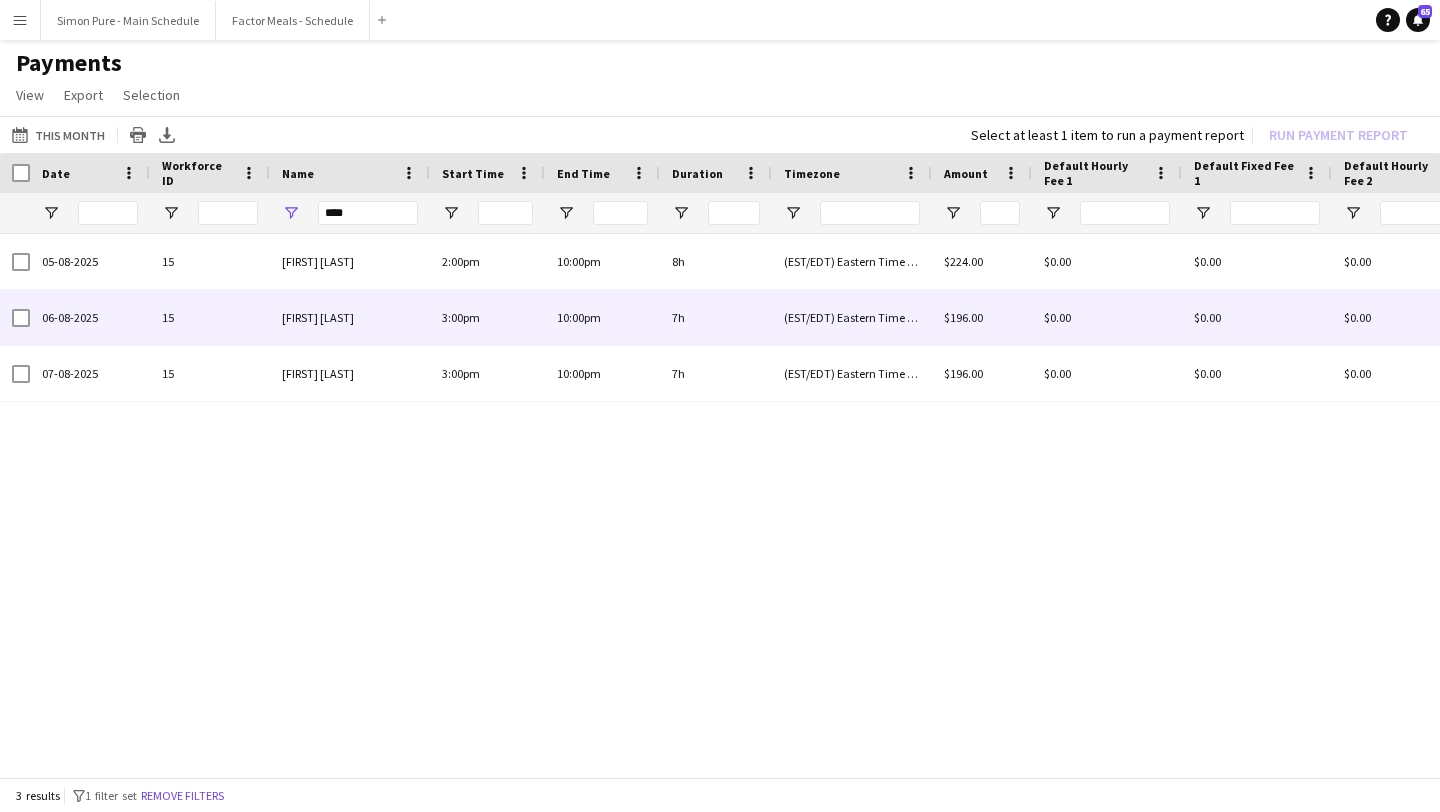 scroll, scrollTop: 0, scrollLeft: 217, axis: horizontal 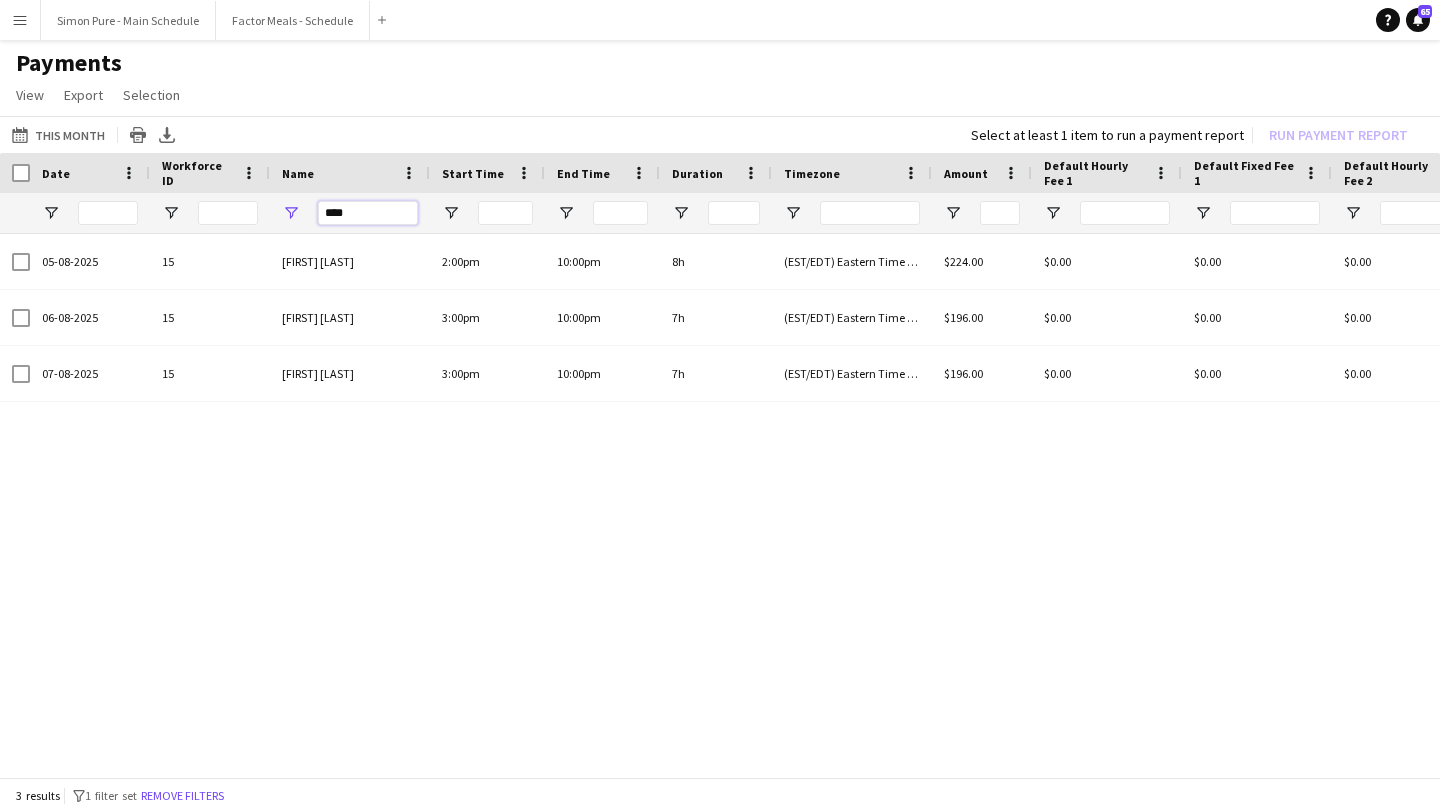 drag, startPoint x: 388, startPoint y: 208, endPoint x: 137, endPoint y: 208, distance: 251 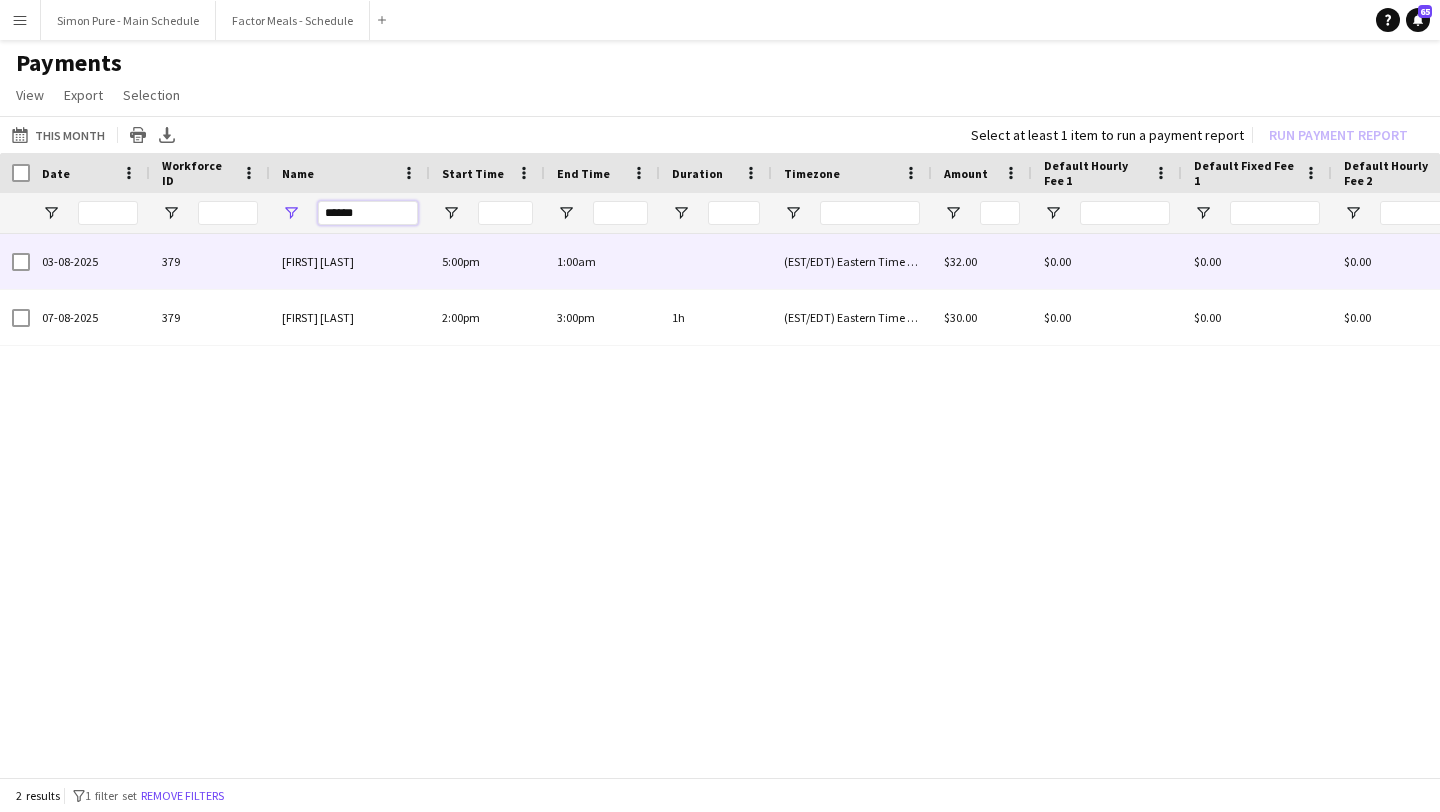 type on "******" 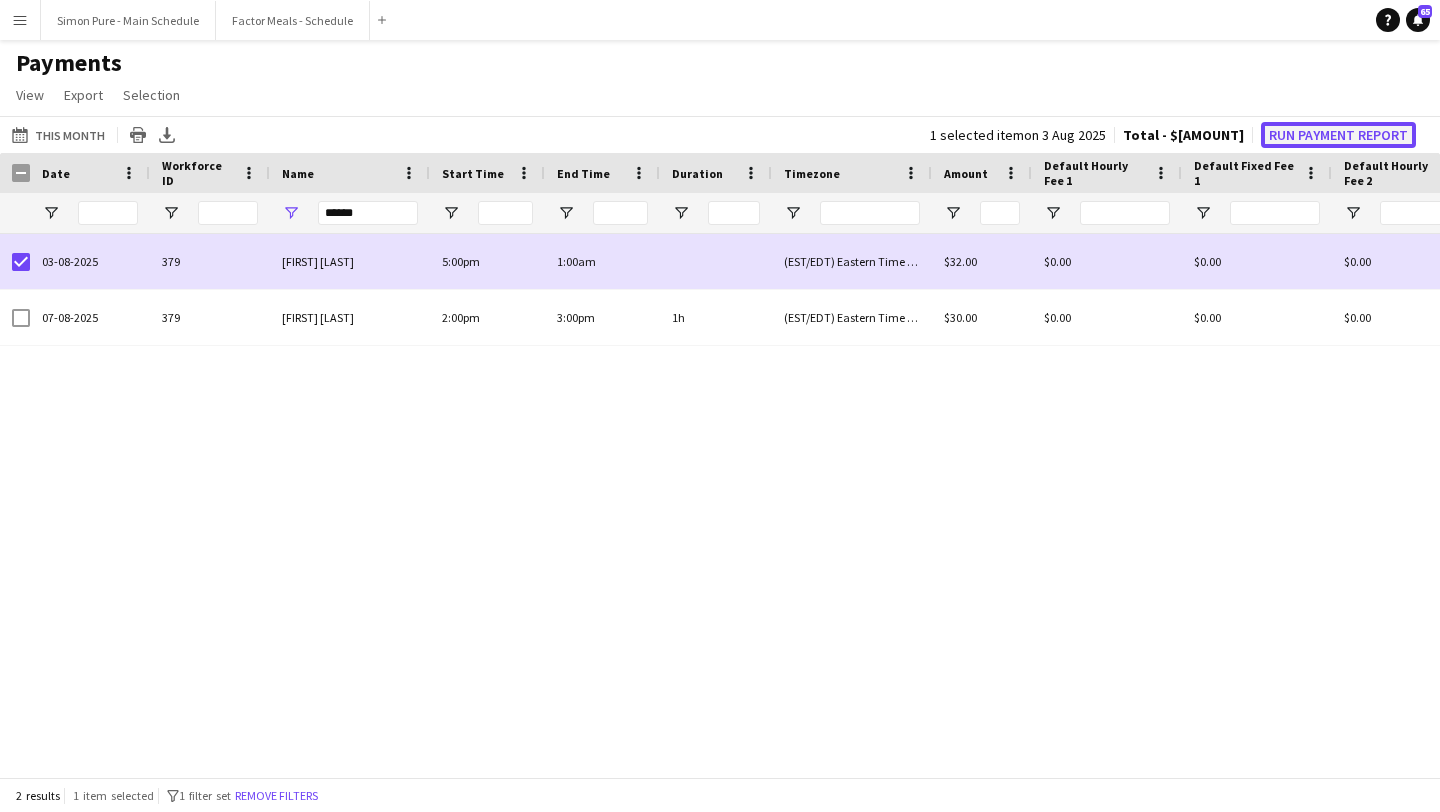 click on "Run Payment Report" 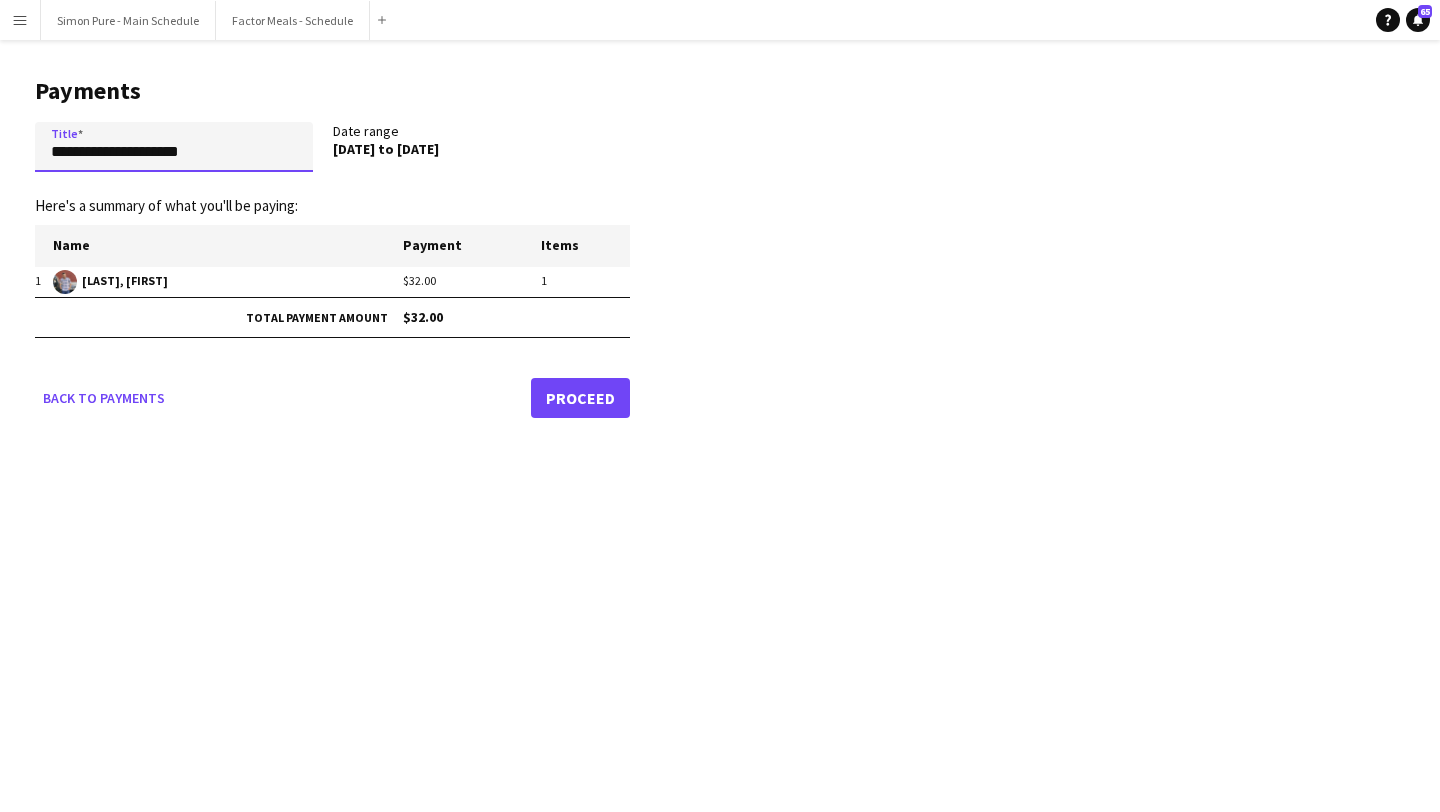 drag, startPoint x: 259, startPoint y: 146, endPoint x: 0, endPoint y: 142, distance: 259.03088 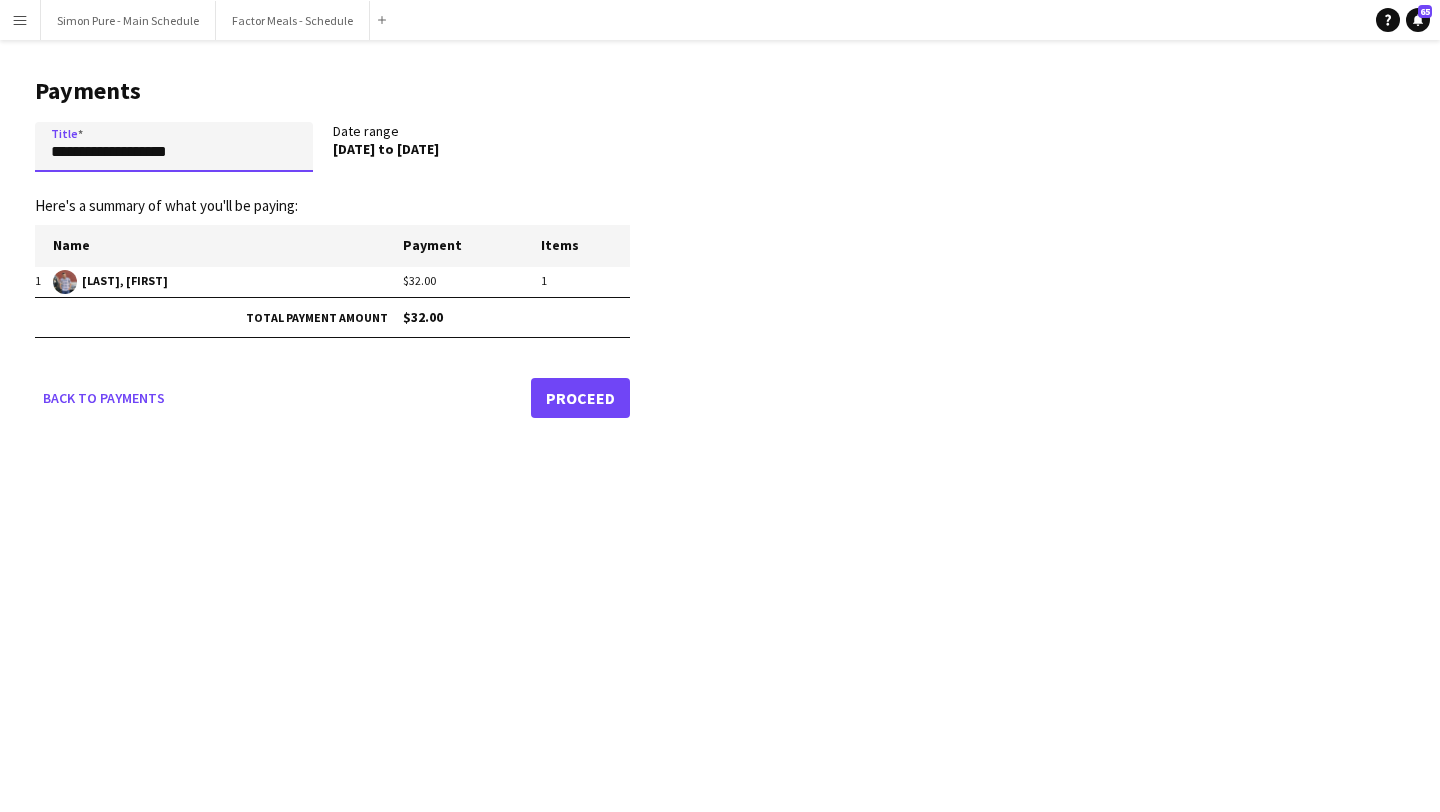 type on "**********" 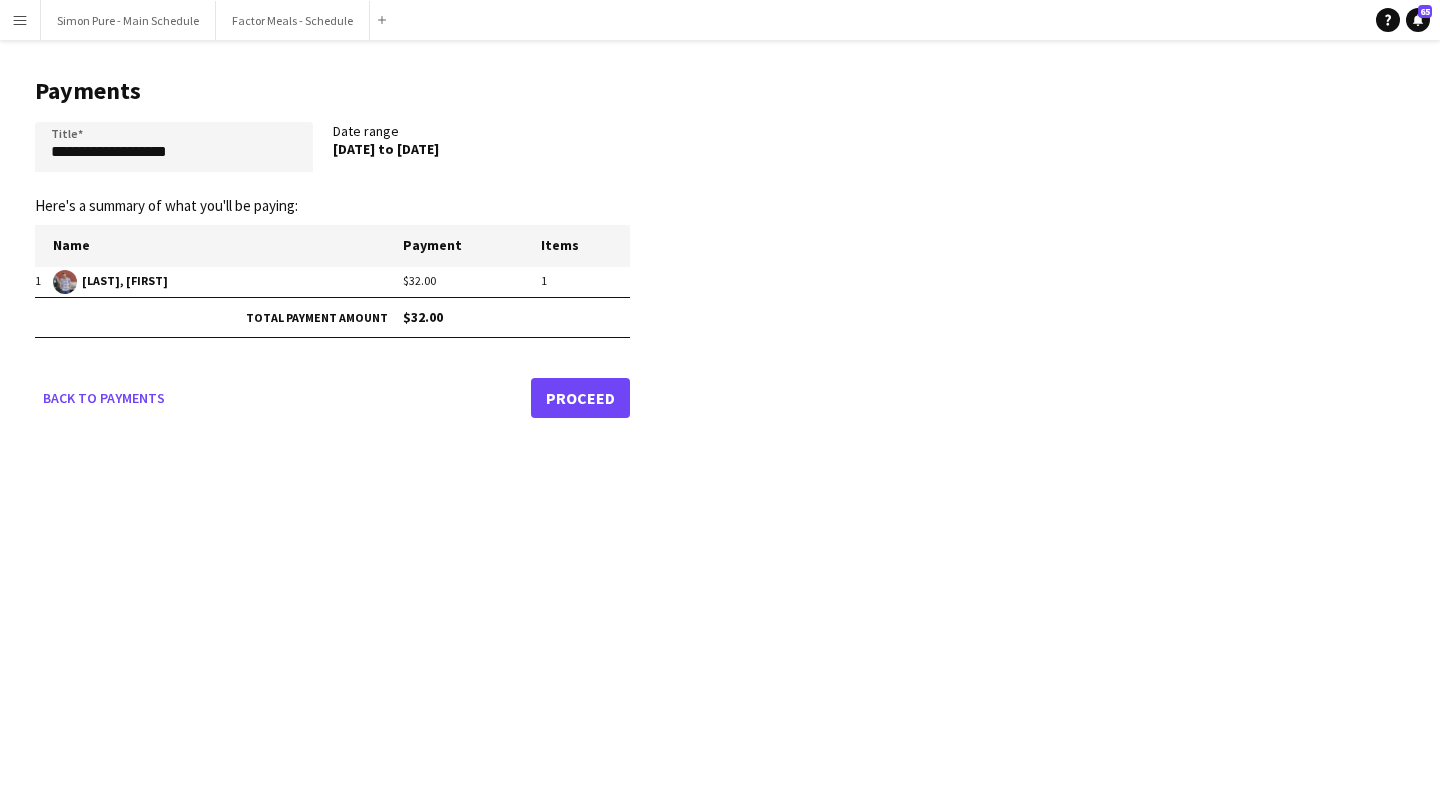click on "Proceed" 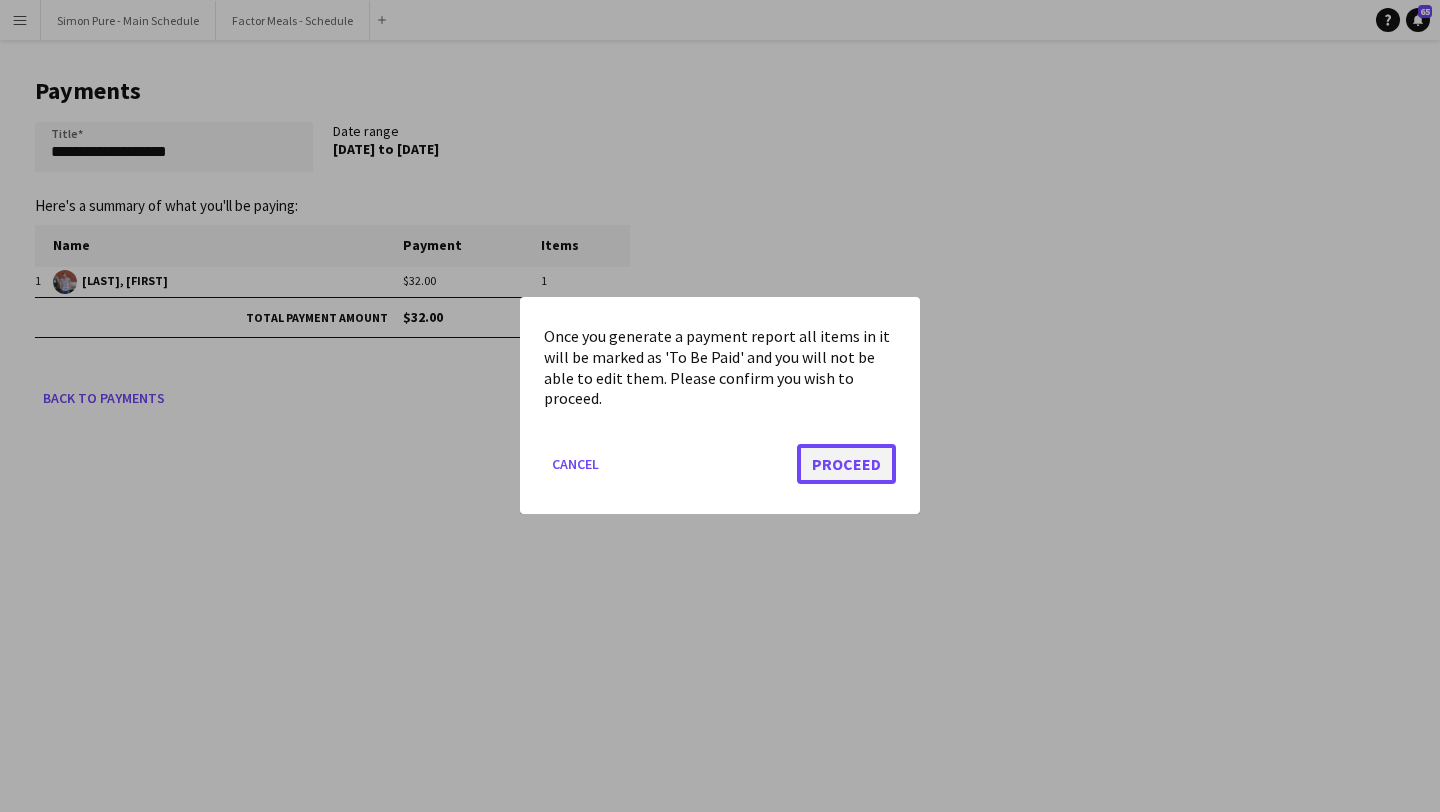 click on "Proceed" 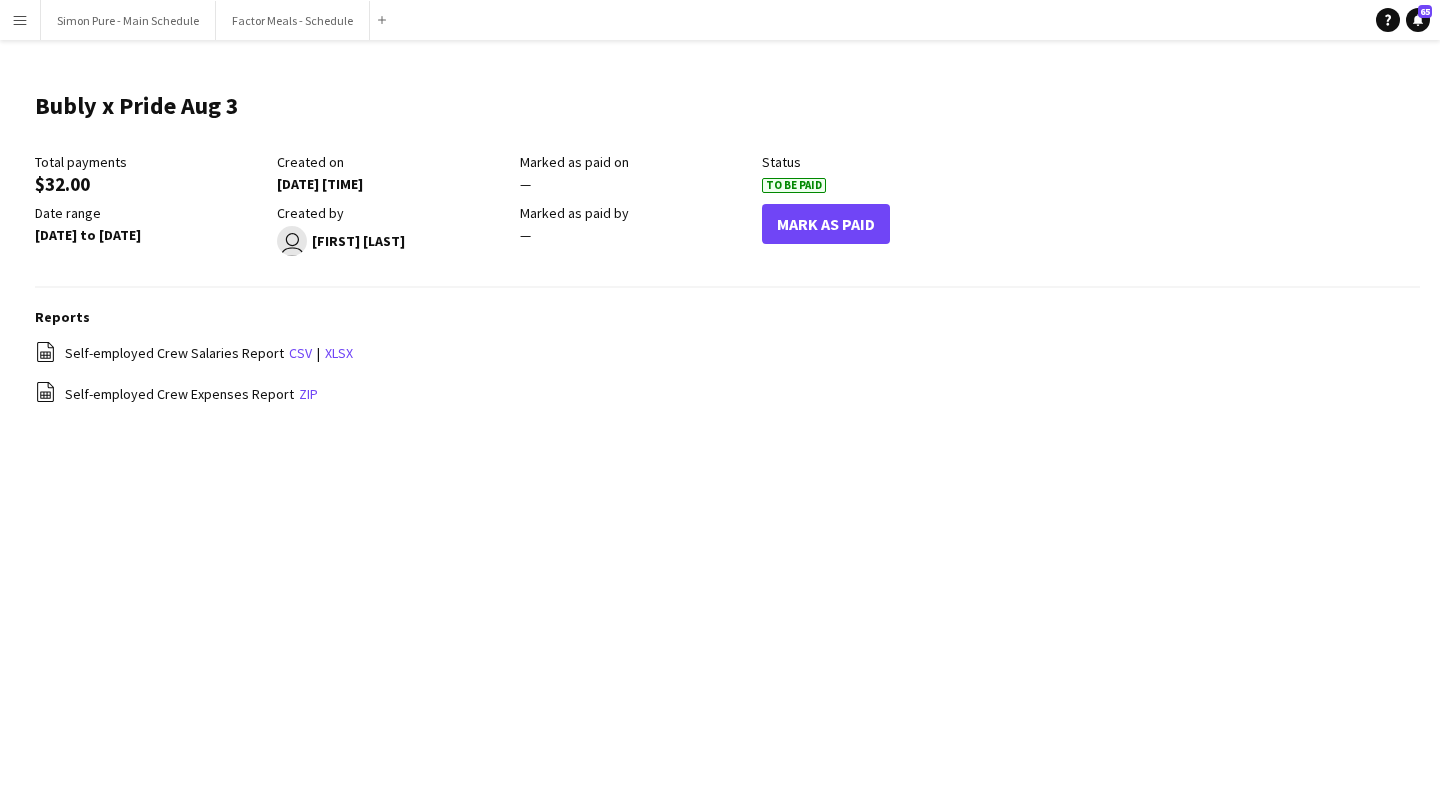 click on "Menu" at bounding box center (20, 20) 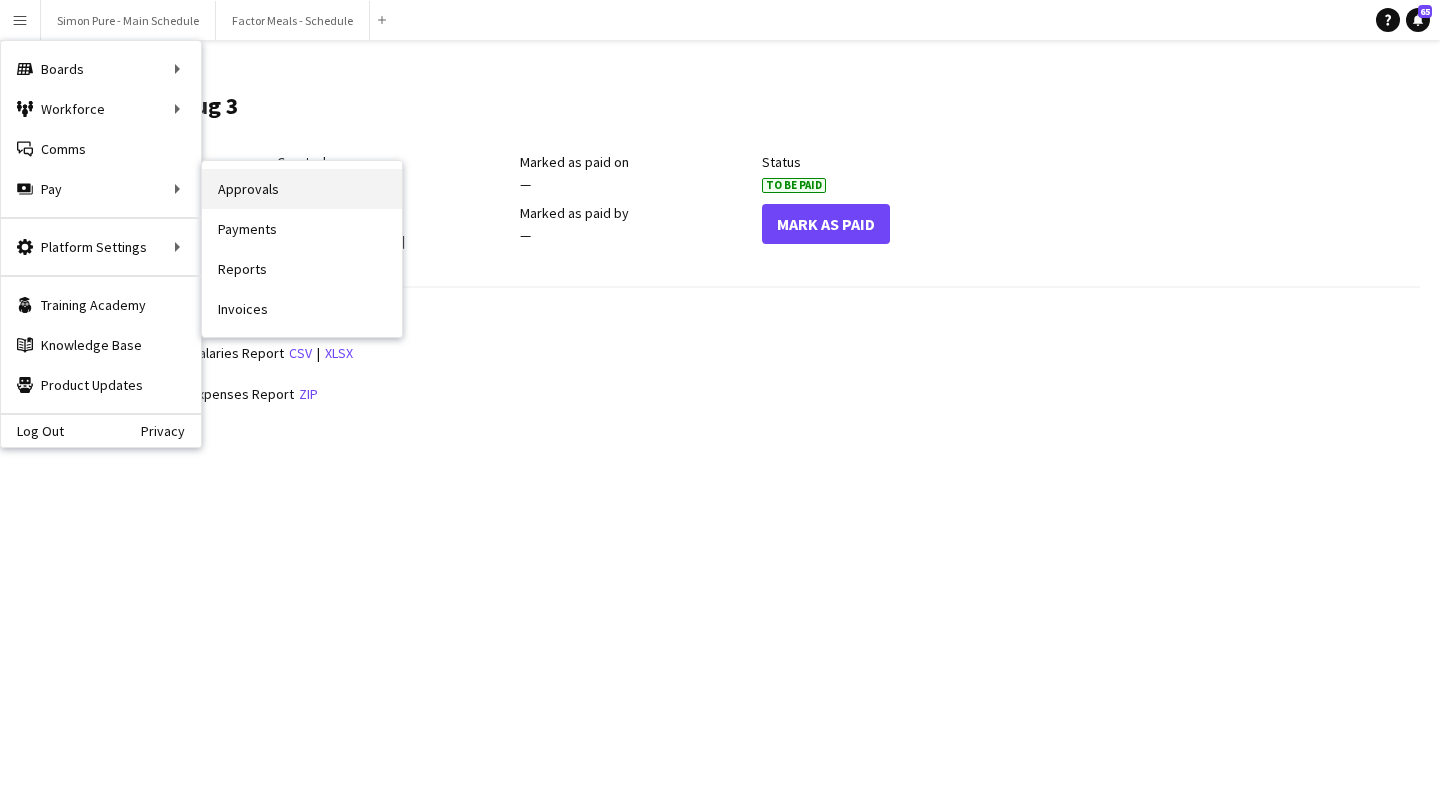 click on "Approvals" at bounding box center (302, 189) 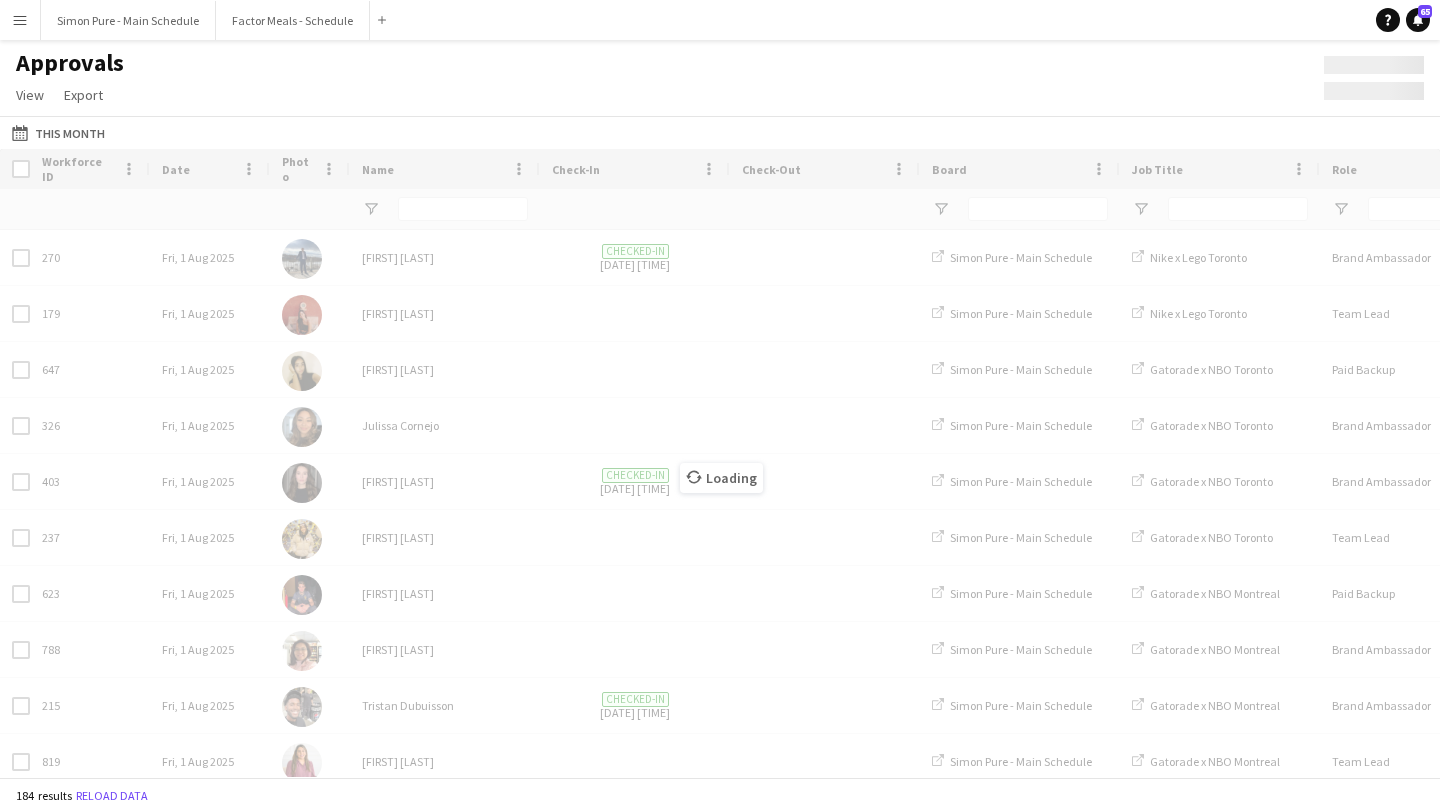 type on "******" 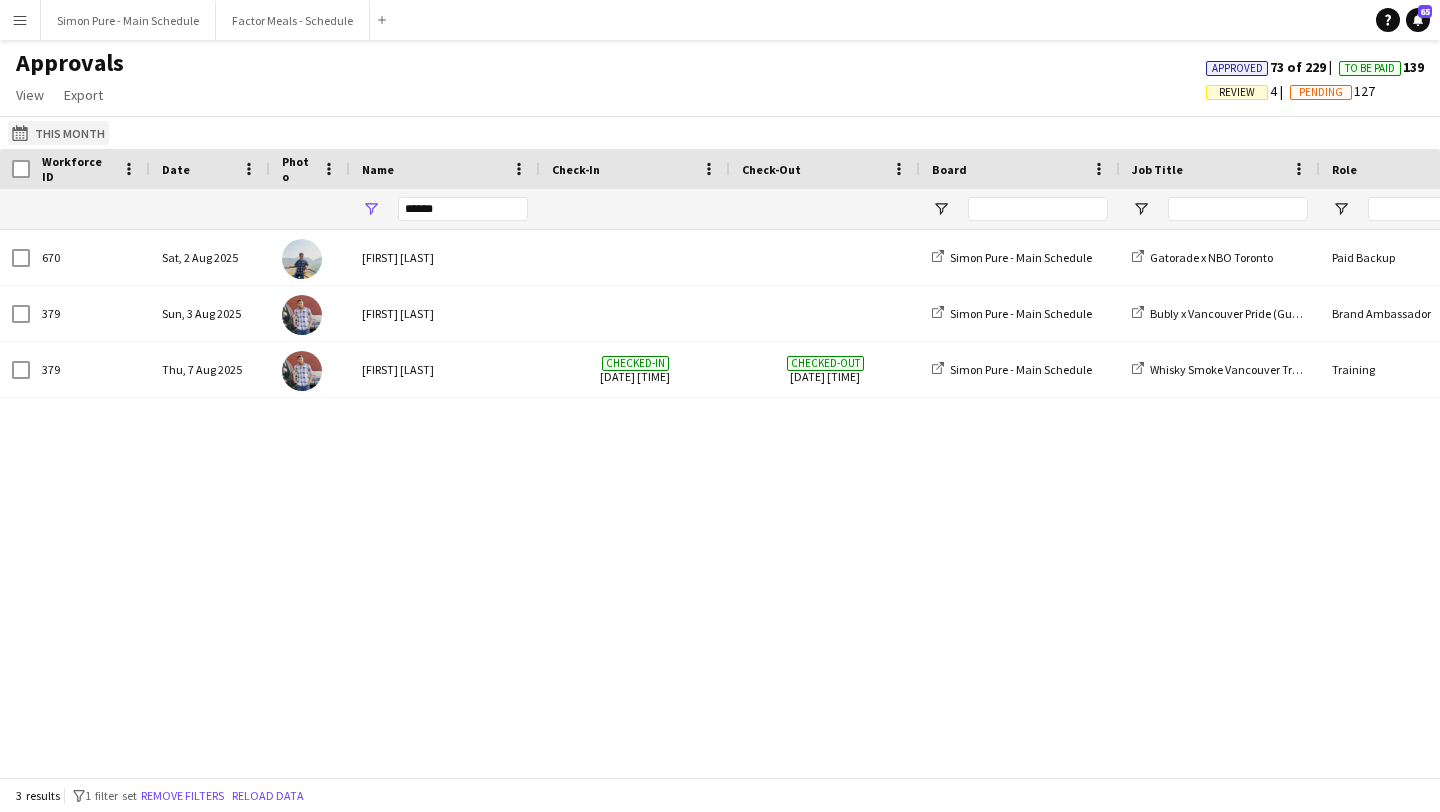 click on "This Month
This Month" 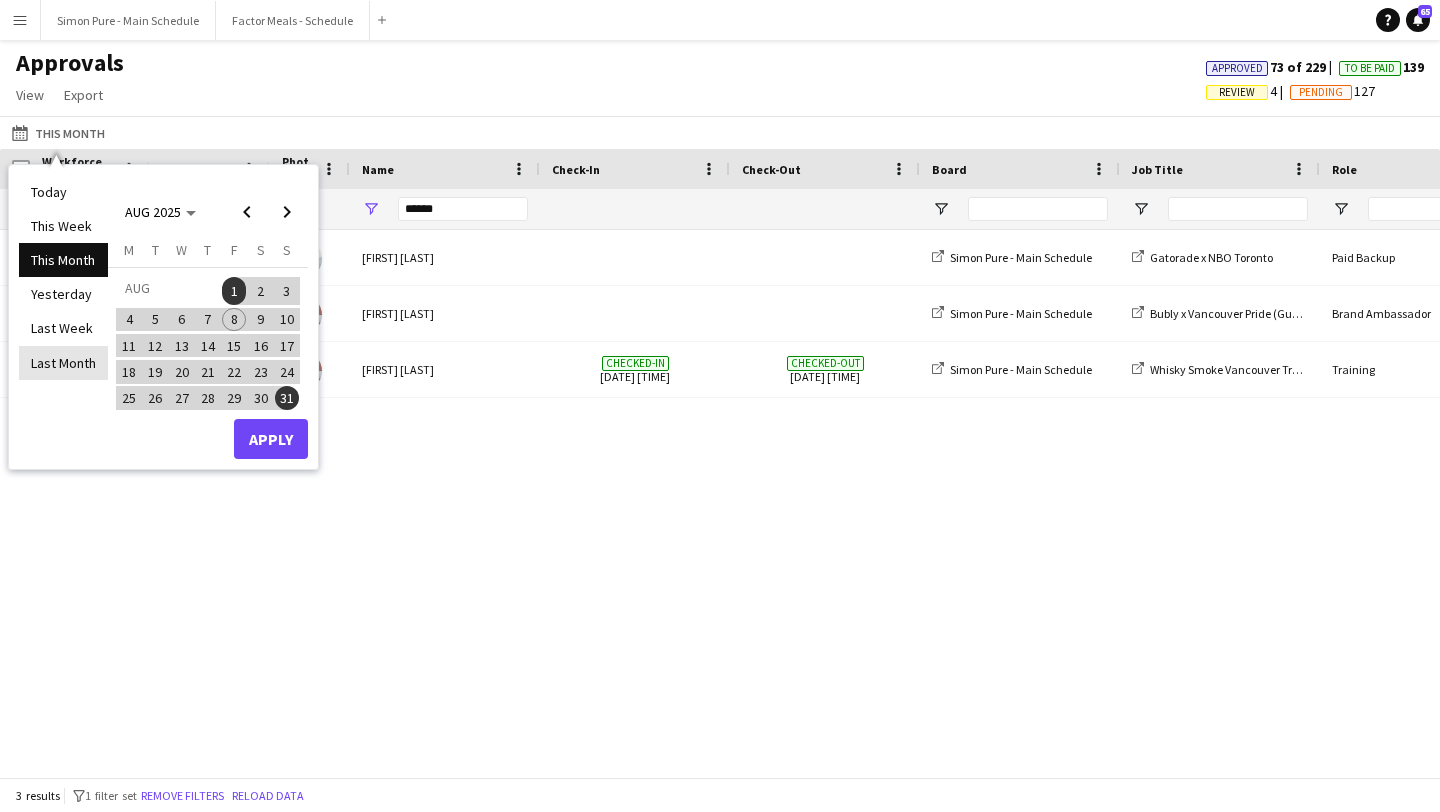 click on "Last Month" at bounding box center [63, 363] 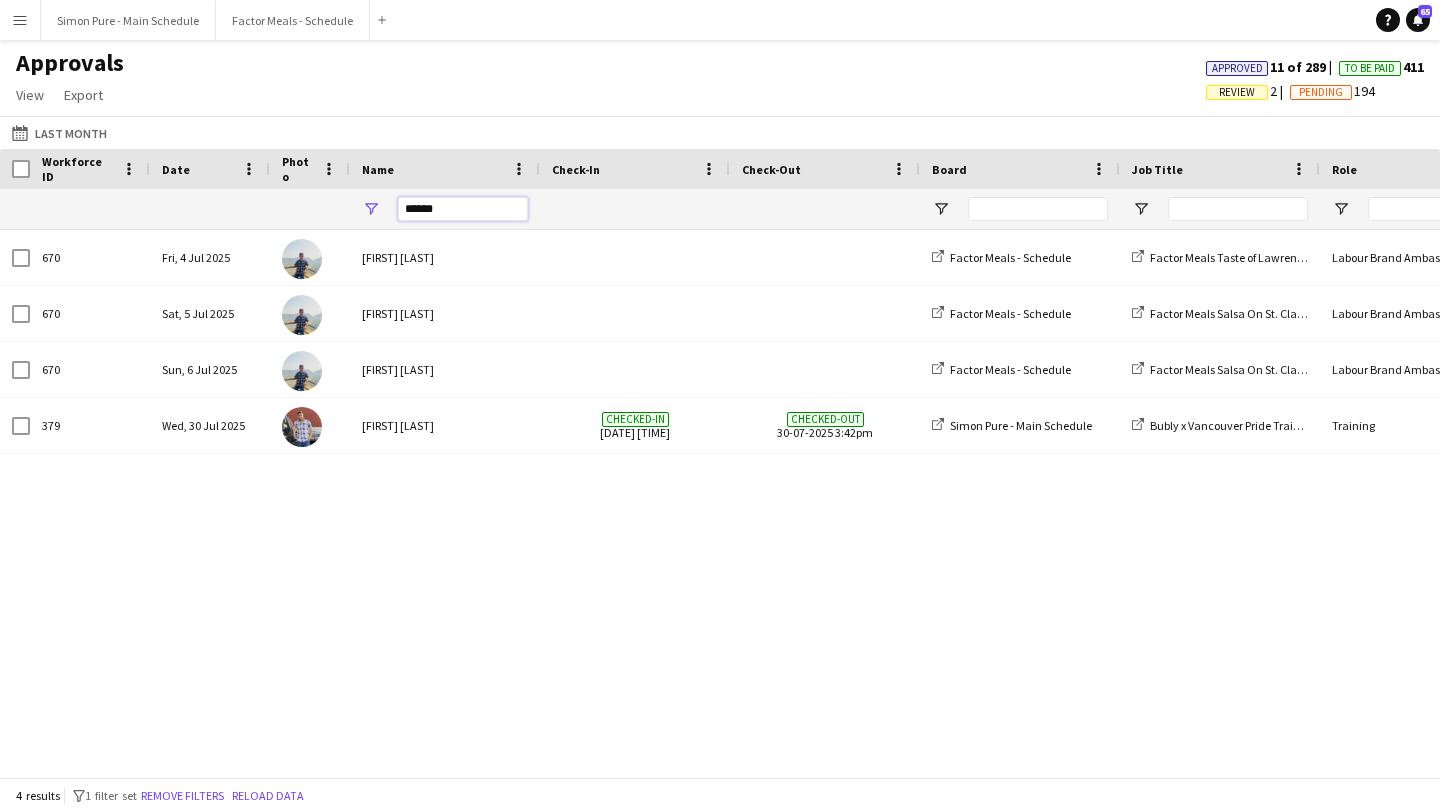 drag, startPoint x: 456, startPoint y: 201, endPoint x: 275, endPoint y: 201, distance: 181 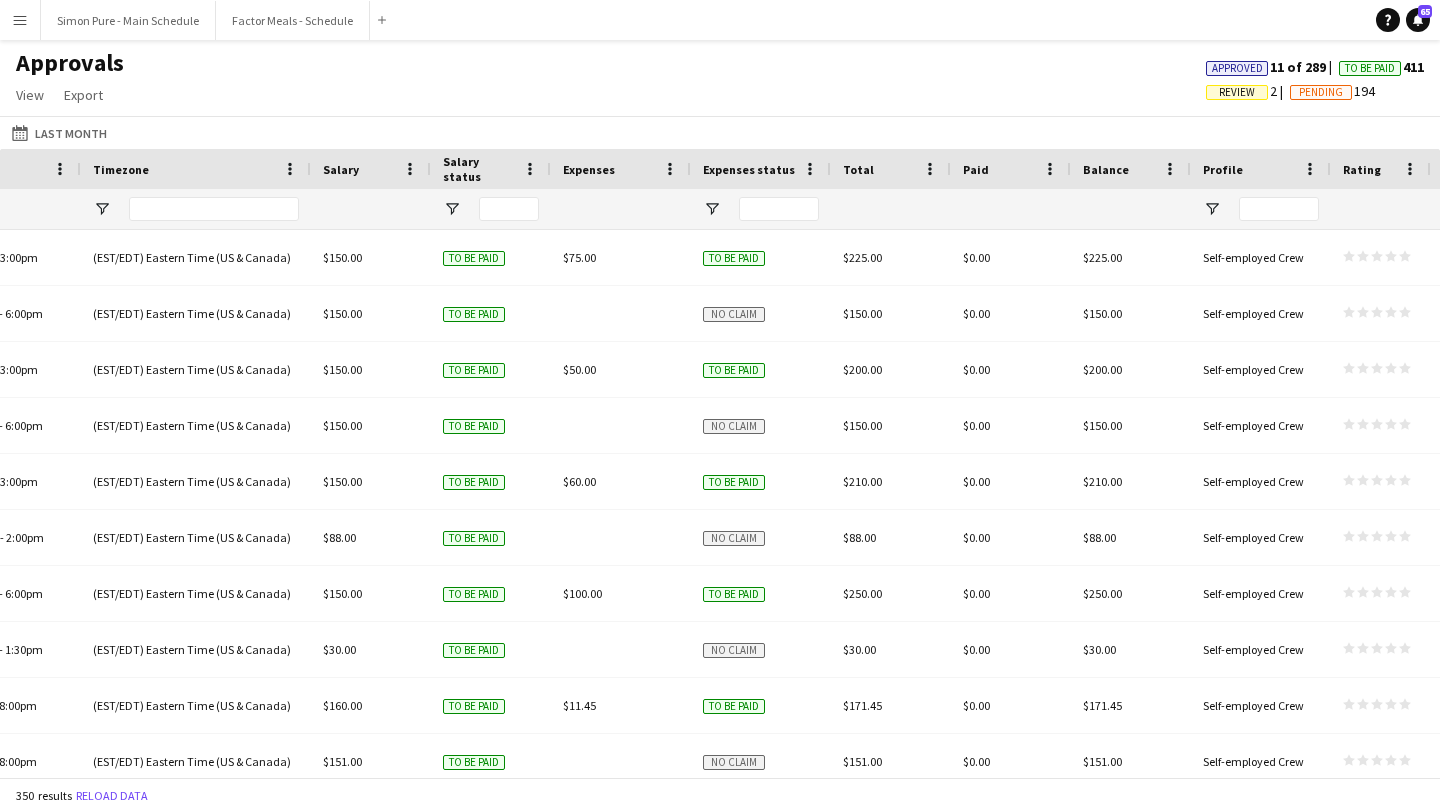 type 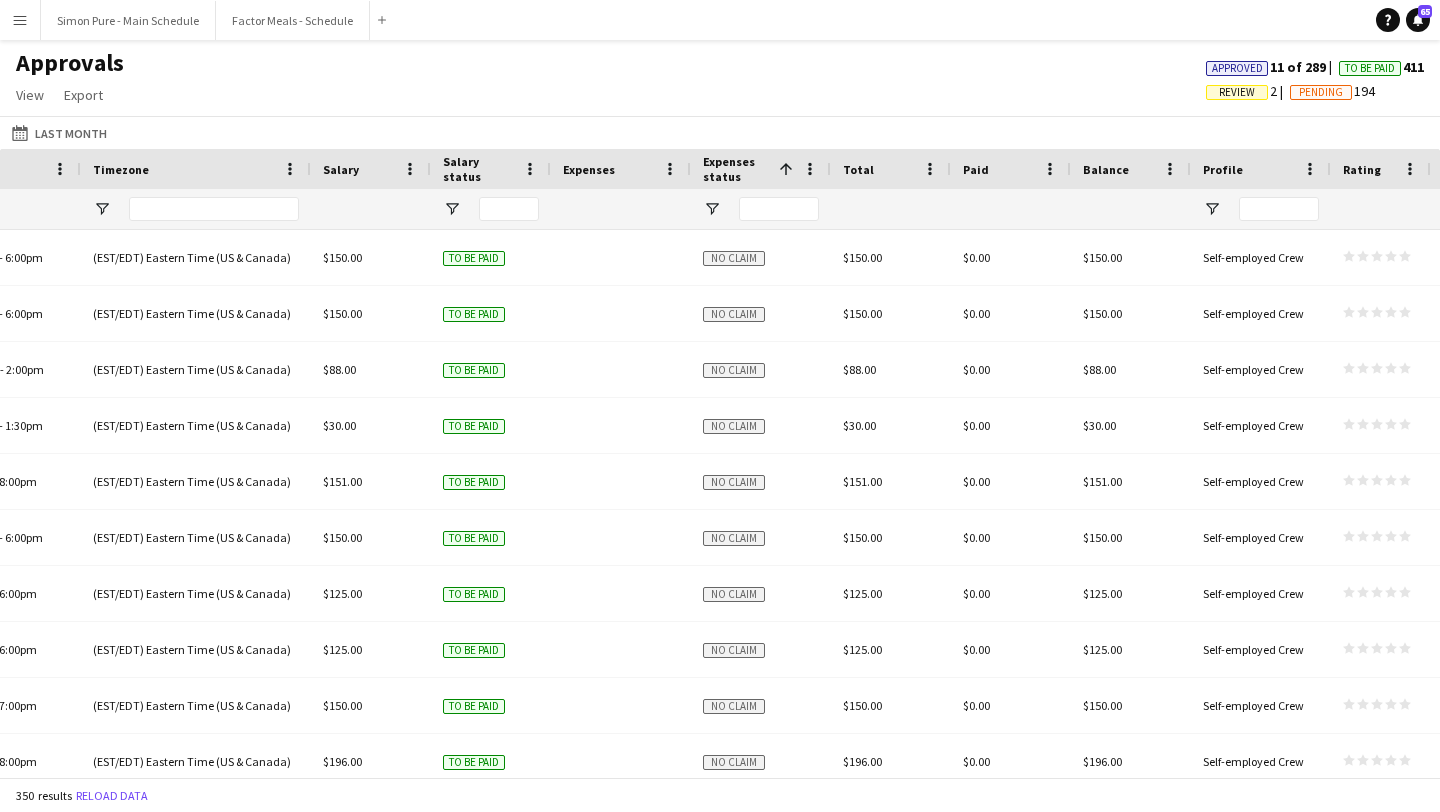 click on "Expenses status" at bounding box center [737, 169] 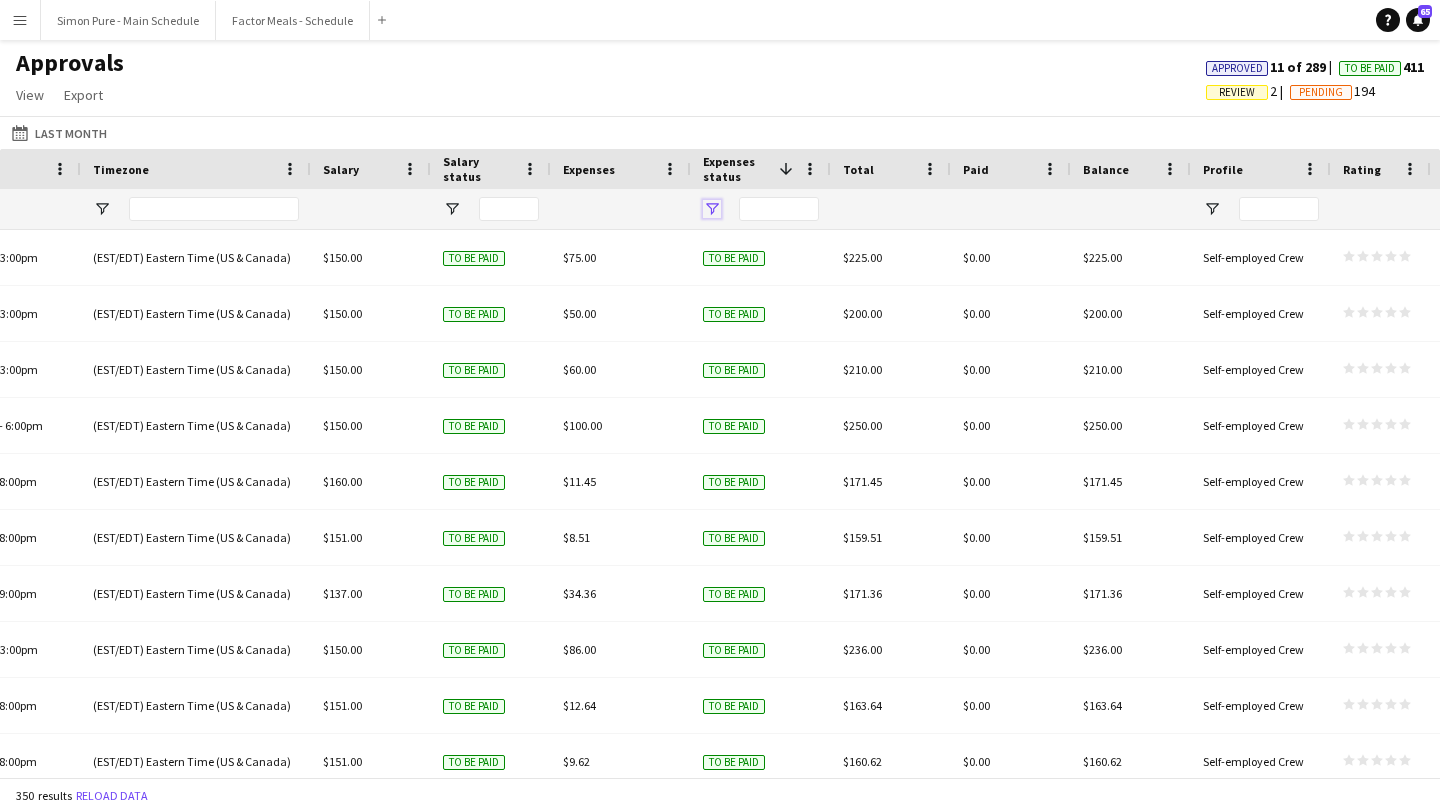 click at bounding box center (712, 209) 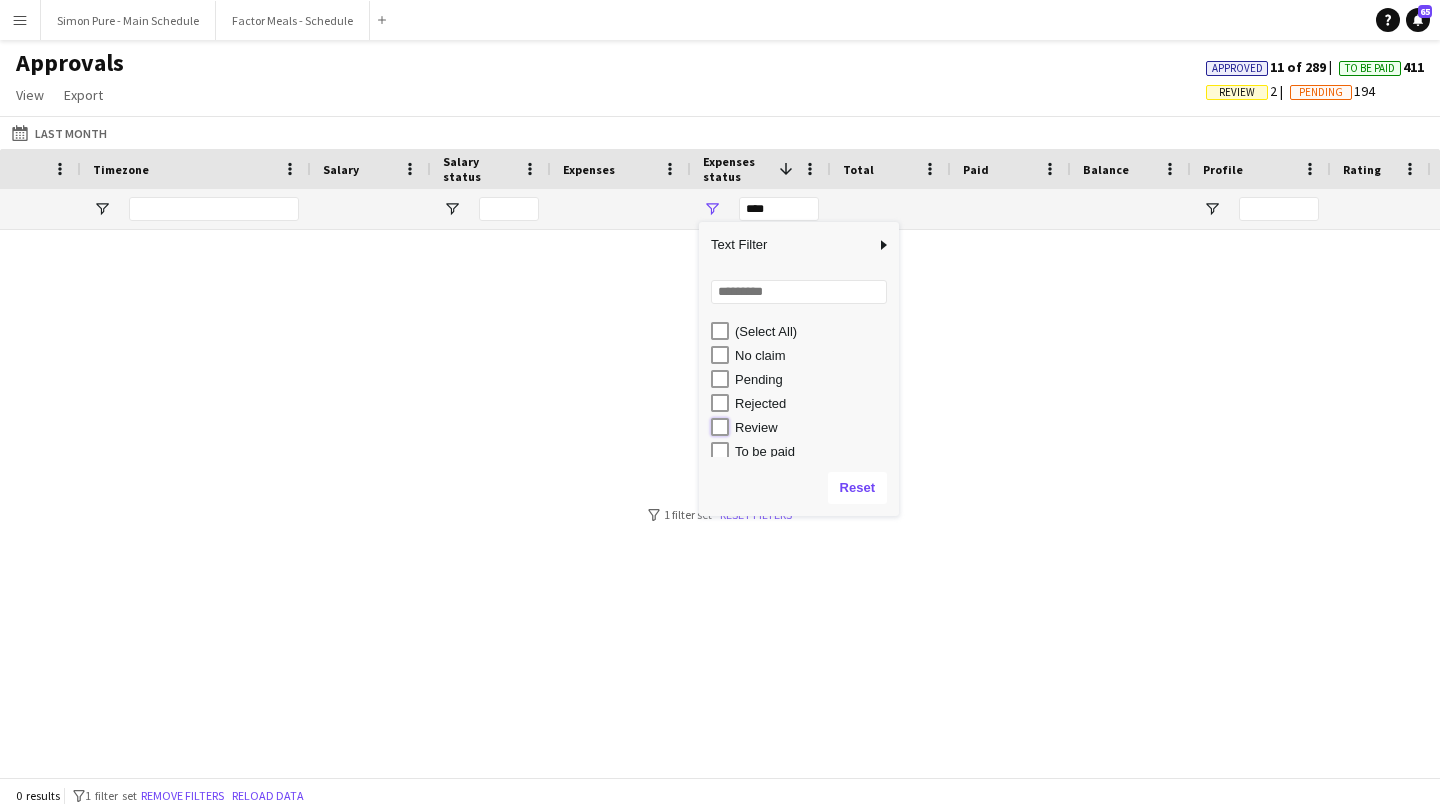 type on "**********" 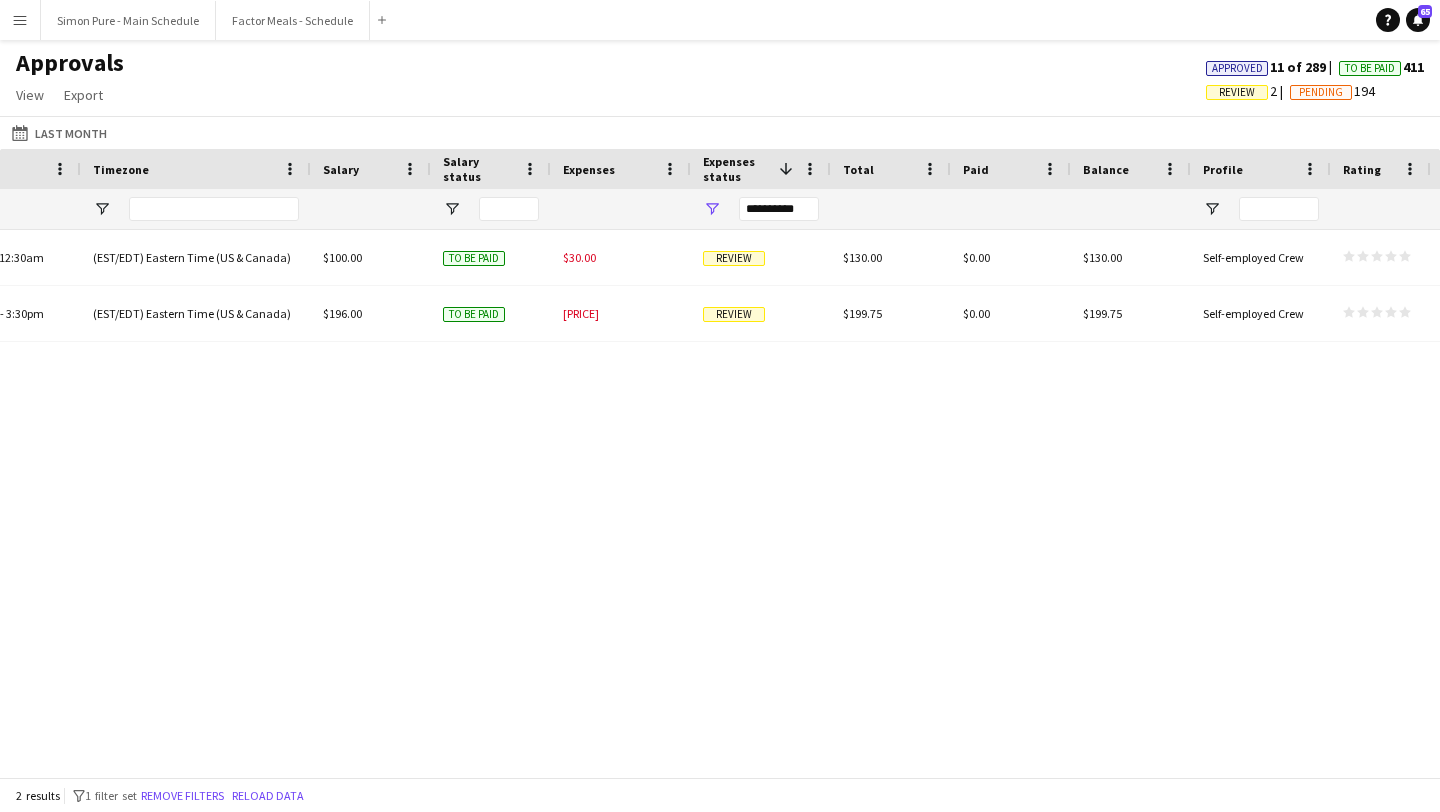 click on "Approvals   View  Customise view Customise filters Reset Filters Reset View Reset All  Export  Export as XLSX Export as CSV Export as PDF Approved  11 of 289  To Be Paid  411   Review   2   Pending   194" 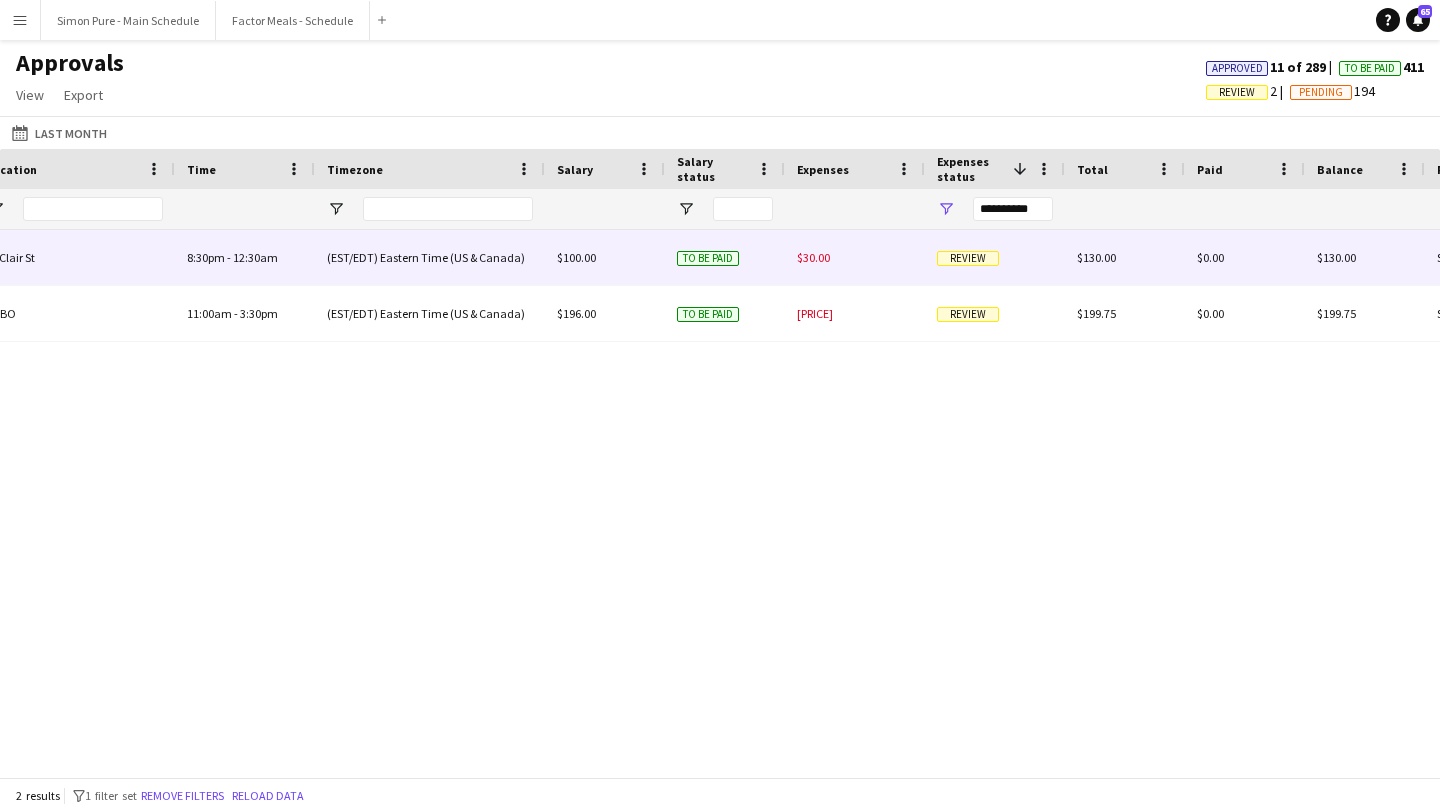 click on "Review" at bounding box center (968, 258) 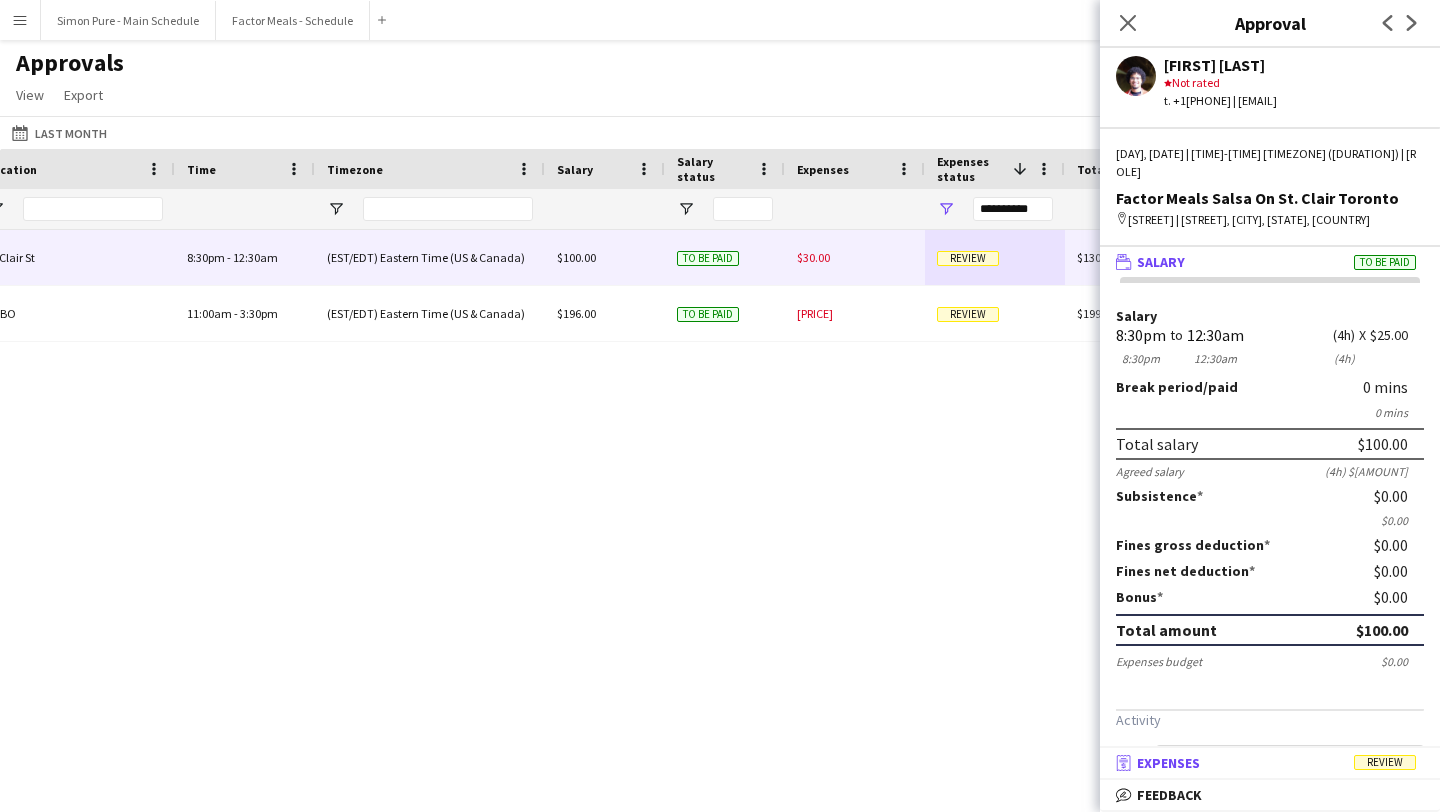 click on "receipt
Expenses   Review" at bounding box center (1266, 763) 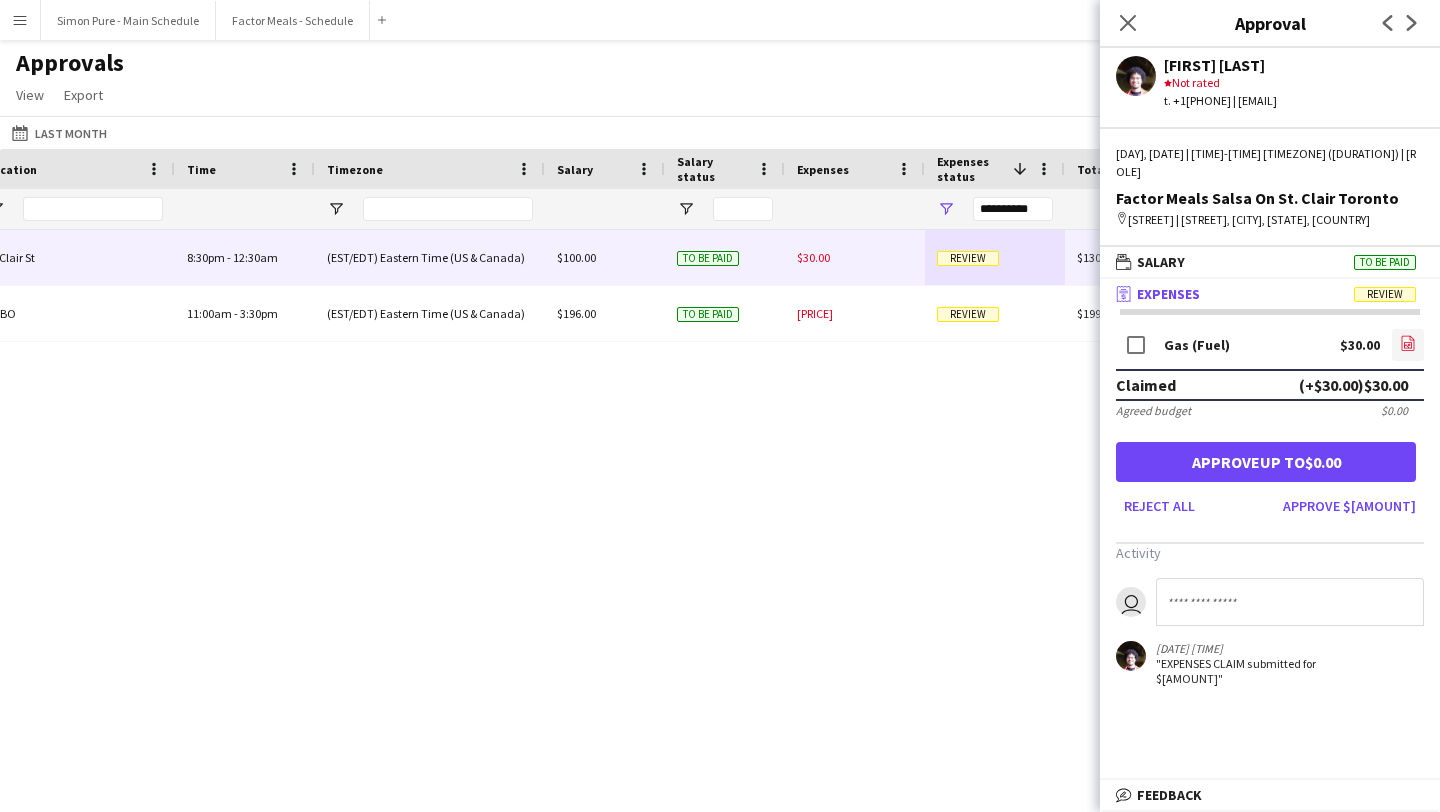 click 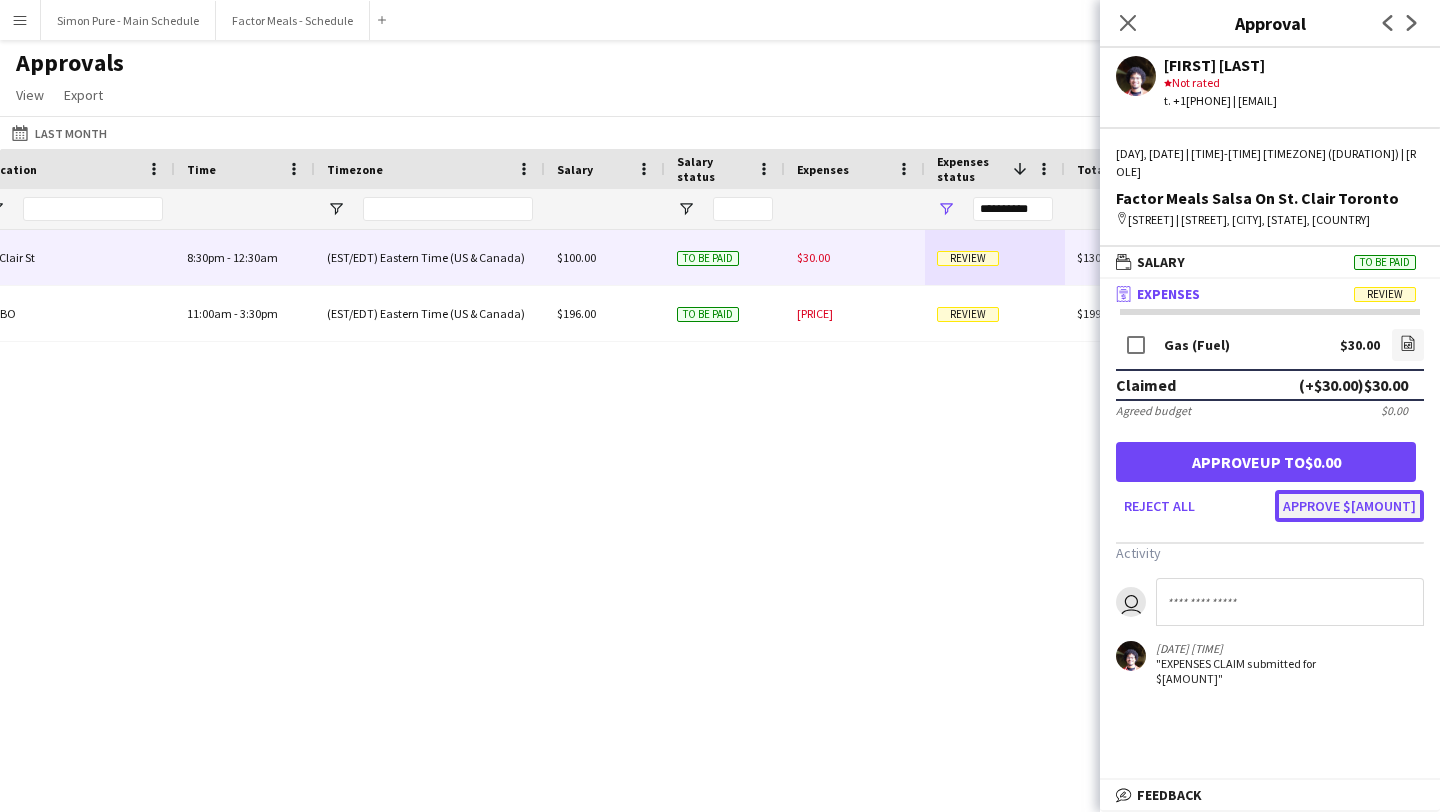 click on "Approve $[AMOUNT]" at bounding box center [1349, 506] 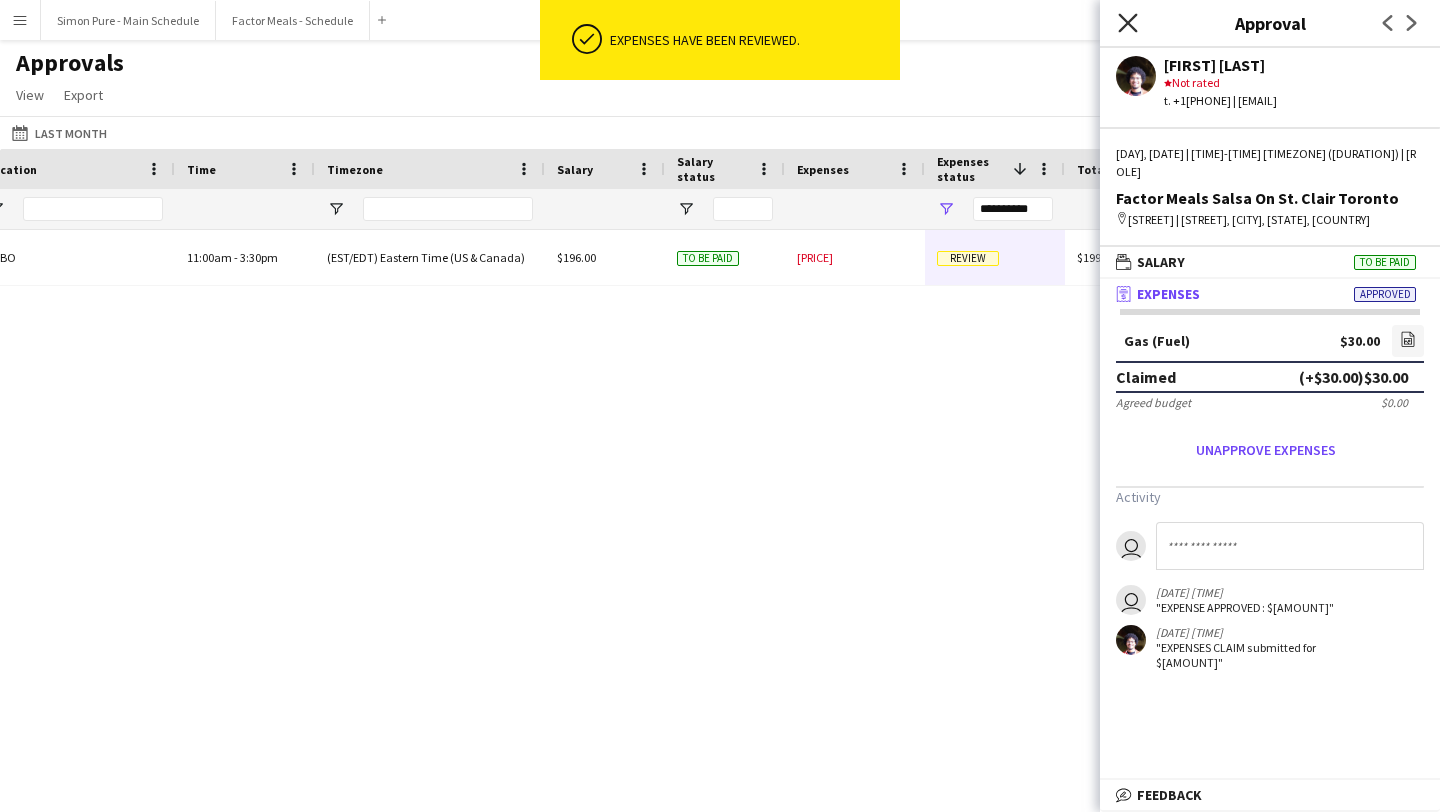 click on "Close pop-in" 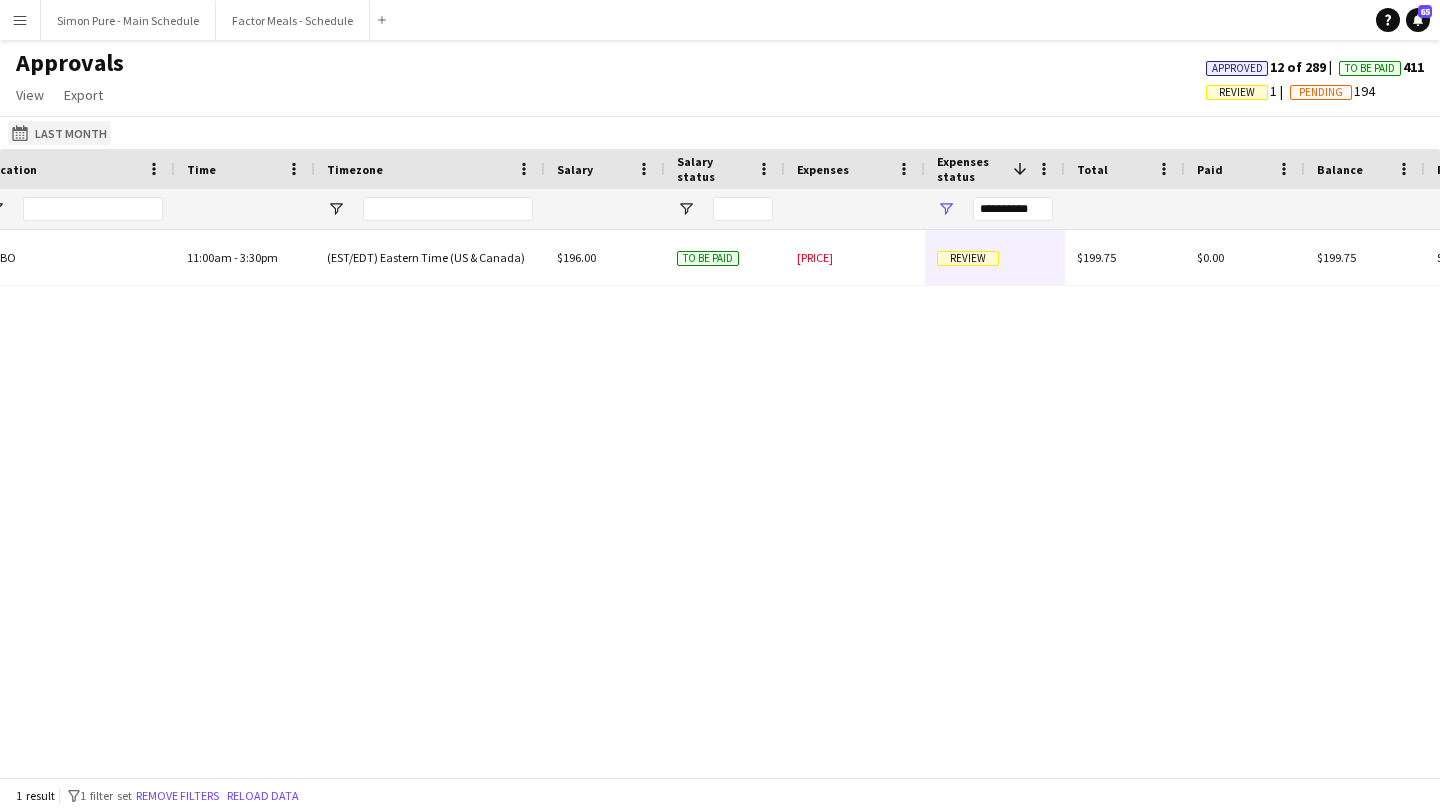 click on "Last Month
Last Month" 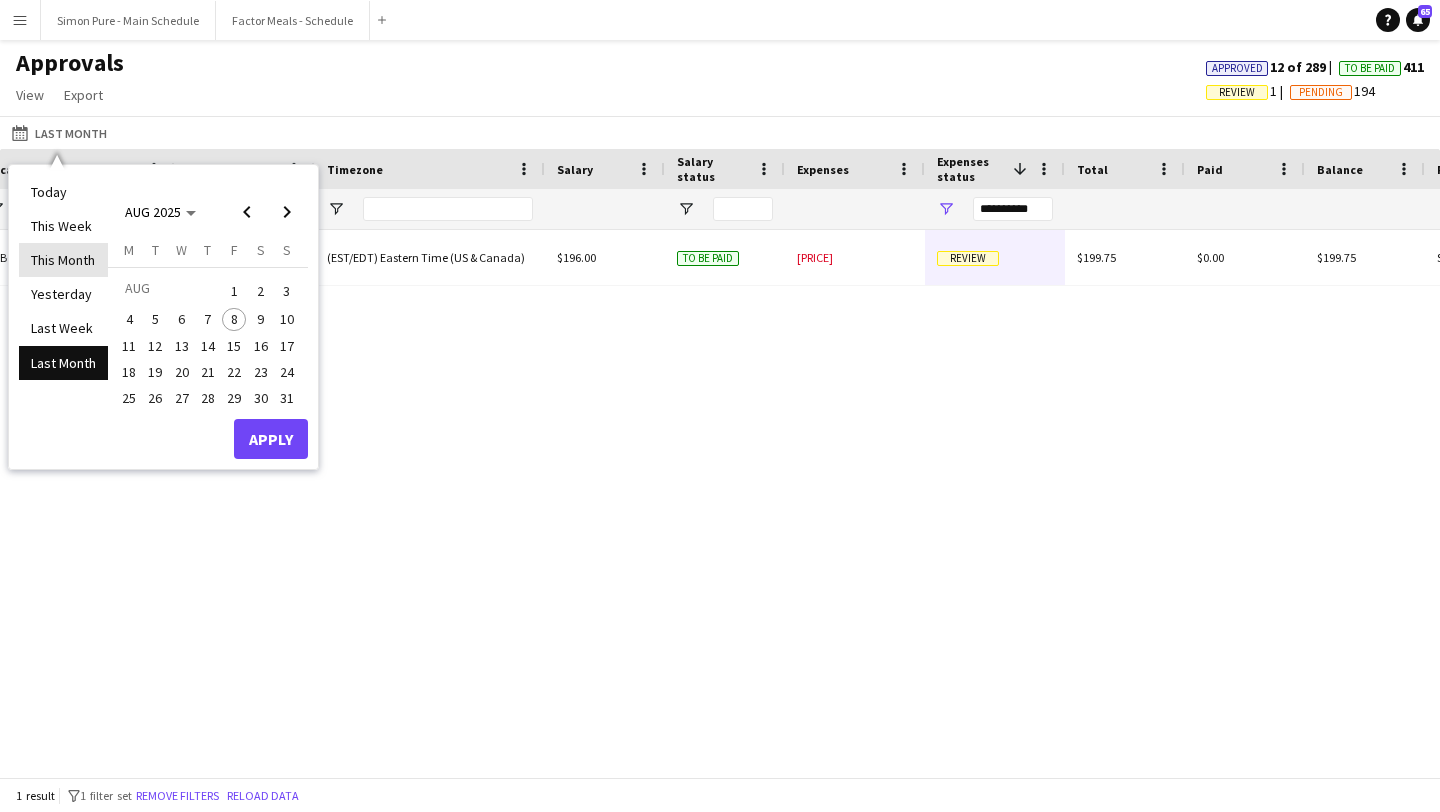 click on "This Month" at bounding box center (63, 260) 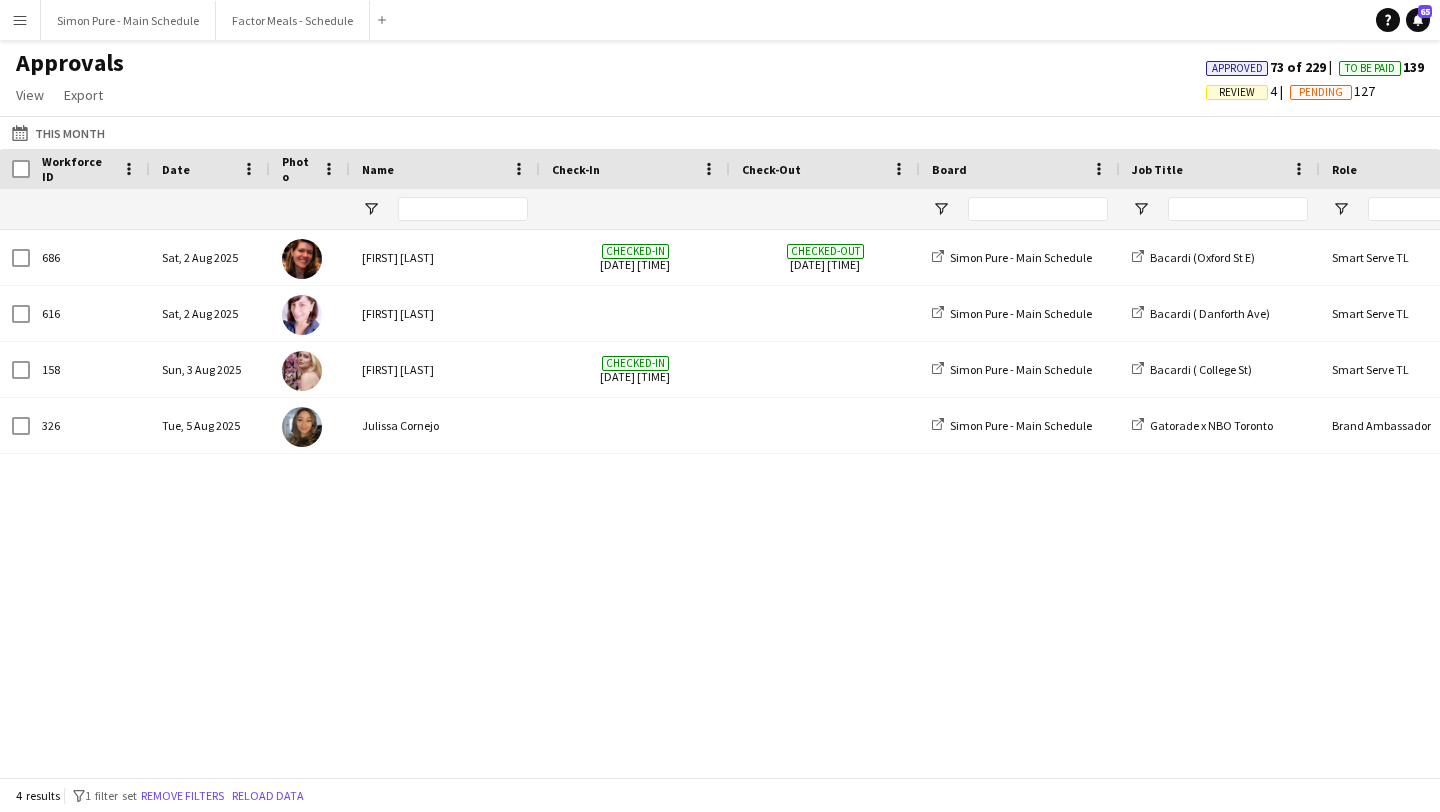 click on "Menu" at bounding box center (20, 20) 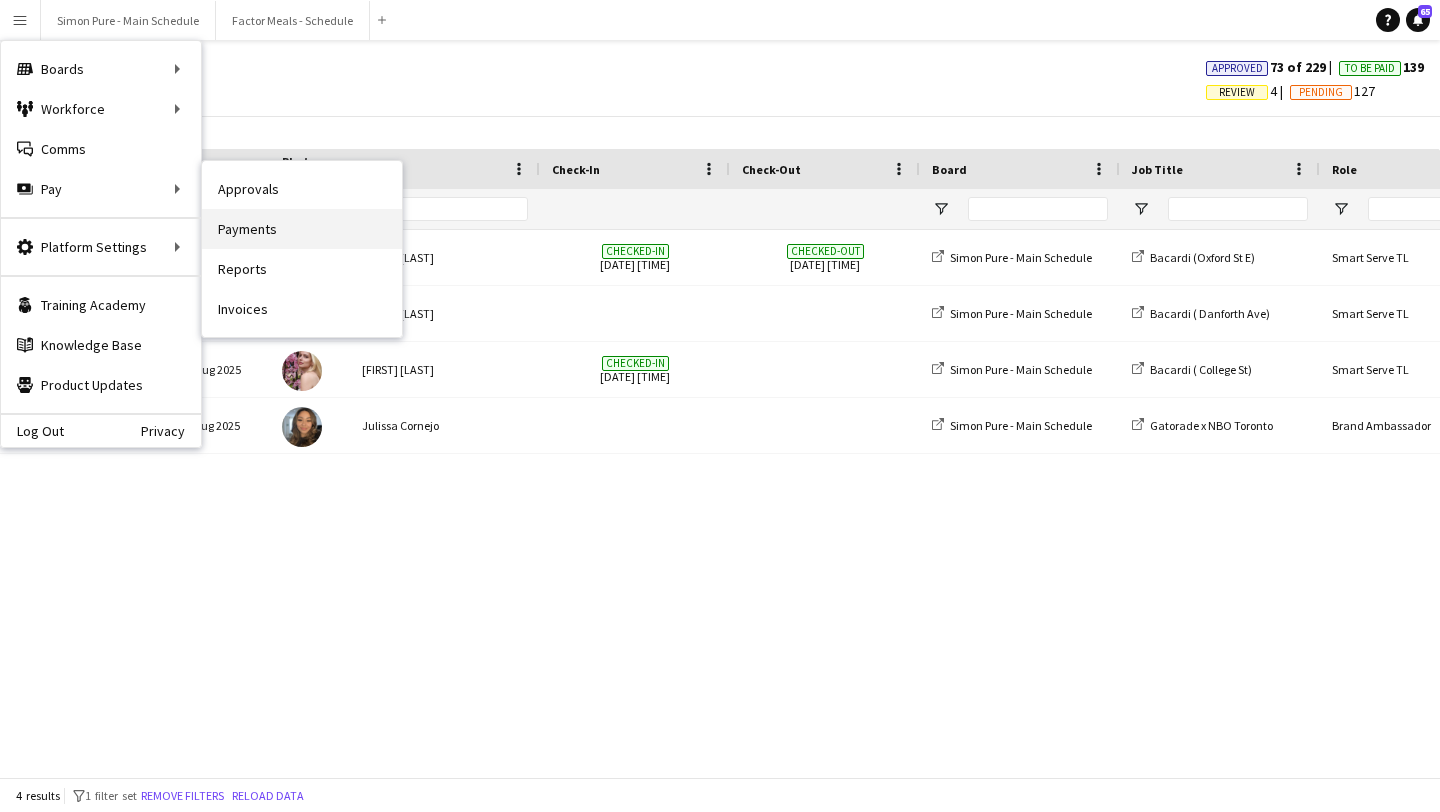 click on "Payments" at bounding box center [302, 229] 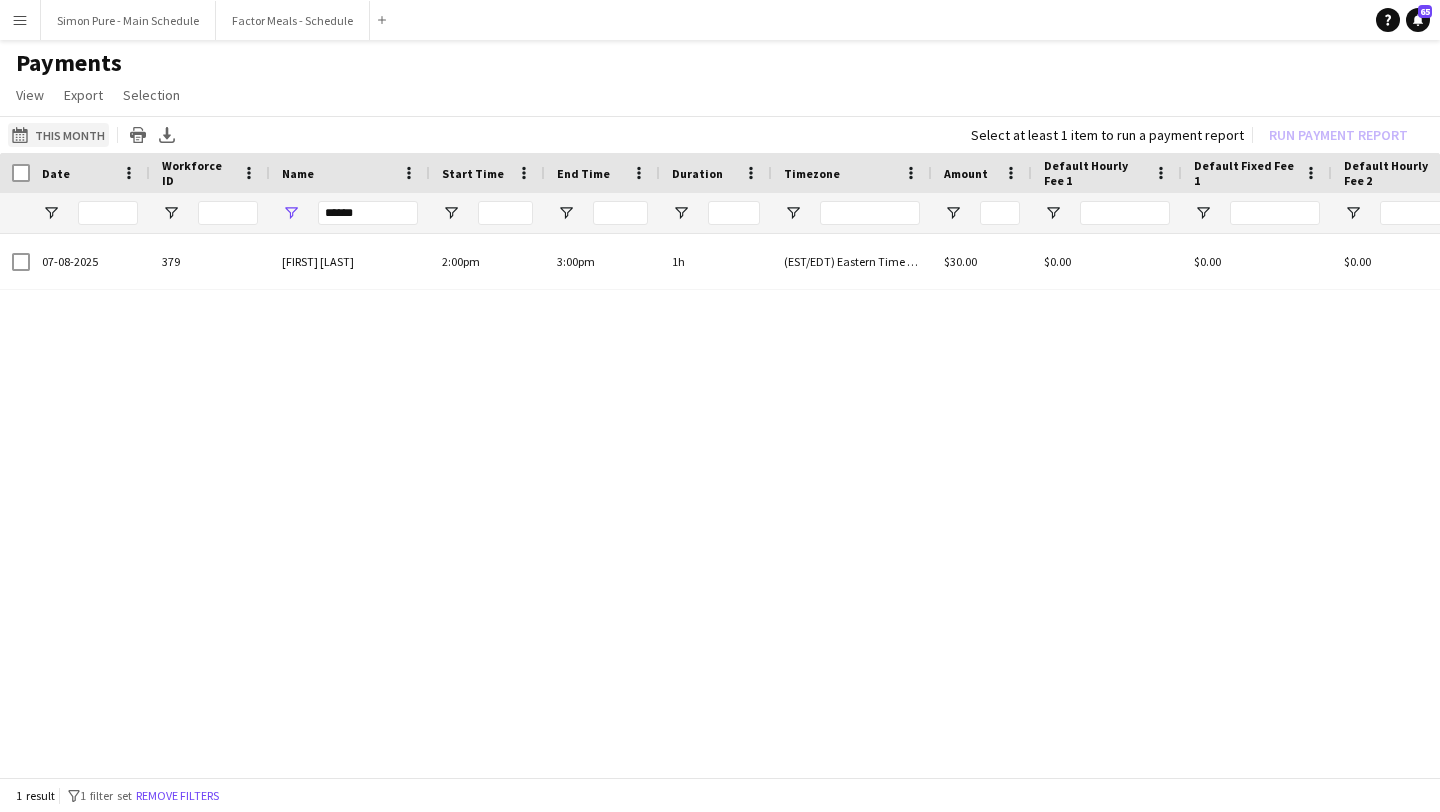 click on "This Month
This Month" 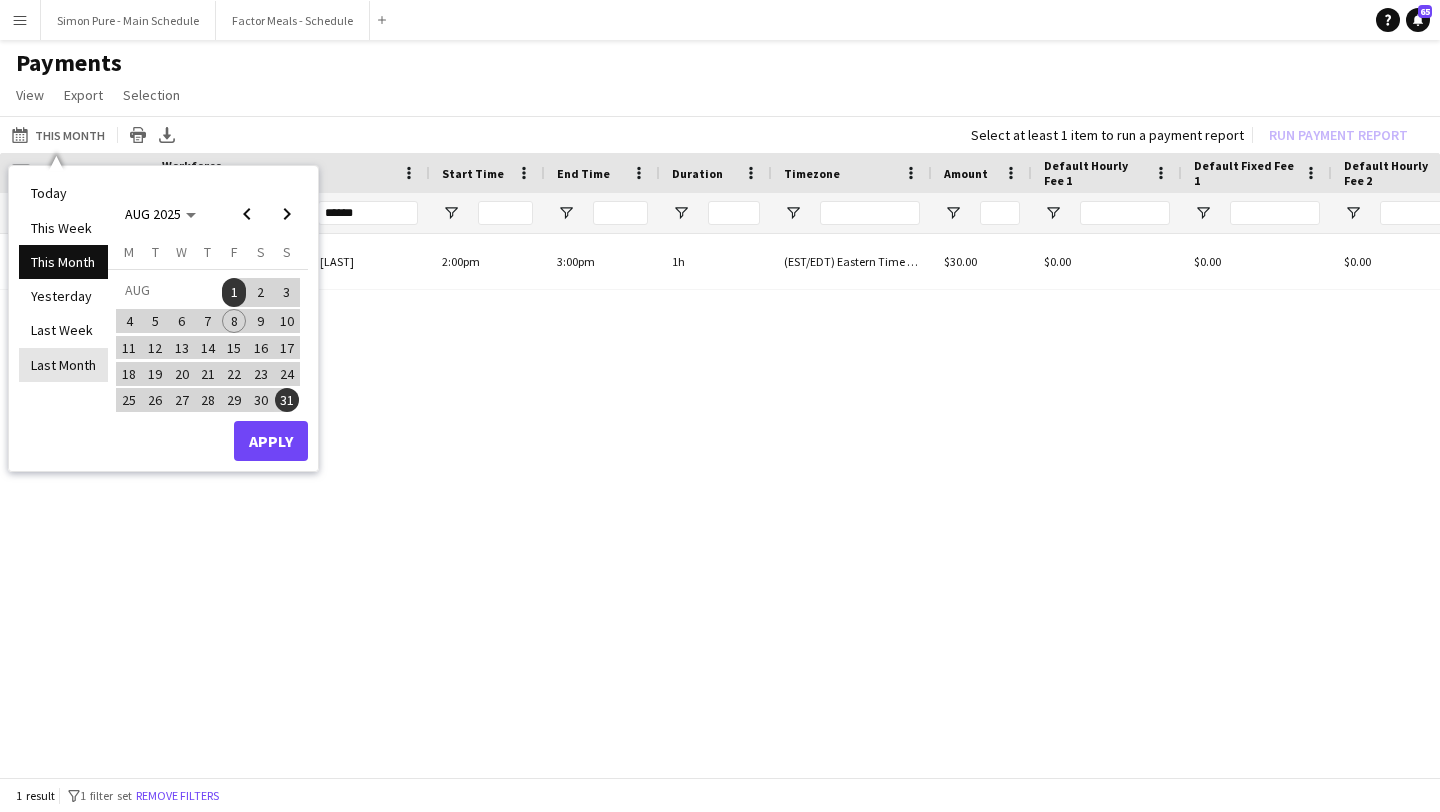 click on "Last Month" at bounding box center [63, 365] 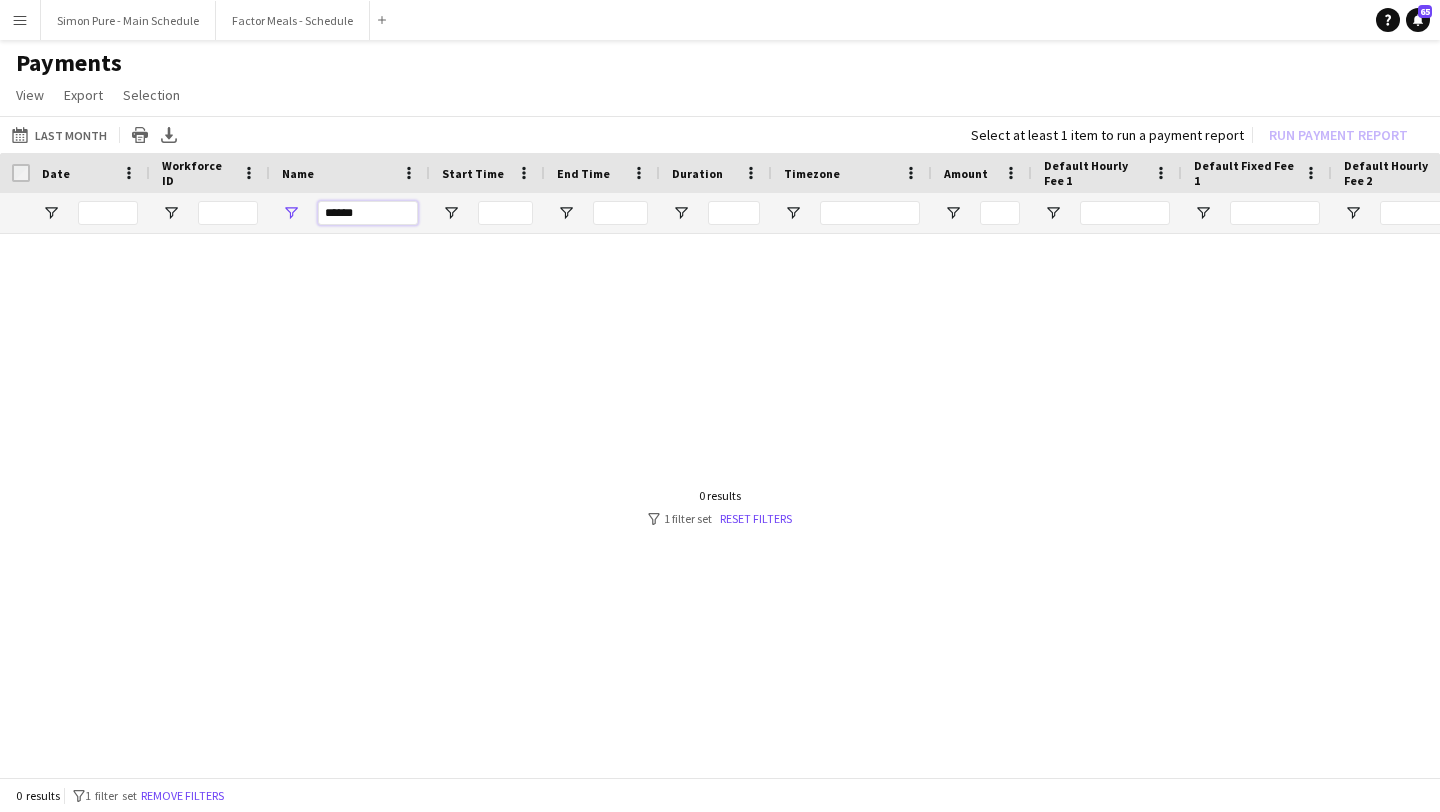 drag, startPoint x: 378, startPoint y: 218, endPoint x: 181, endPoint y: 217, distance: 197.00253 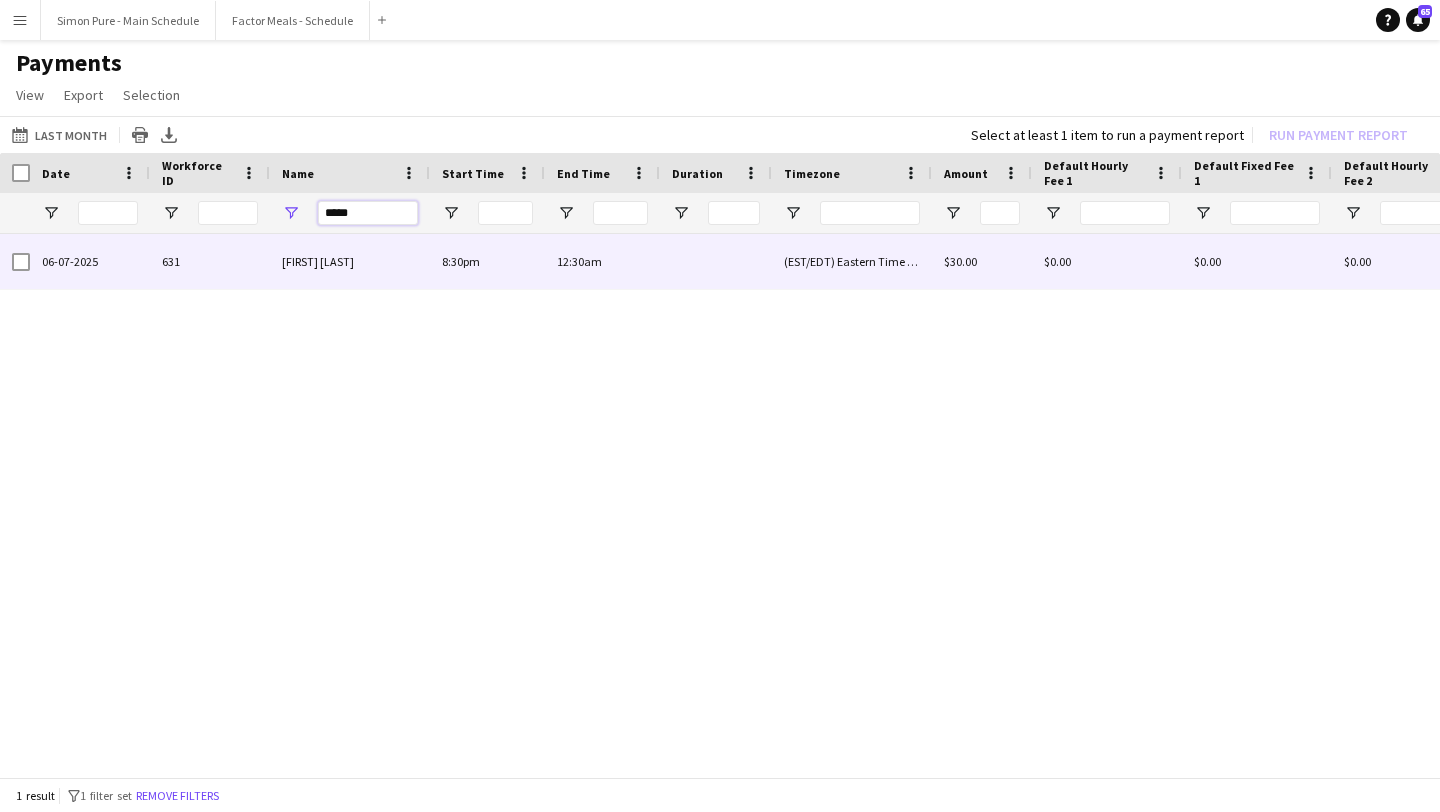type on "*****" 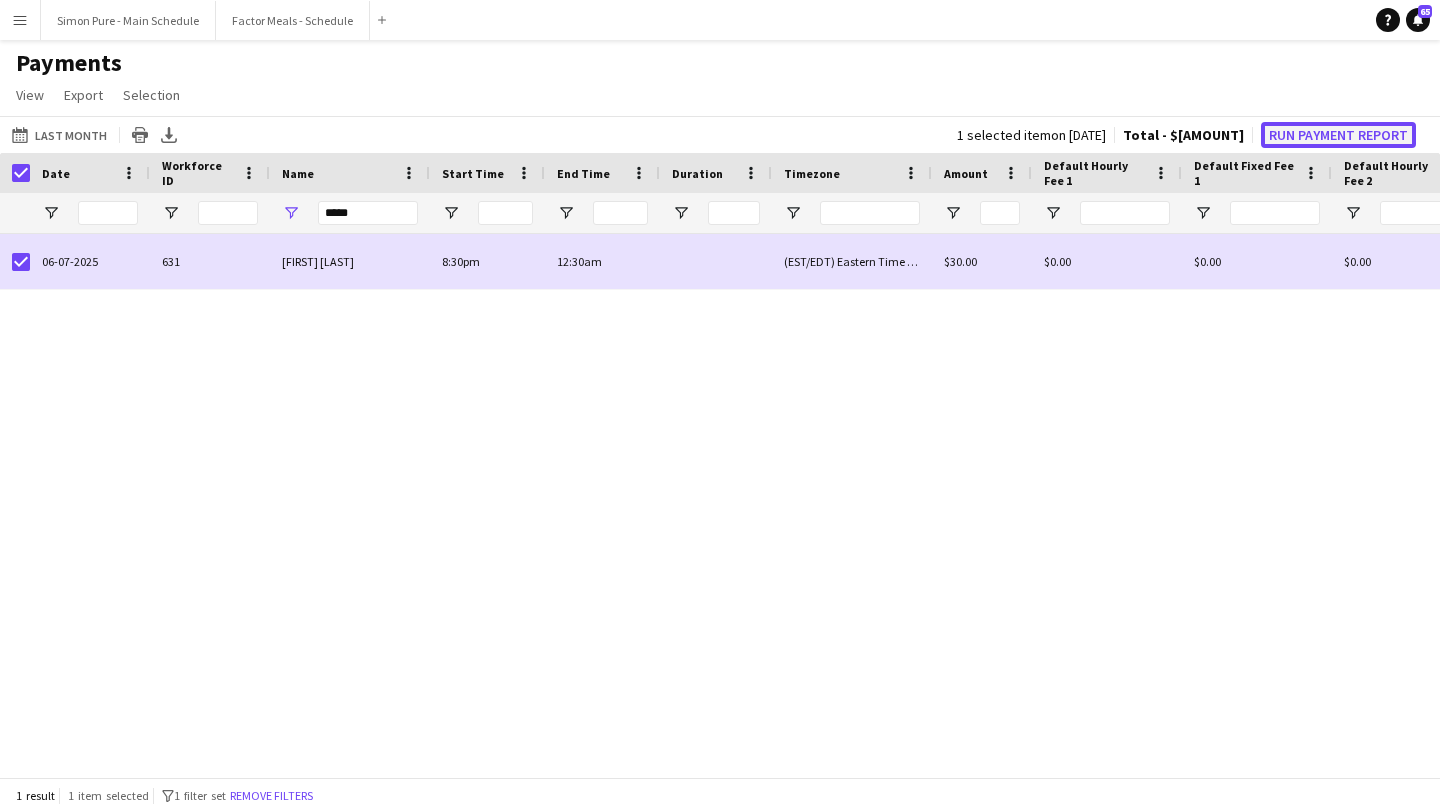 click on "Run Payment Report" 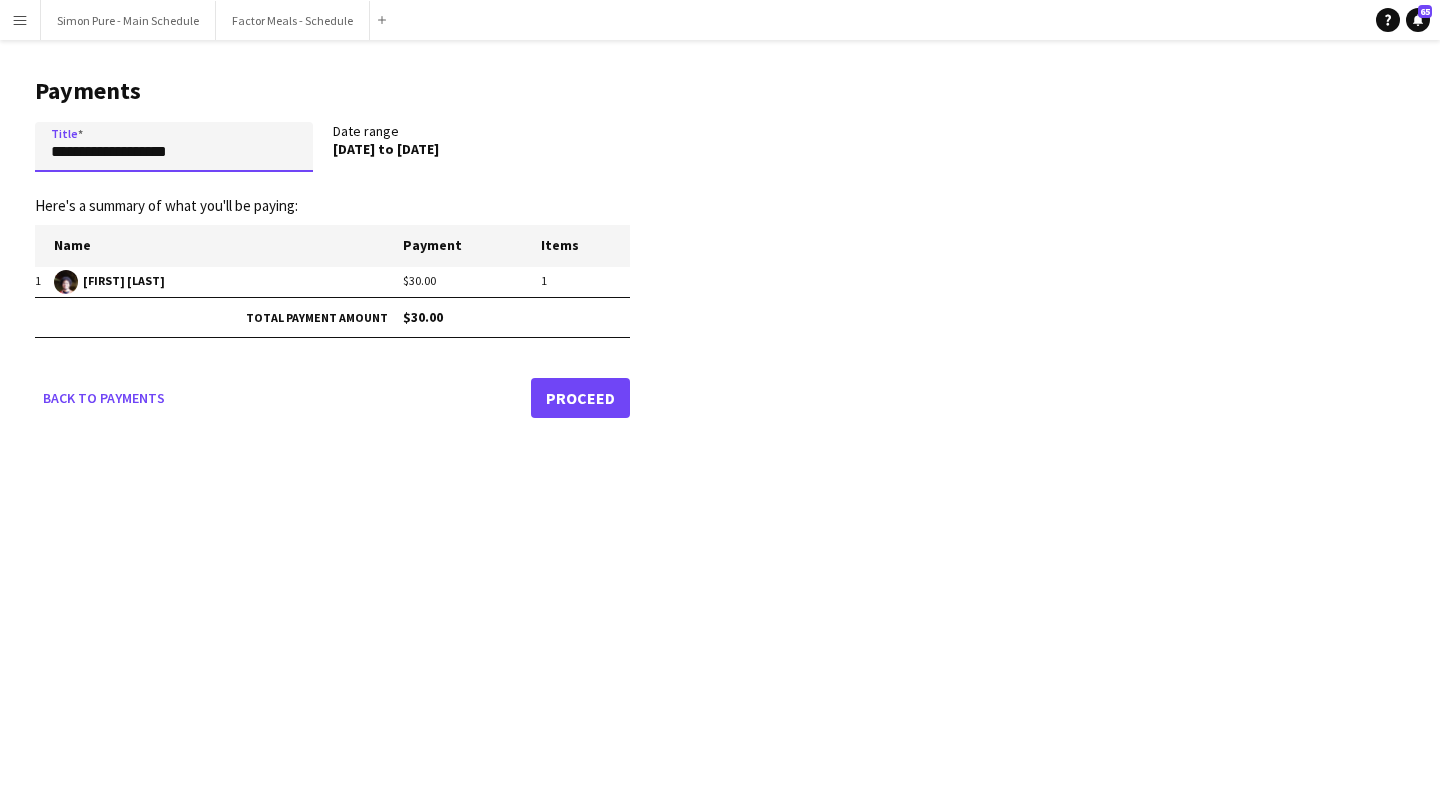 drag, startPoint x: 229, startPoint y: 161, endPoint x: 0, endPoint y: 150, distance: 229.26404 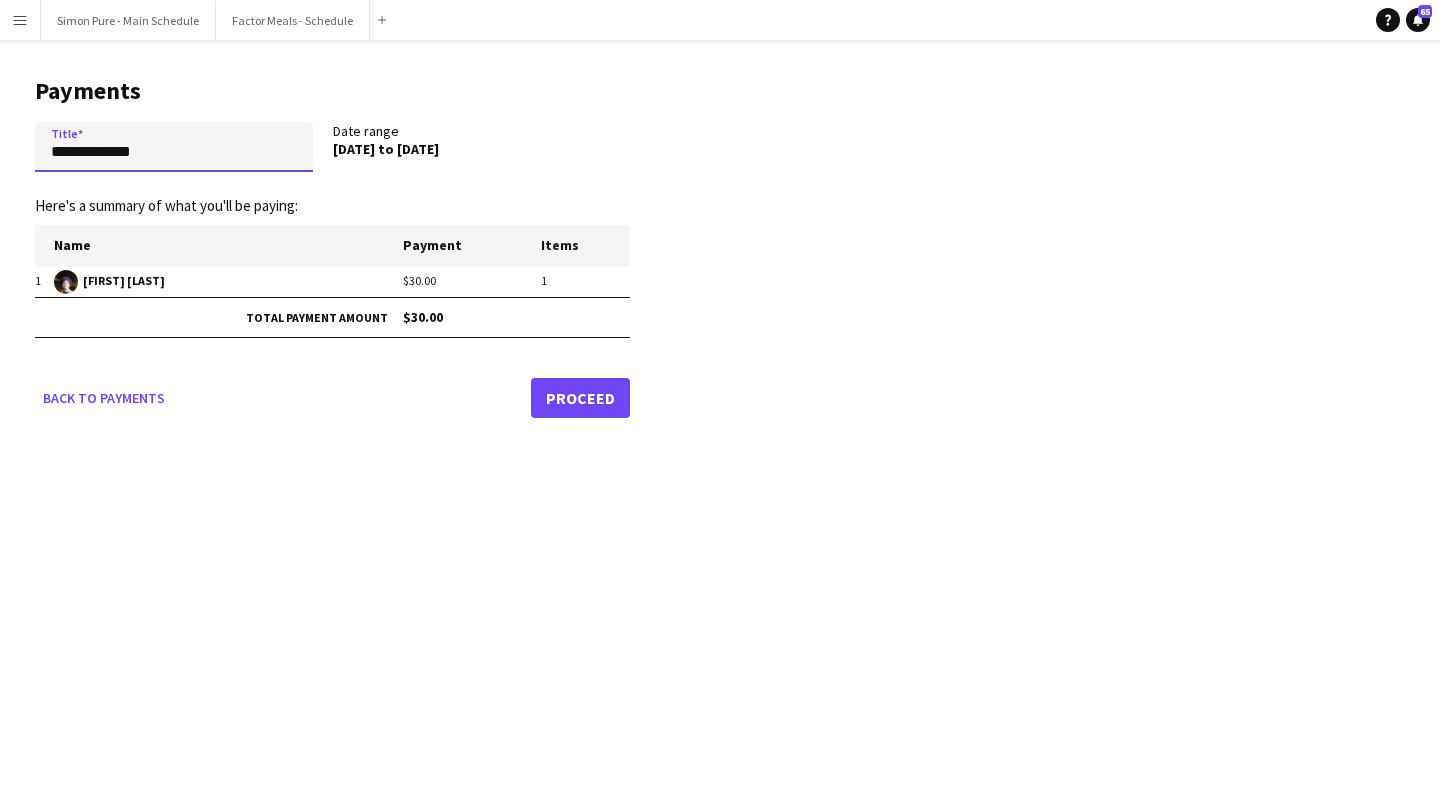 type on "**********" 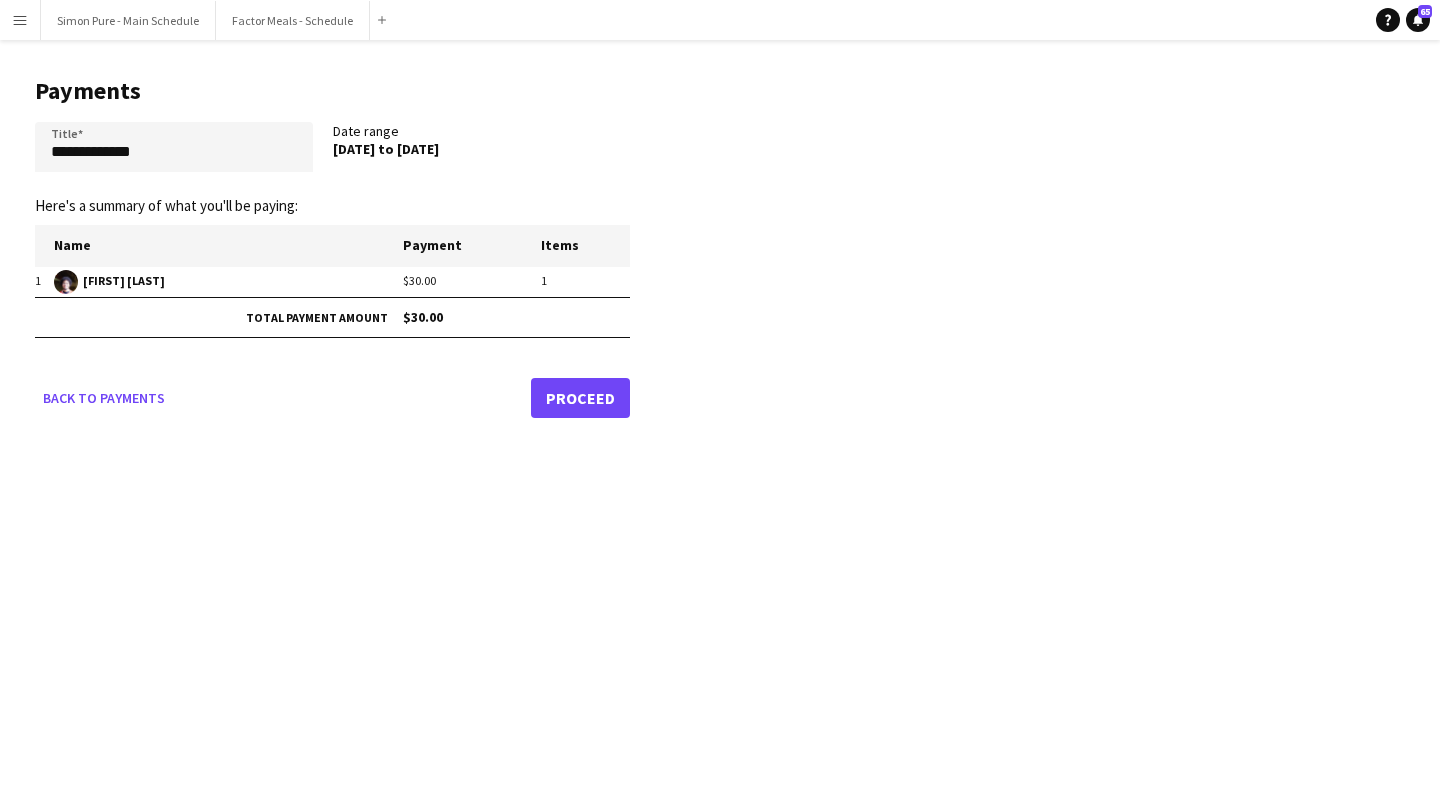 click on "Proceed" 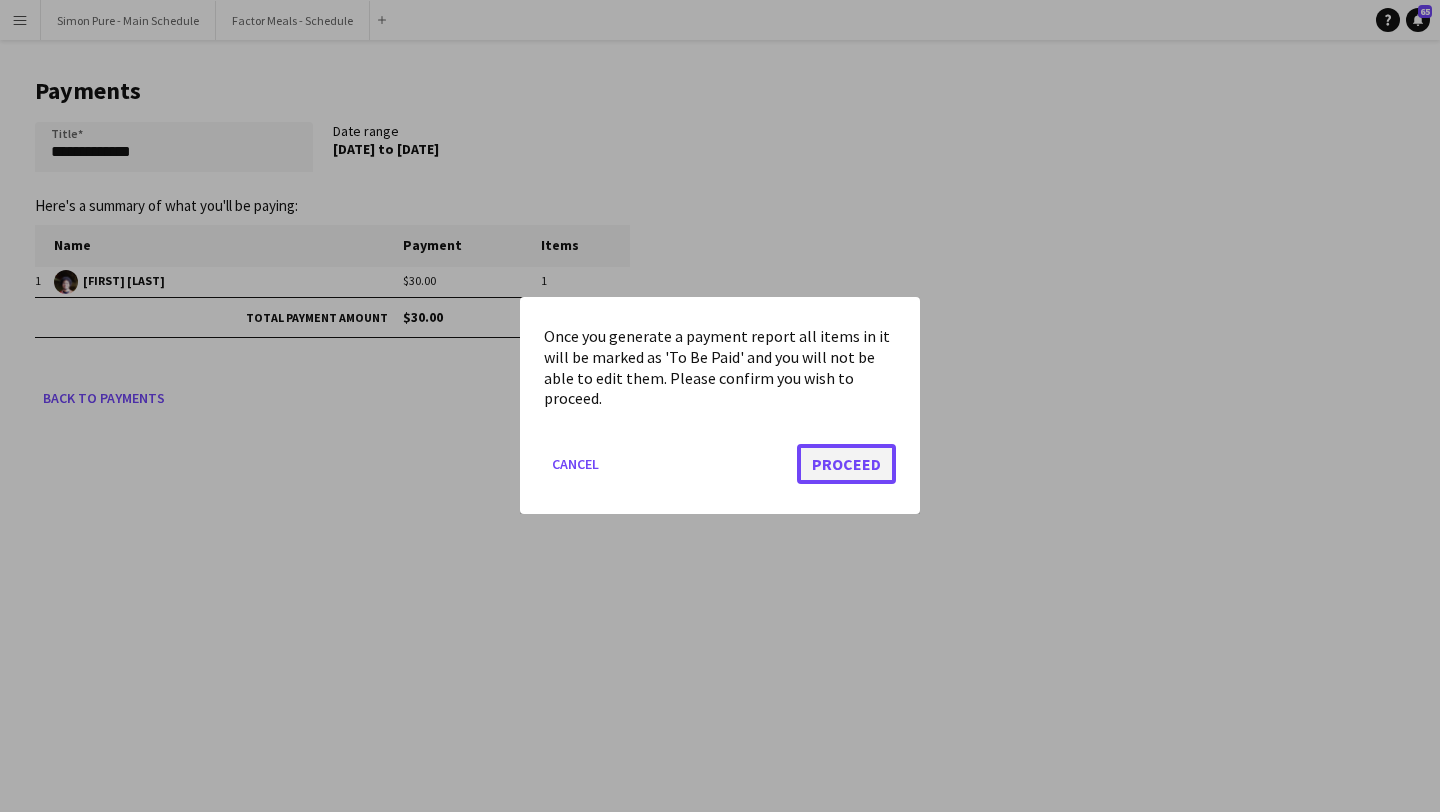 click on "Proceed" 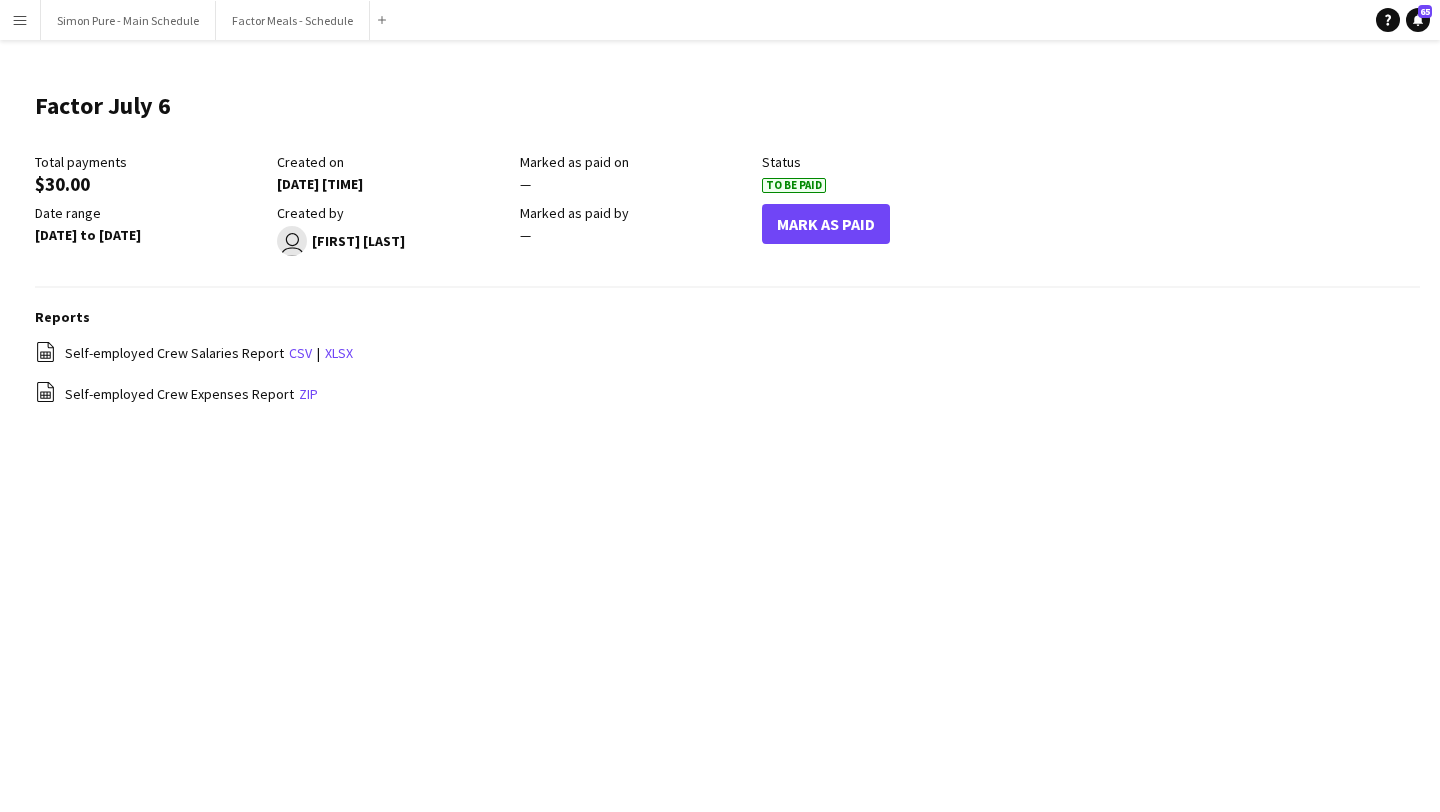 click on "Menu" at bounding box center (20, 20) 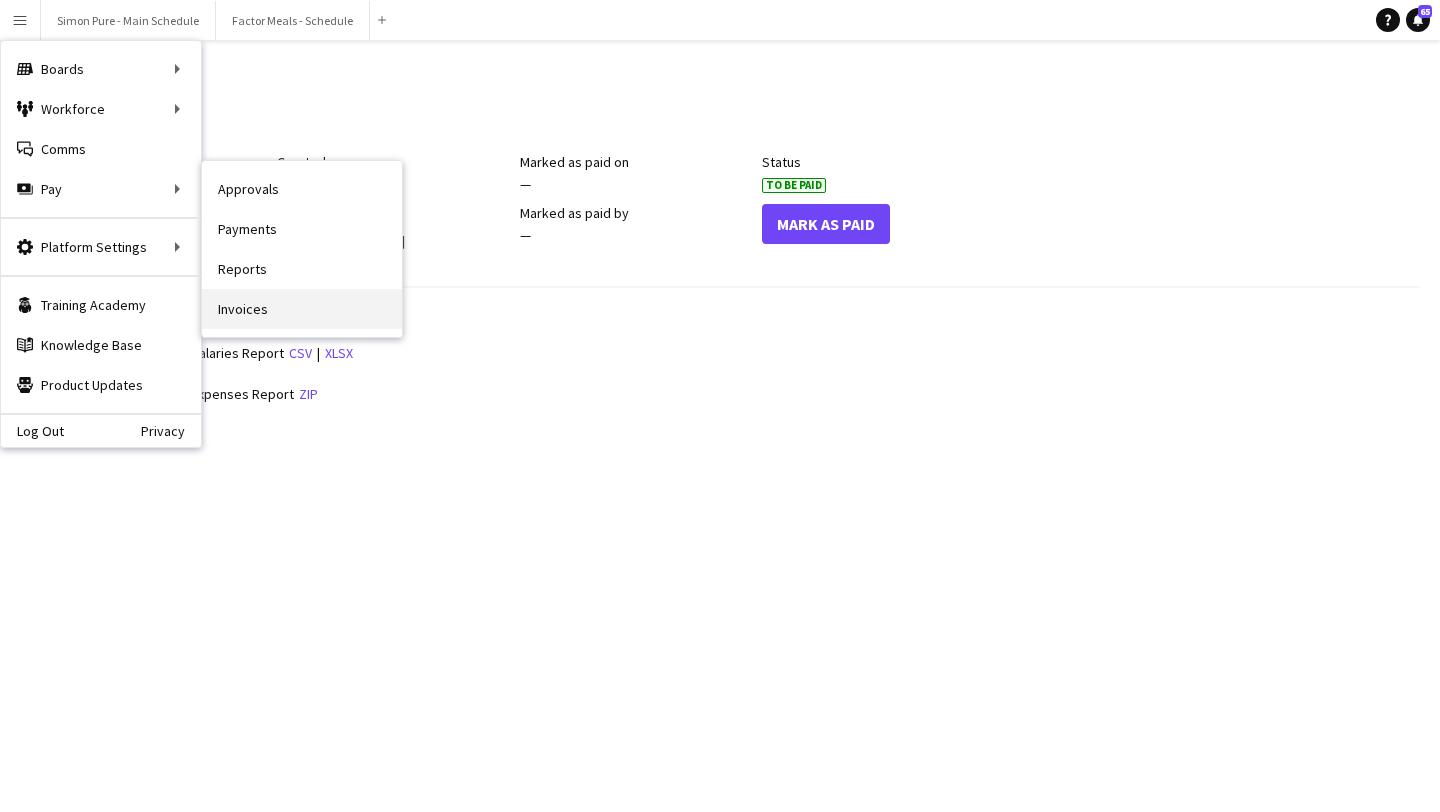 click on "Invoices" at bounding box center [302, 309] 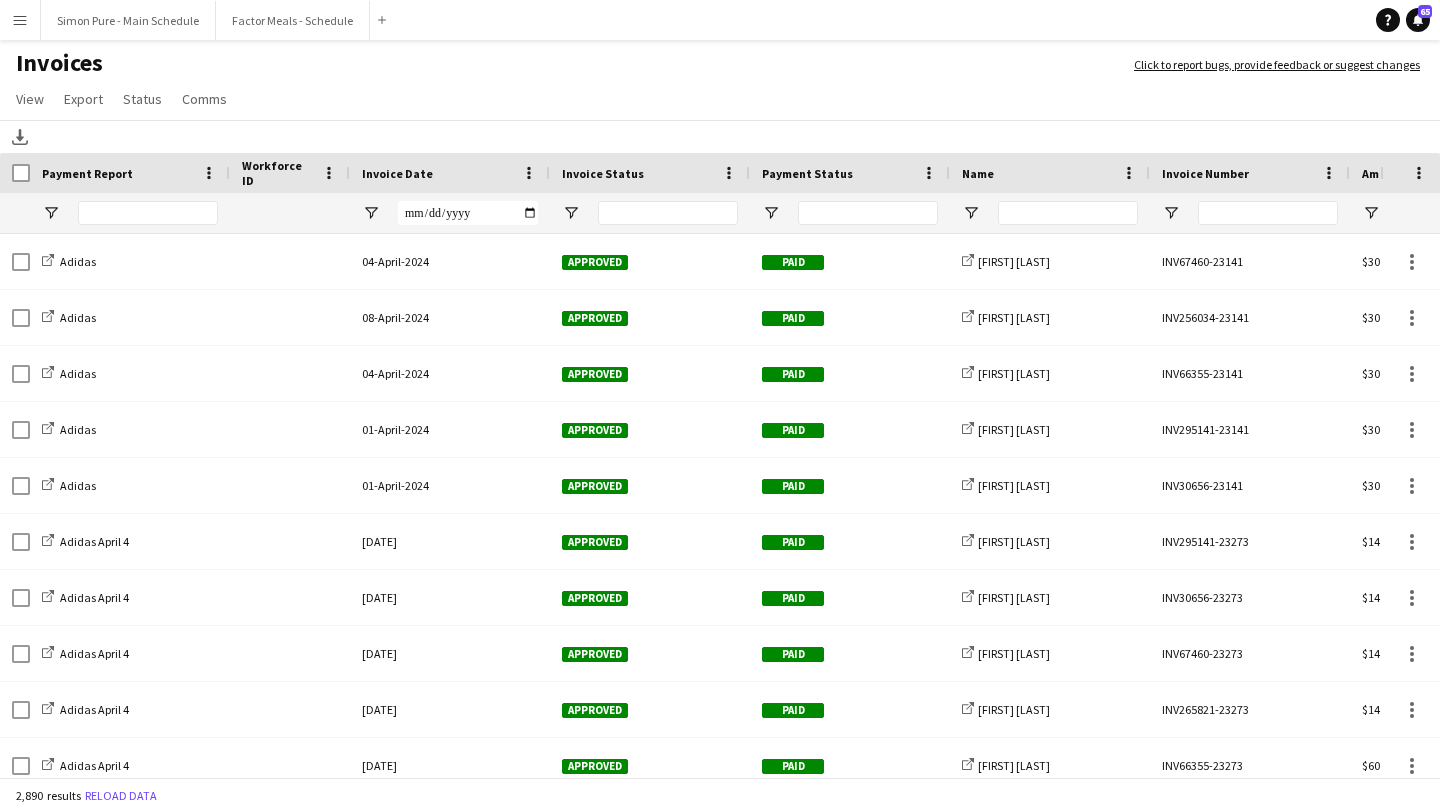 click 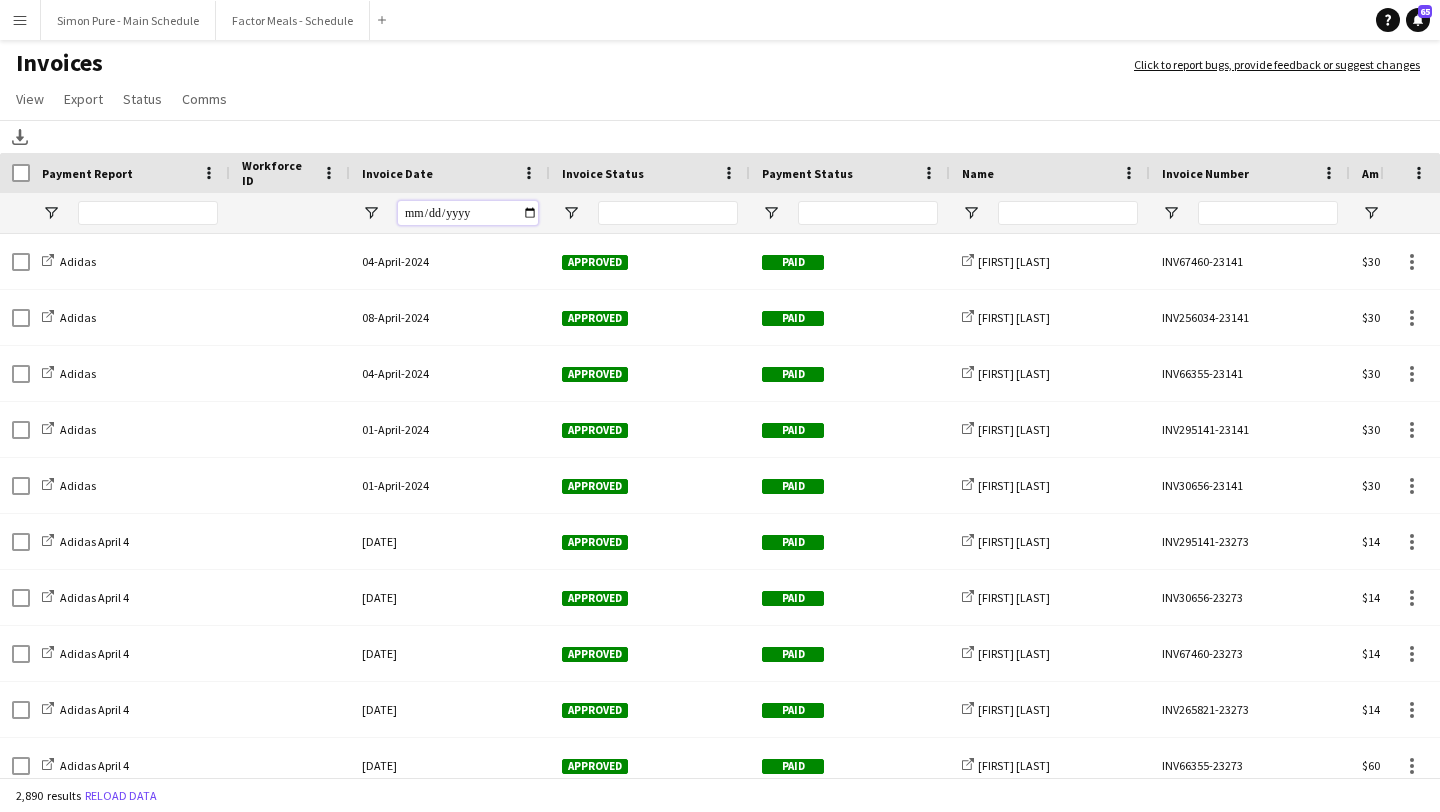 click at bounding box center (468, 213) 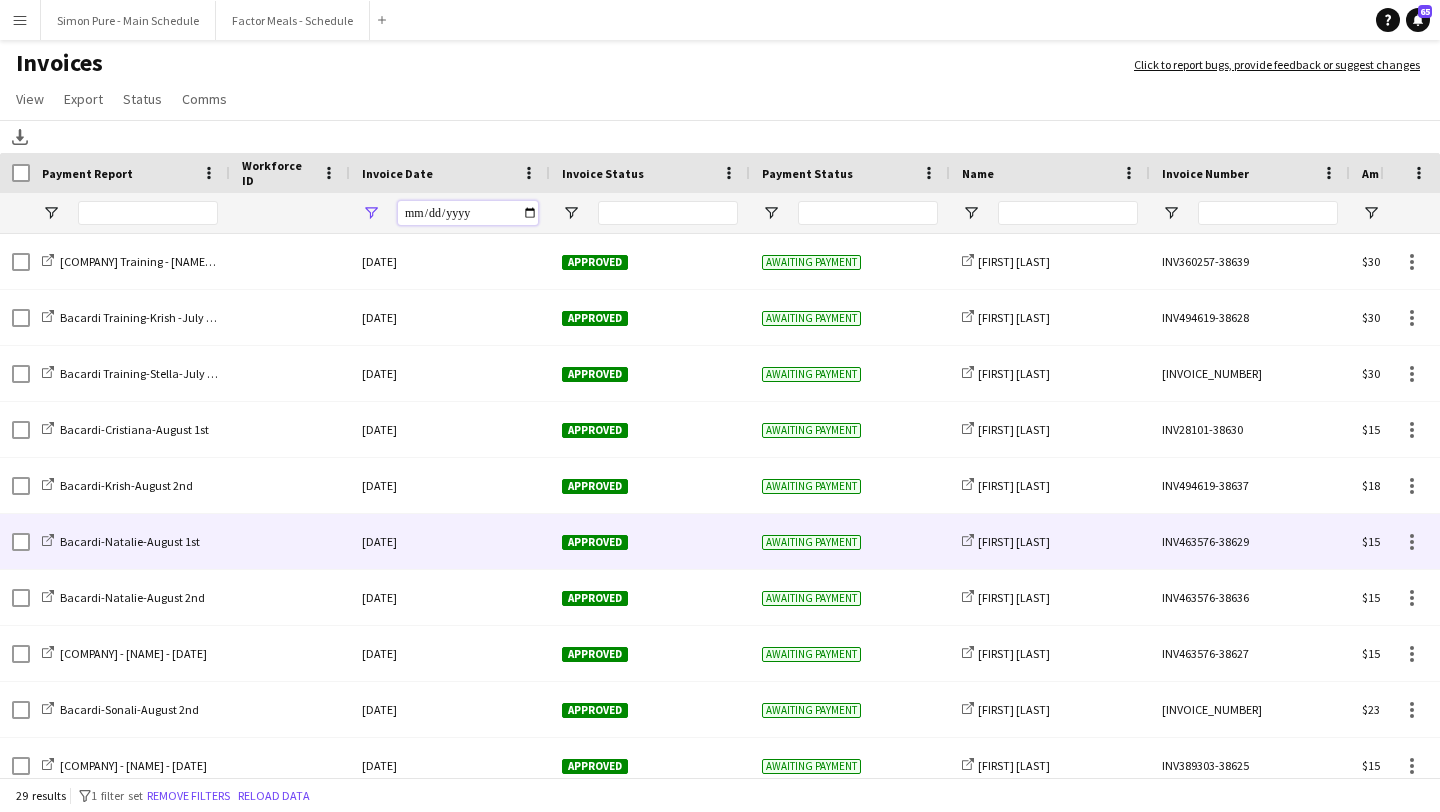 scroll, scrollTop: 161, scrollLeft: 0, axis: vertical 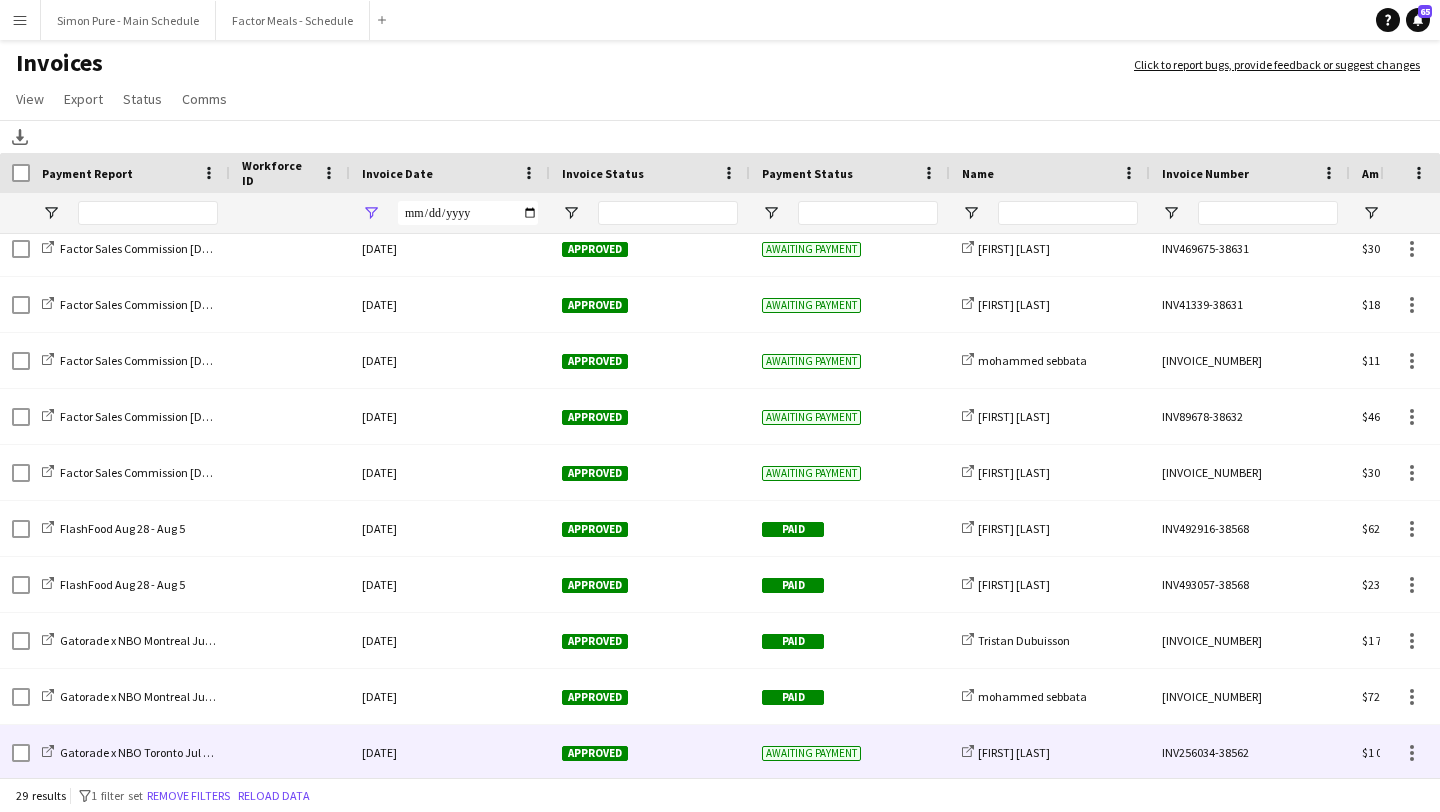 click on "Awaiting payment" 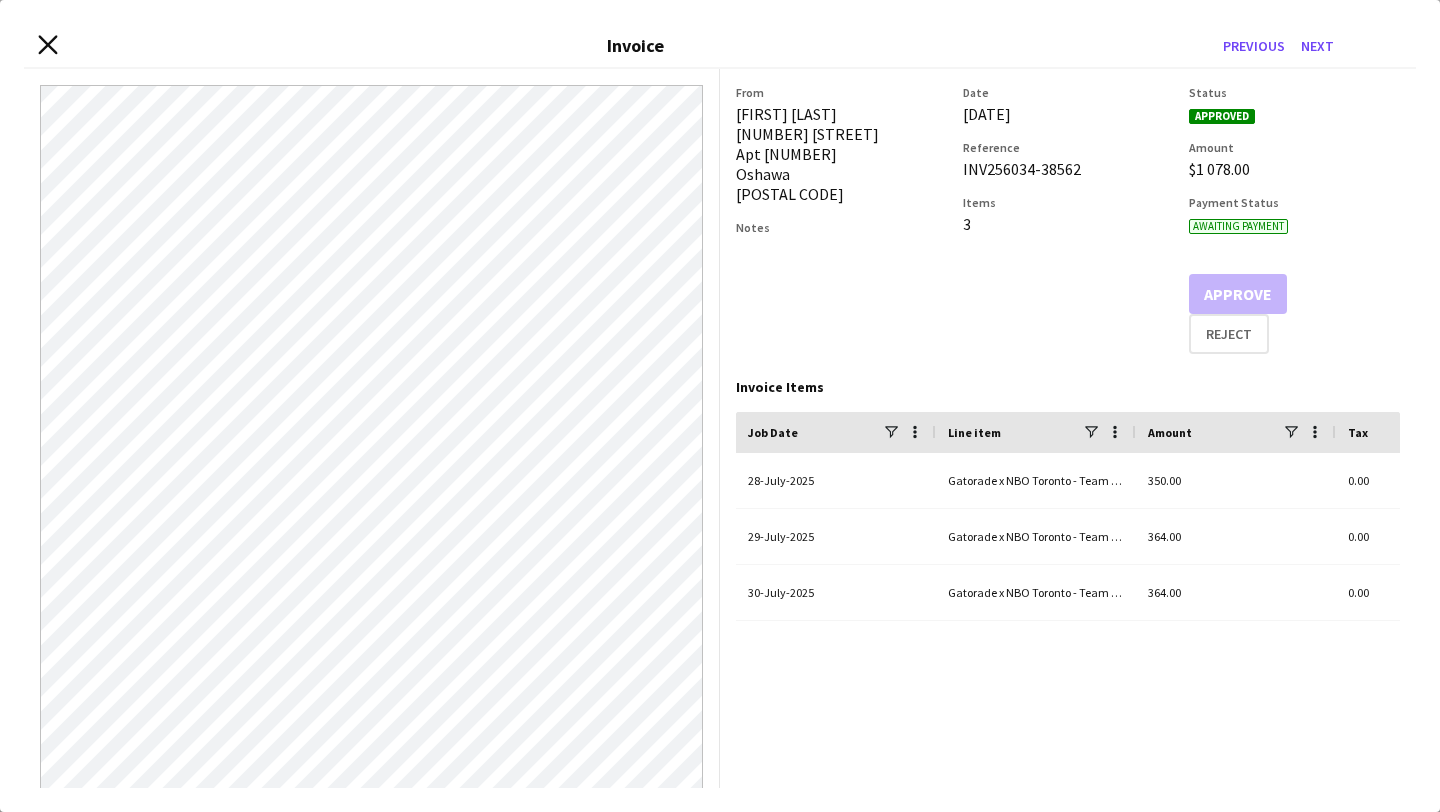 click on "Close invoice dialog" 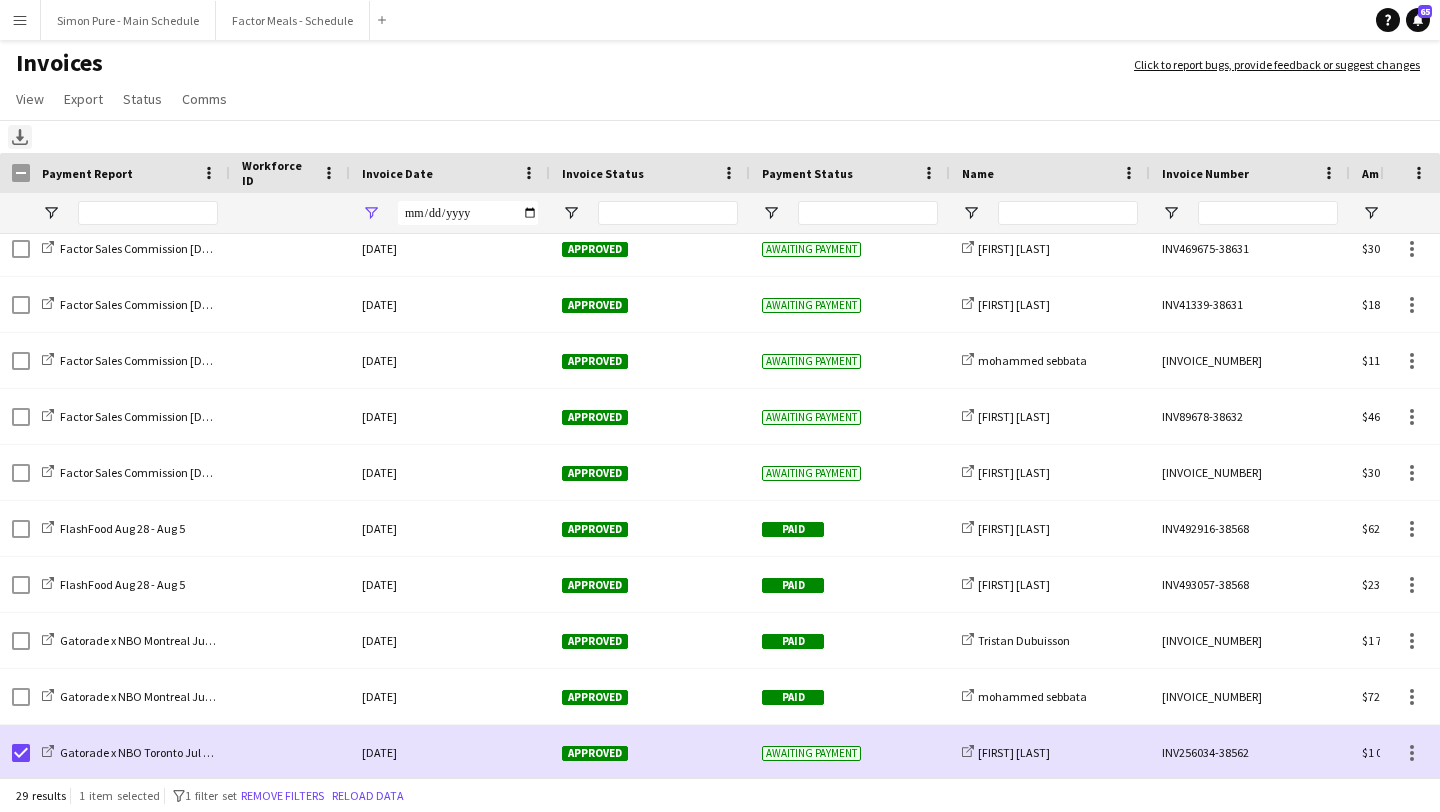 click on "Download" 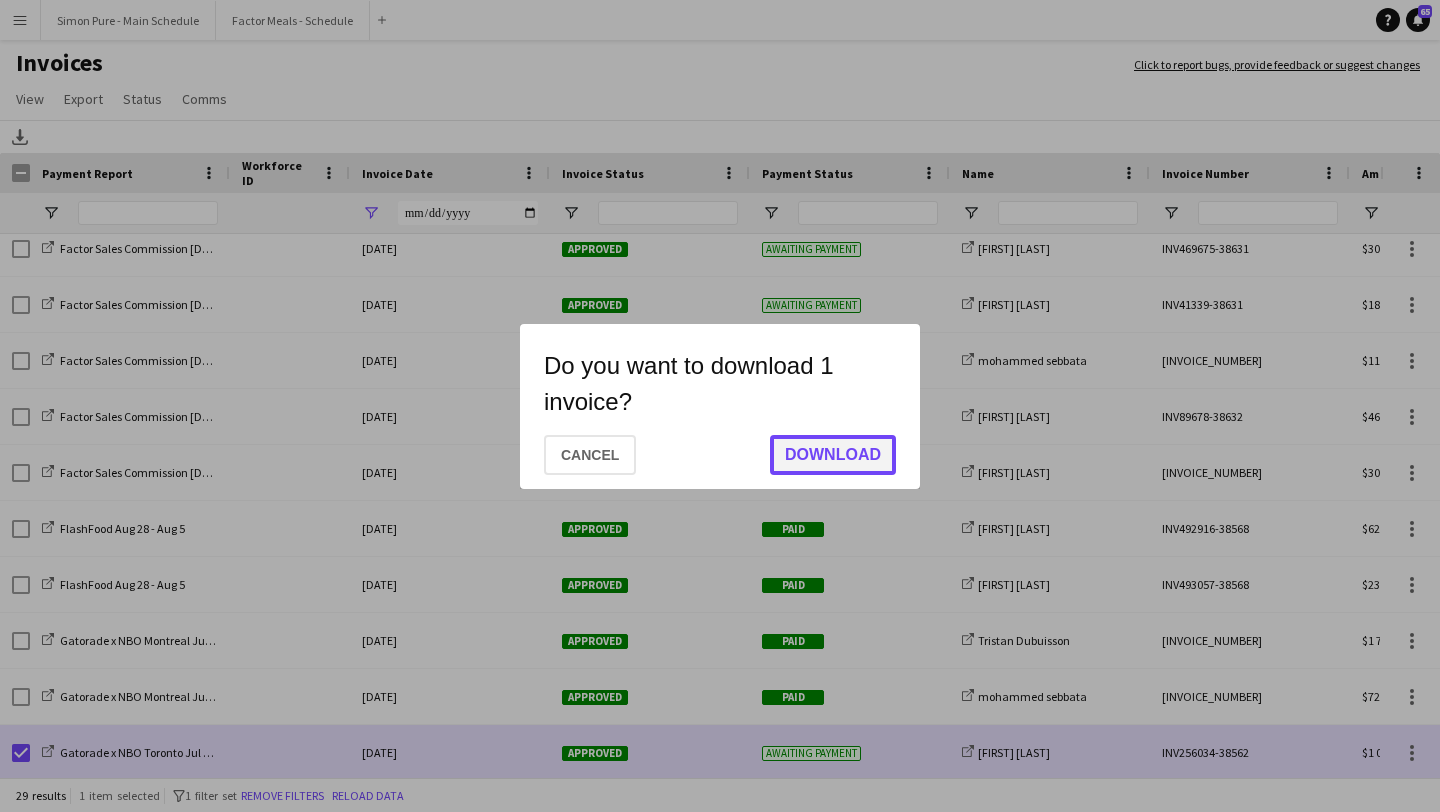 click on "Download" 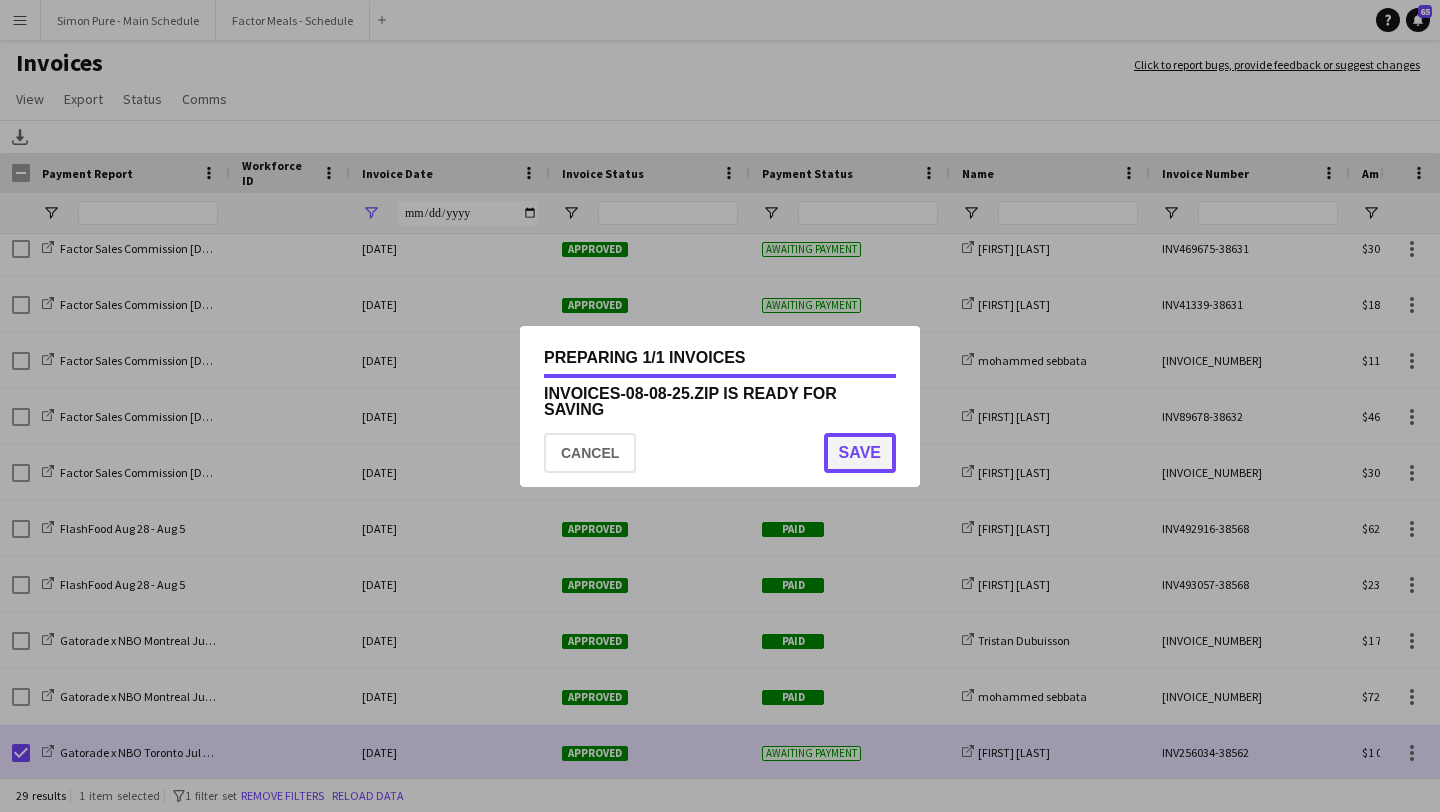 click on "Save" 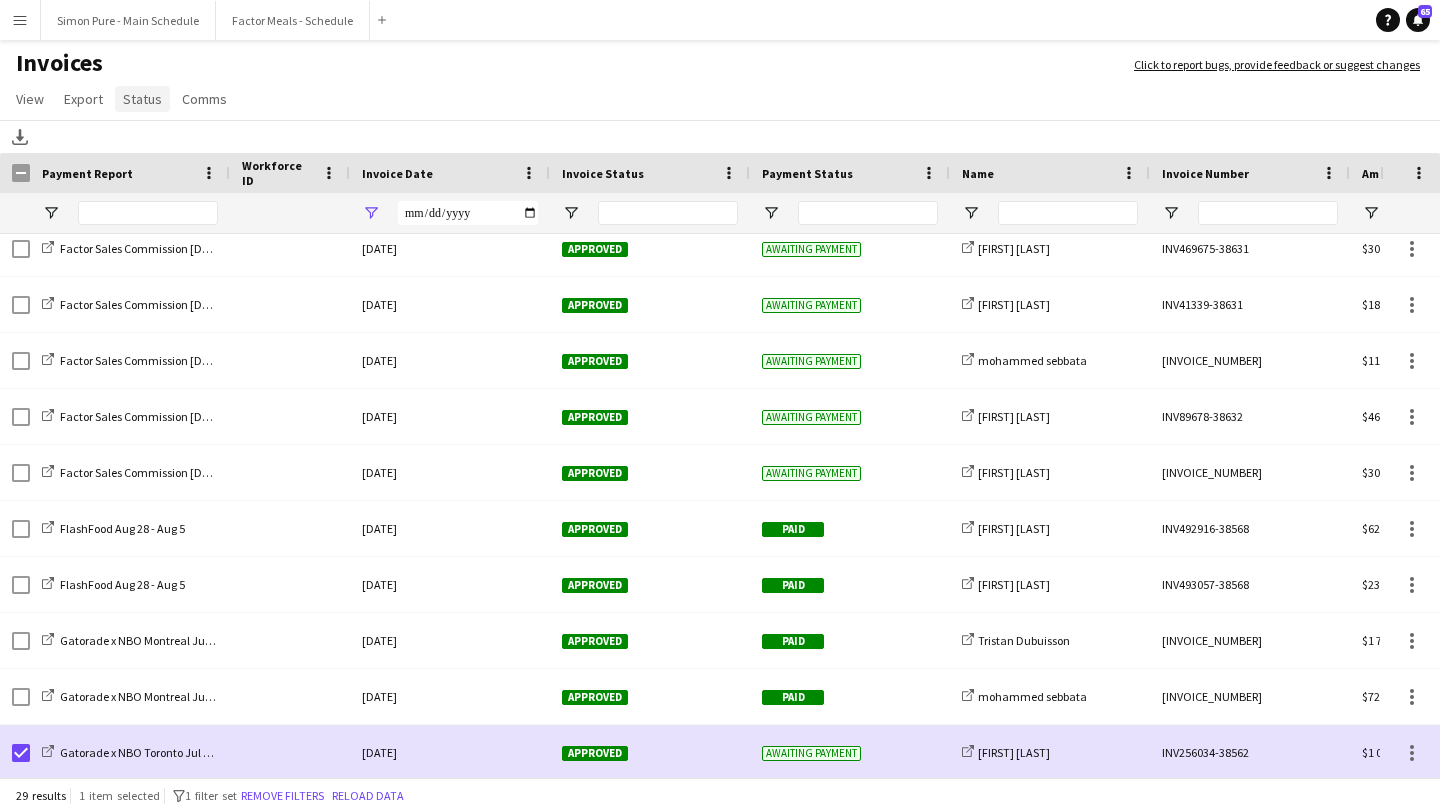 click on "Status" 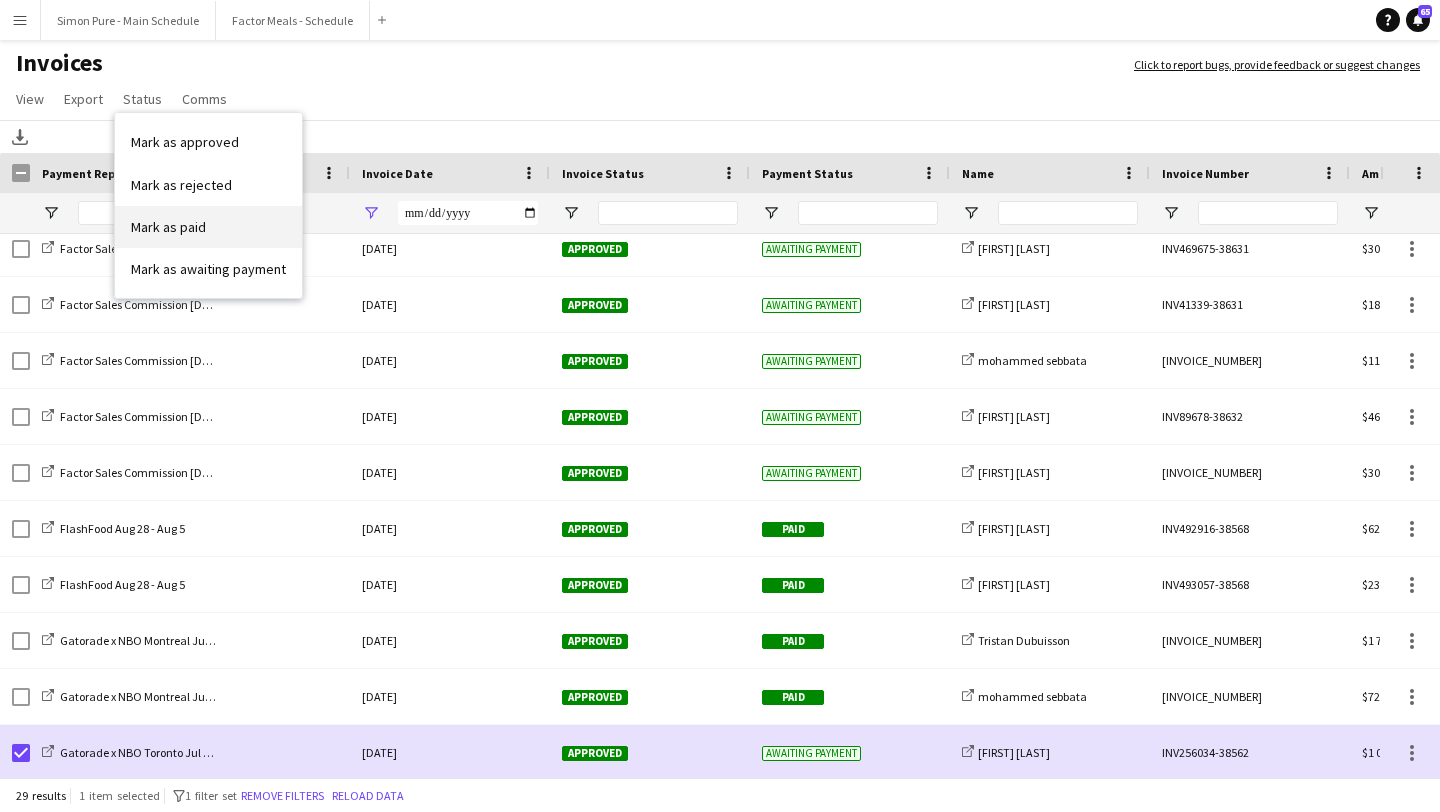 click on "Mark as paid" at bounding box center (168, 227) 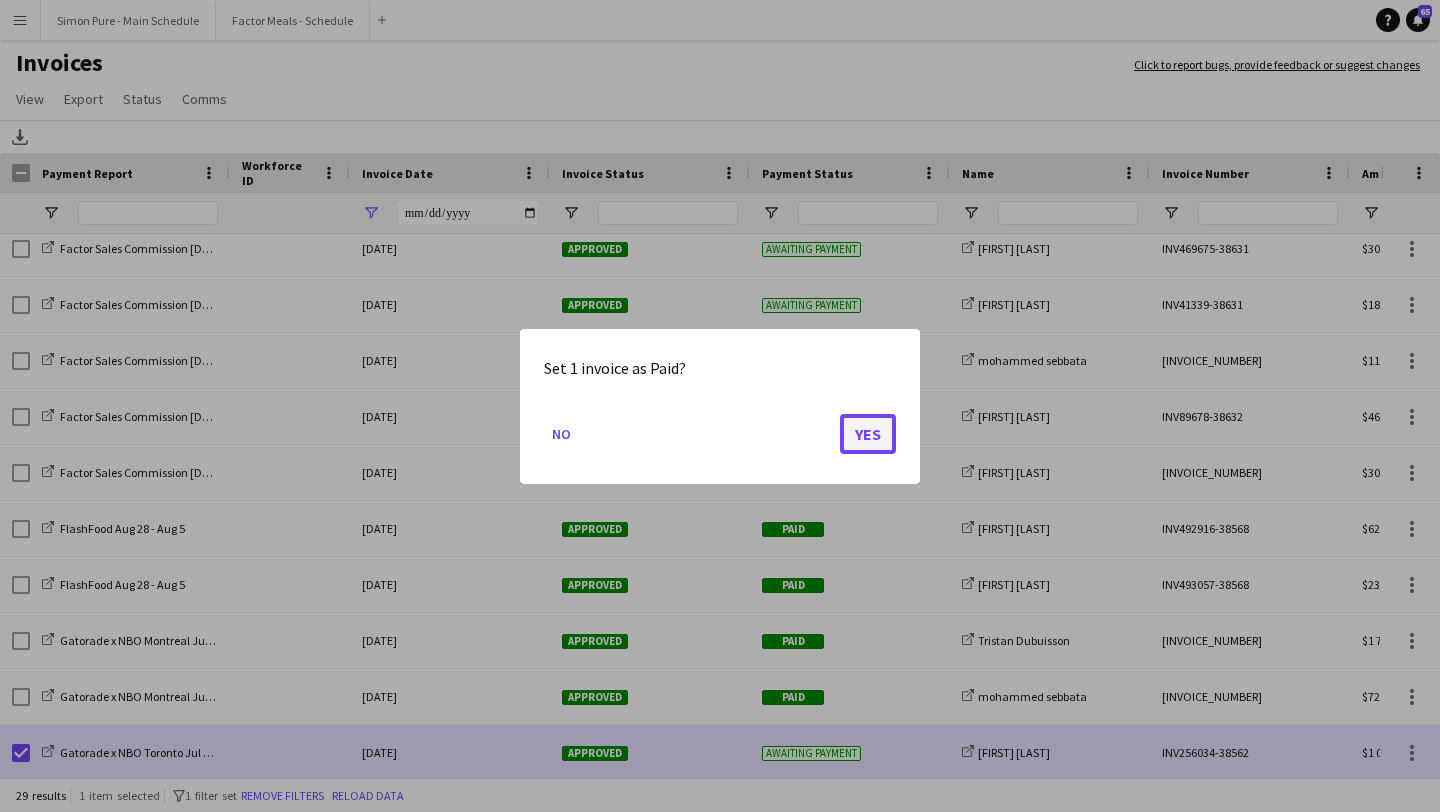 click on "Yes" 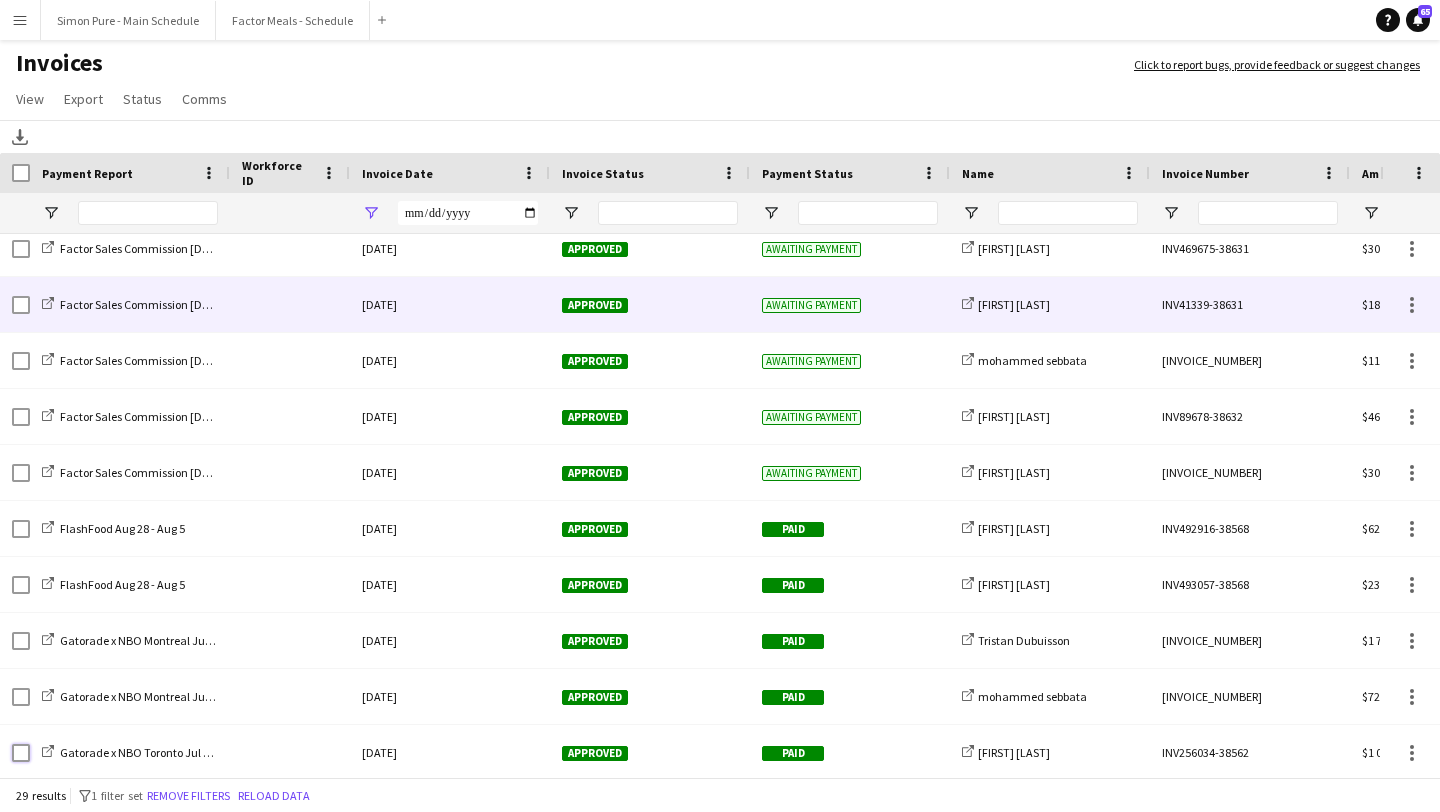 scroll, scrollTop: 758, scrollLeft: 0, axis: vertical 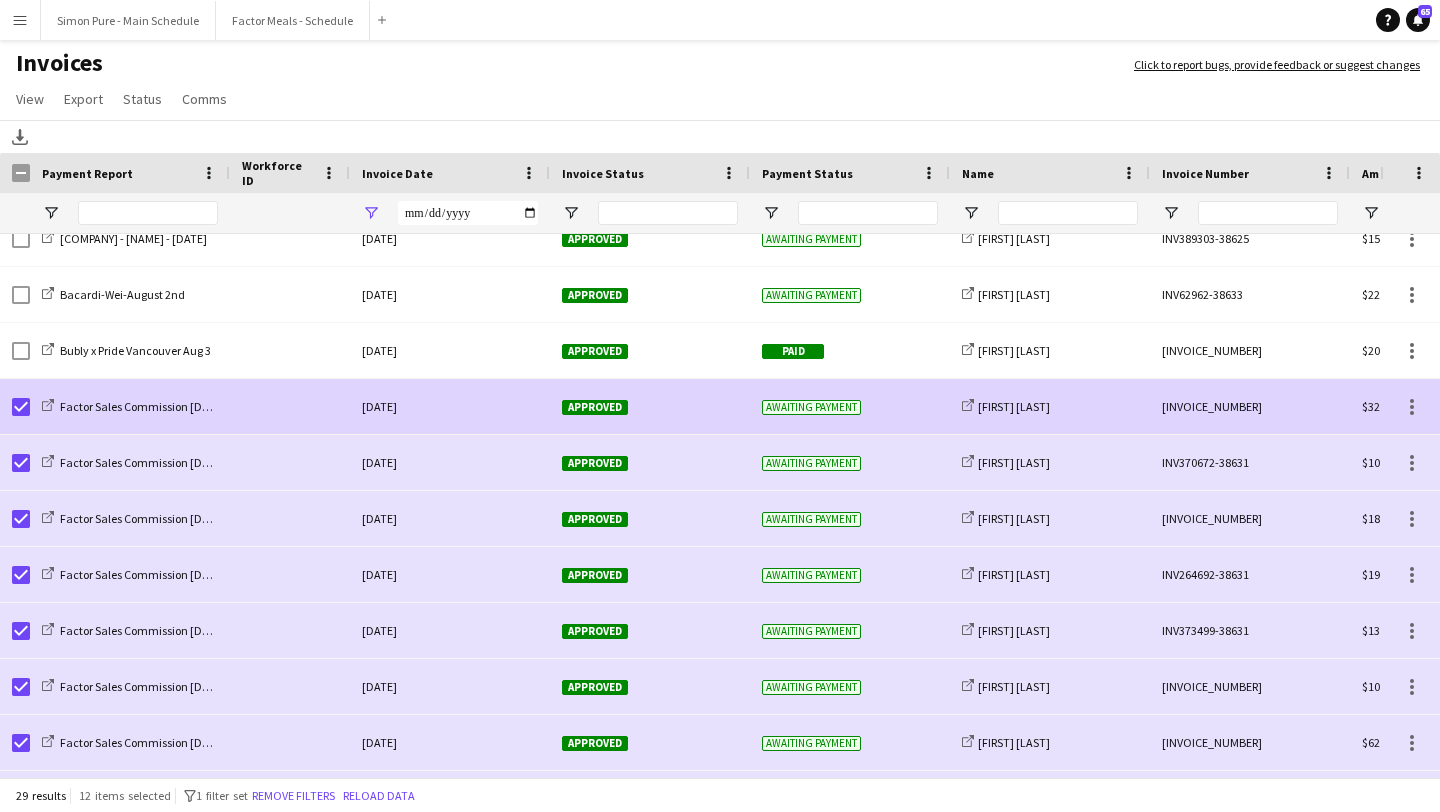 click on "Approved" 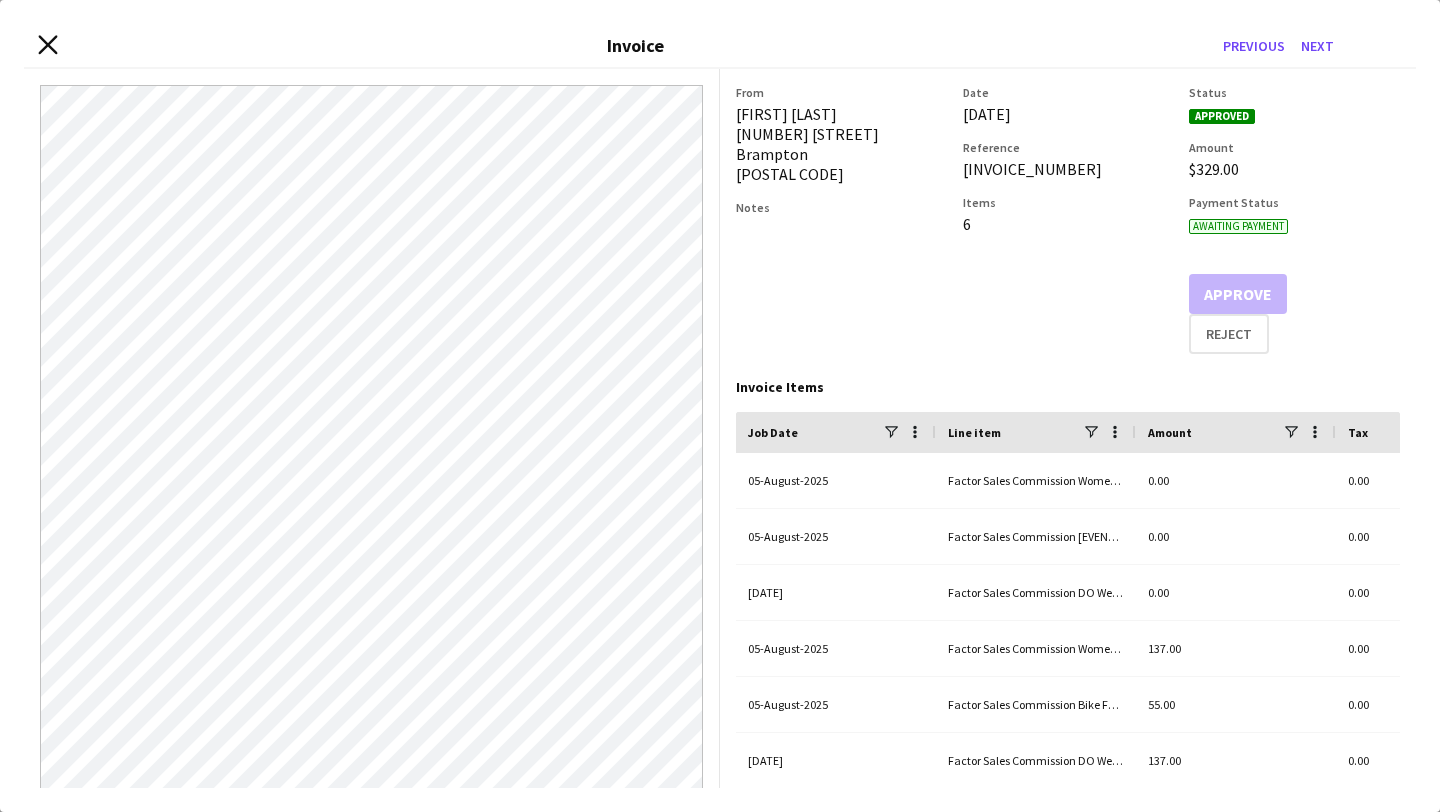 click 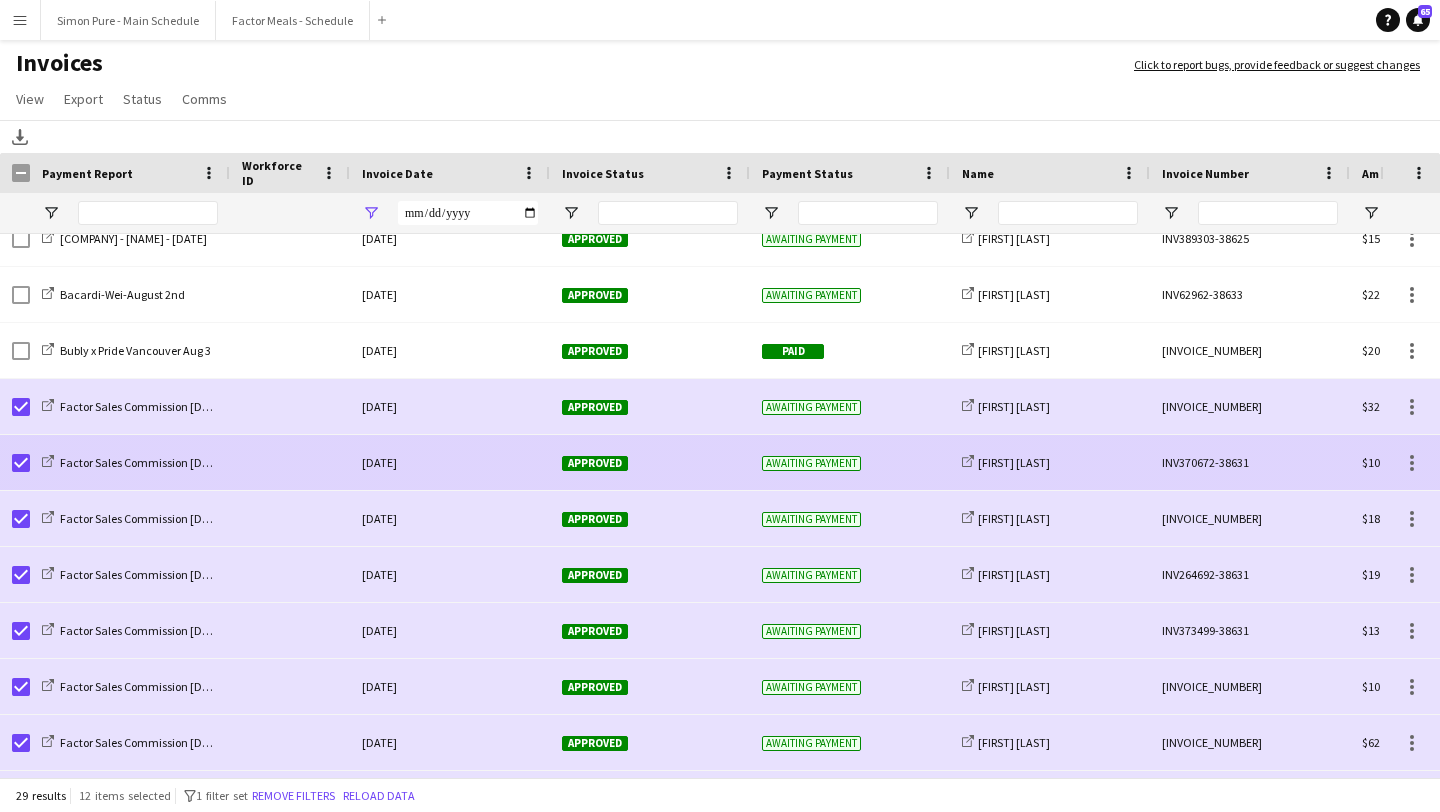click on "Approved" 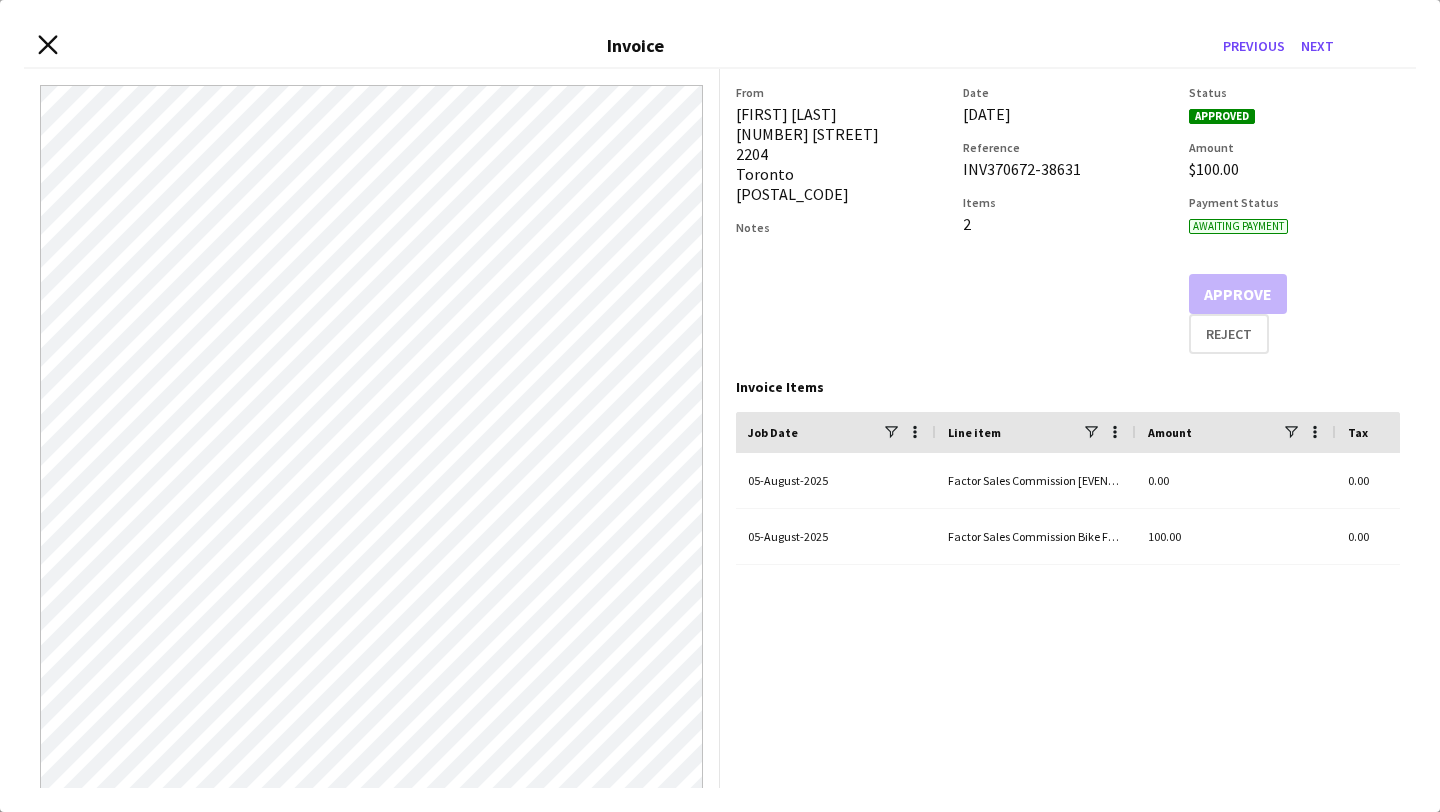 click on "Close invoice dialog" 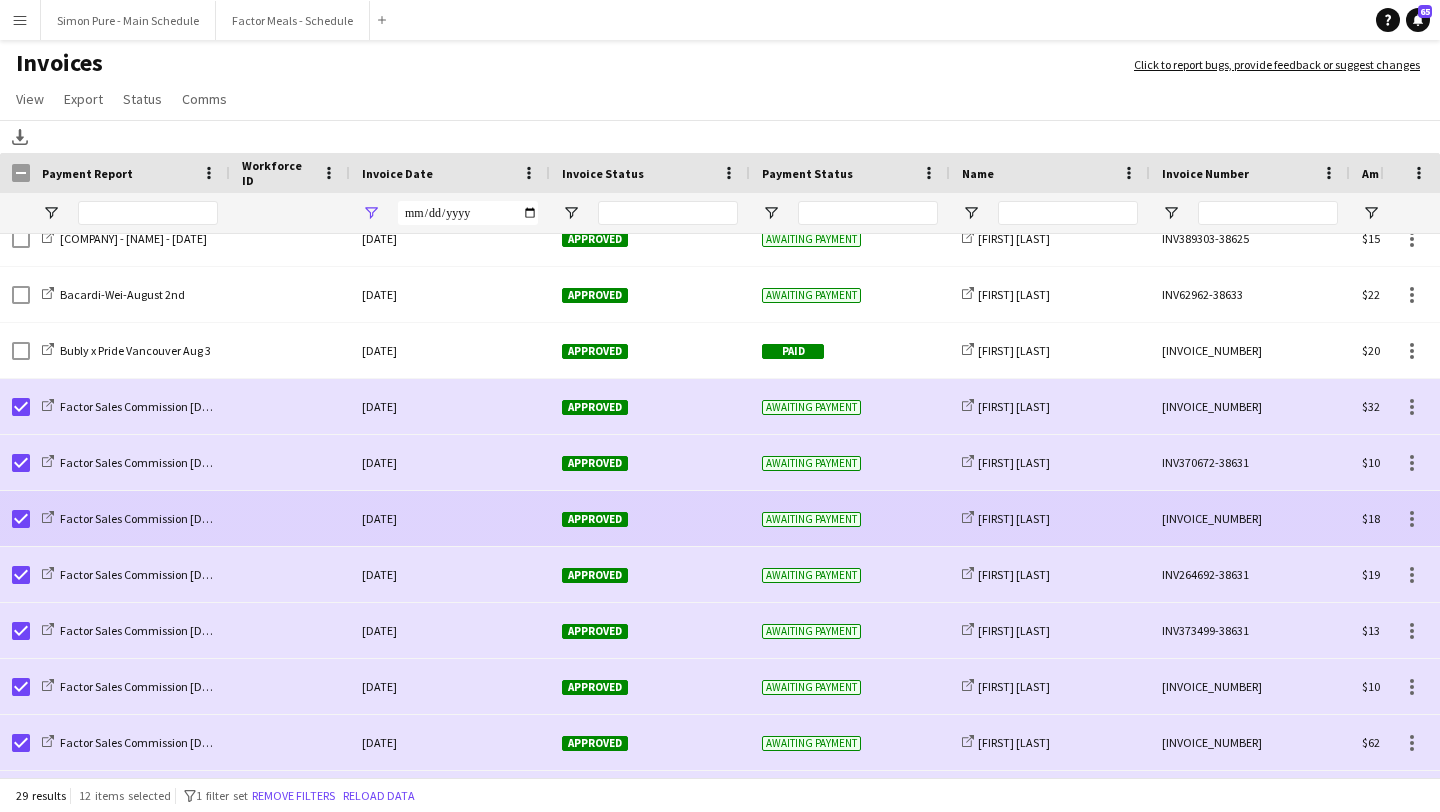 click on "Approved" 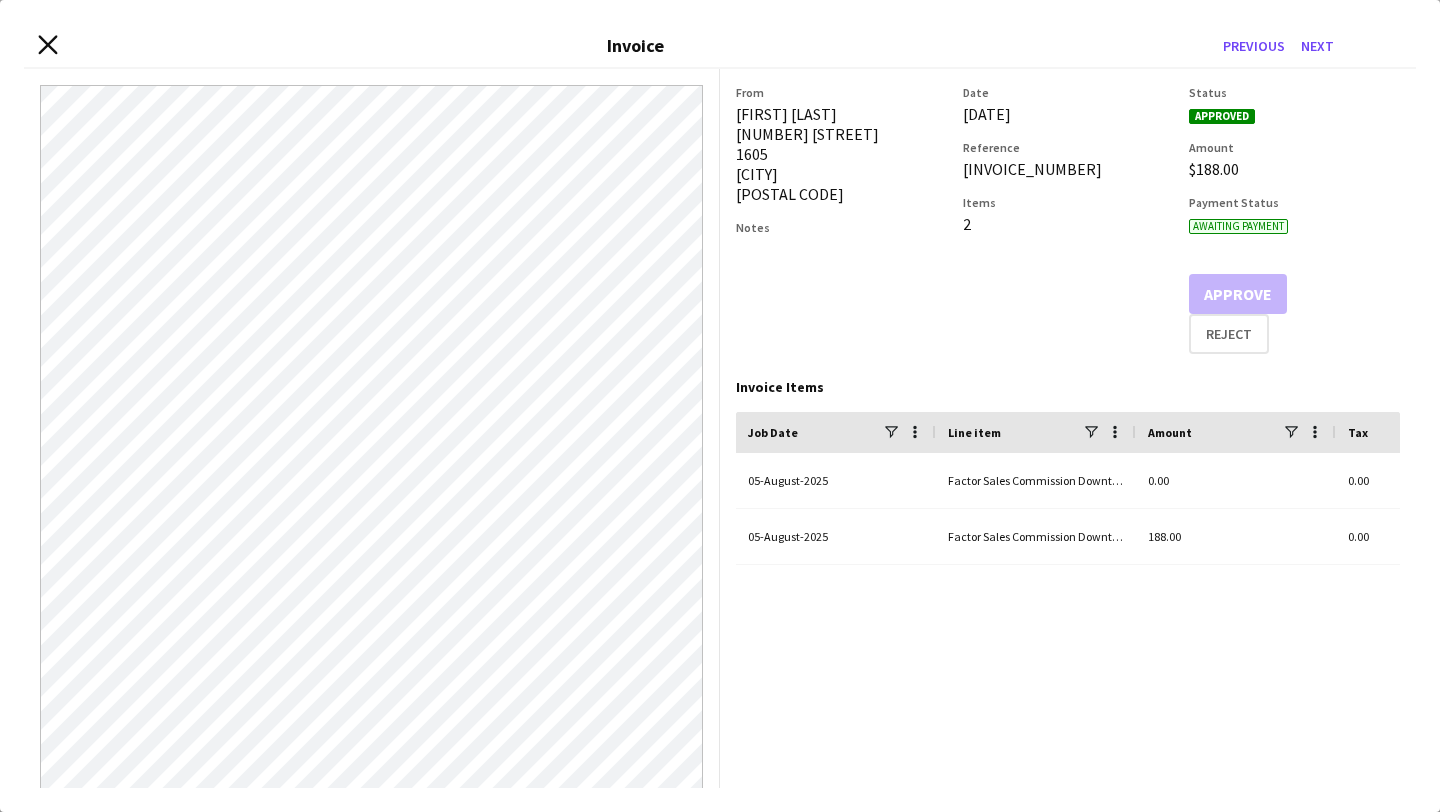 click on "Close invoice dialog" 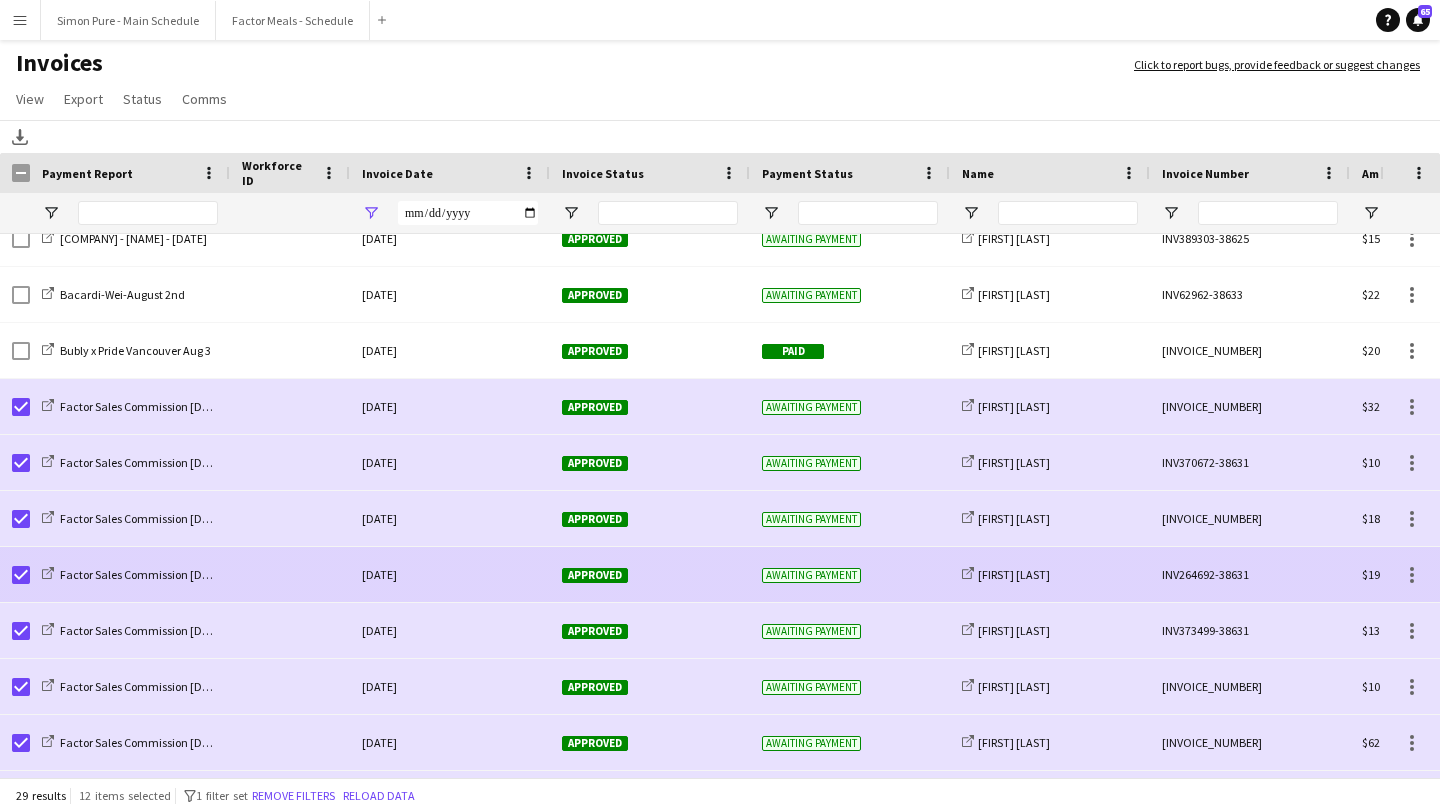 click on "Approved" 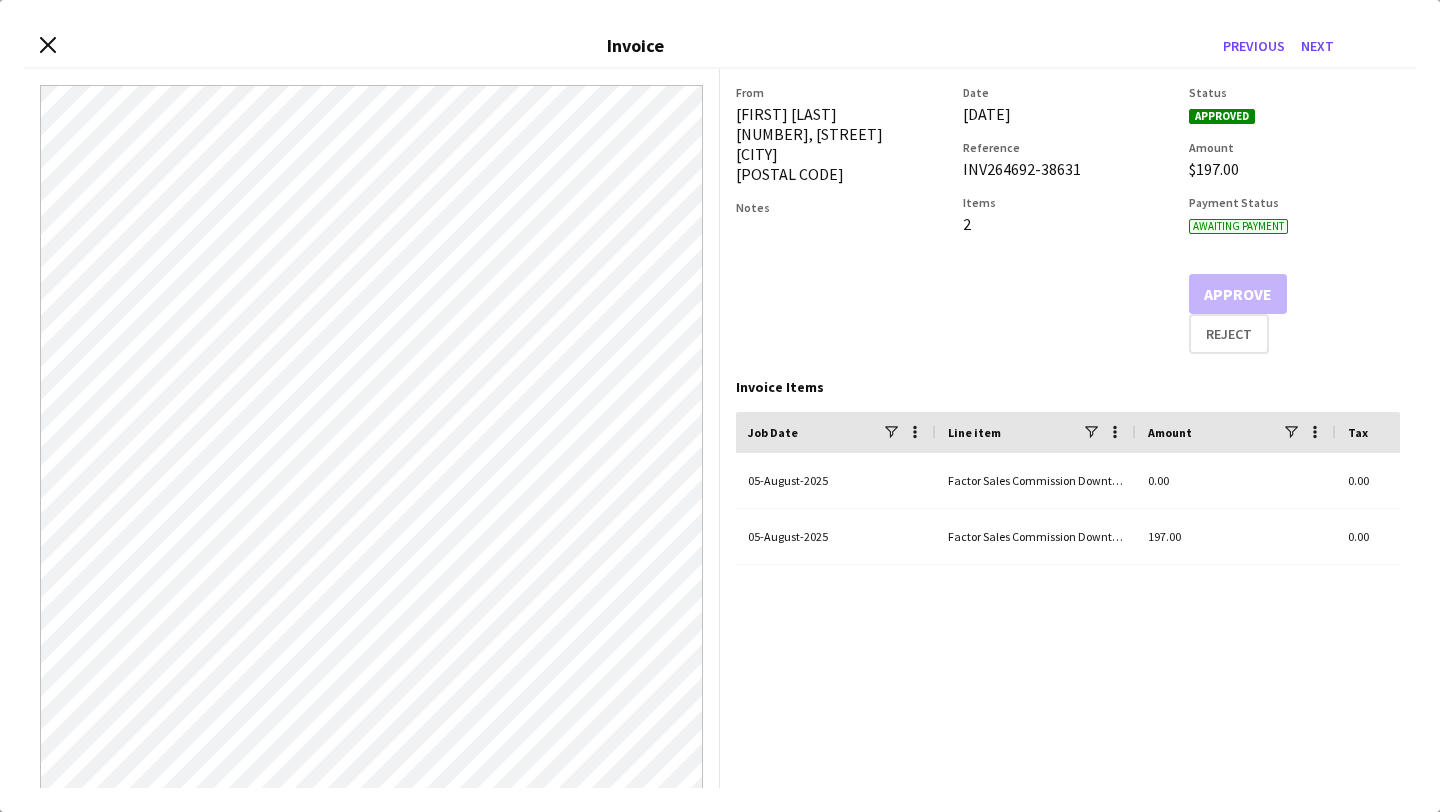 click on "Close invoice dialog
Invoice   Previous   Next" at bounding box center [720, 46] 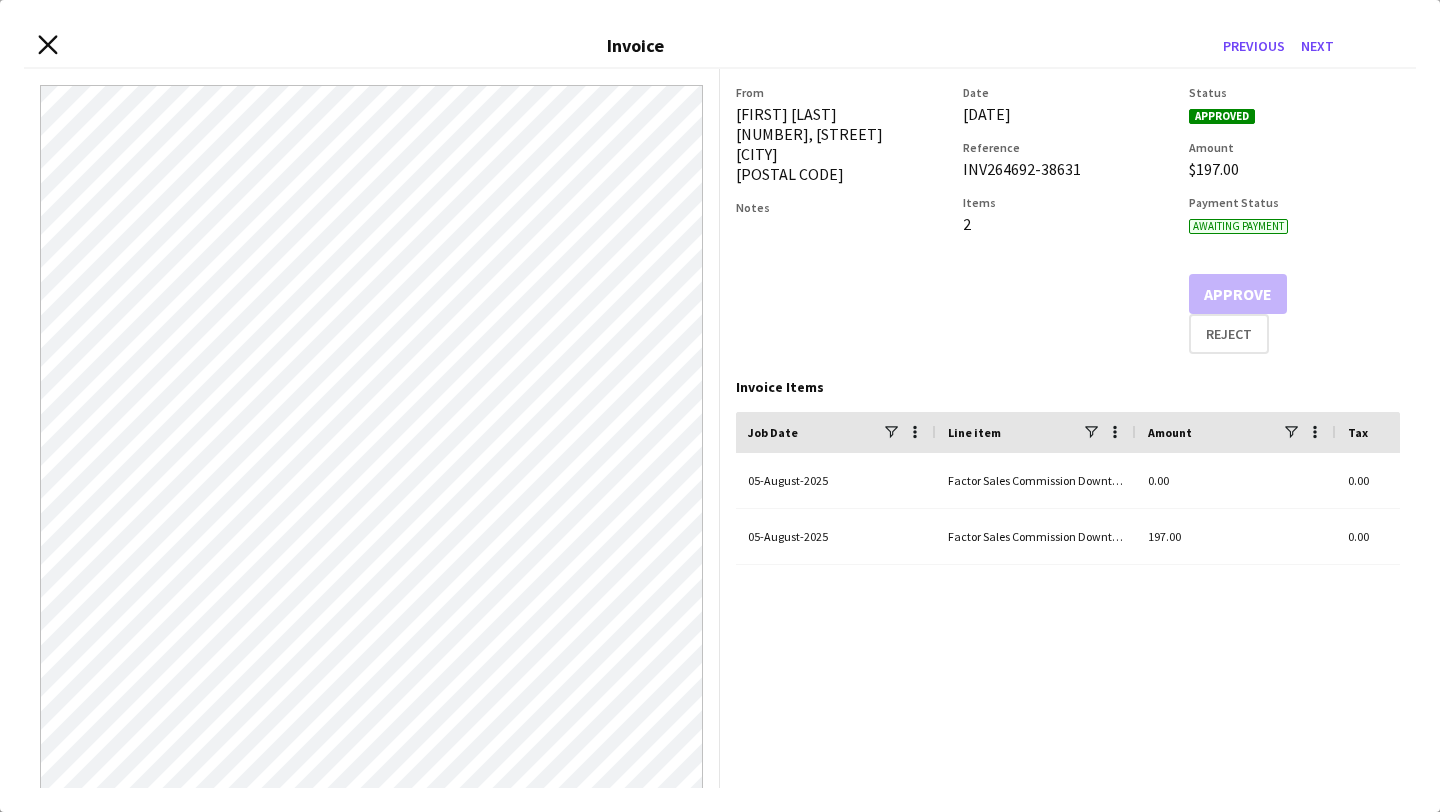 click on "Close invoice dialog" 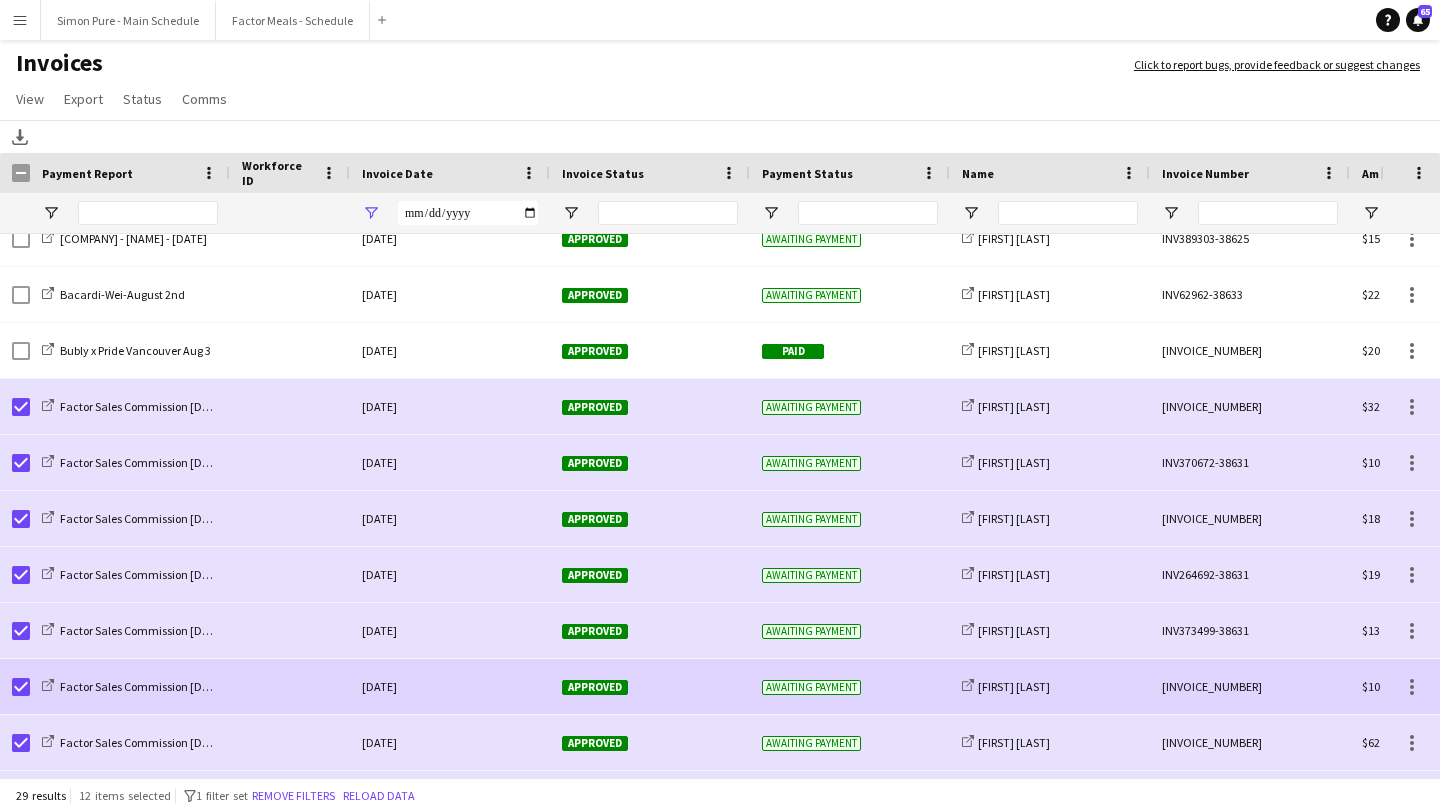 scroll, scrollTop: 640, scrollLeft: 0, axis: vertical 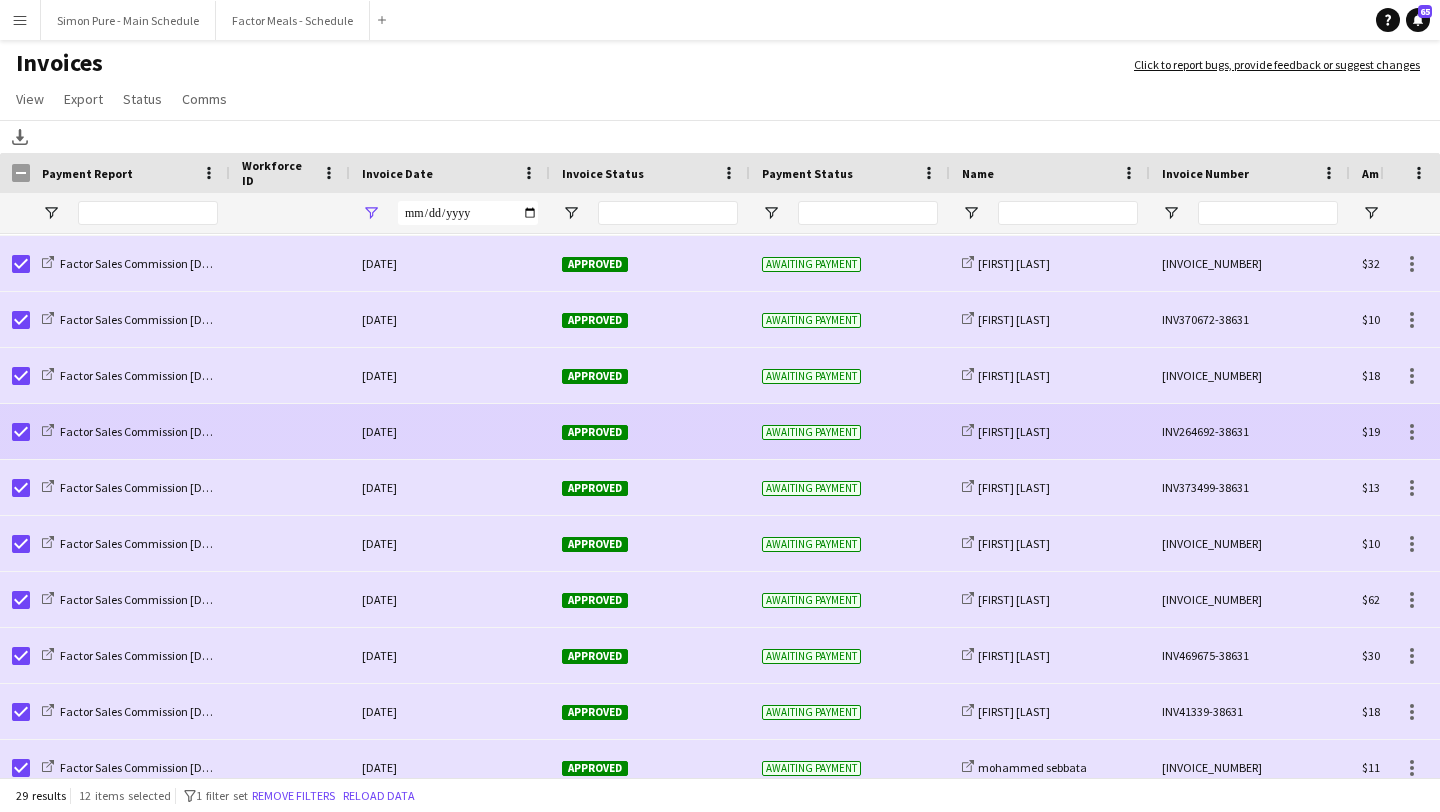 click on "Approved" 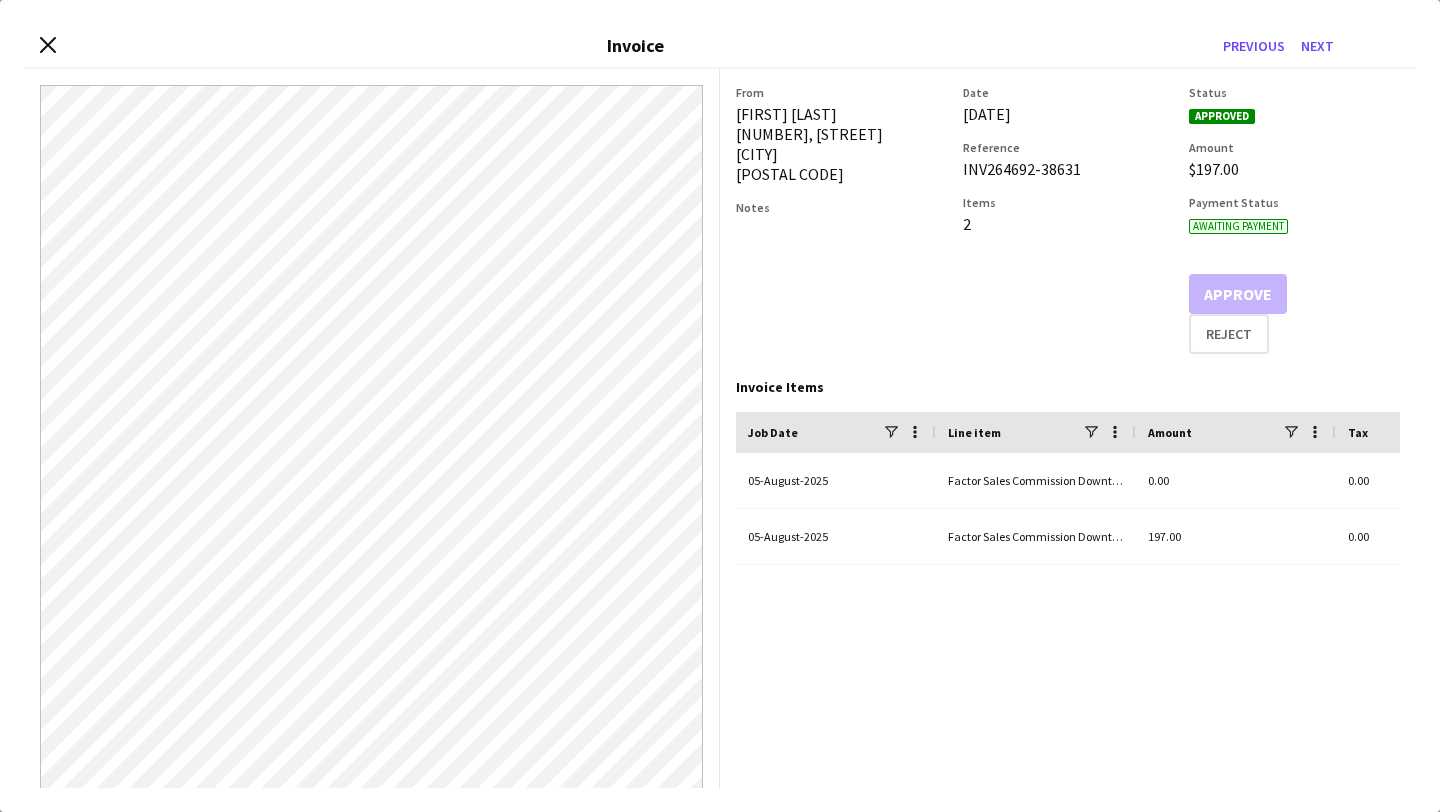 click on "Close invoice dialog
Invoice   Previous   Next" at bounding box center (720, 46) 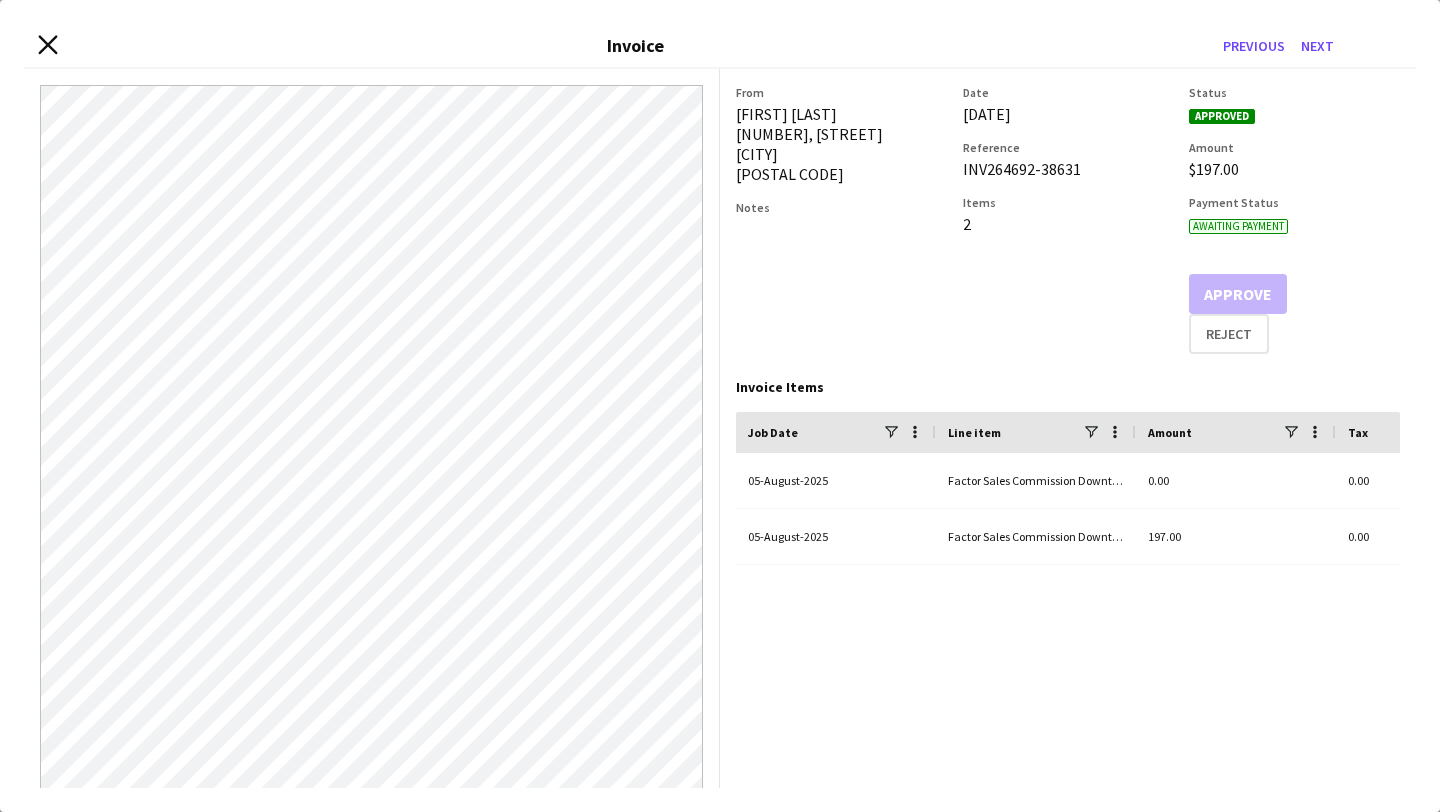 click 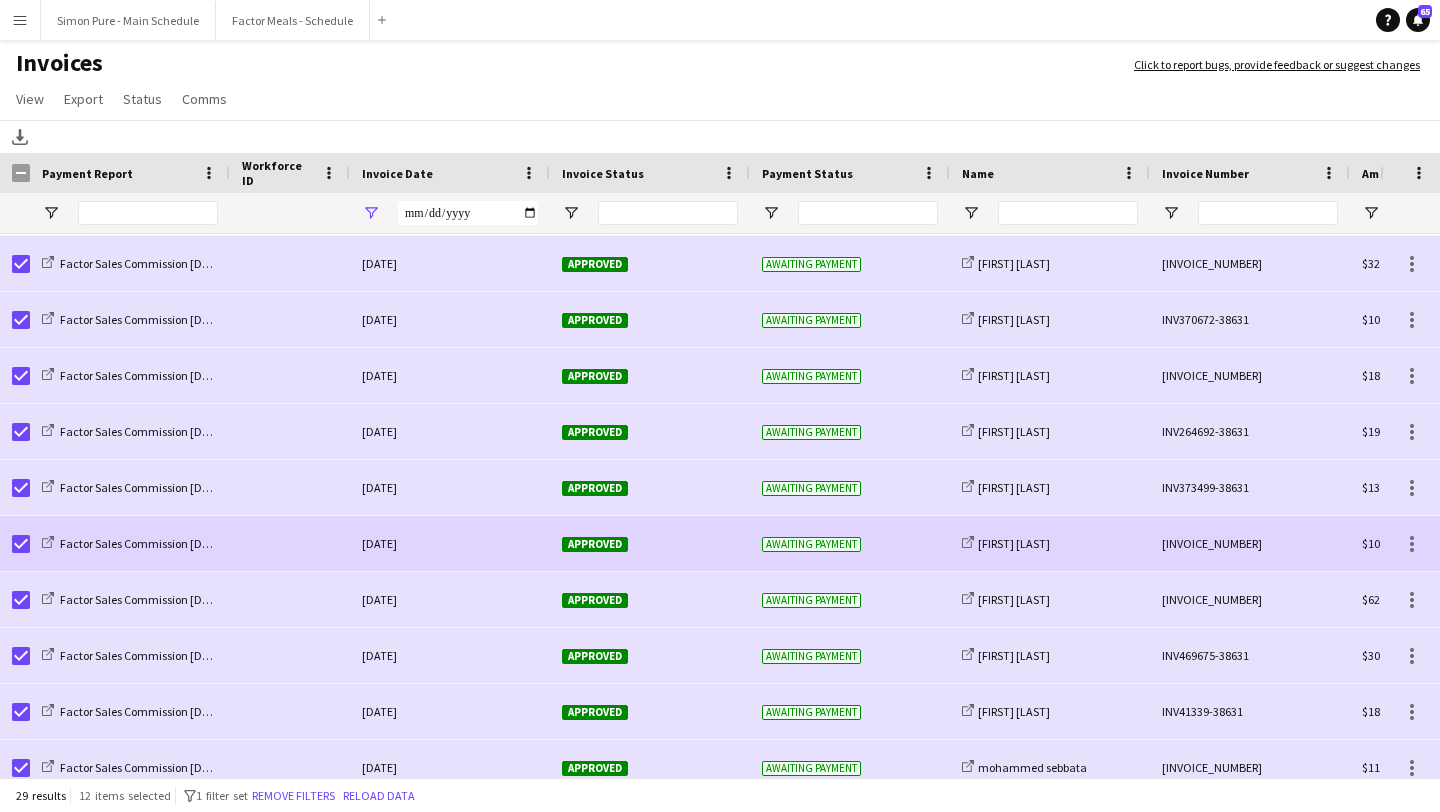 click on "Approved" 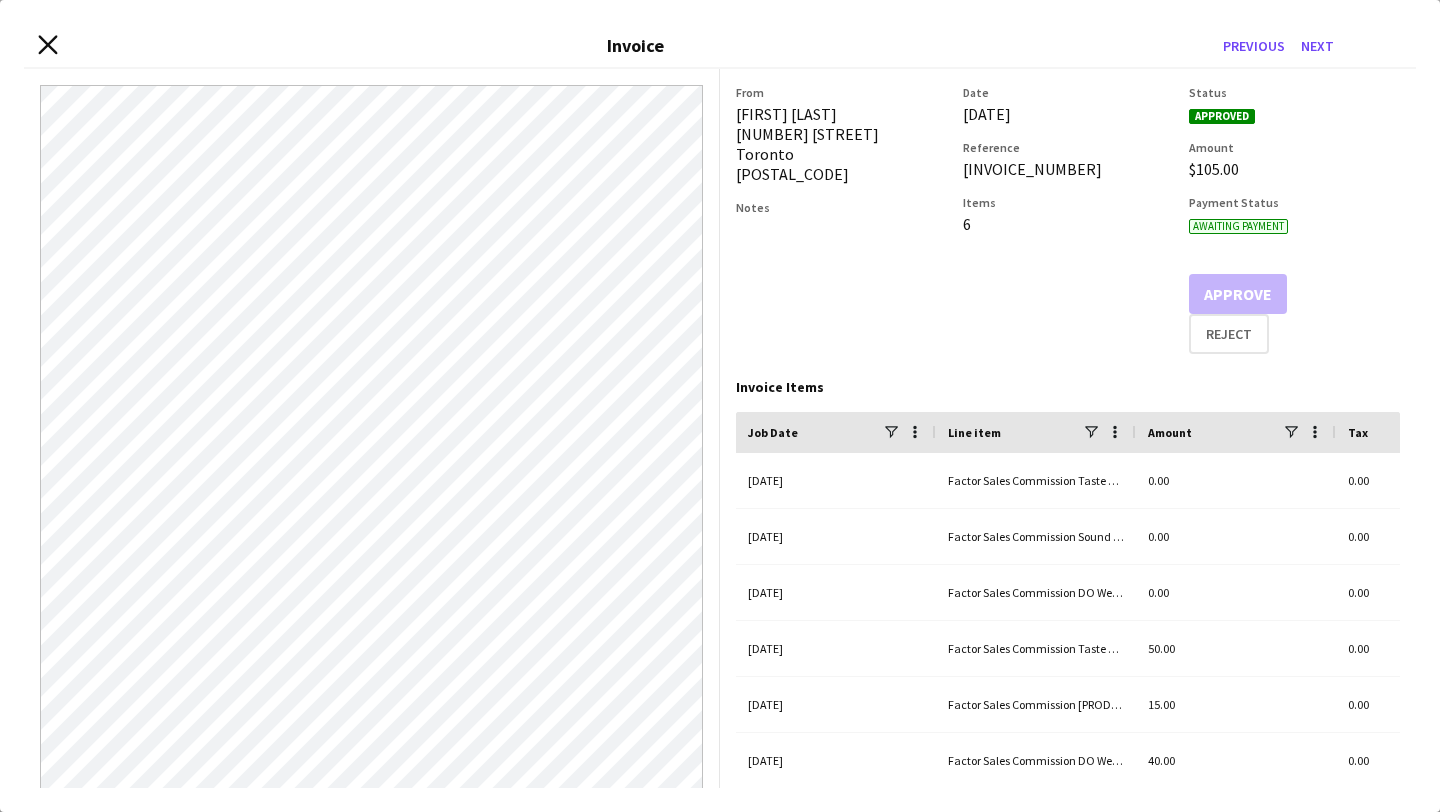 click on "Close invoice dialog" 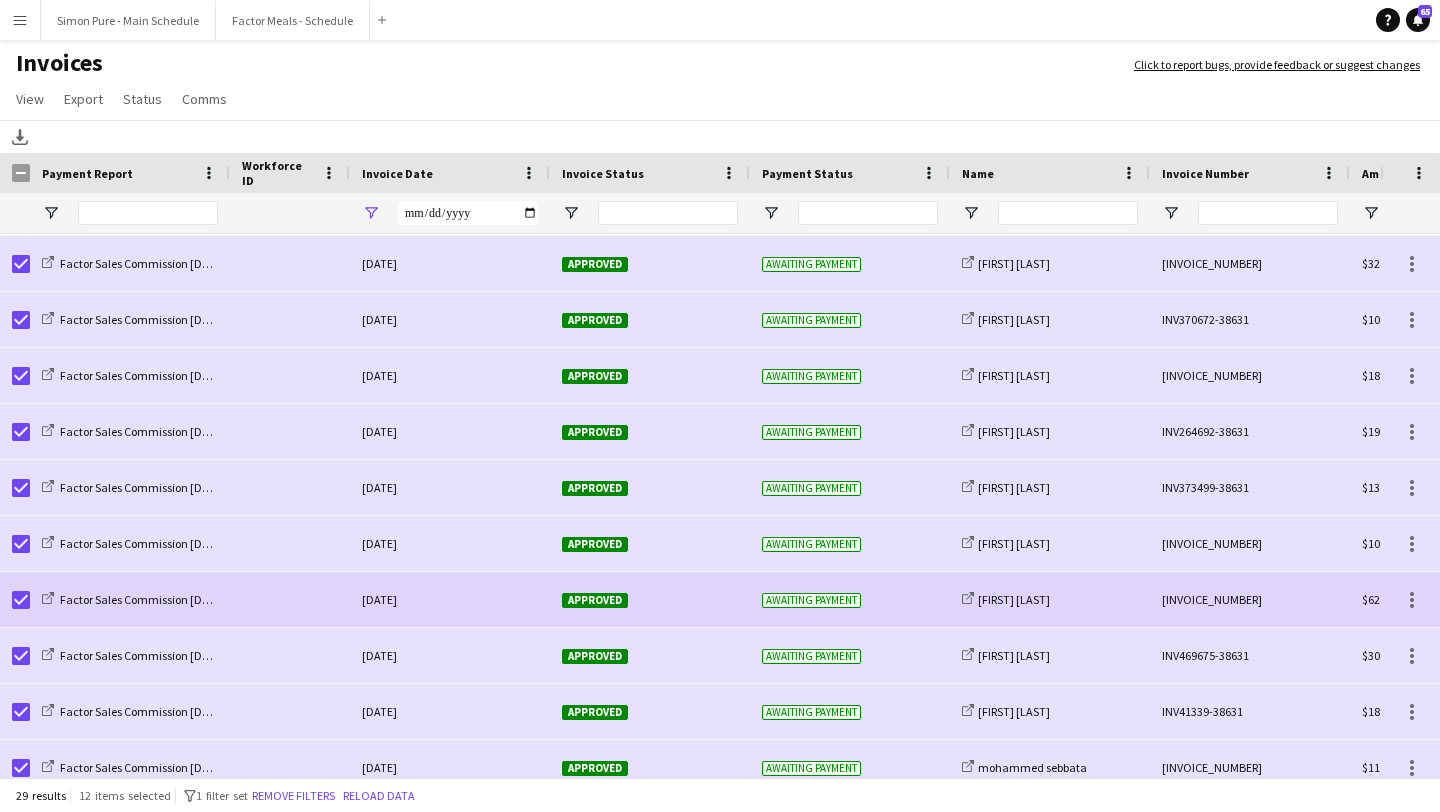 click on "Approved" 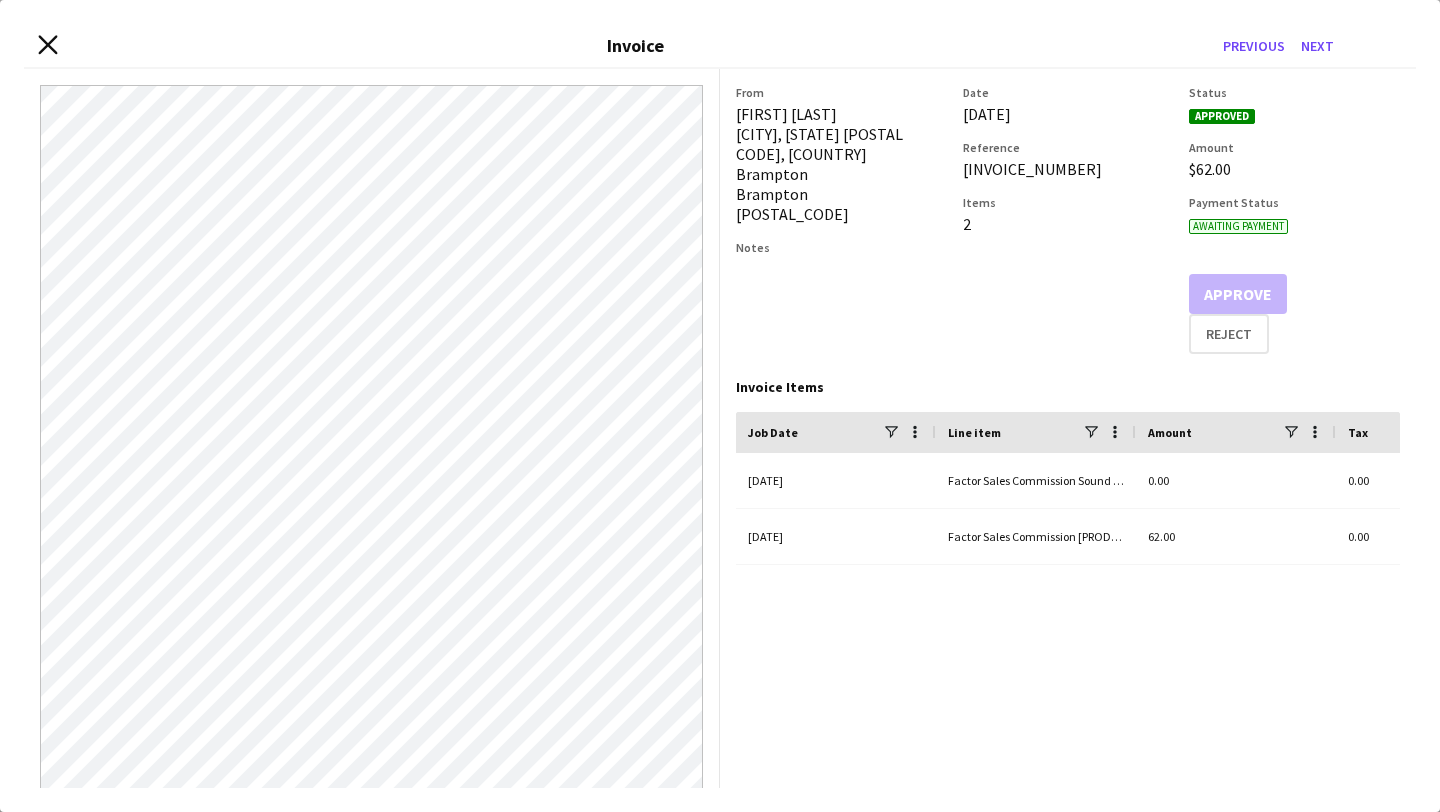 click on "Close invoice dialog" 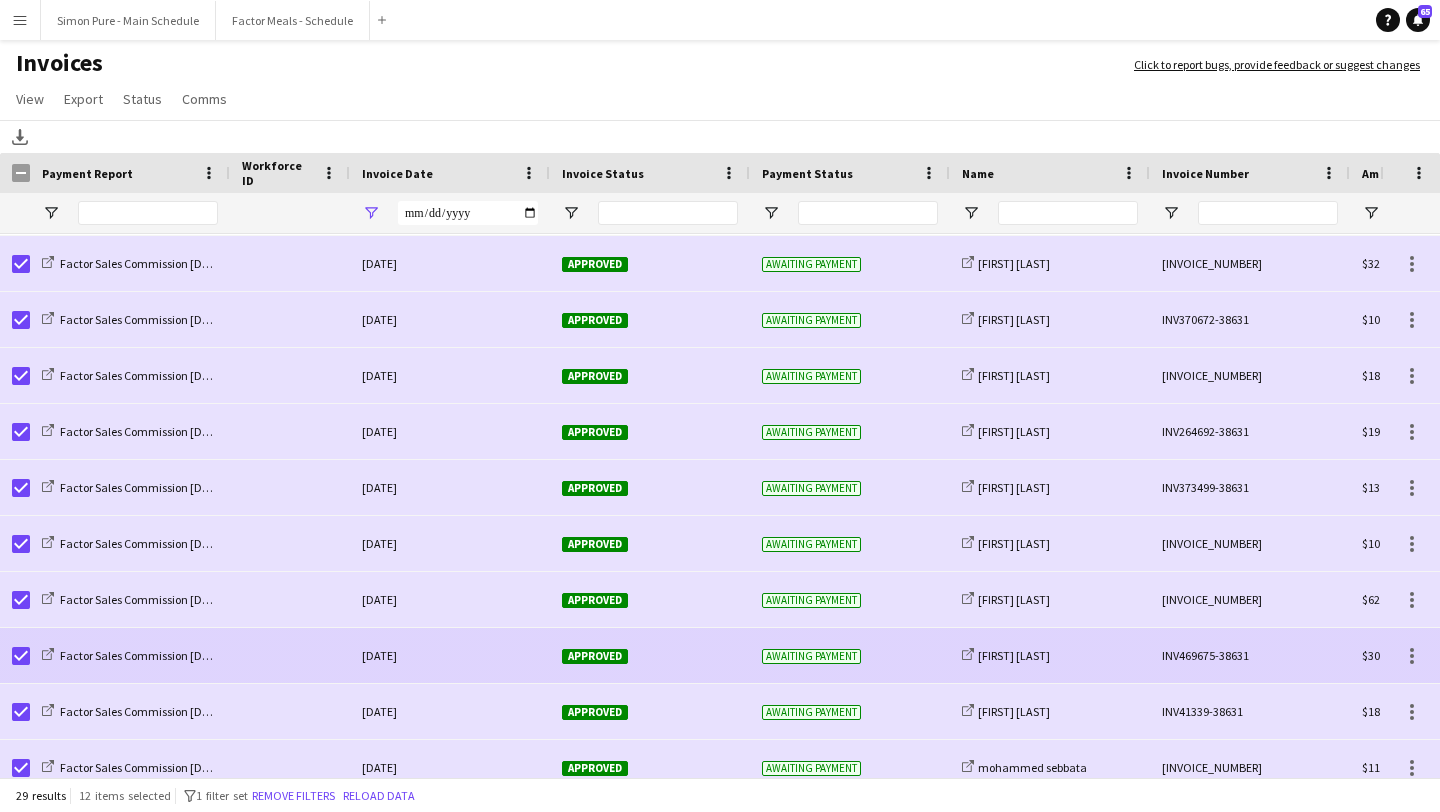 click on "Approved" 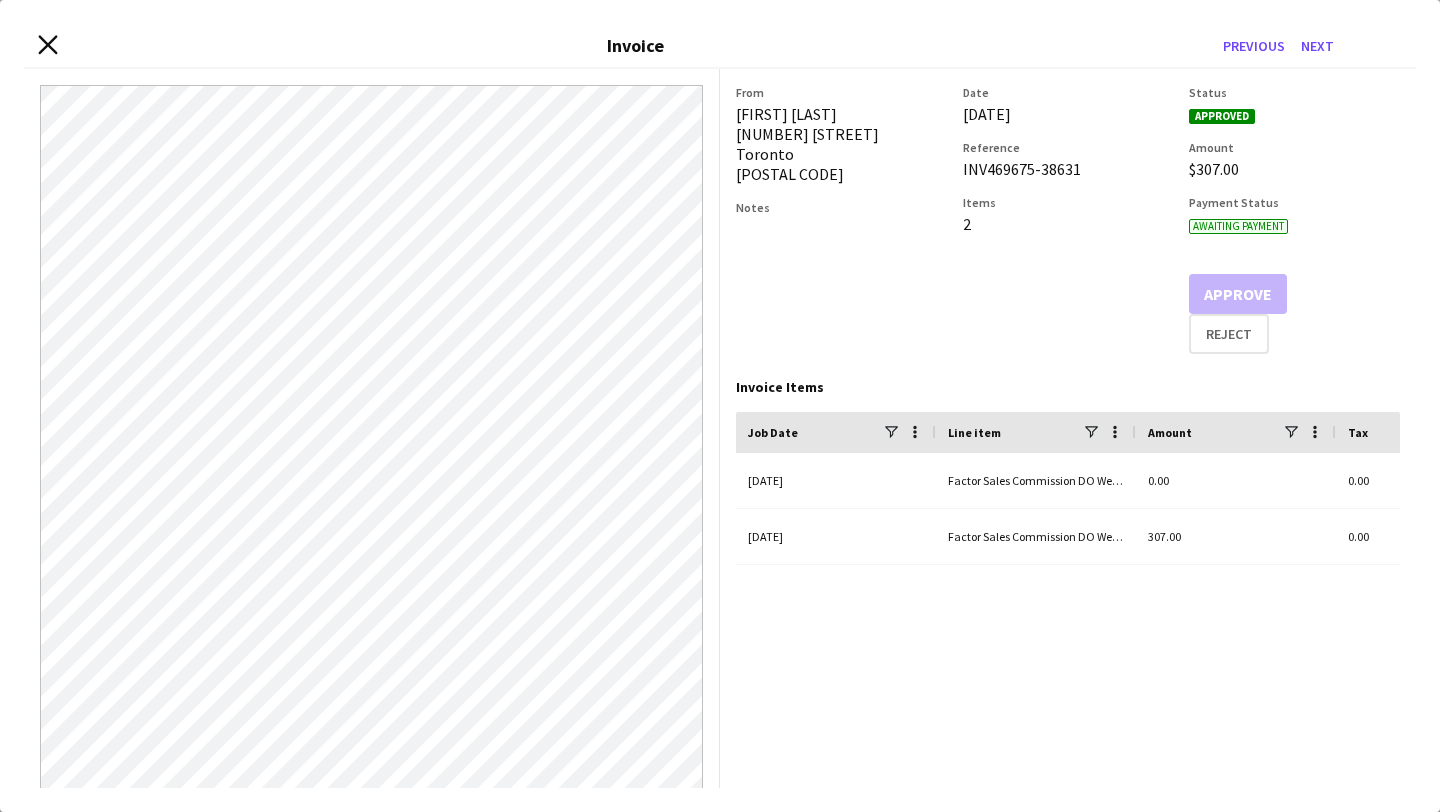 click on "Close invoice dialog" 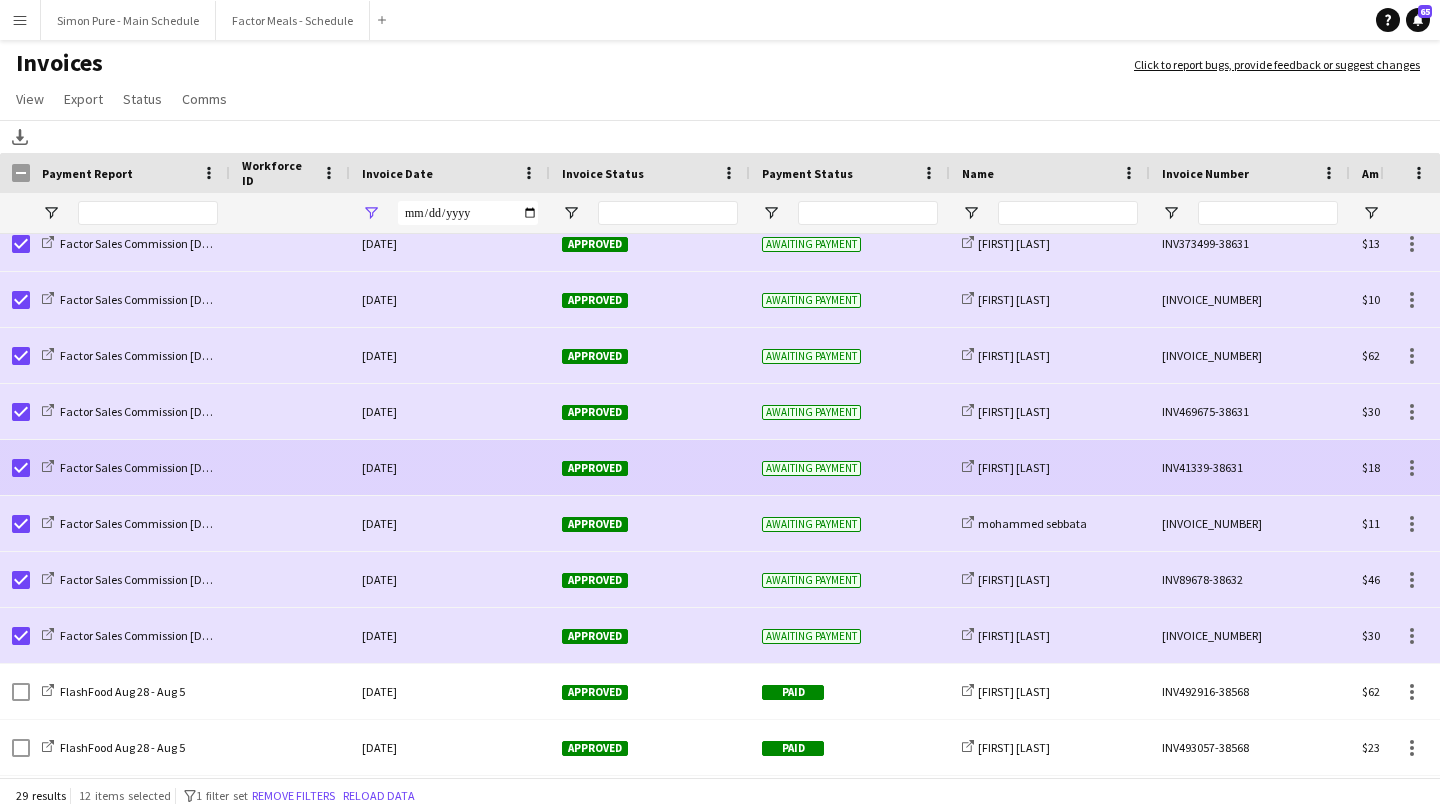 click on "Approved" 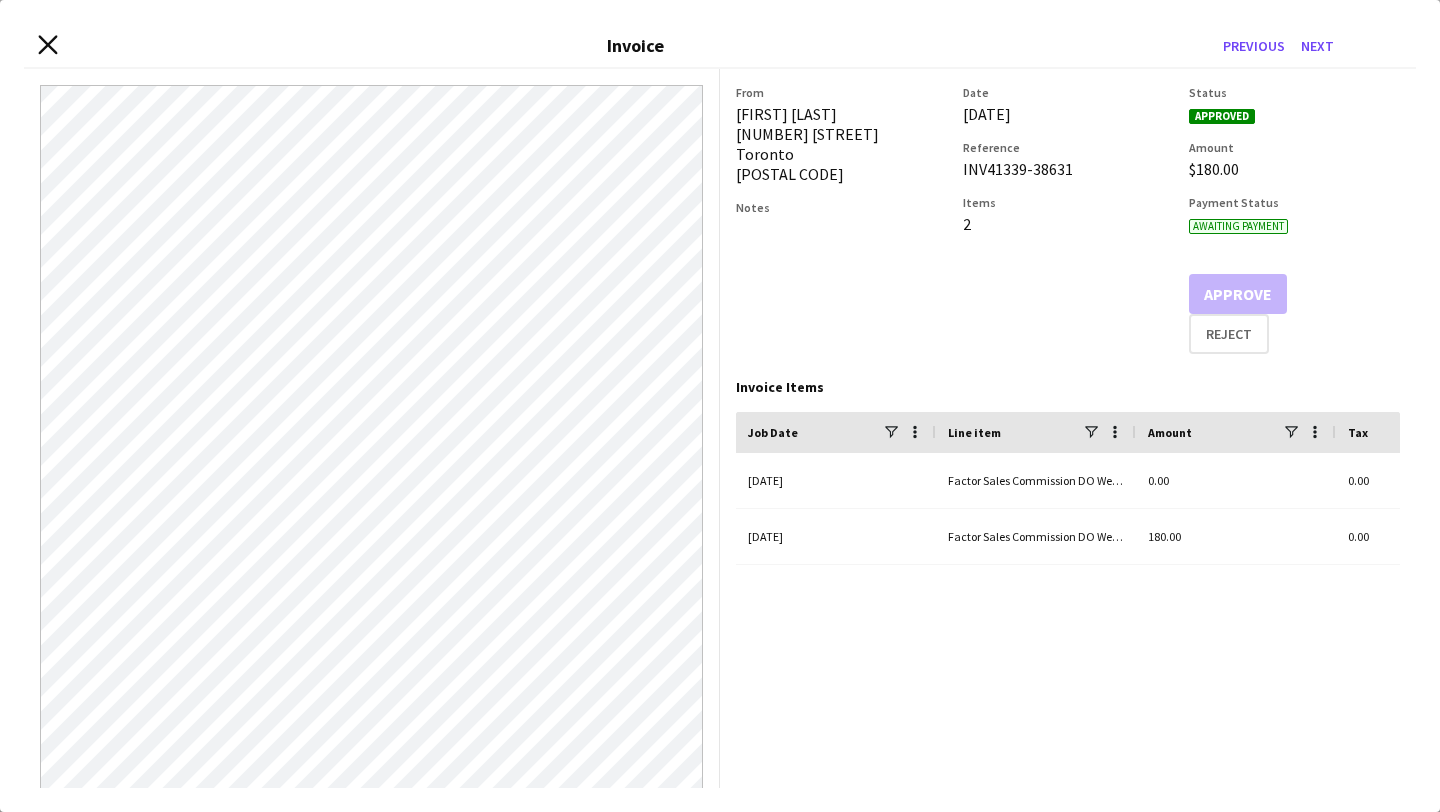 click on "Close invoice dialog" 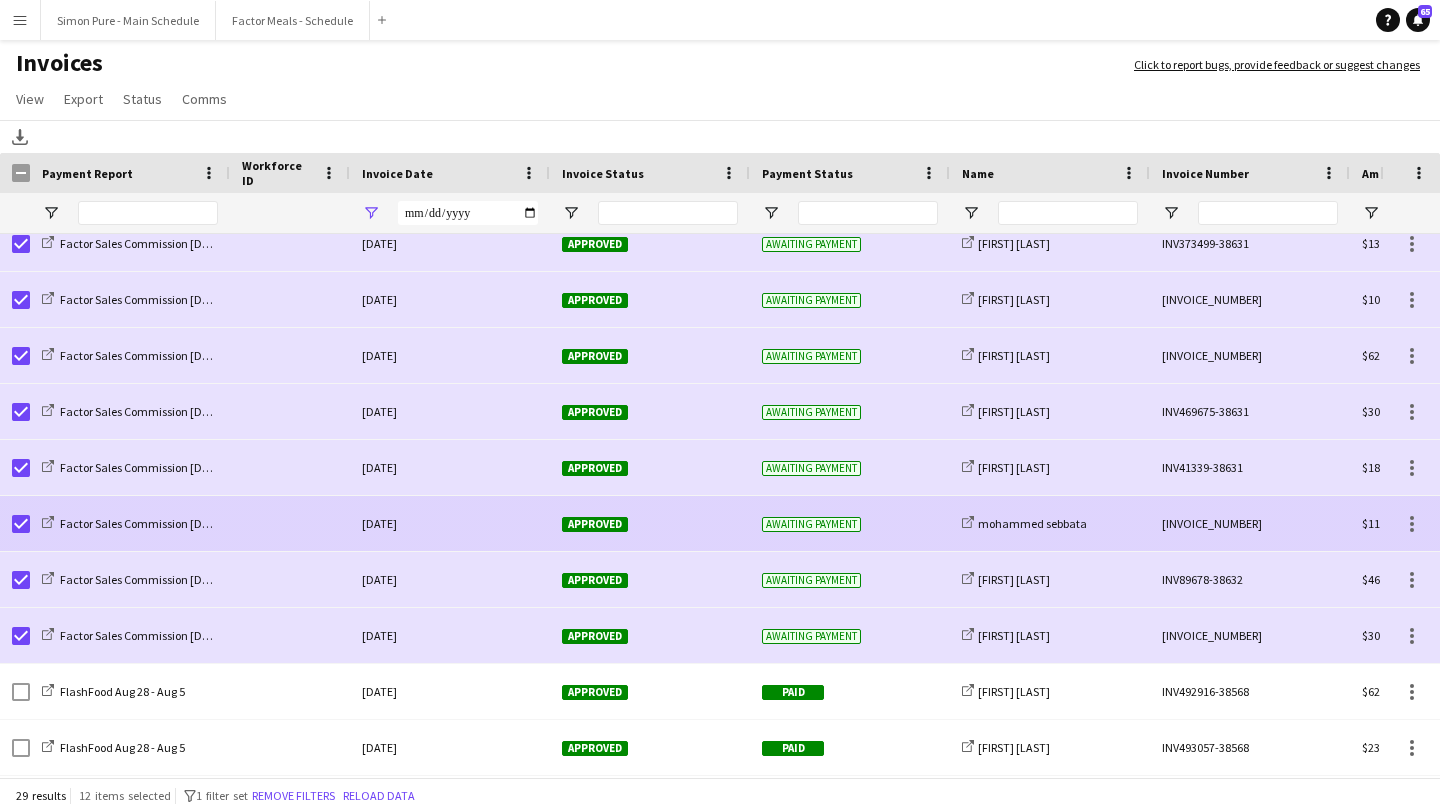 click on "Approved" 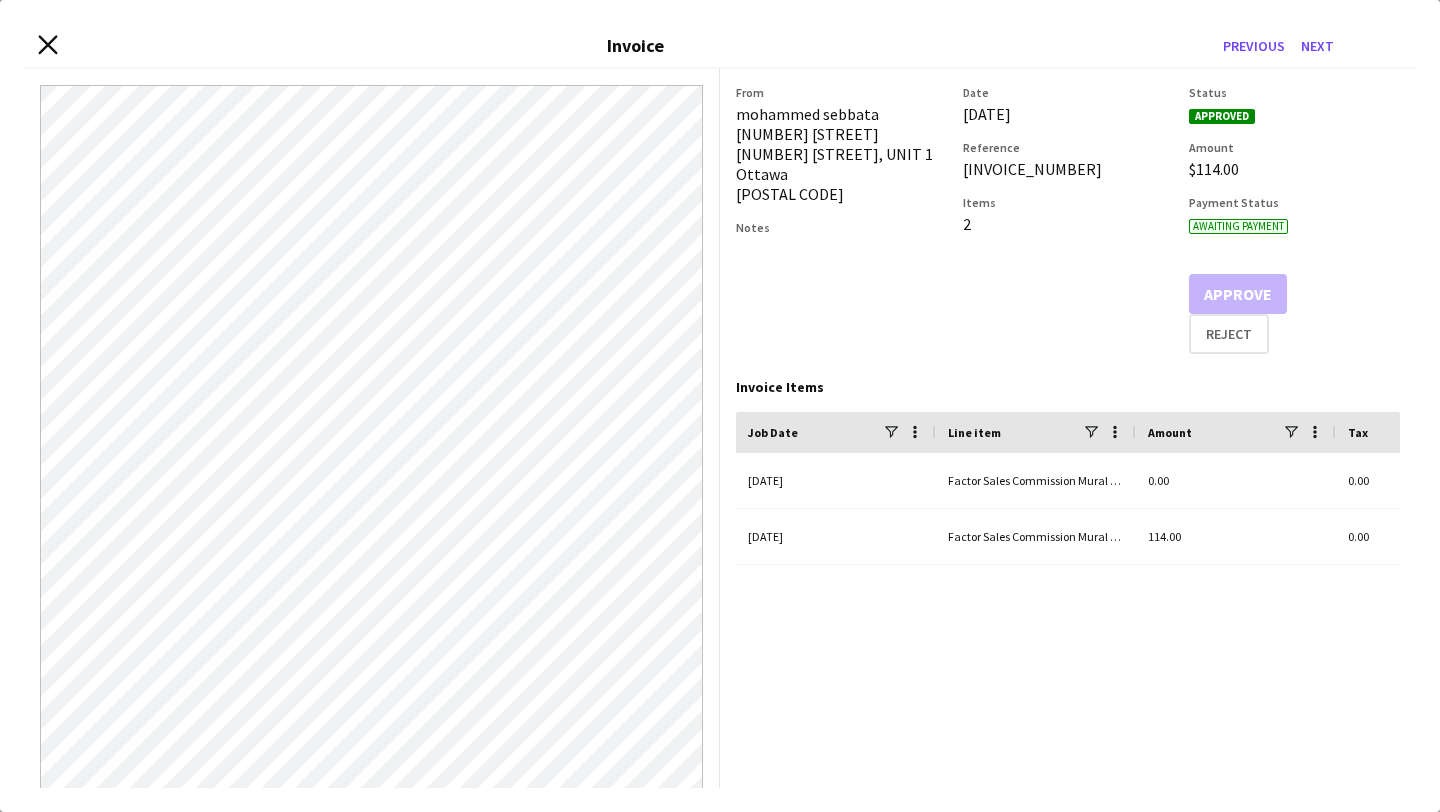 click 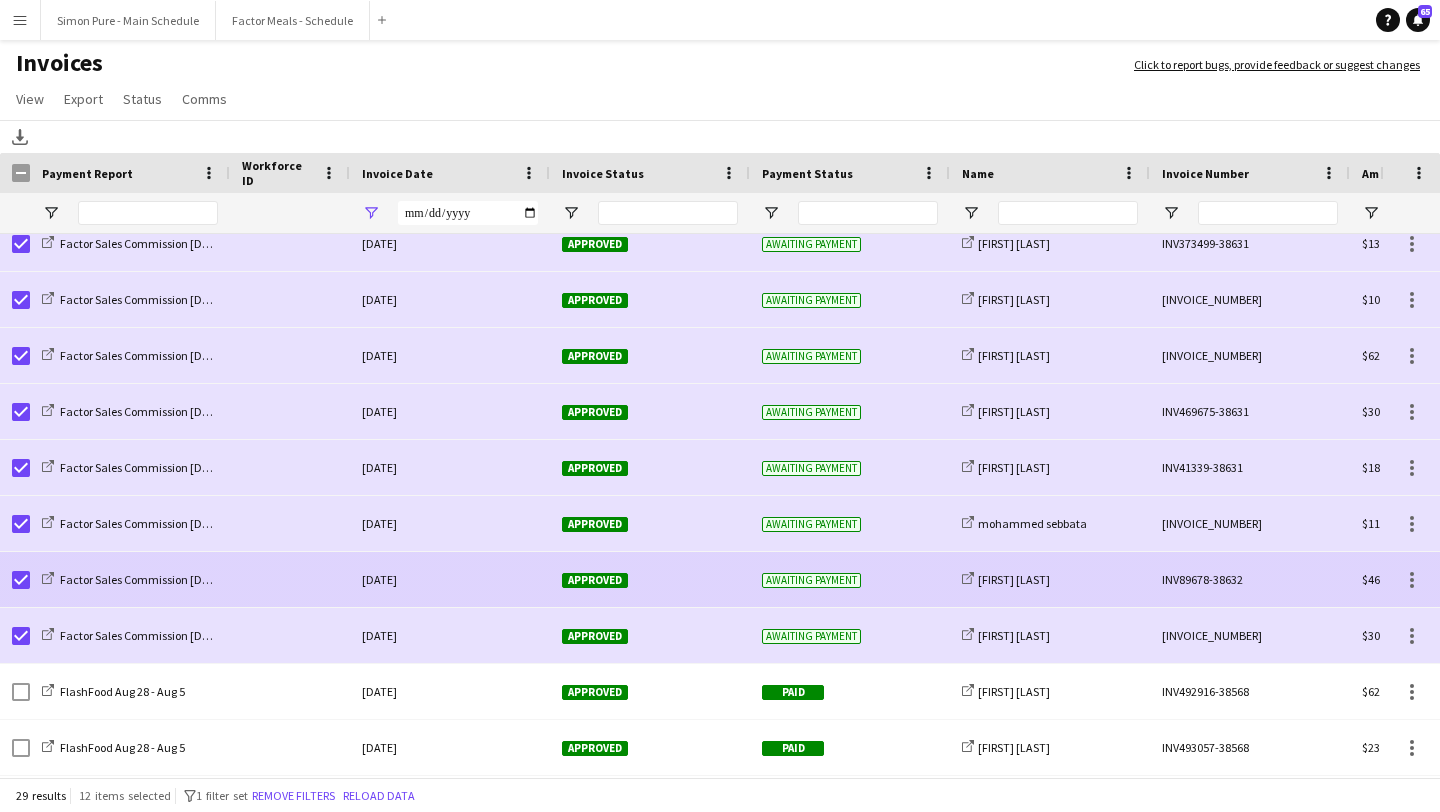 click on "Approved" 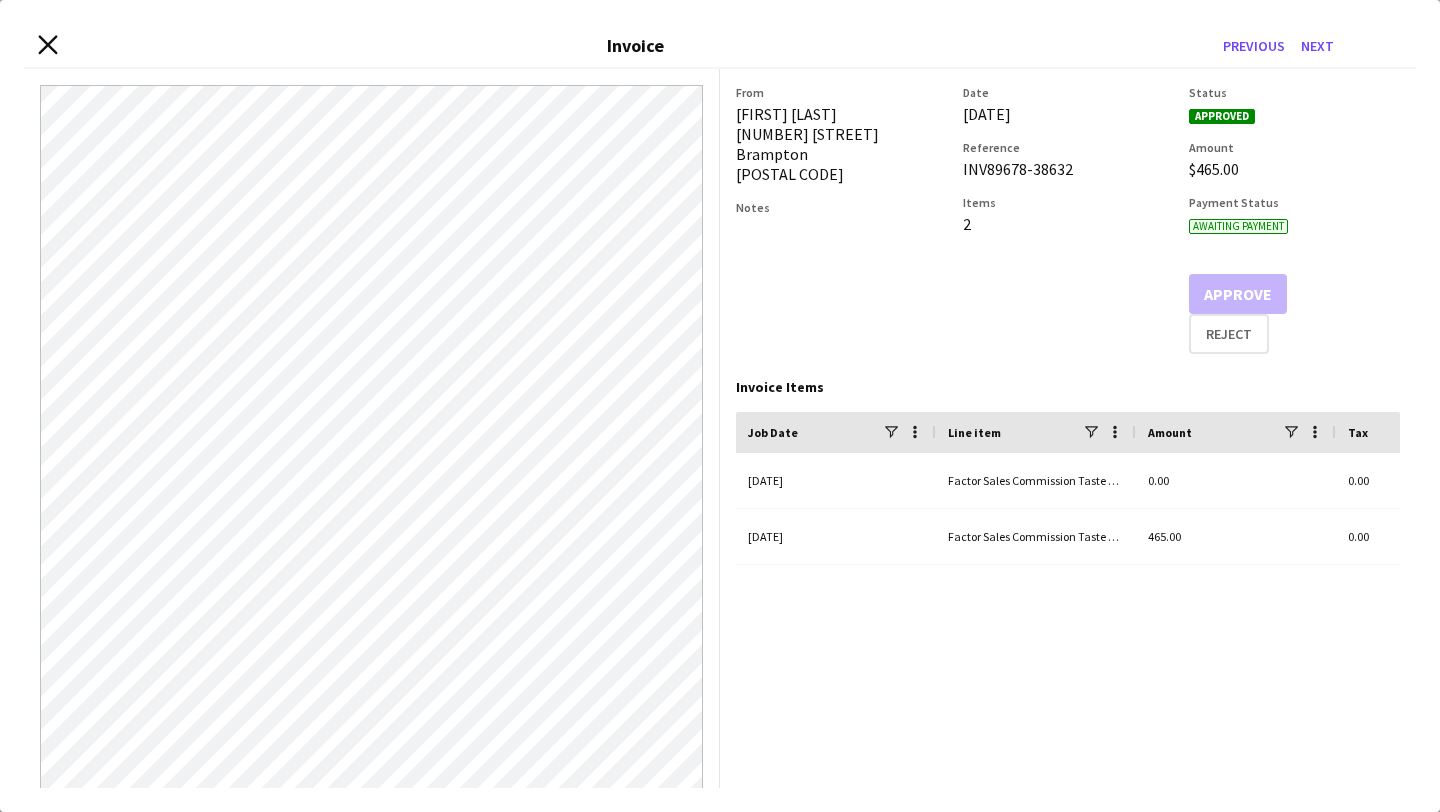 click 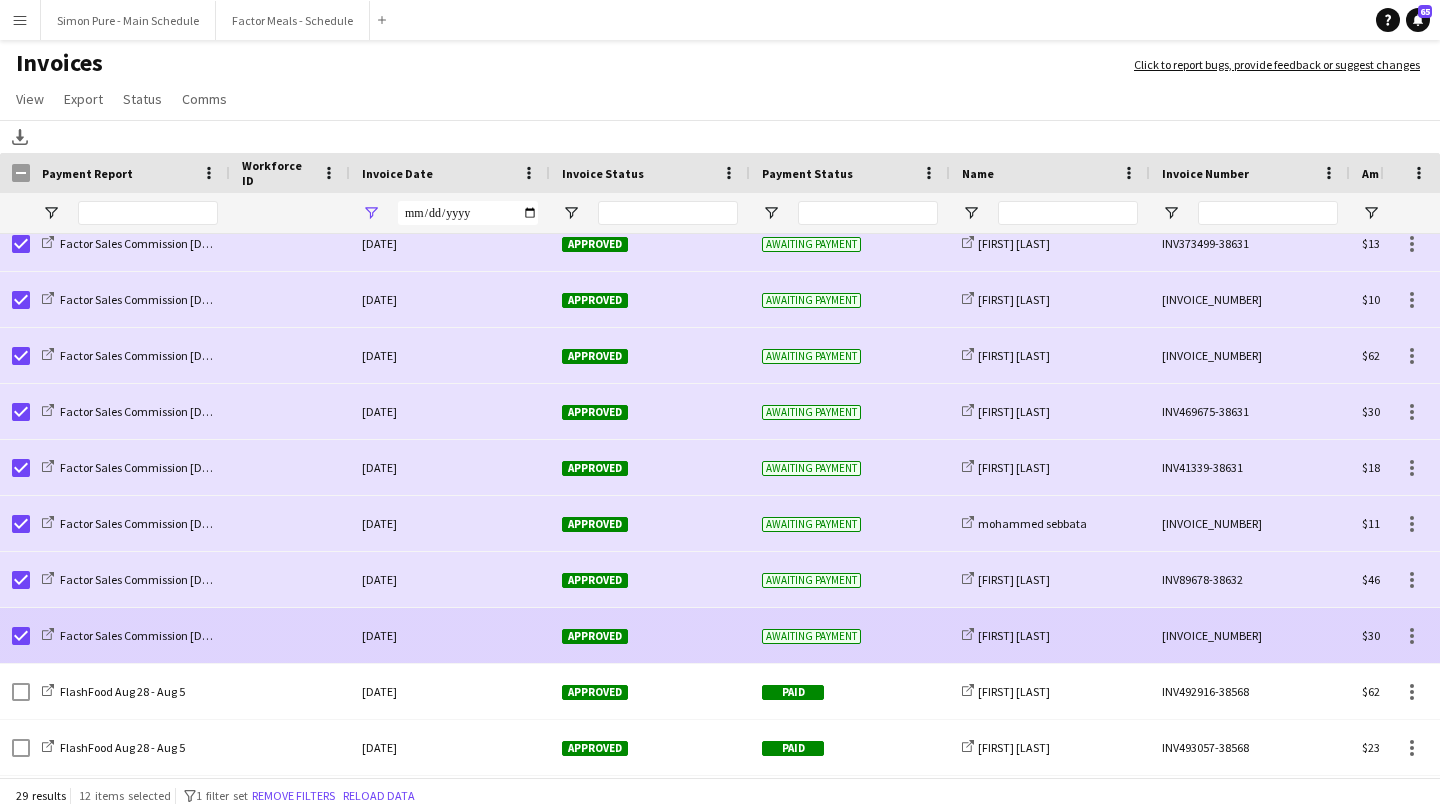 click on "Approved" 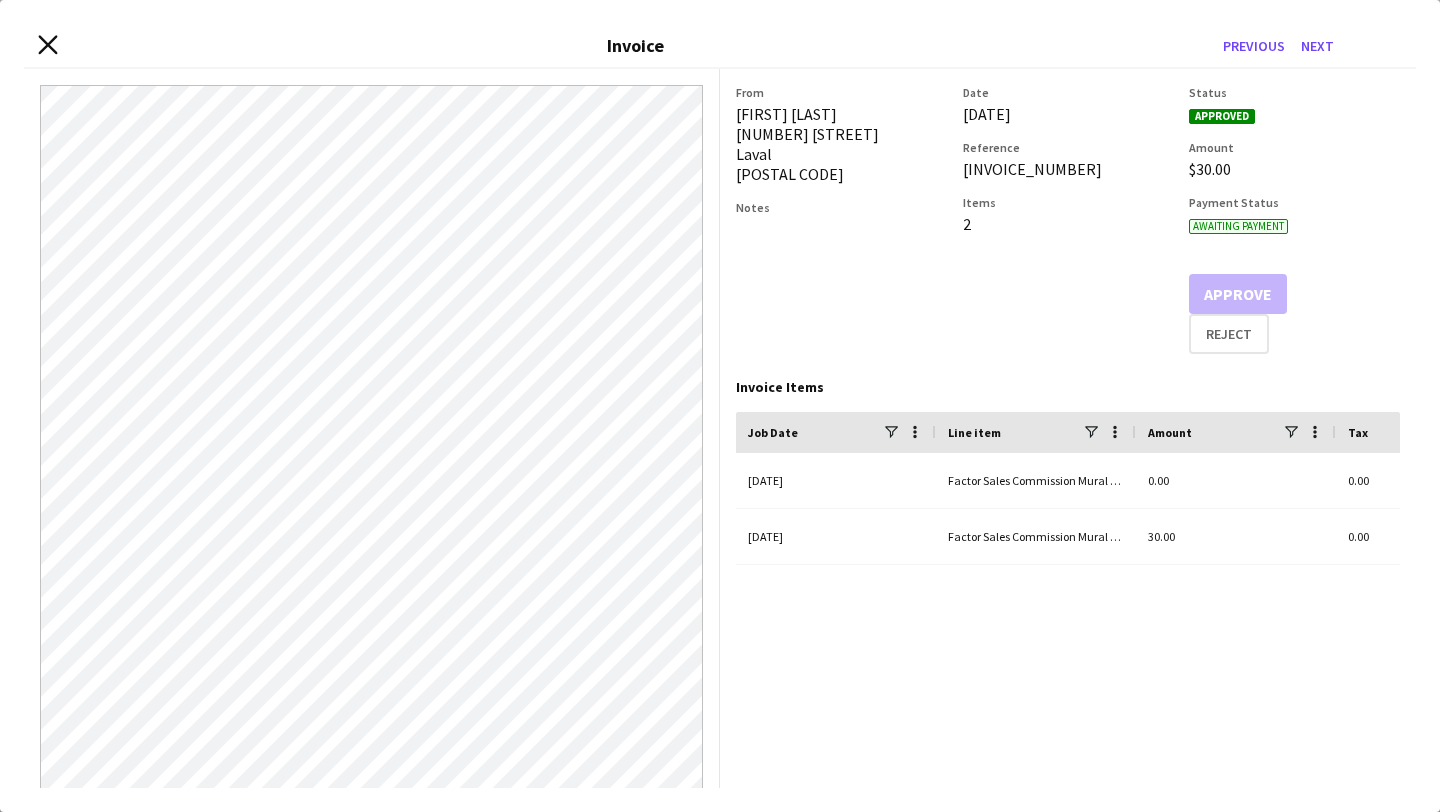 click on "Close invoice dialog" 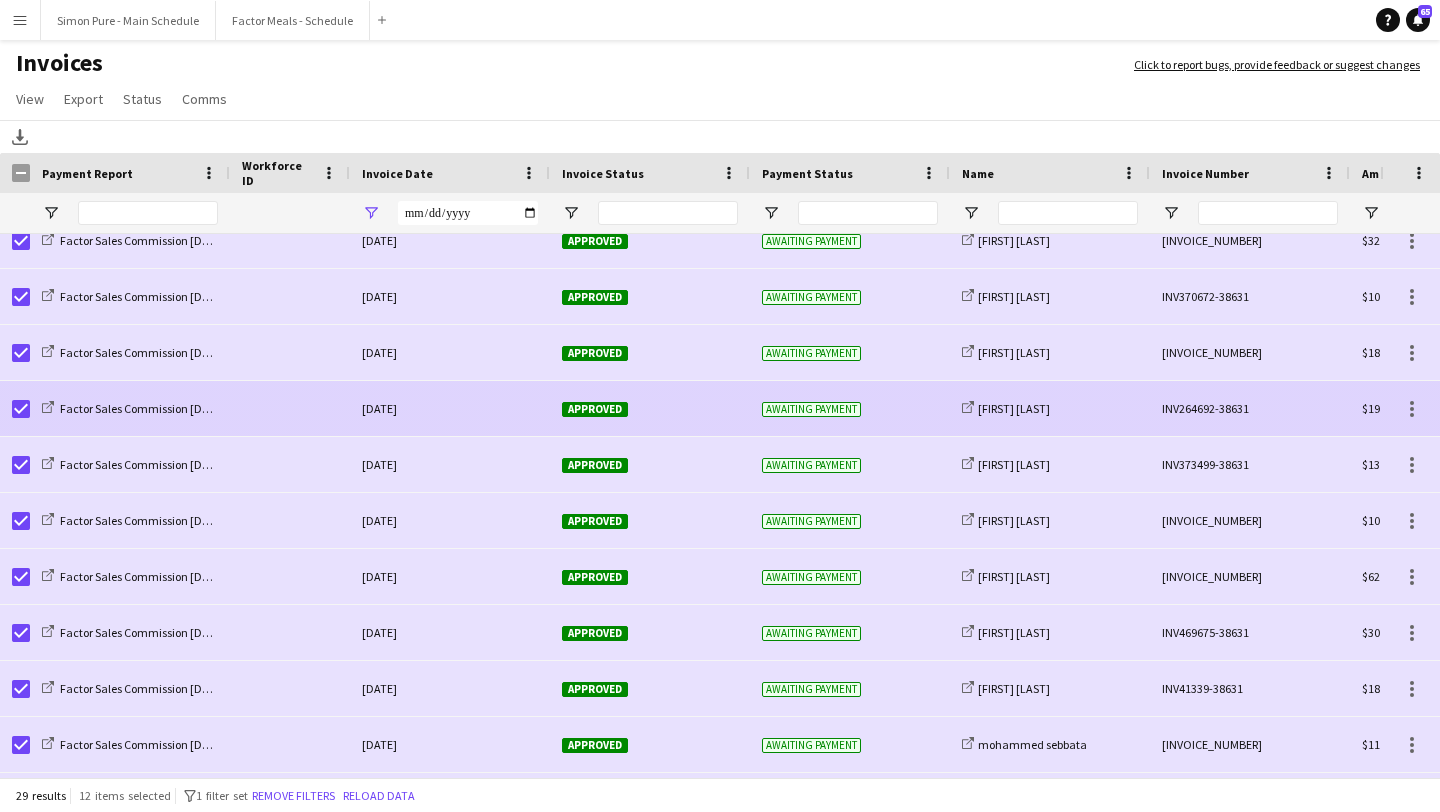 scroll, scrollTop: 648, scrollLeft: 0, axis: vertical 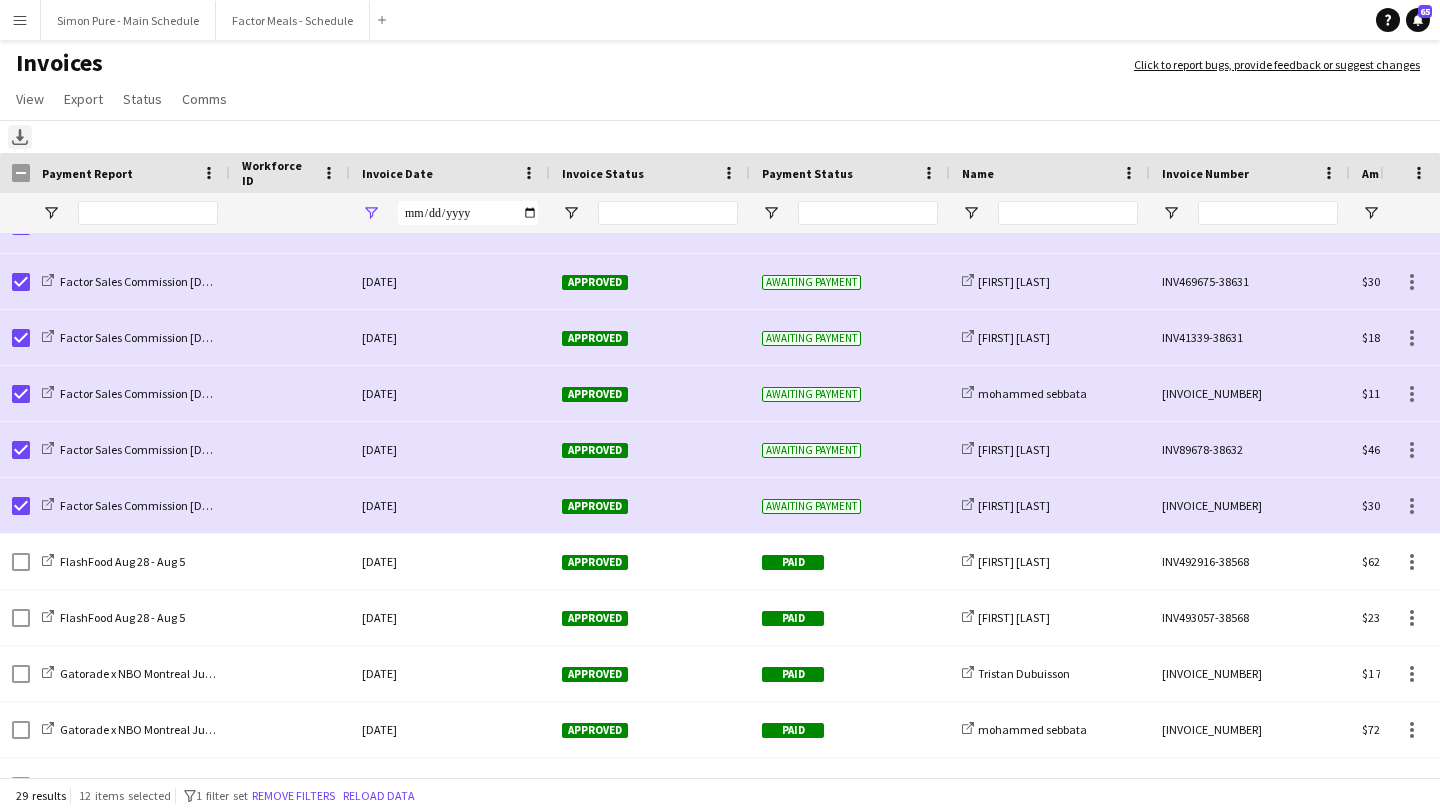 click on "Download" 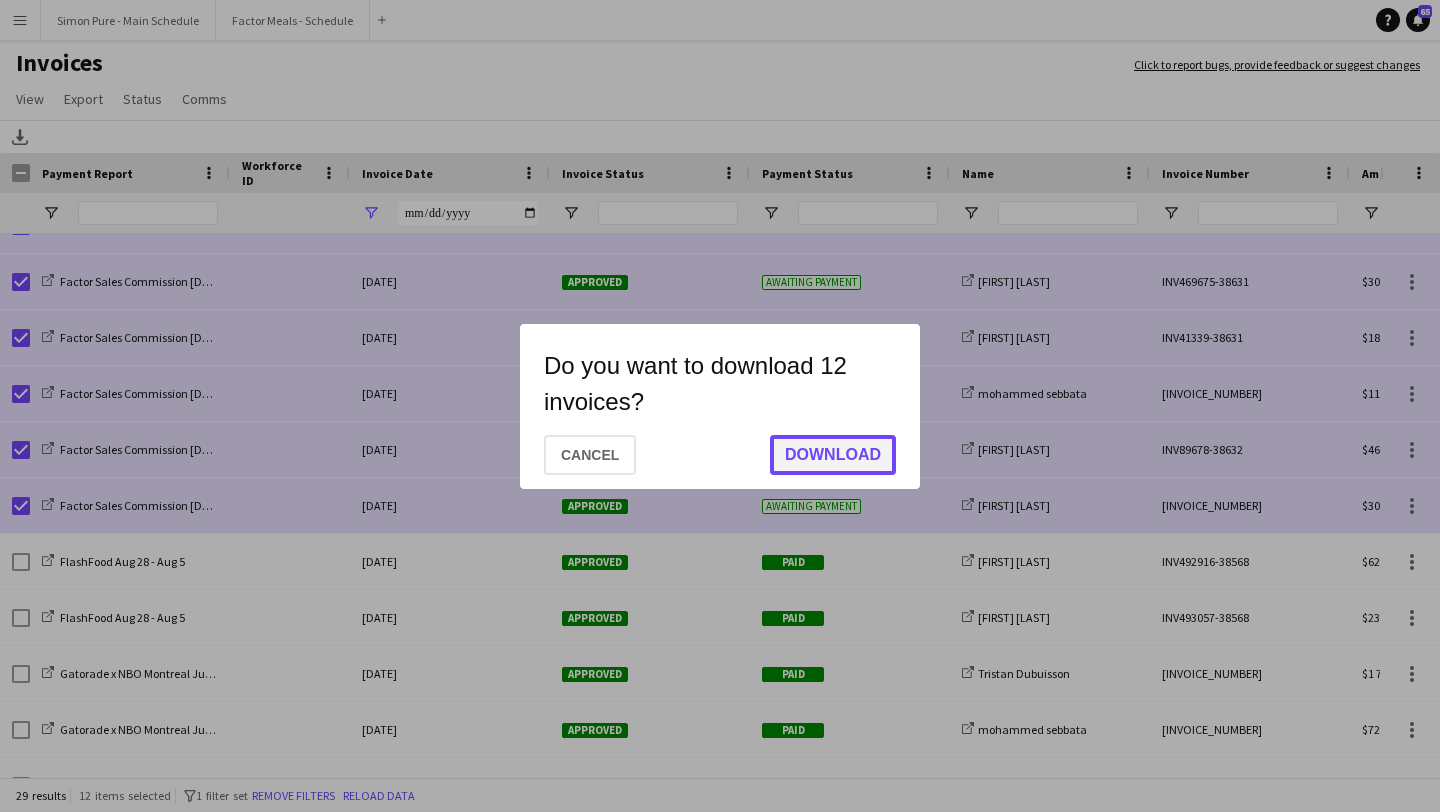 click on "Download" 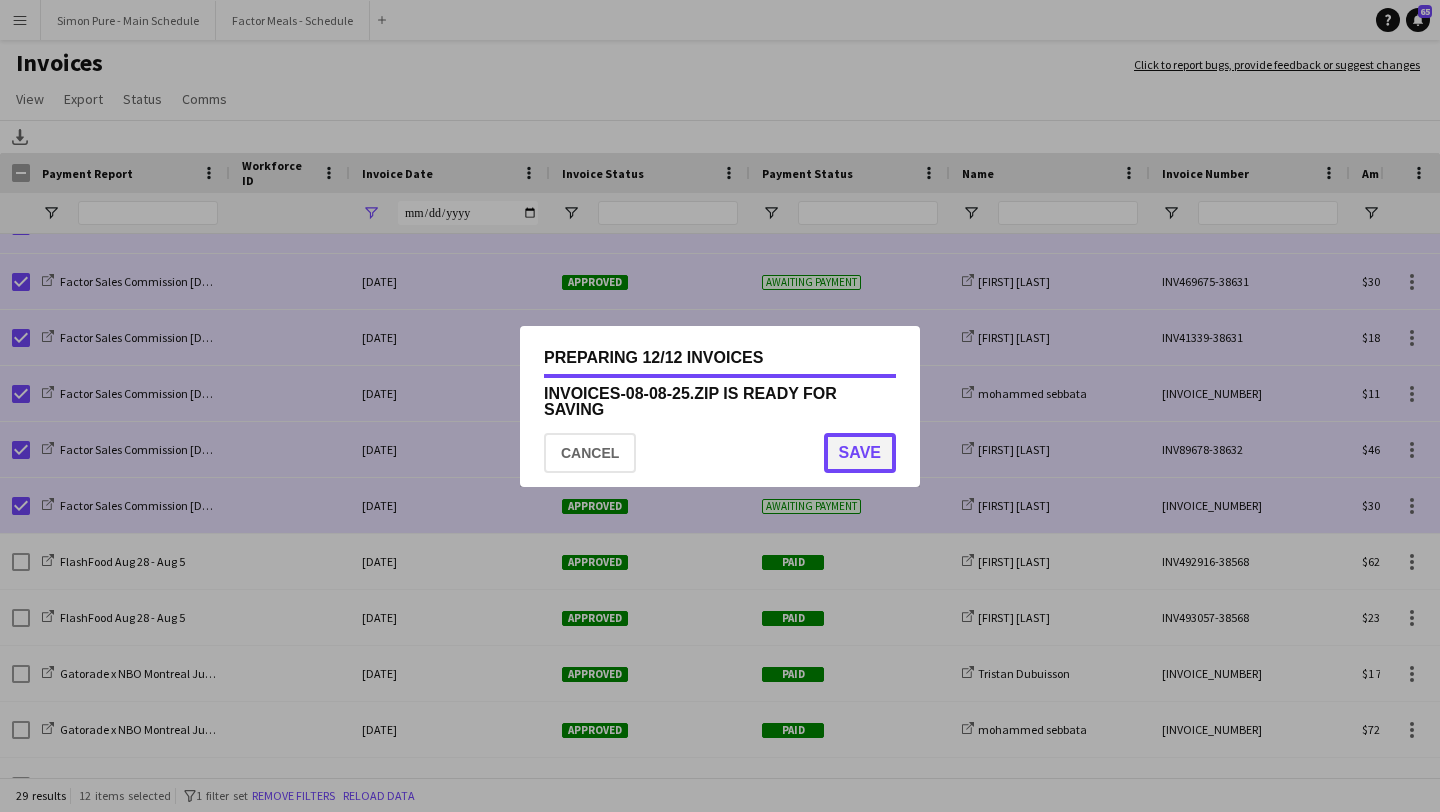 click on "Save" 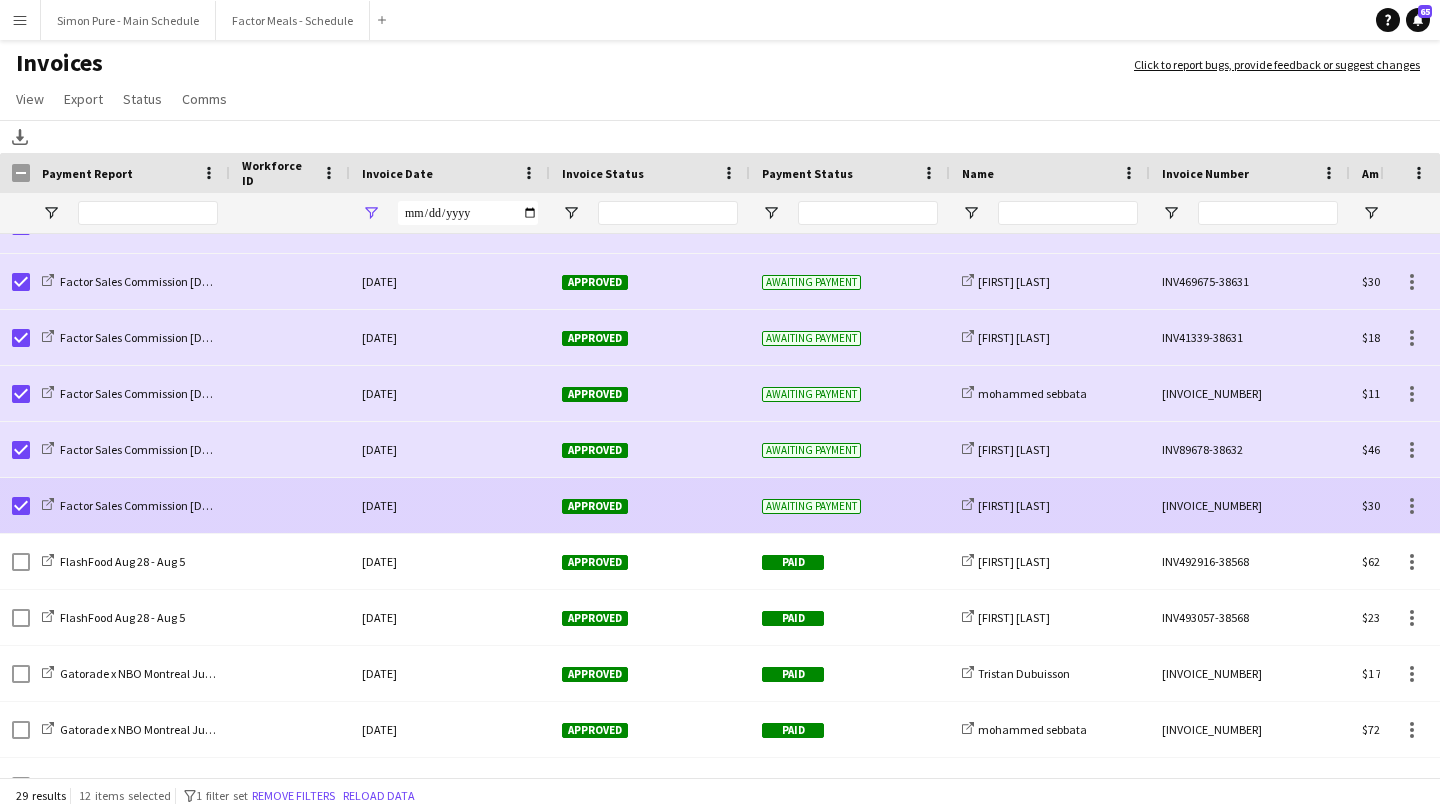 scroll, scrollTop: 795, scrollLeft: 0, axis: vertical 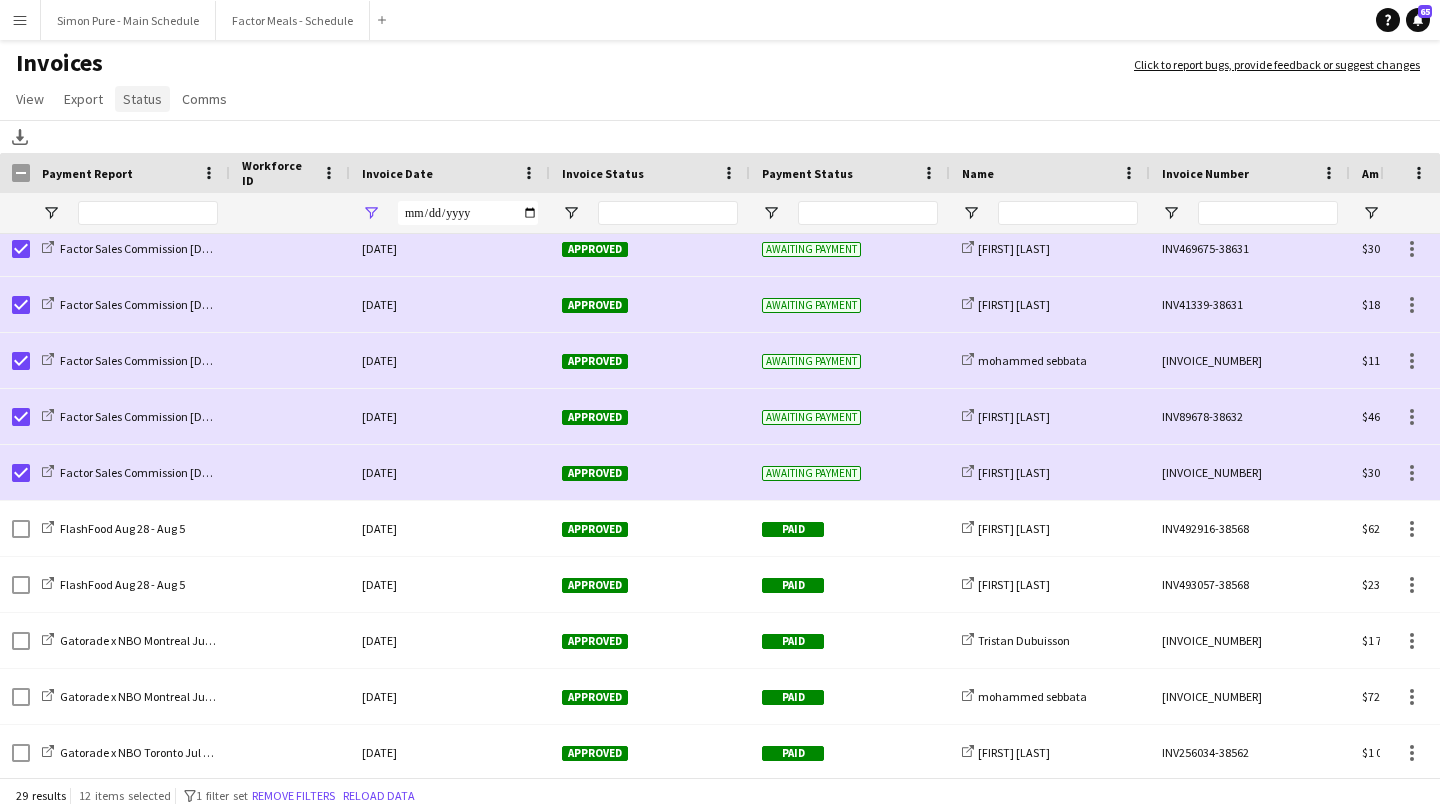 click on "Status" 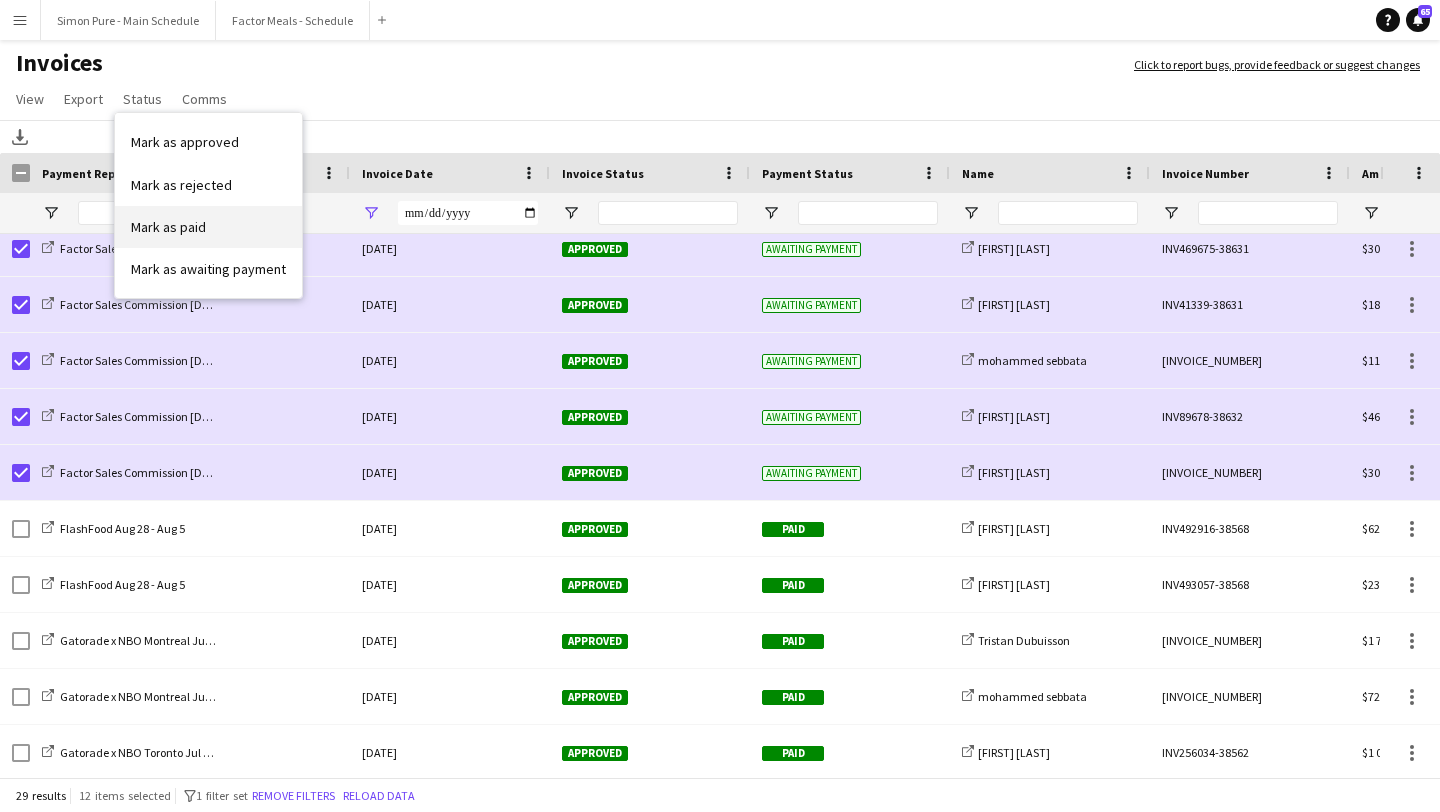 click on "Mark as paid" at bounding box center [208, 227] 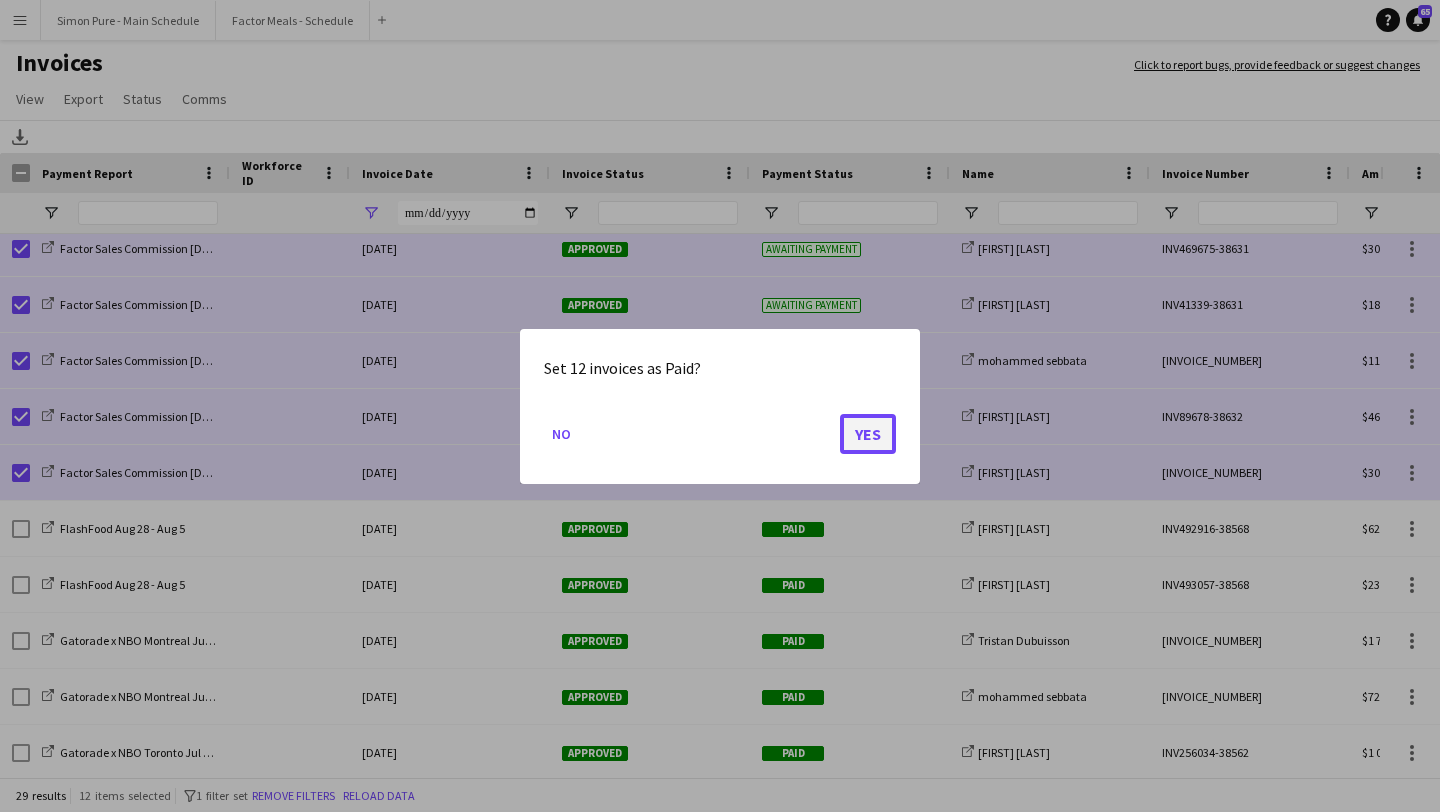 click on "Yes" 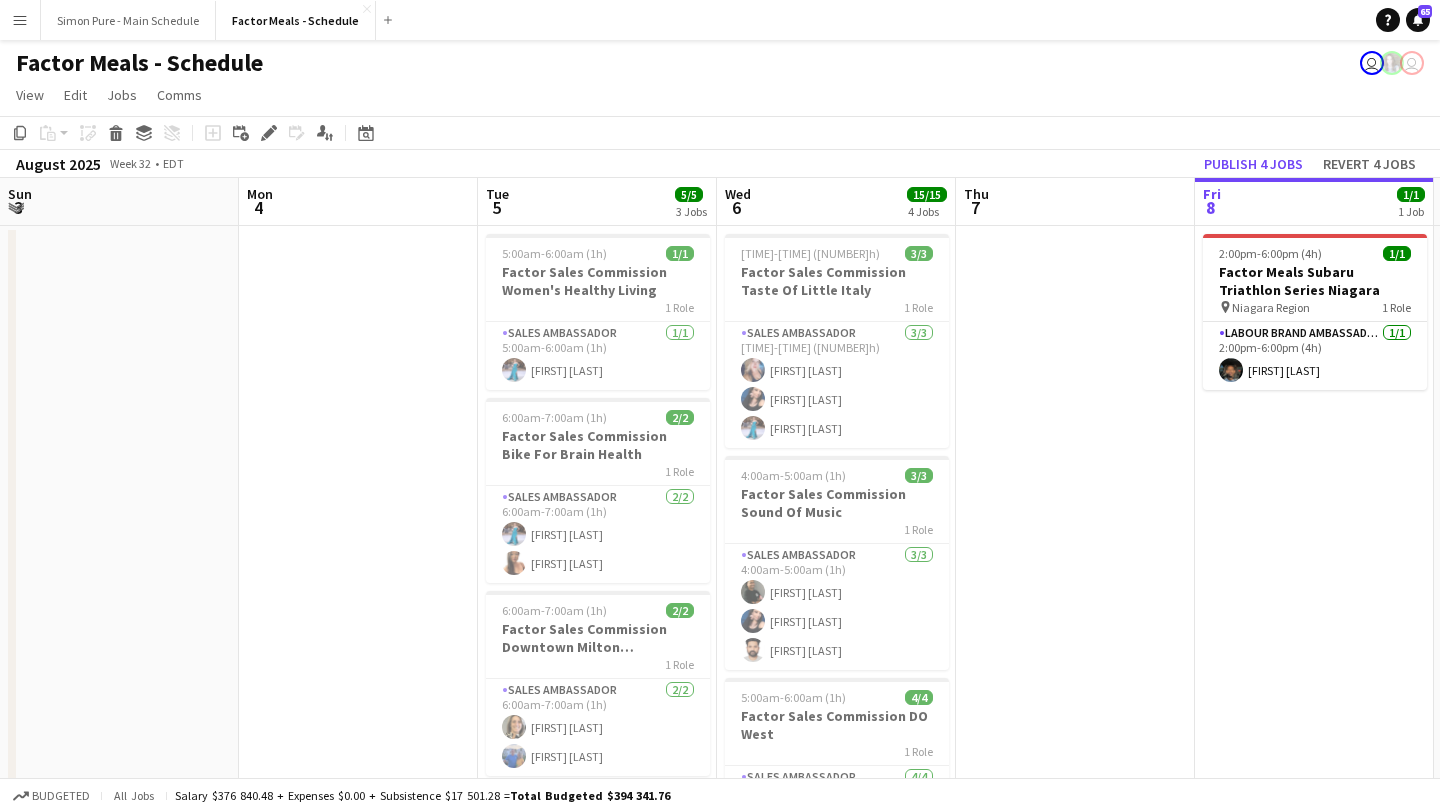 scroll, scrollTop: 0, scrollLeft: 0, axis: both 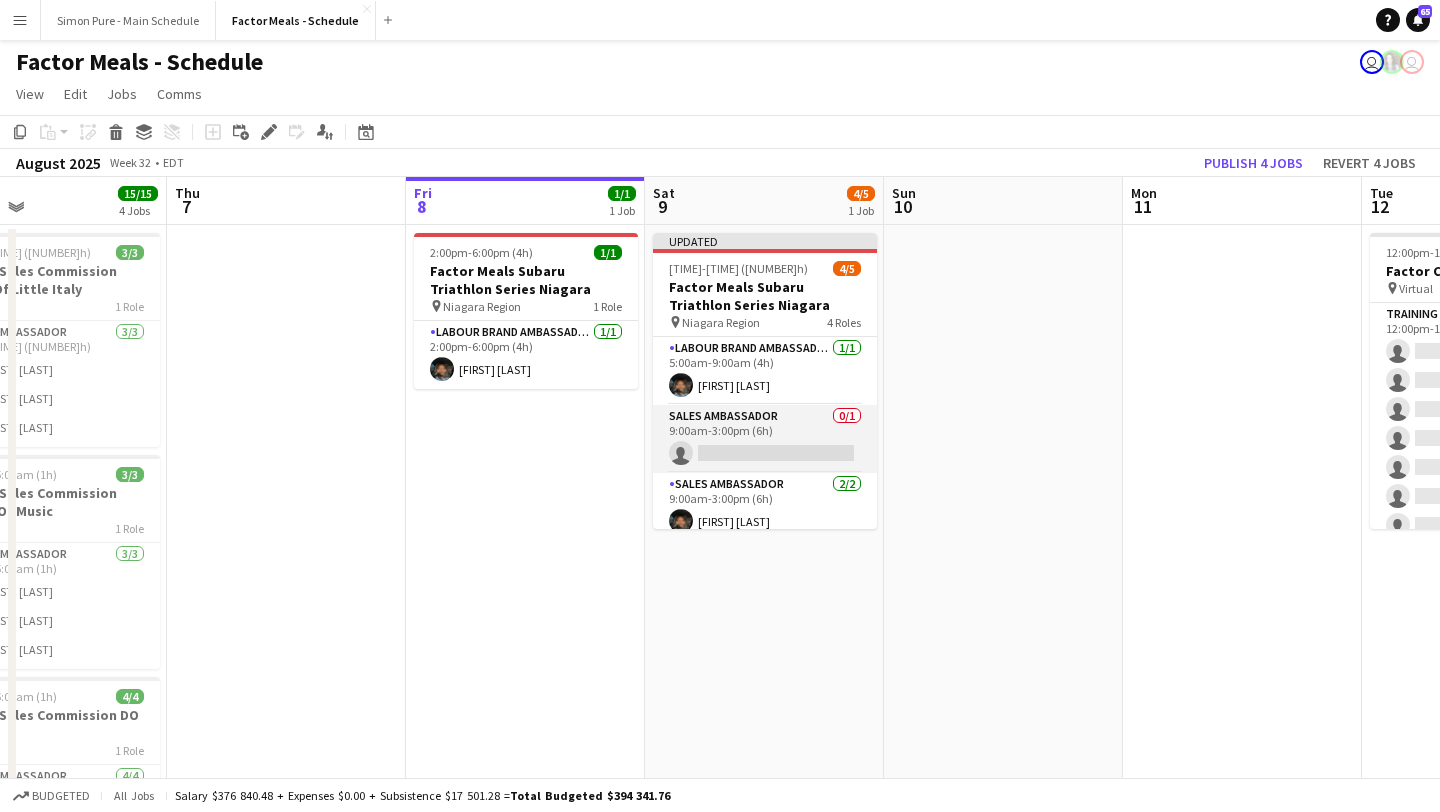 click on "Sales Ambassador   0/1   9:00am-3:00pm (6h)
single-neutral-actions" at bounding box center (765, 439) 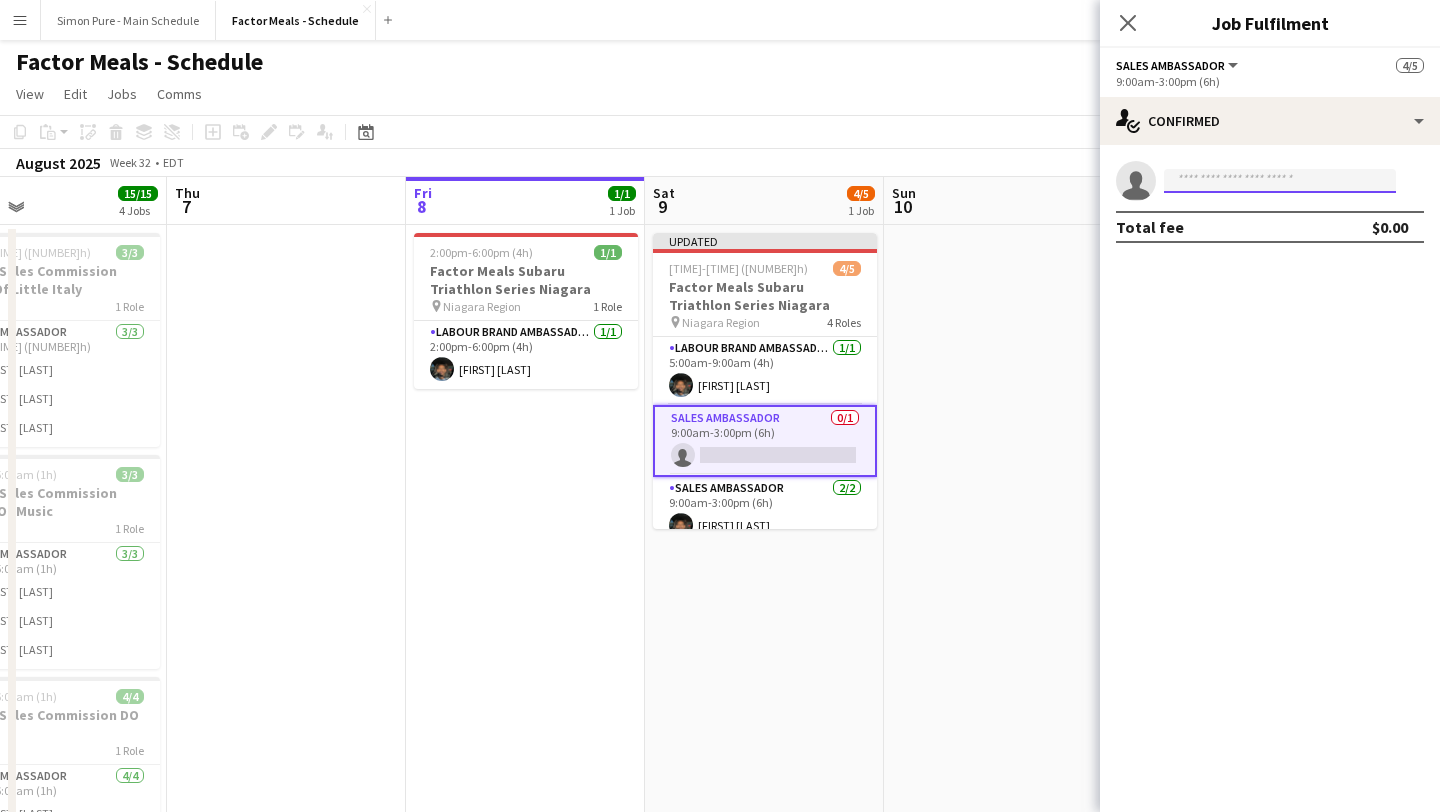 click at bounding box center [1280, 181] 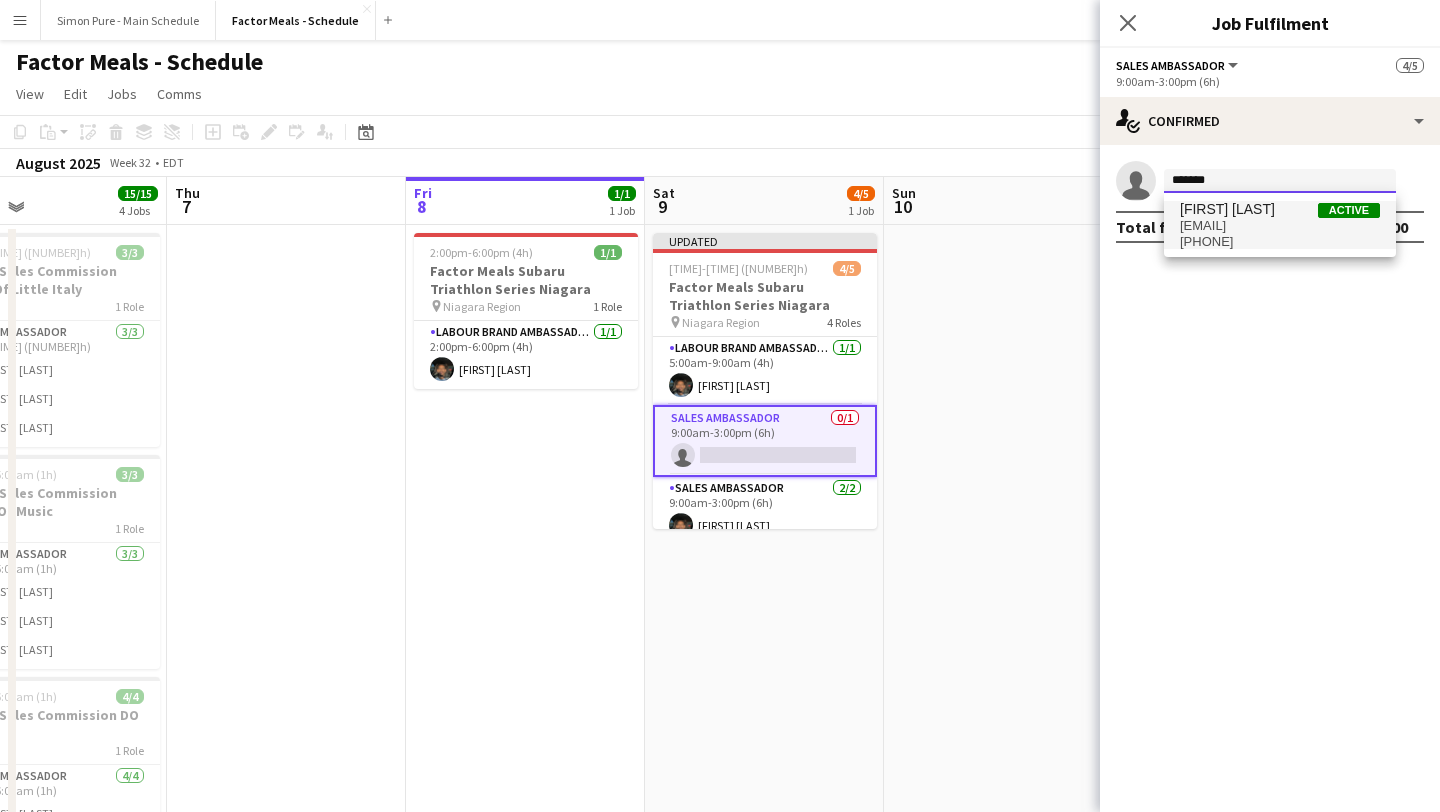 type on "*******" 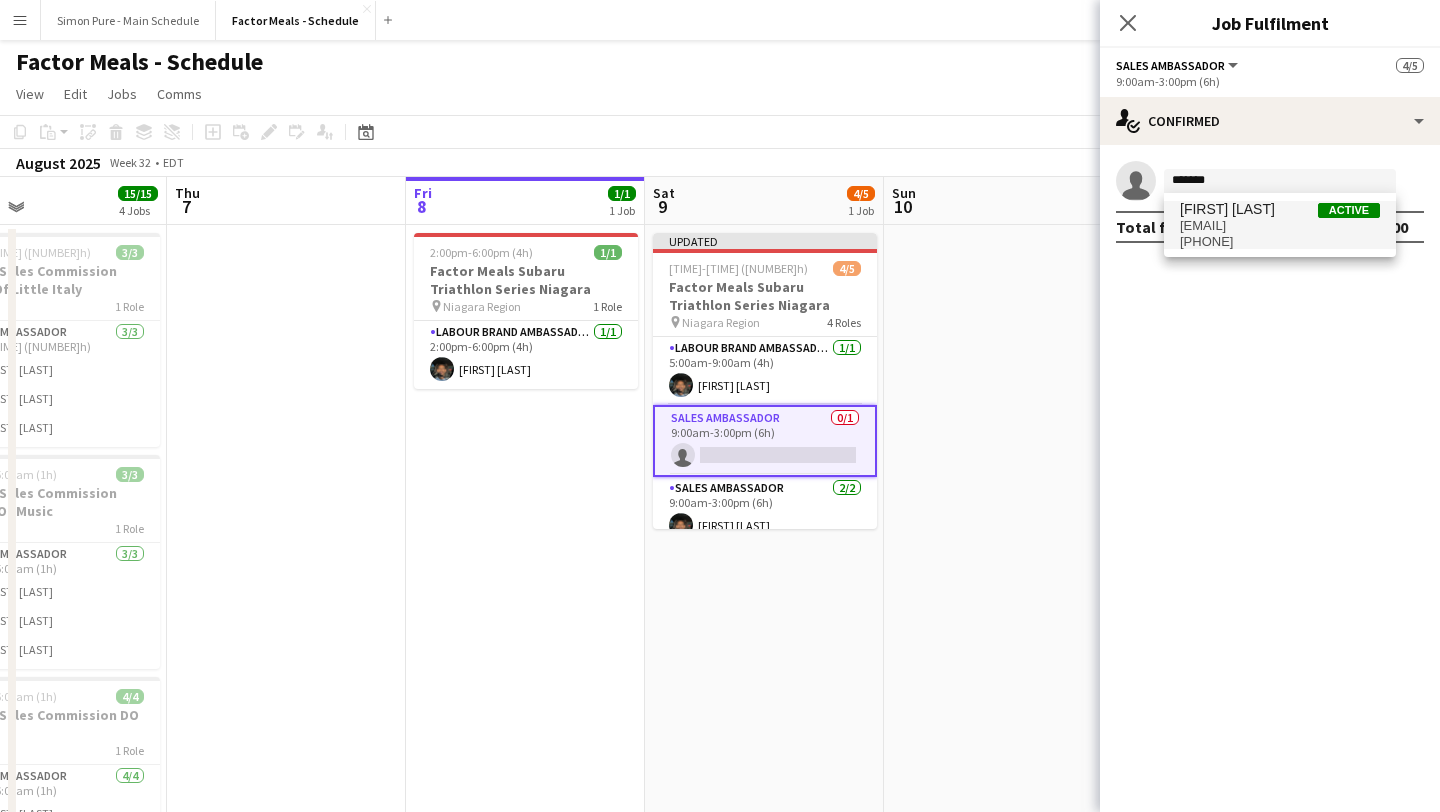 click on "+16478187771" at bounding box center (1280, 242) 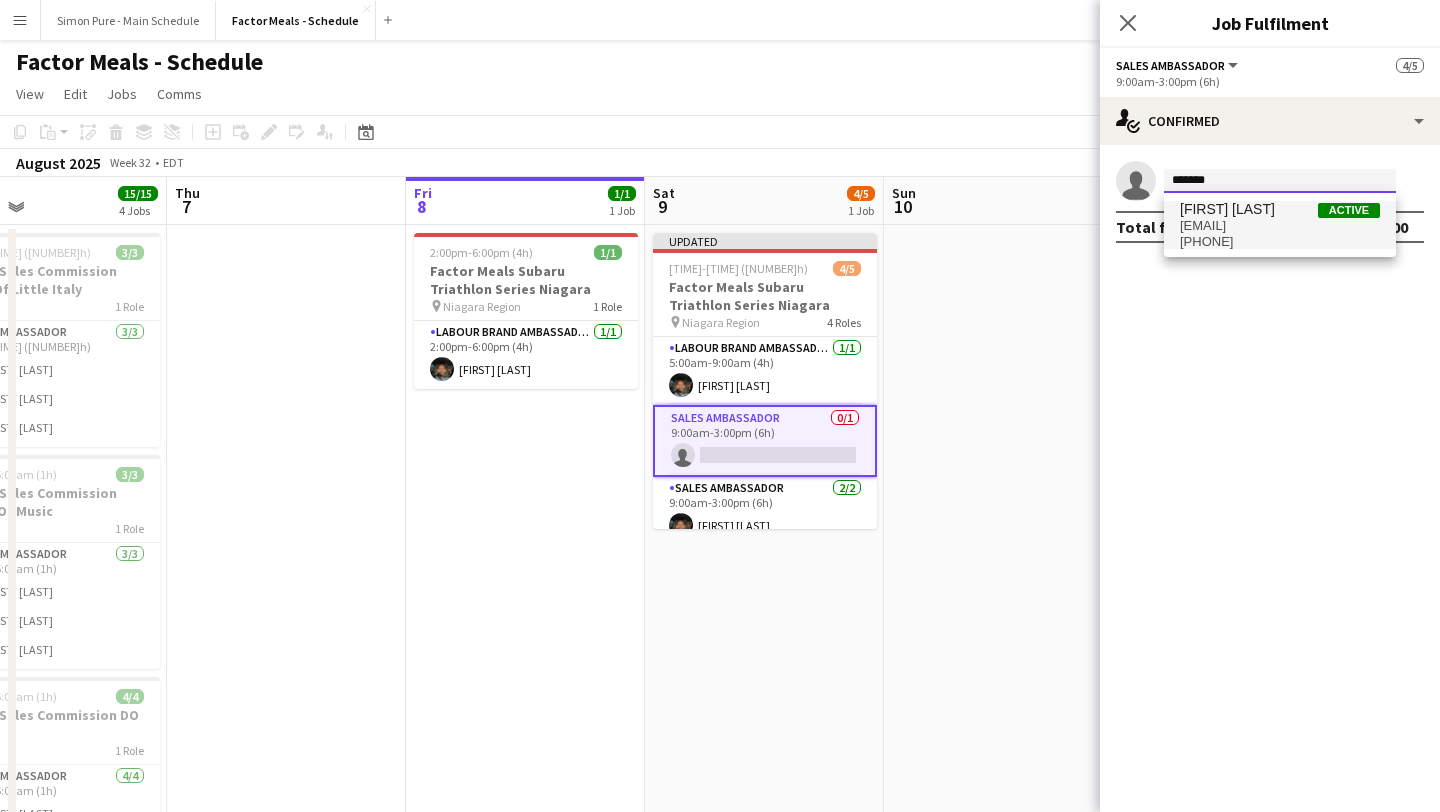 type 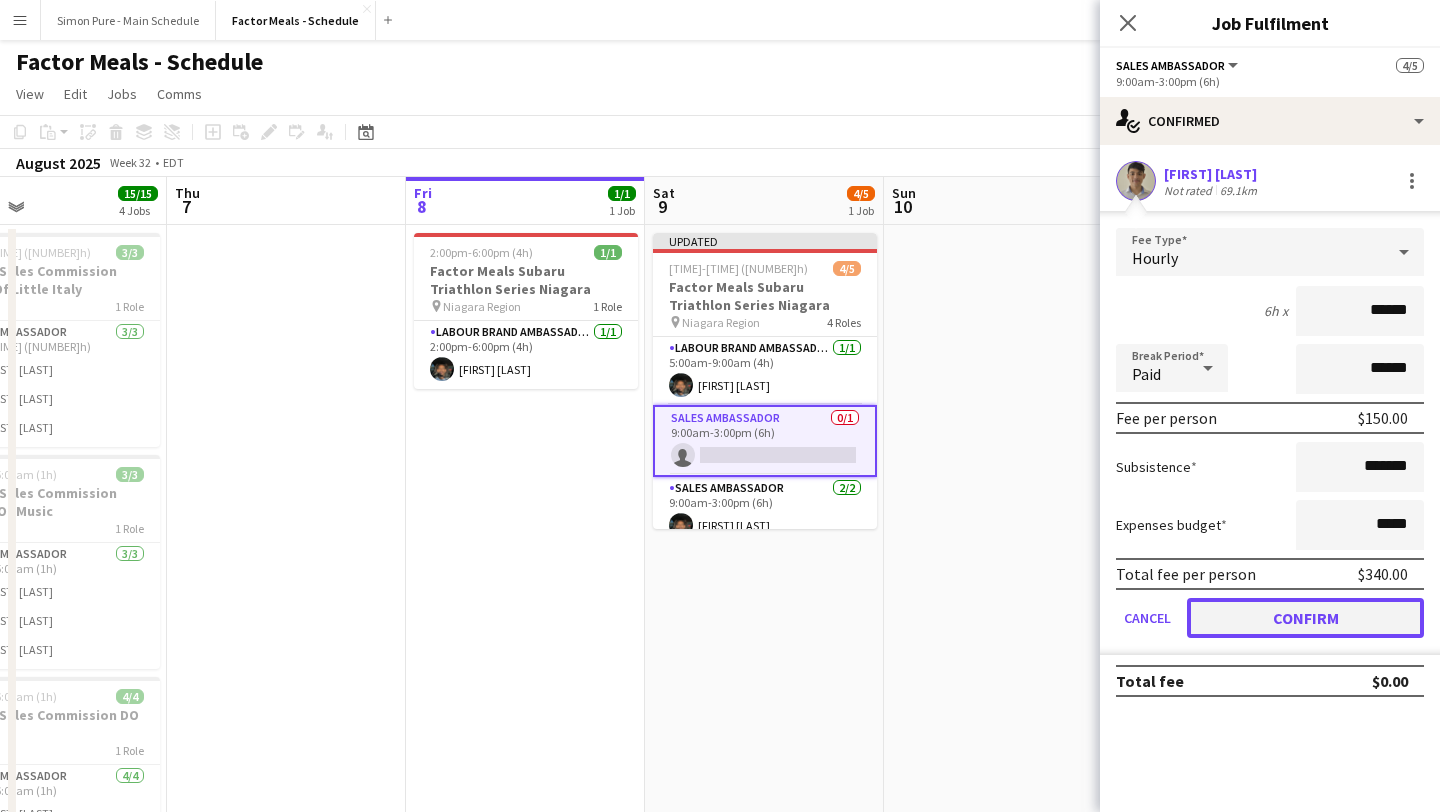 click on "Confirm" at bounding box center (1305, 618) 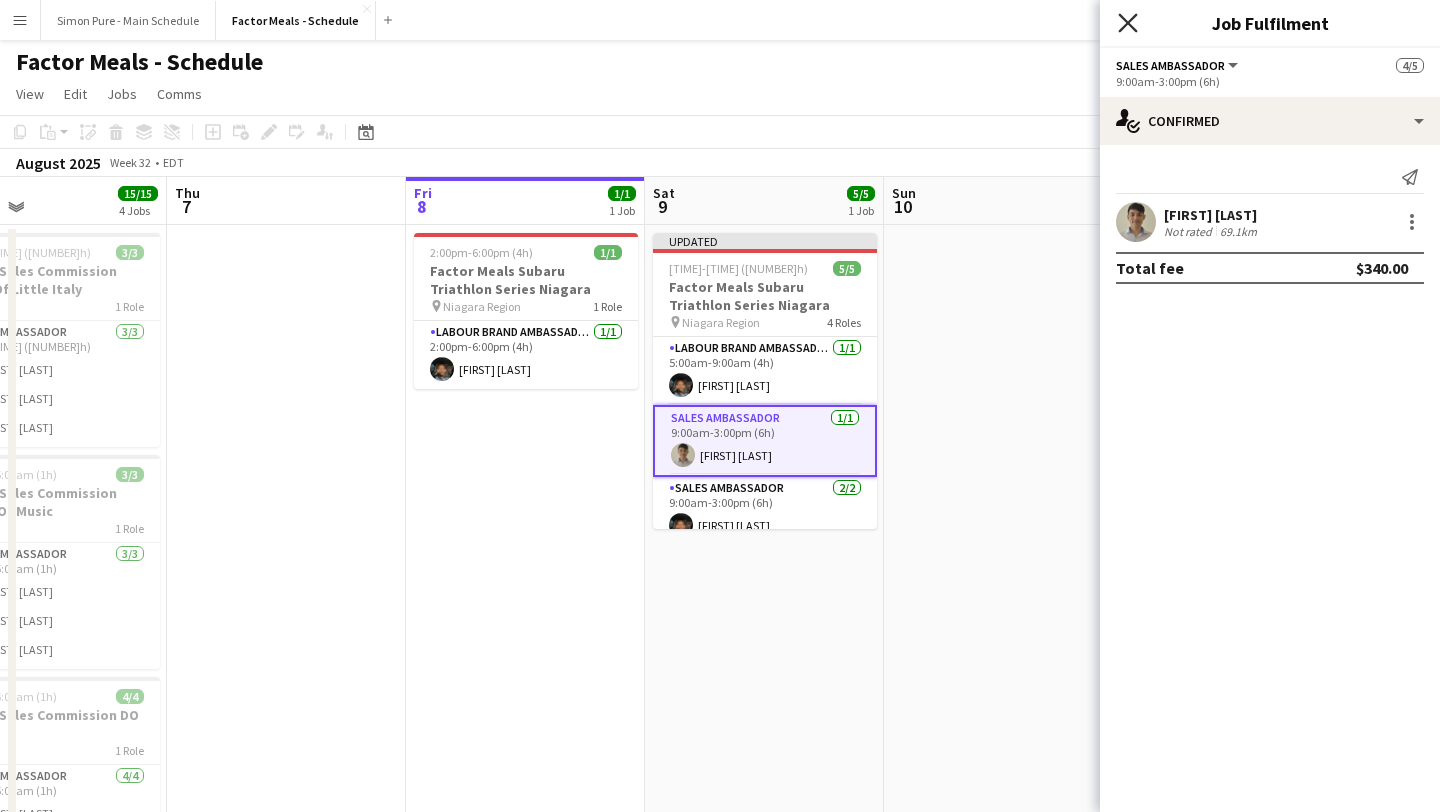 click on "Close pop-in" 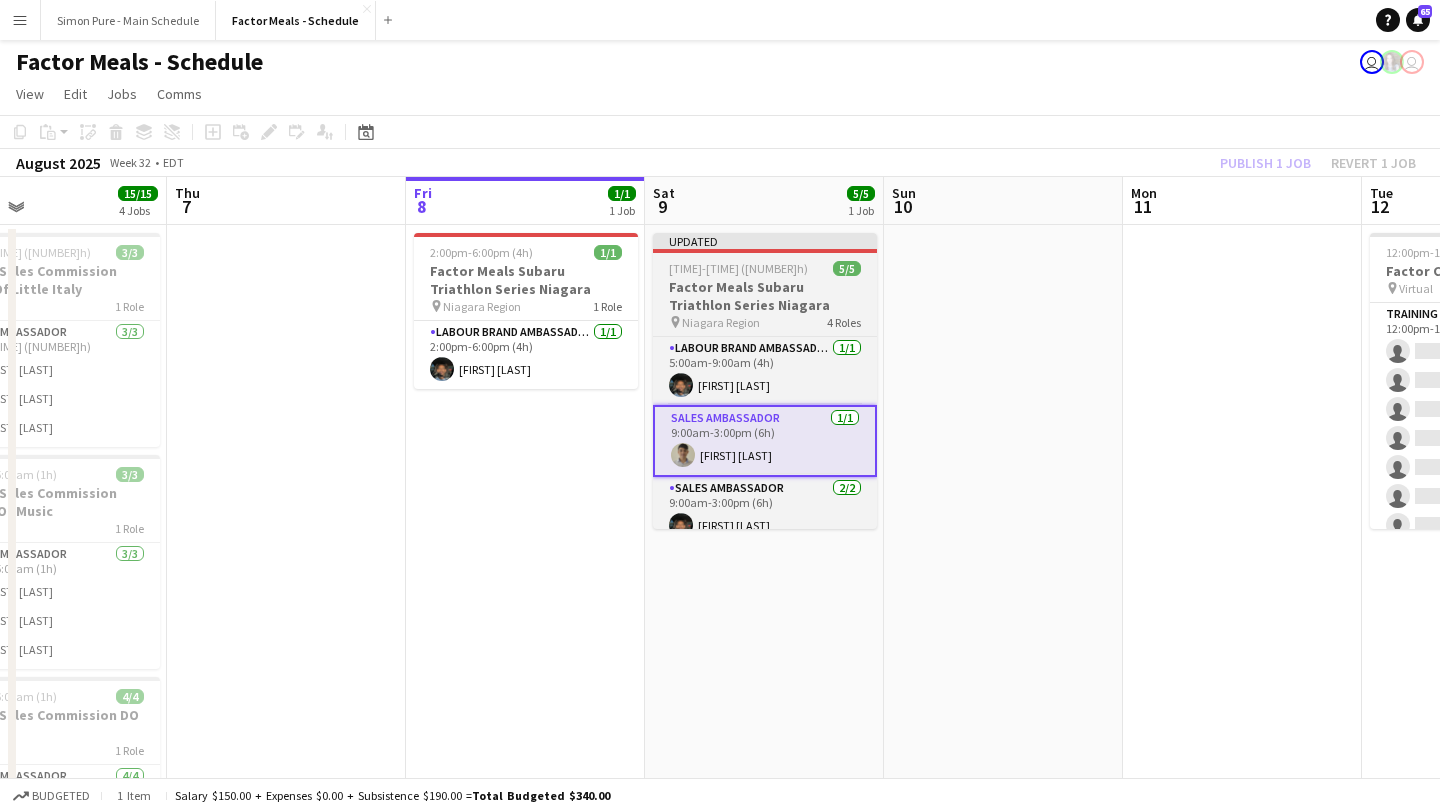 click on "Factor Meals Subaru Triathlon Series Niagara" at bounding box center (765, 296) 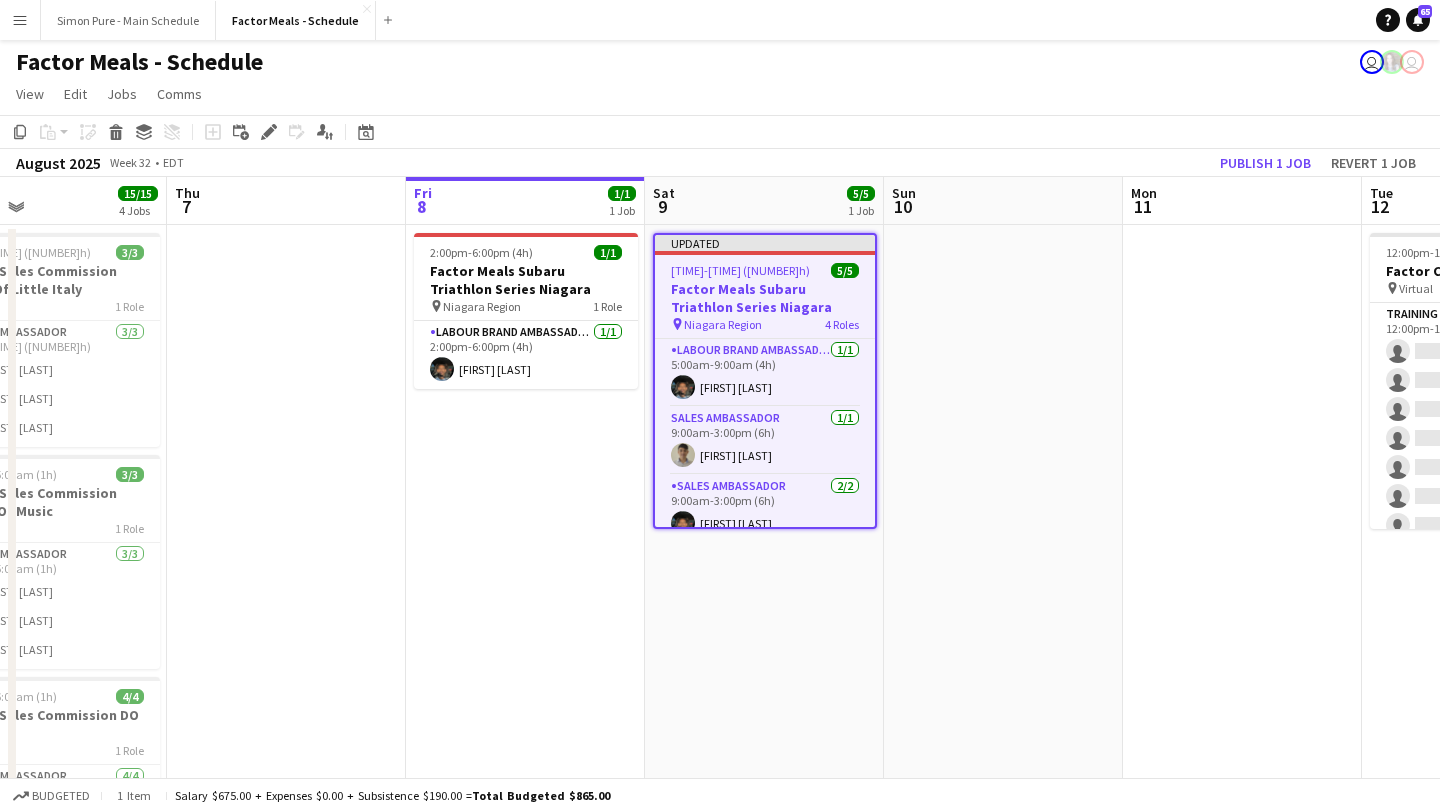 click on "Mon   11" at bounding box center (1242, 201) 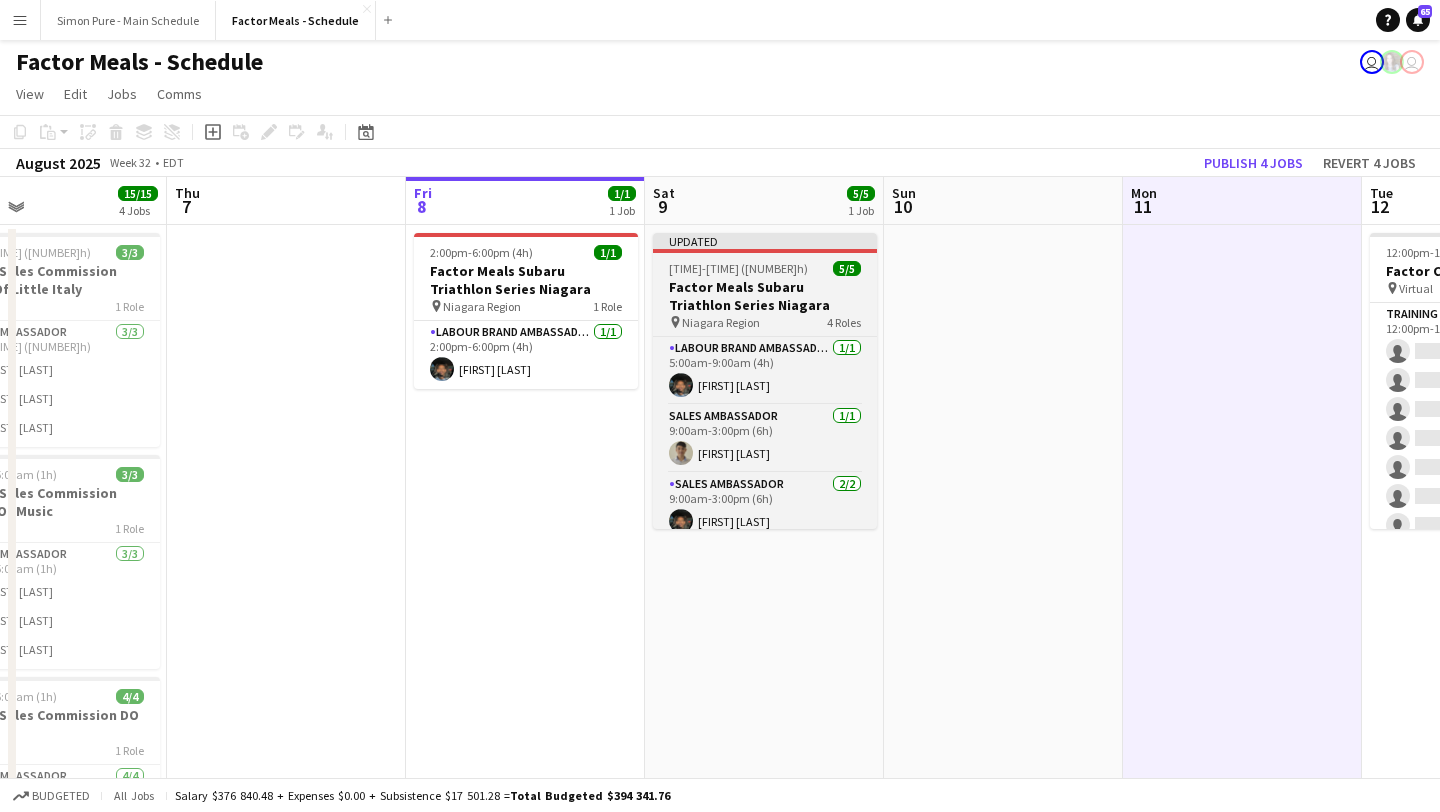 click on "5:00am-8:00pm (15h)    5/5" at bounding box center [765, 268] 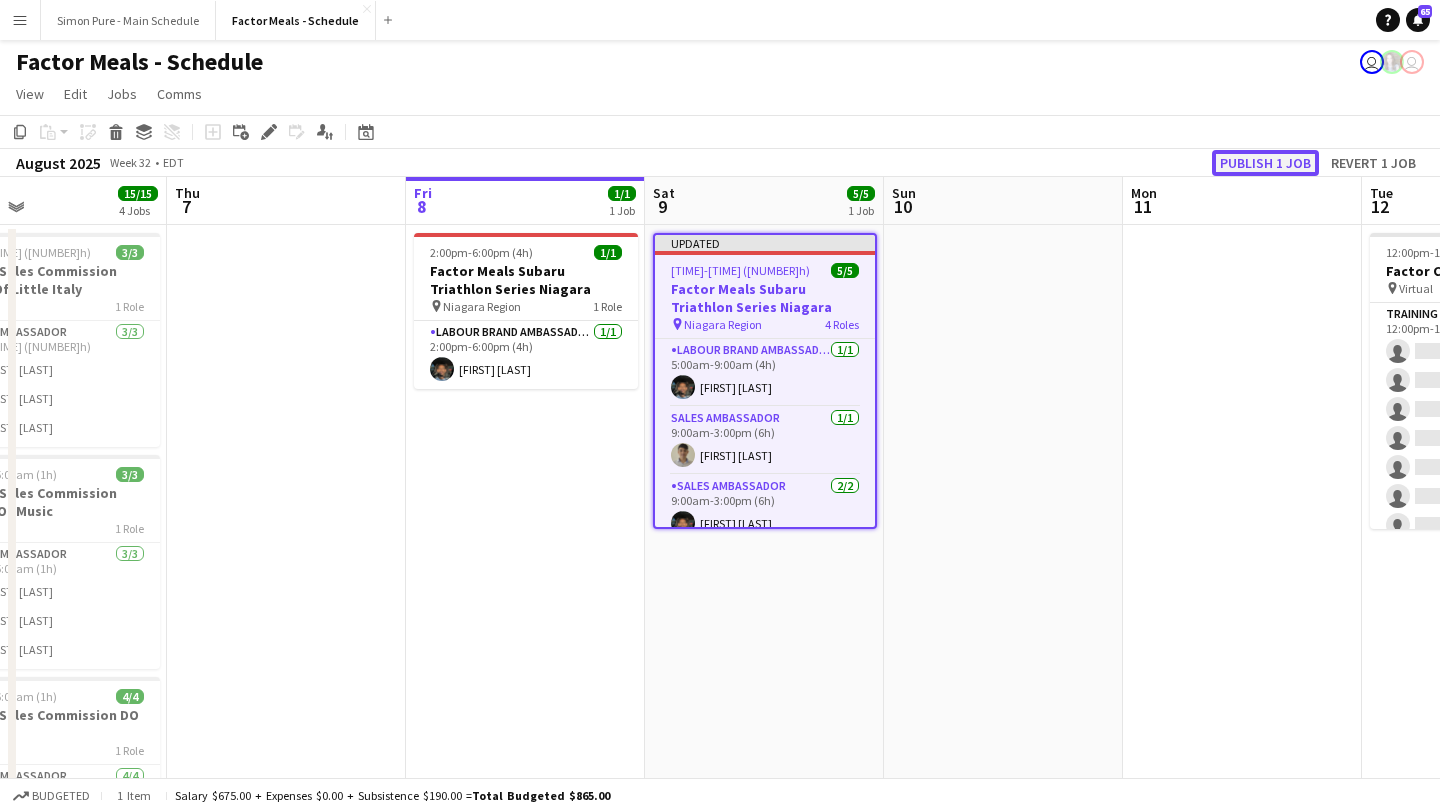 click on "Publish 1 job" 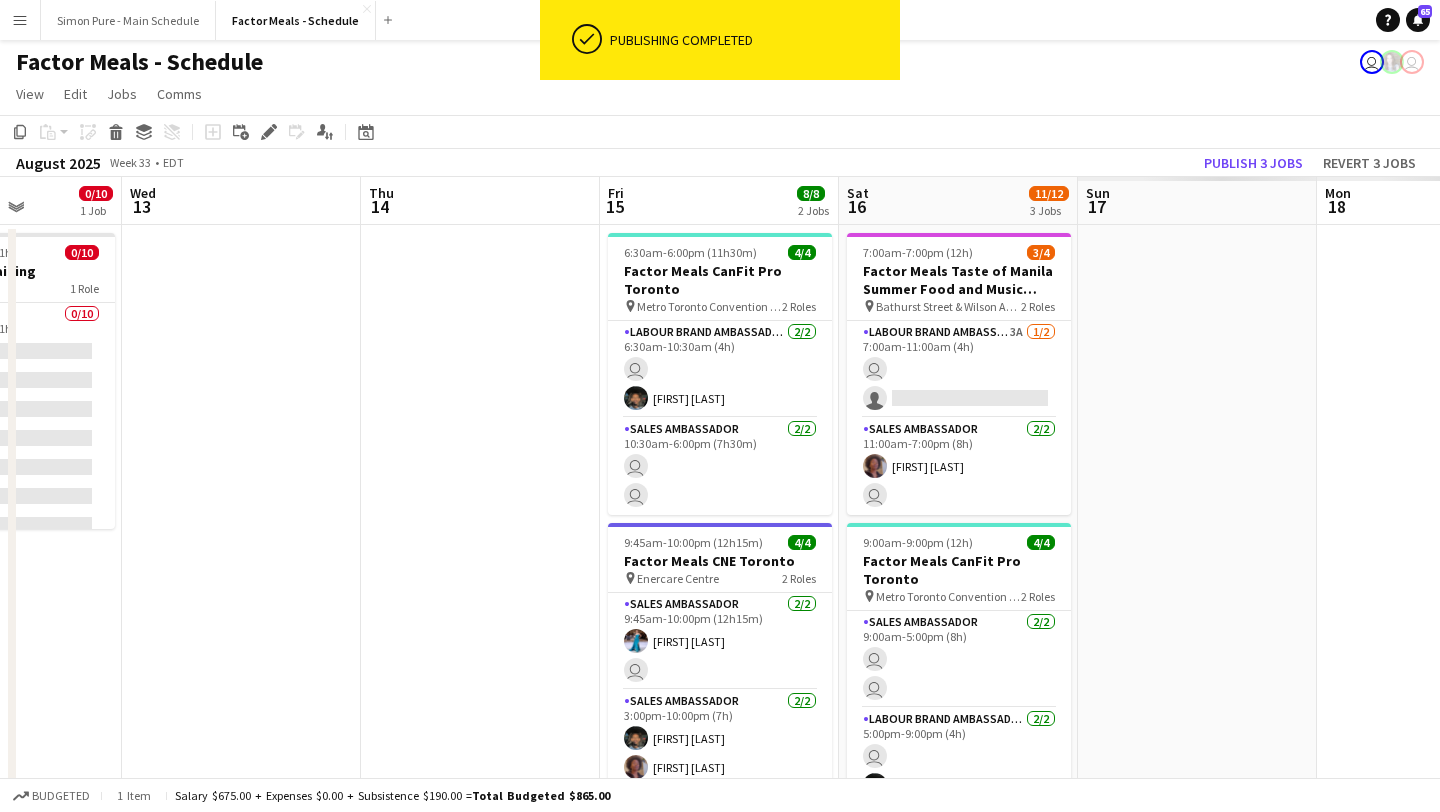 scroll, scrollTop: 0, scrollLeft: 644, axis: horizontal 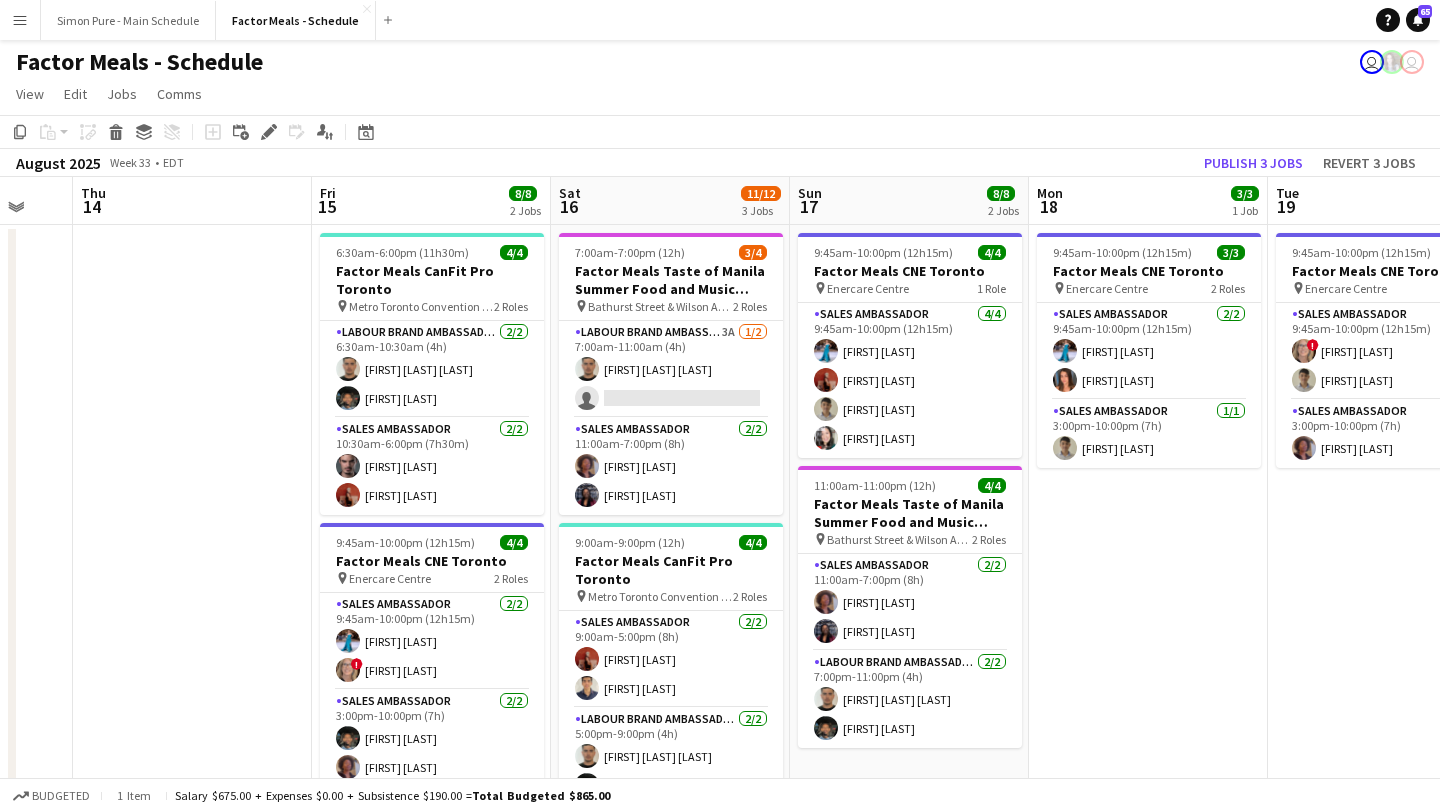 click on "Menu" at bounding box center (20, 20) 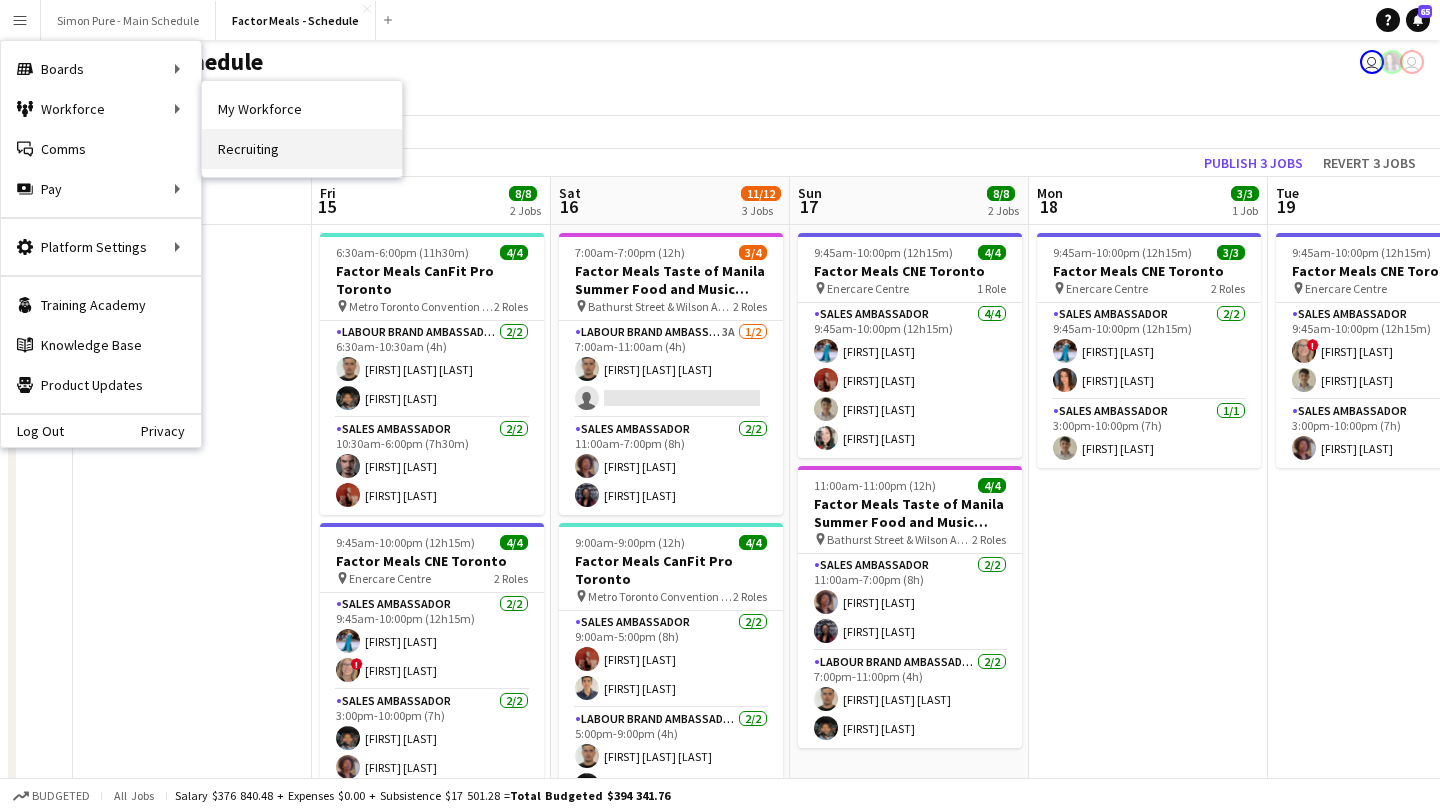 click on "Recruiting" at bounding box center [302, 149] 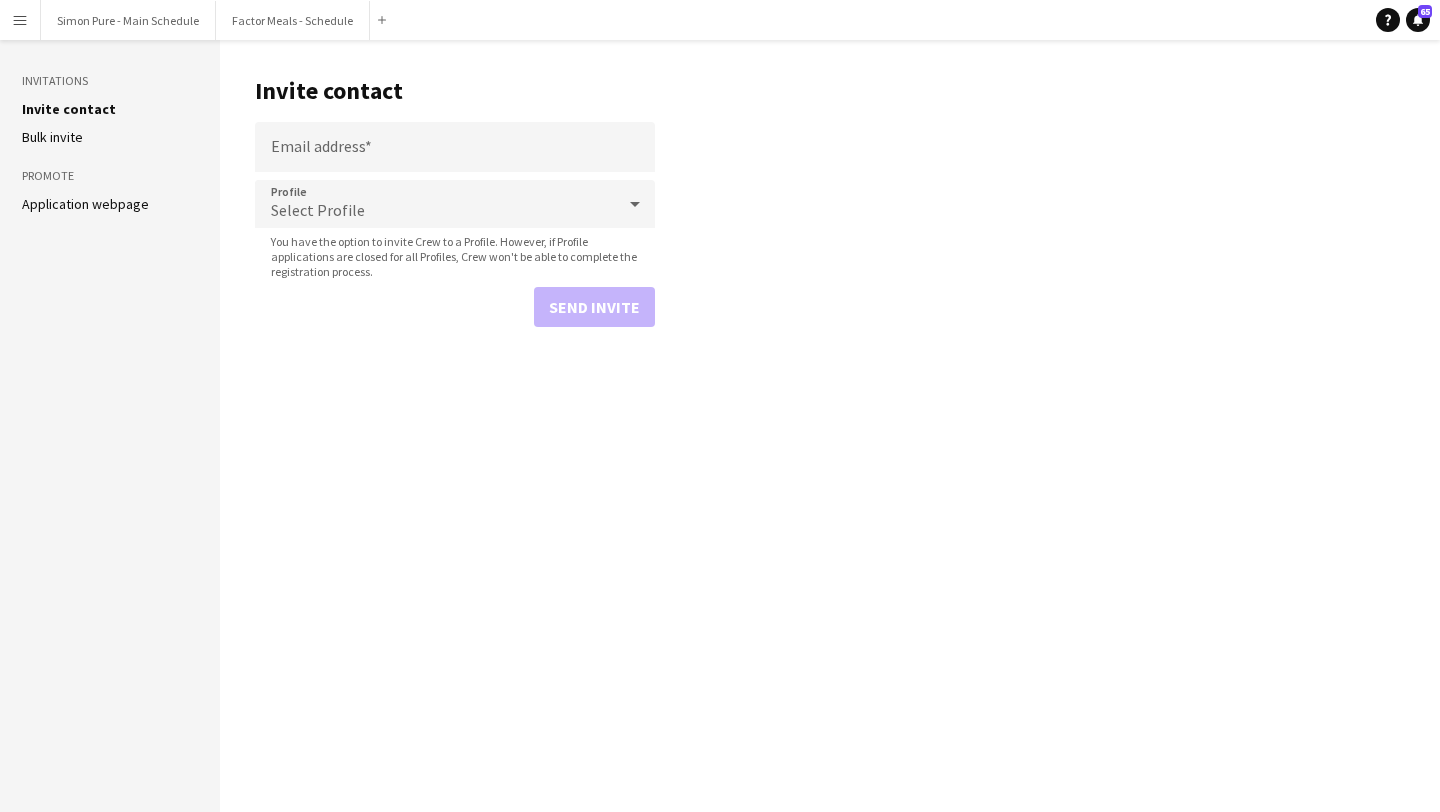 scroll, scrollTop: 0, scrollLeft: 0, axis: both 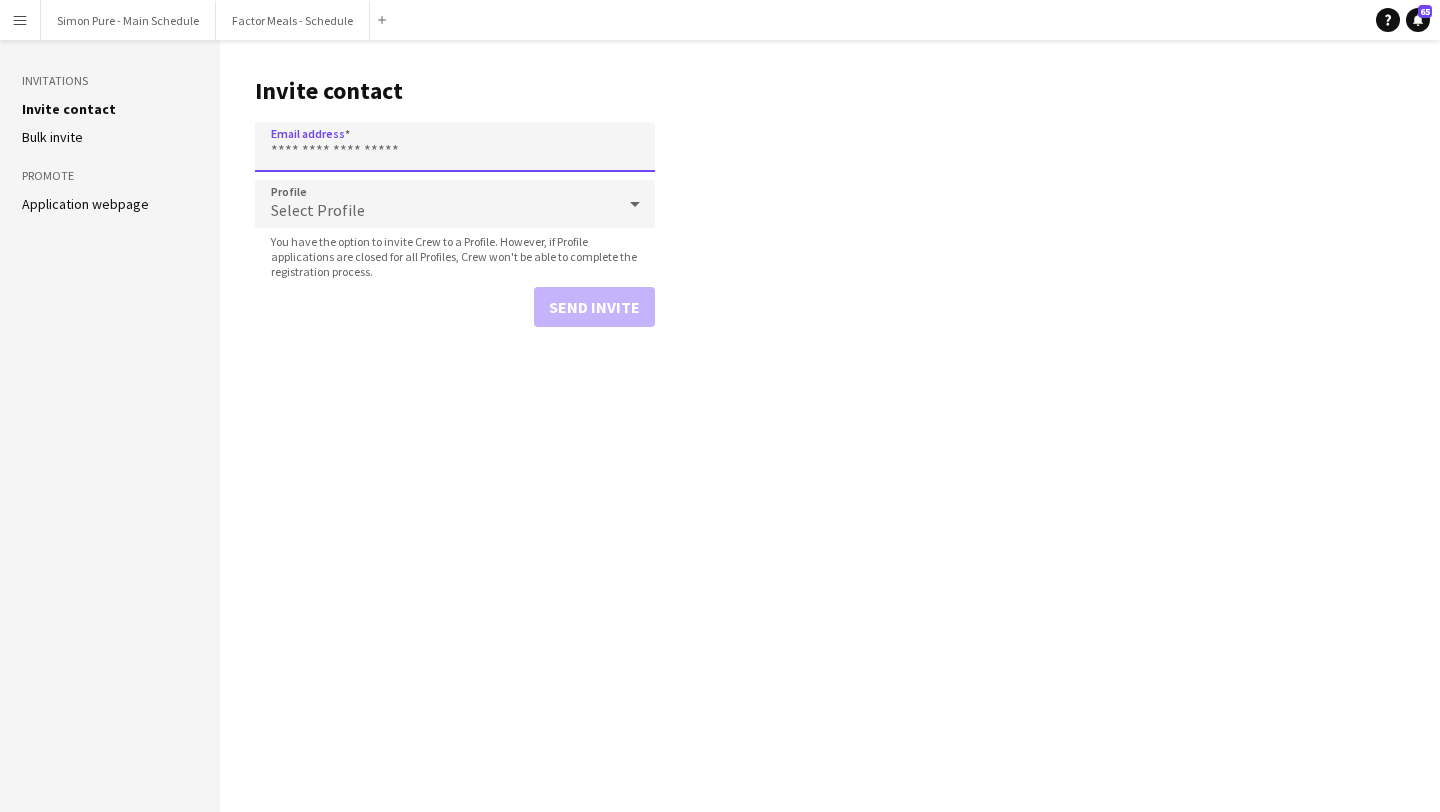 click on "Email address" at bounding box center (455, 147) 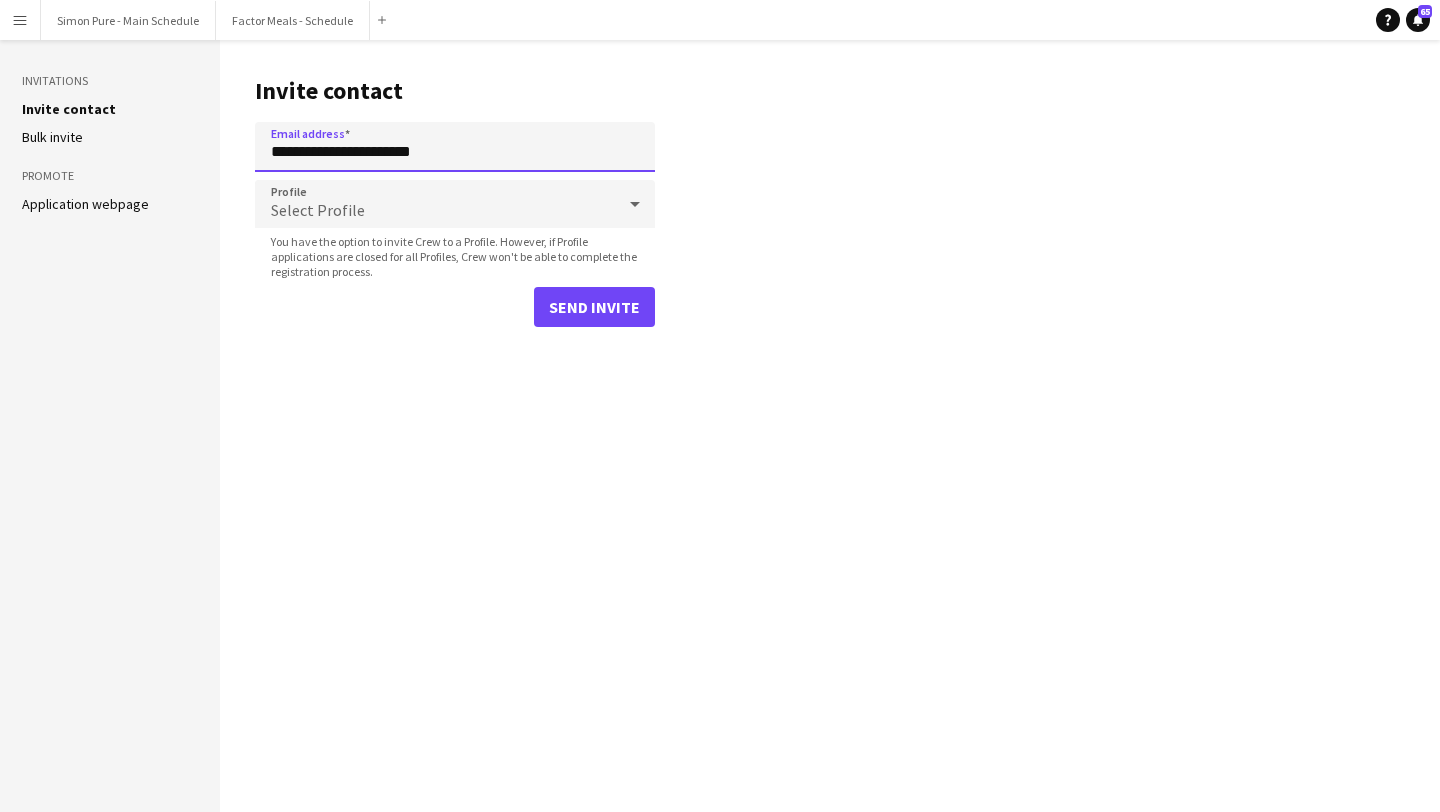type on "**********" 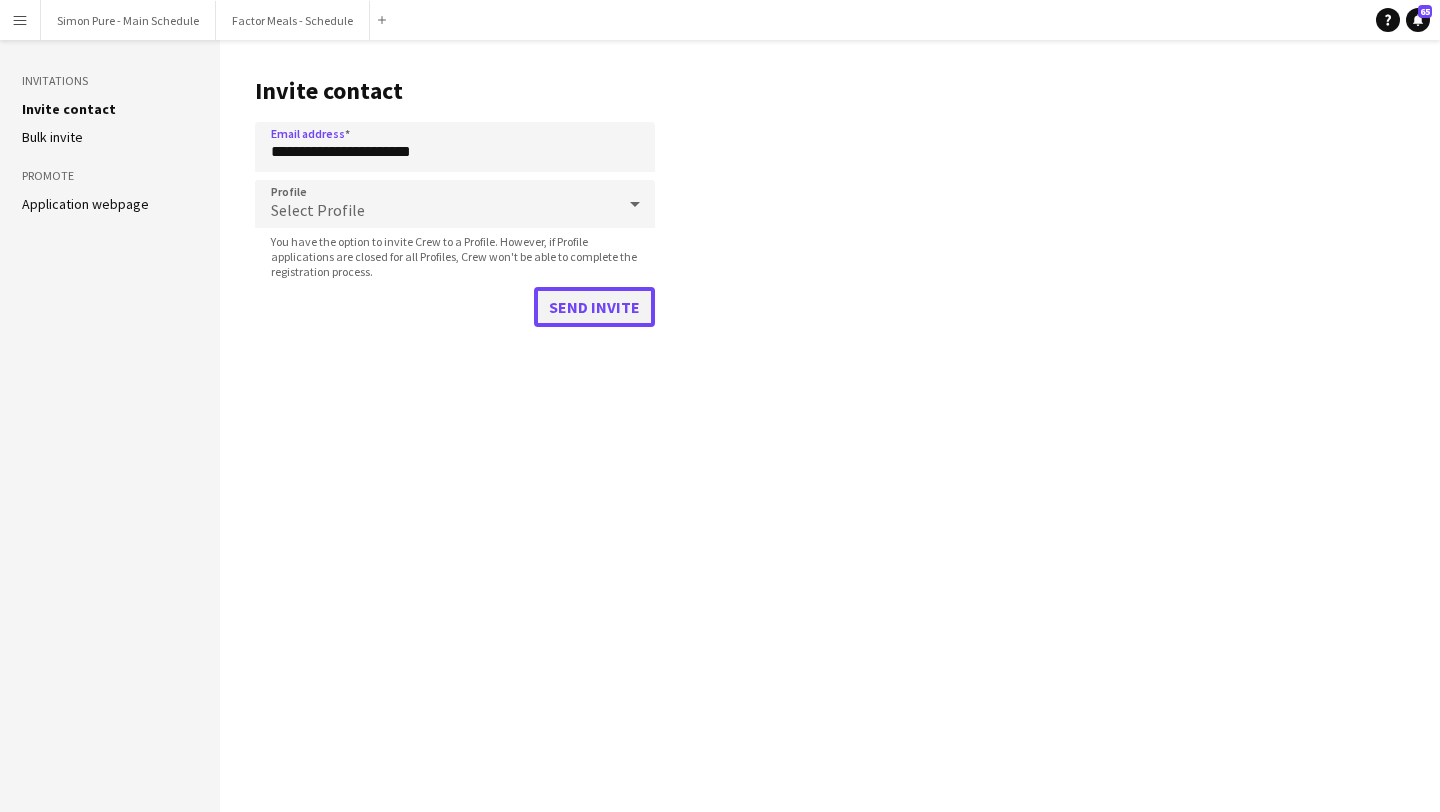 click on "Send invite" 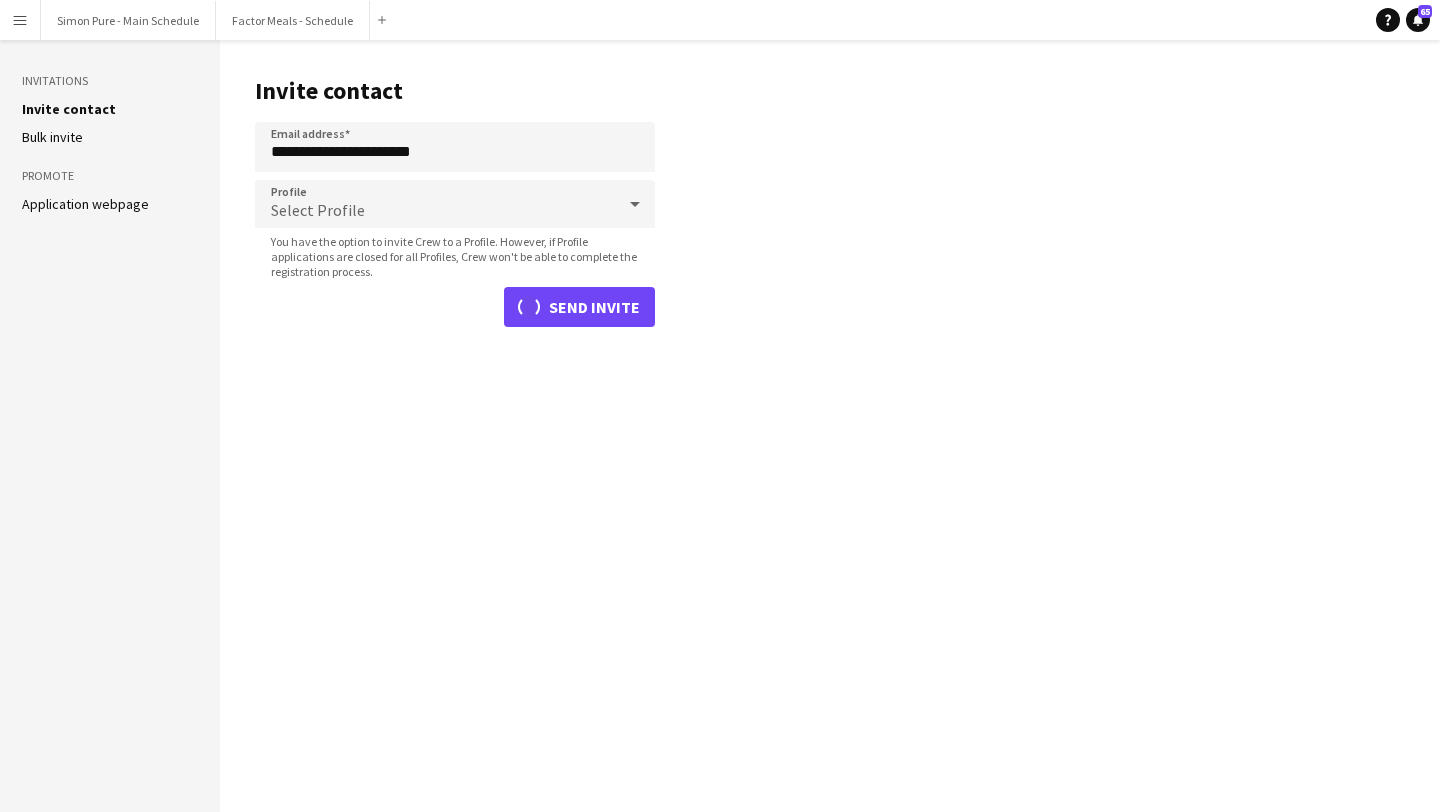 type 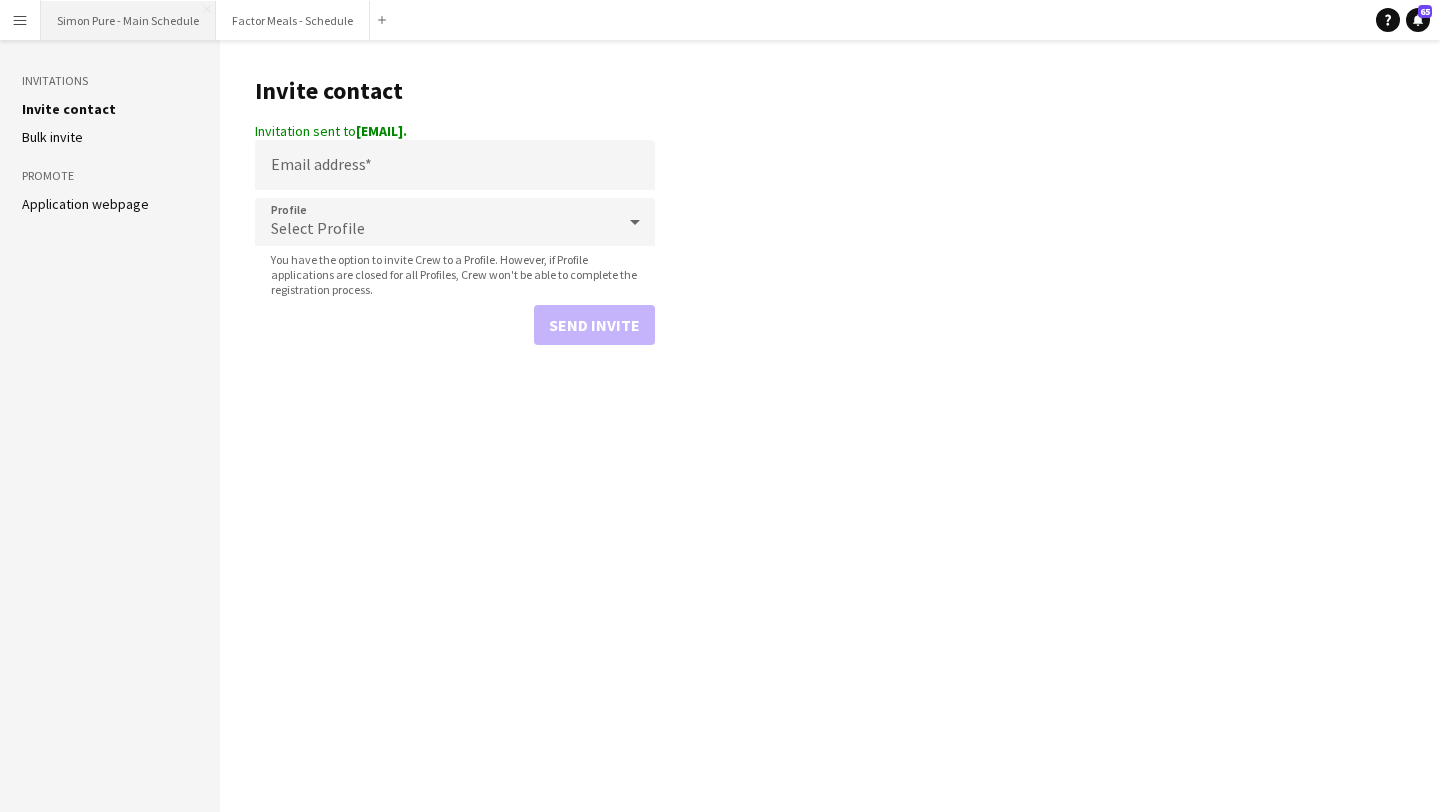 click on "Simon Pure - Main Schedule
Close" at bounding box center [128, 20] 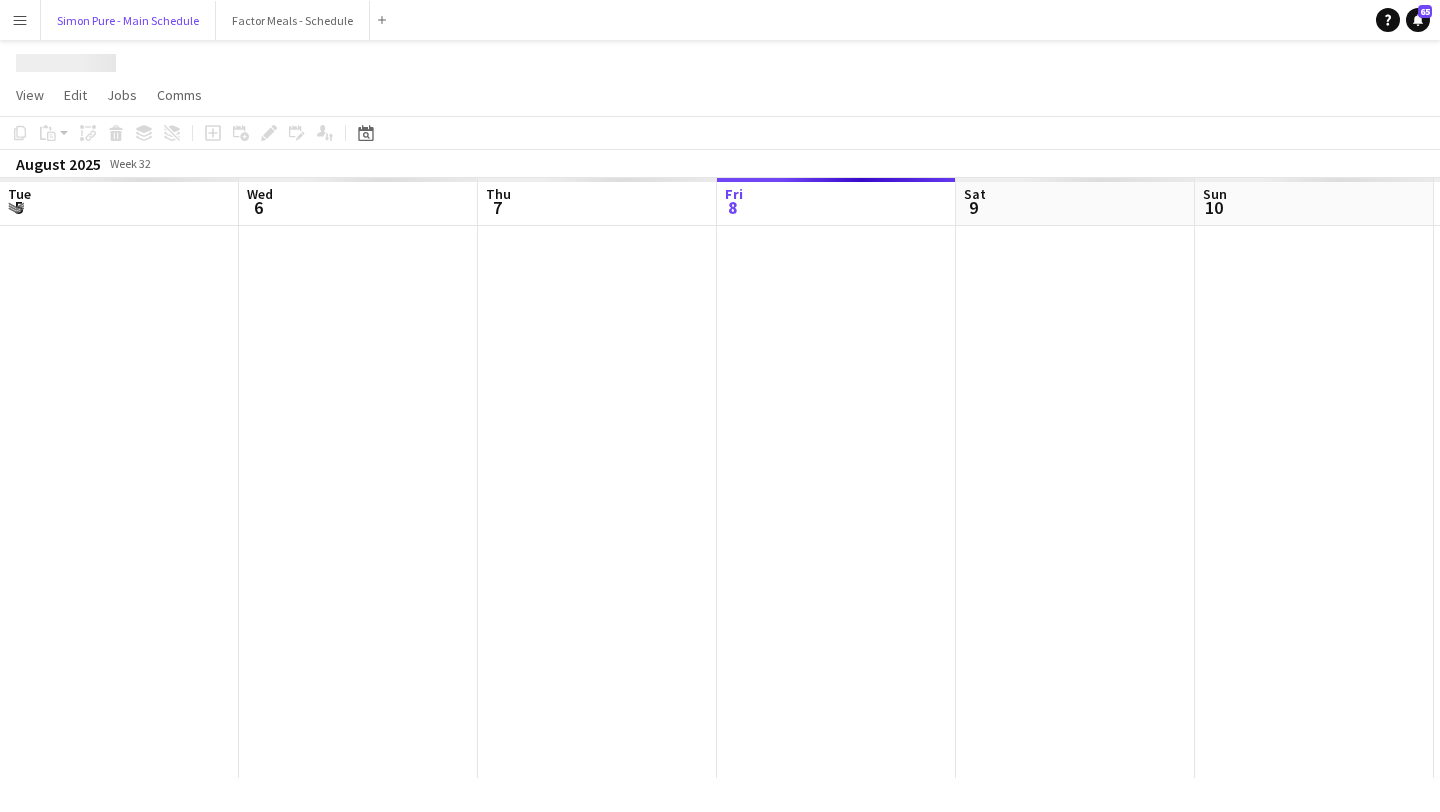 scroll, scrollTop: 0, scrollLeft: 478, axis: horizontal 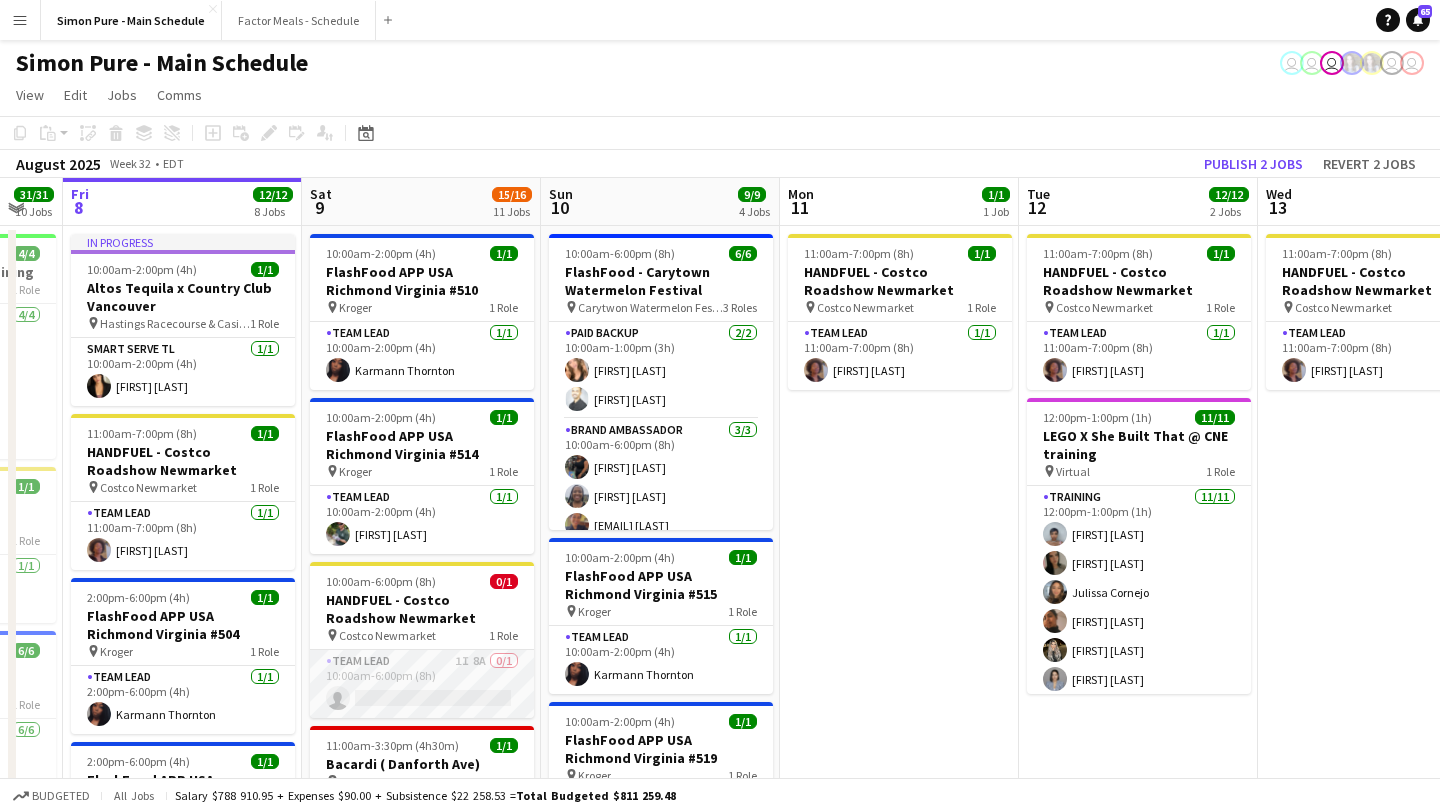 click on "Team Lead   1I   8A   0/1   10:00am-6:00pm (8h)
single-neutral-actions" at bounding box center (422, 684) 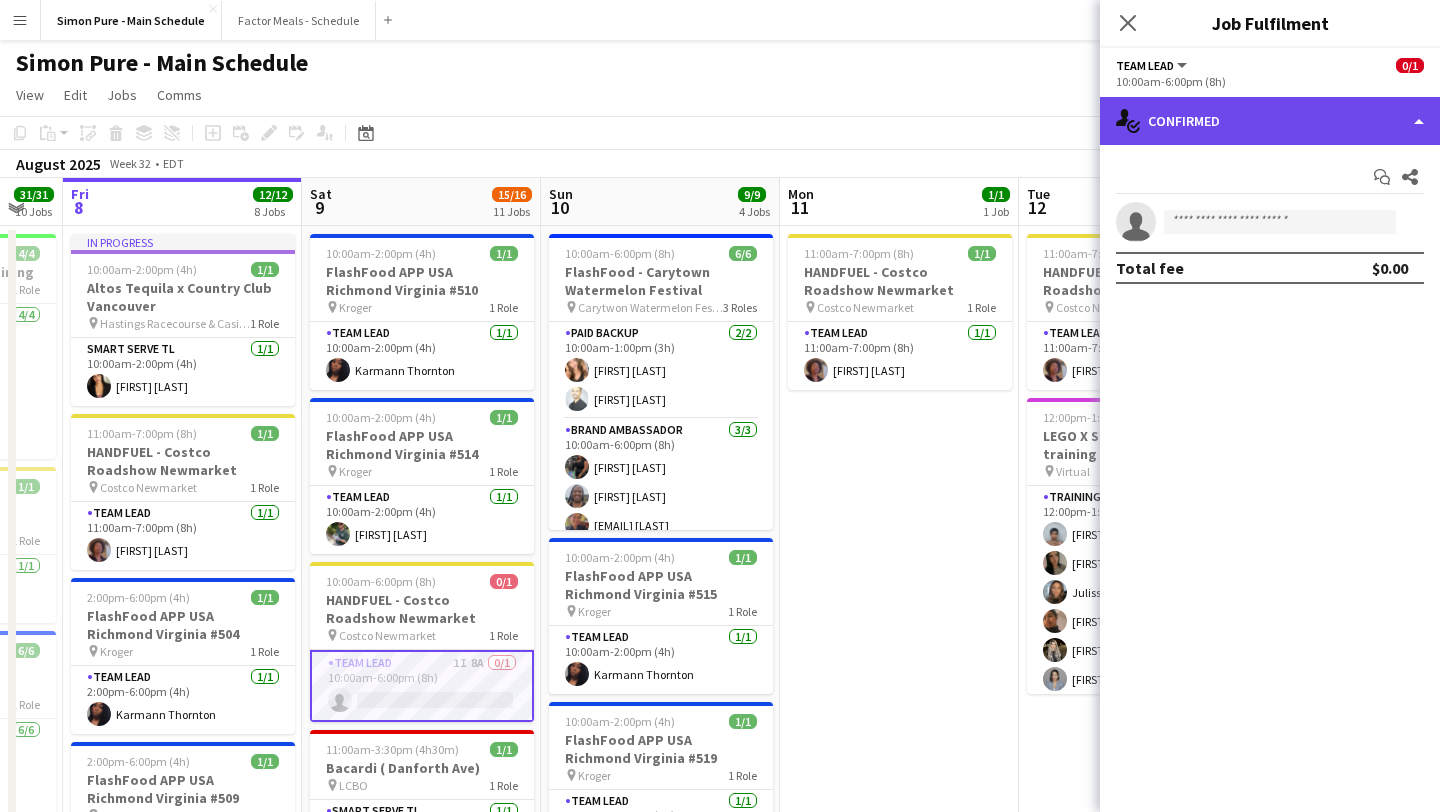 click on "single-neutral-actions-check-2
Confirmed" 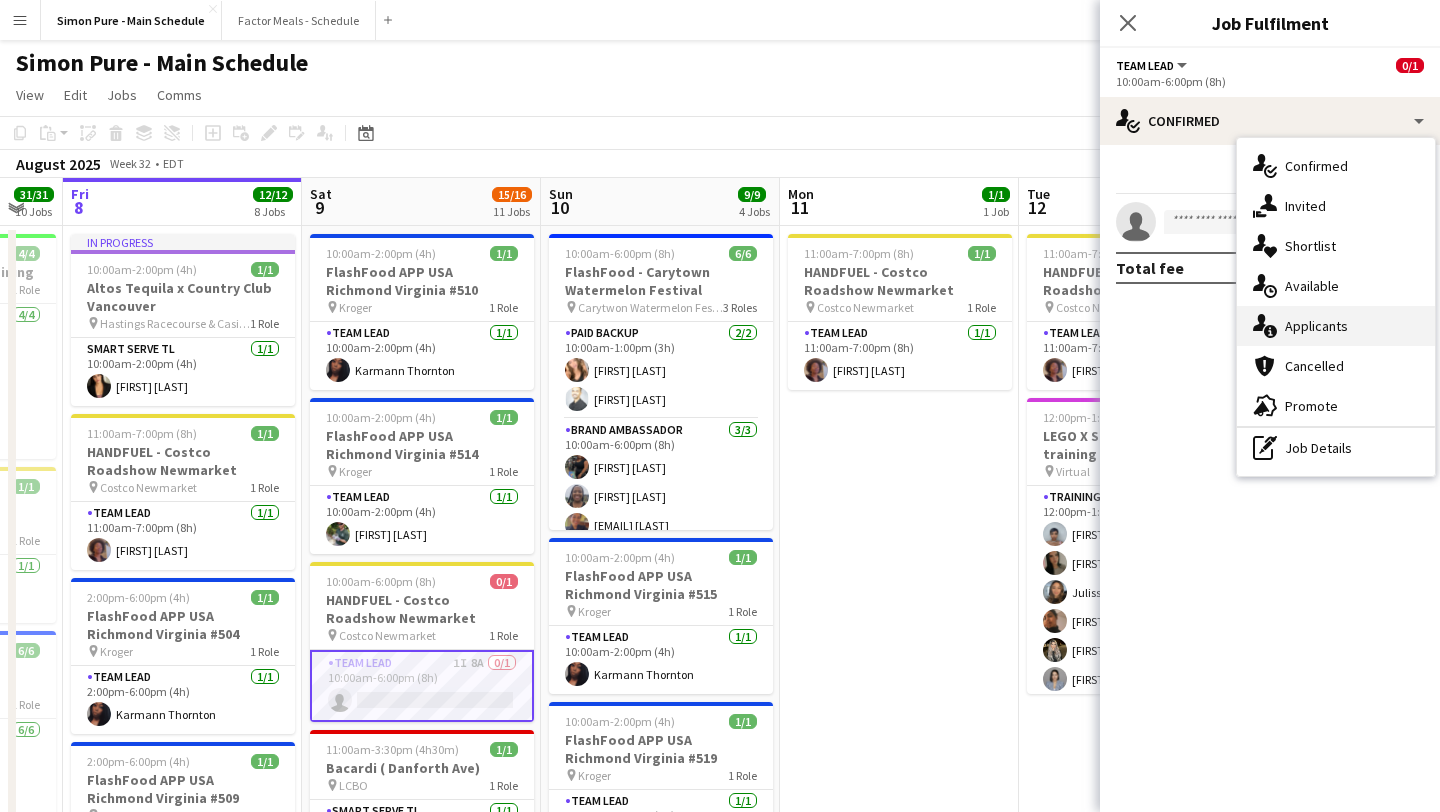 click on "single-neutral-actions-information
Applicants" at bounding box center (1336, 326) 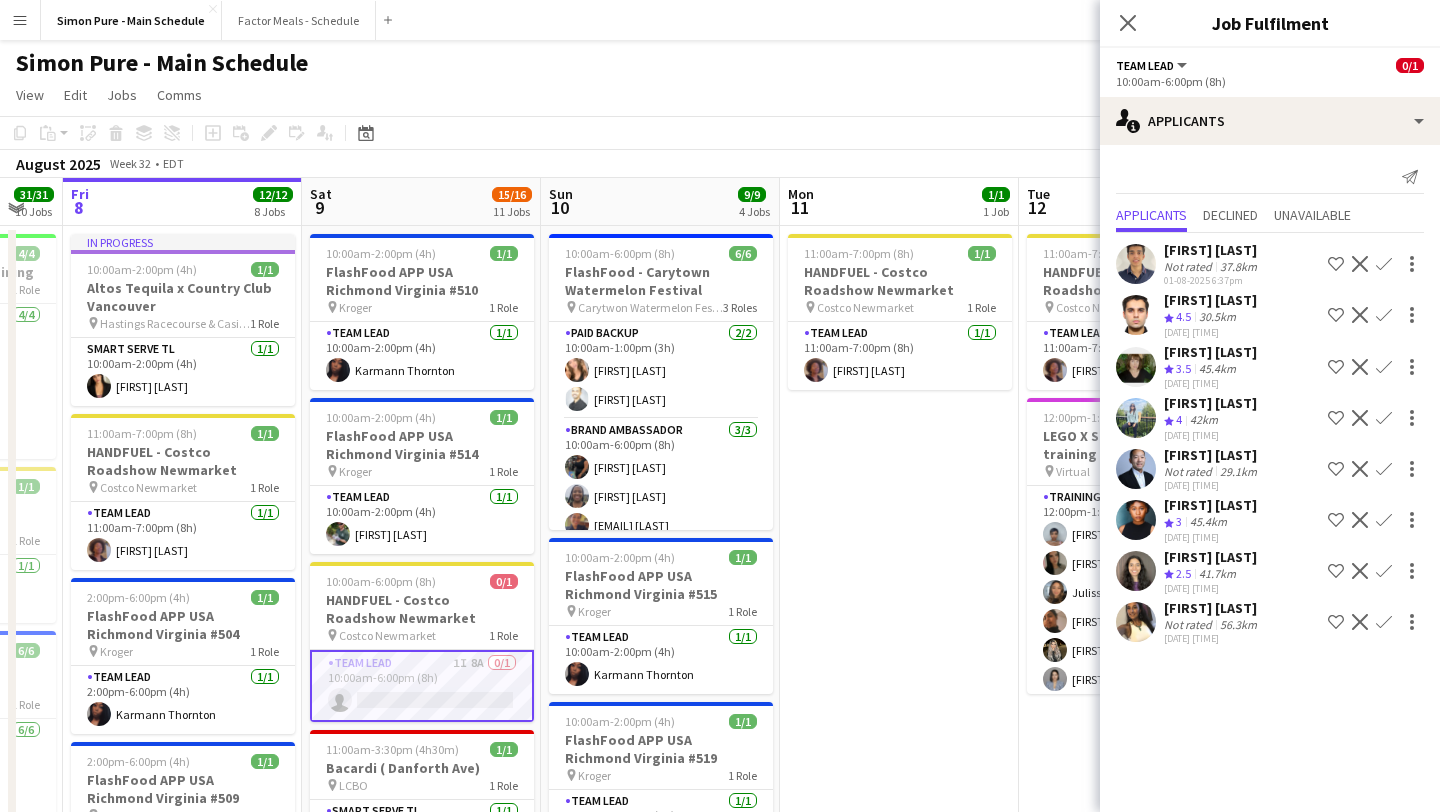 click 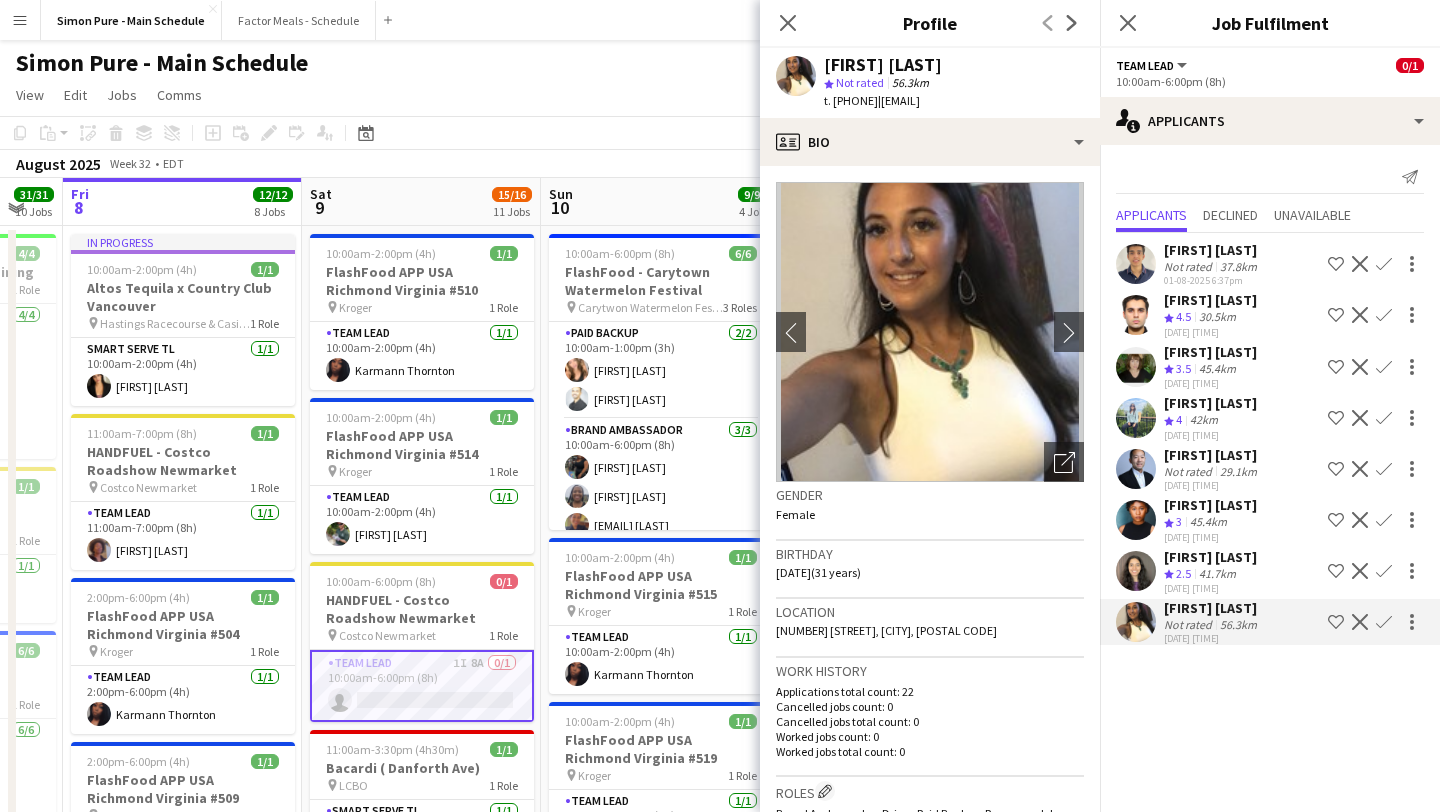 click at bounding box center [1136, 520] 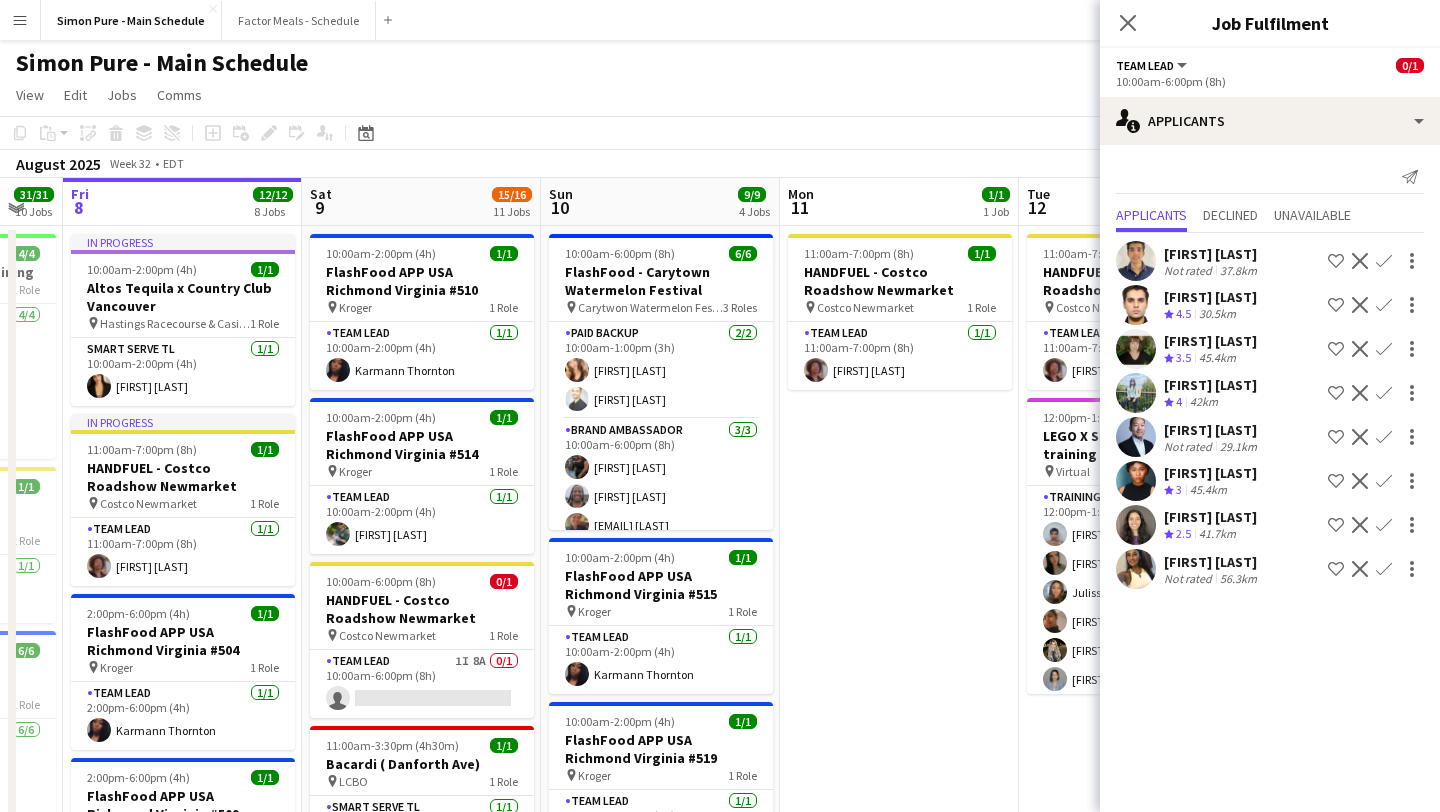 click on "Decline" at bounding box center [1360, 481] 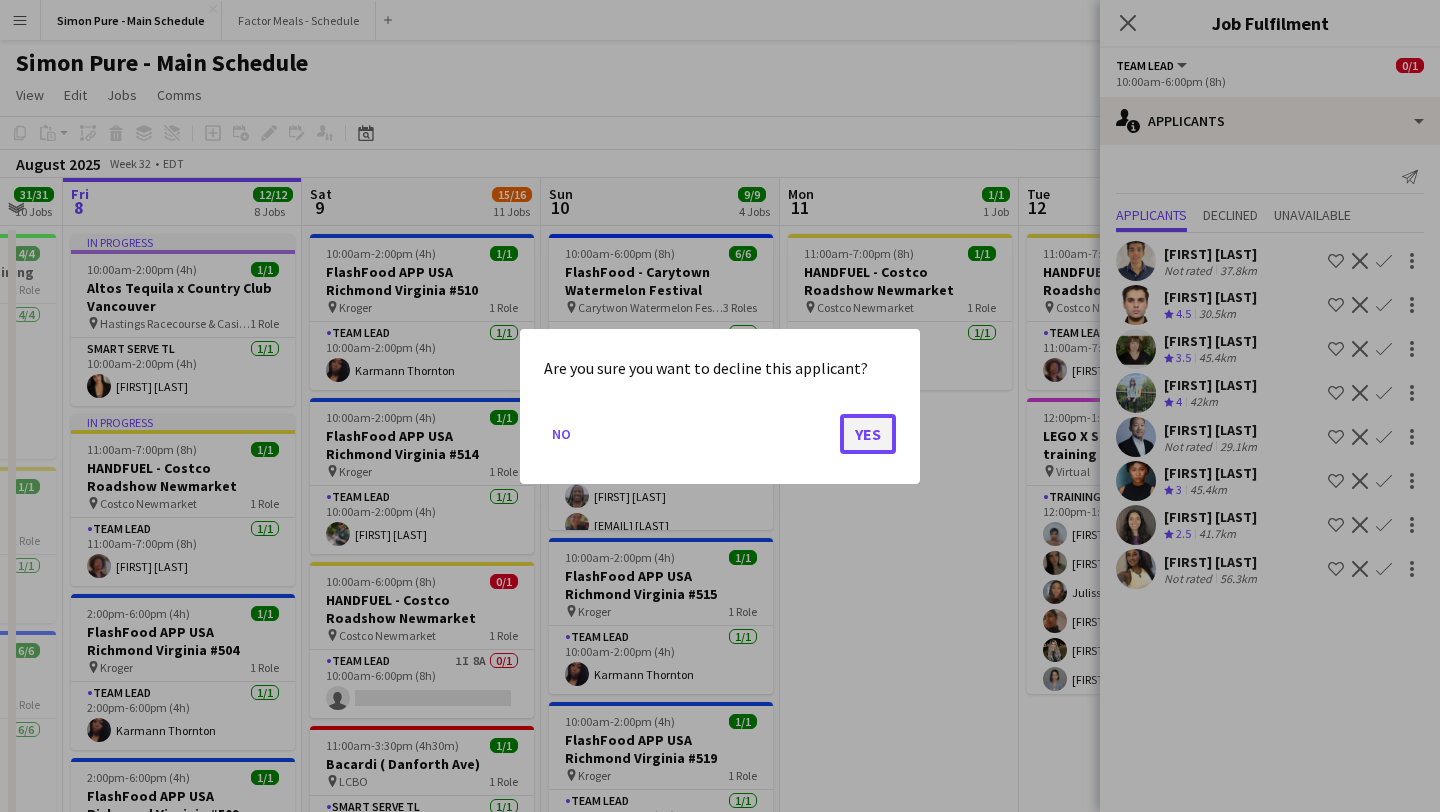 click on "Yes" 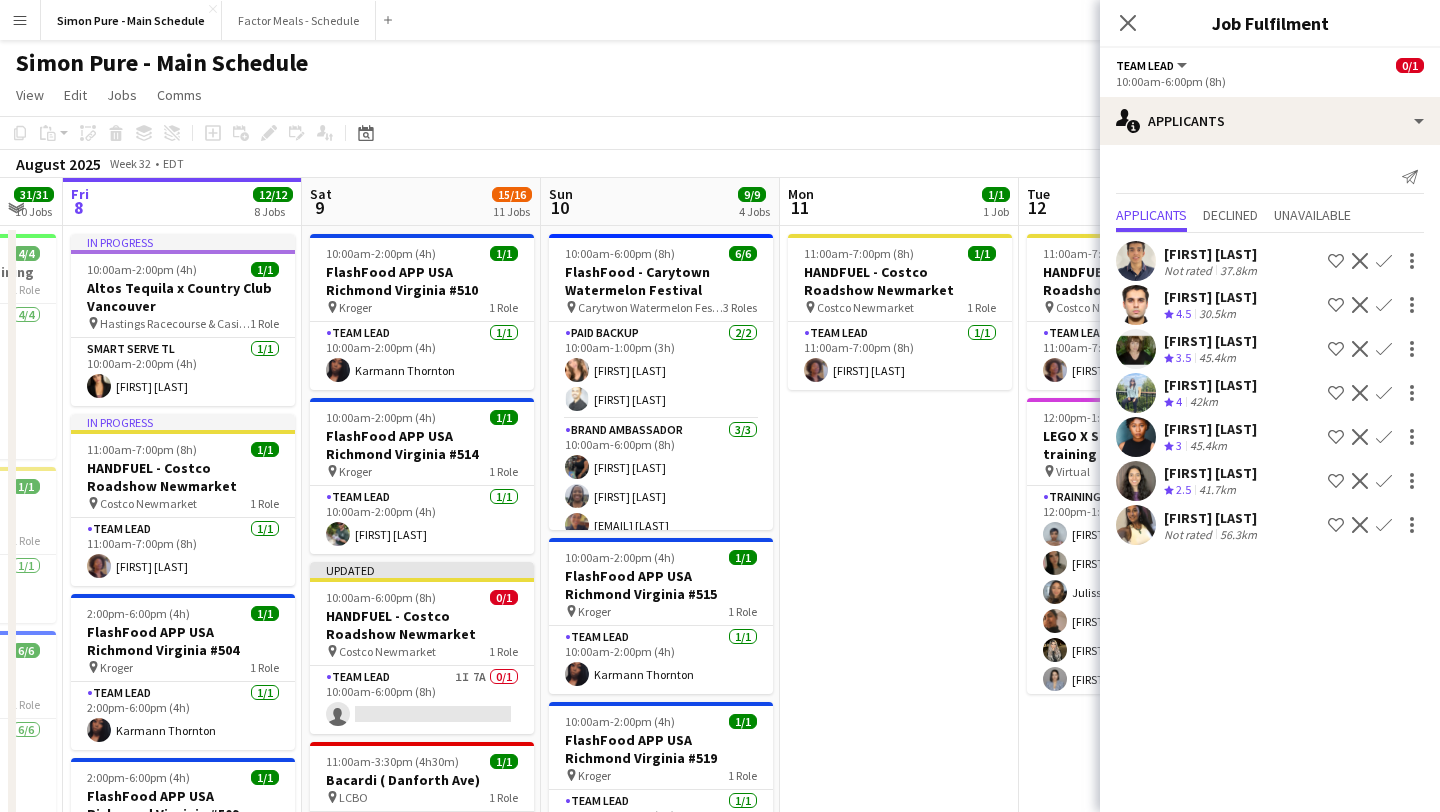 click at bounding box center [1136, 481] 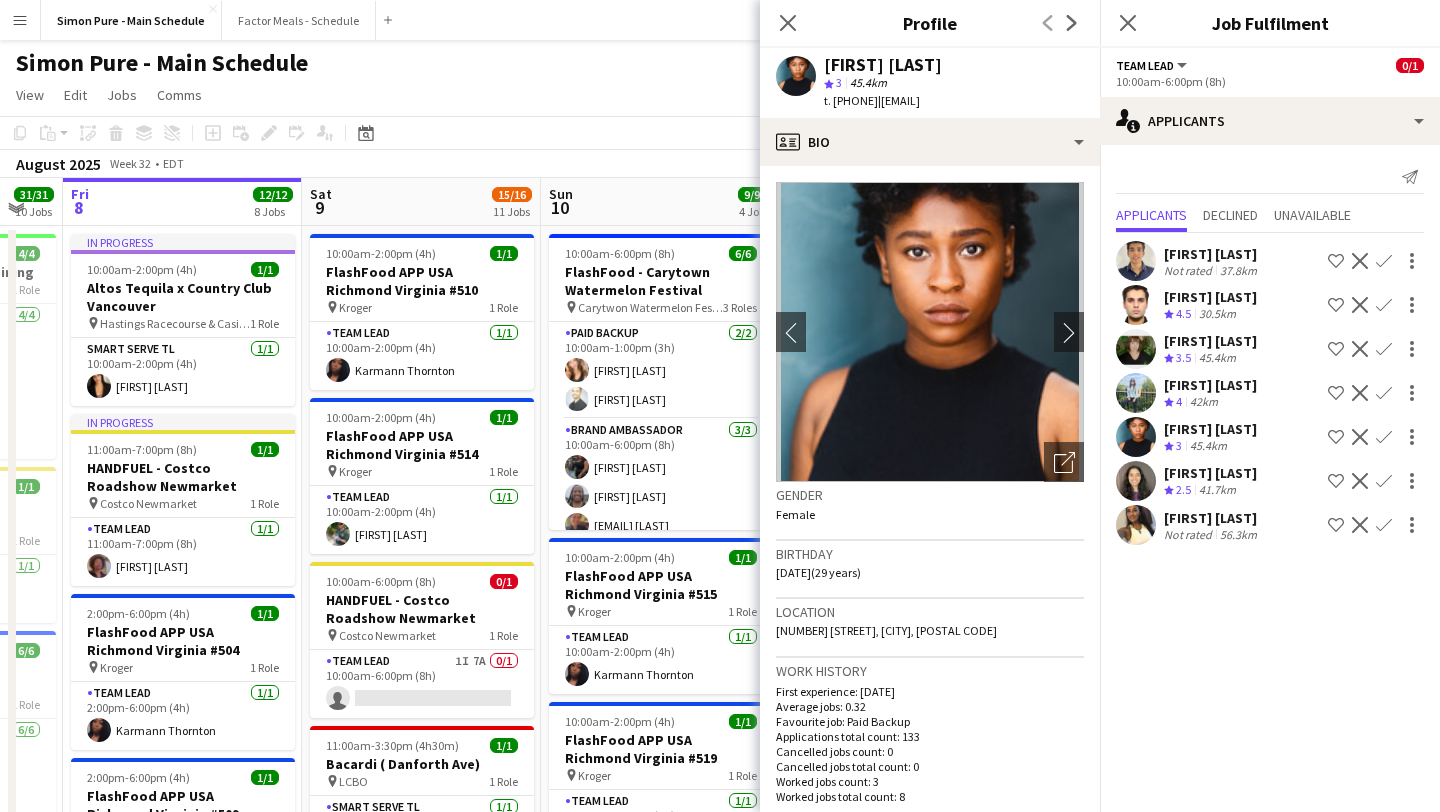 click at bounding box center (1136, 481) 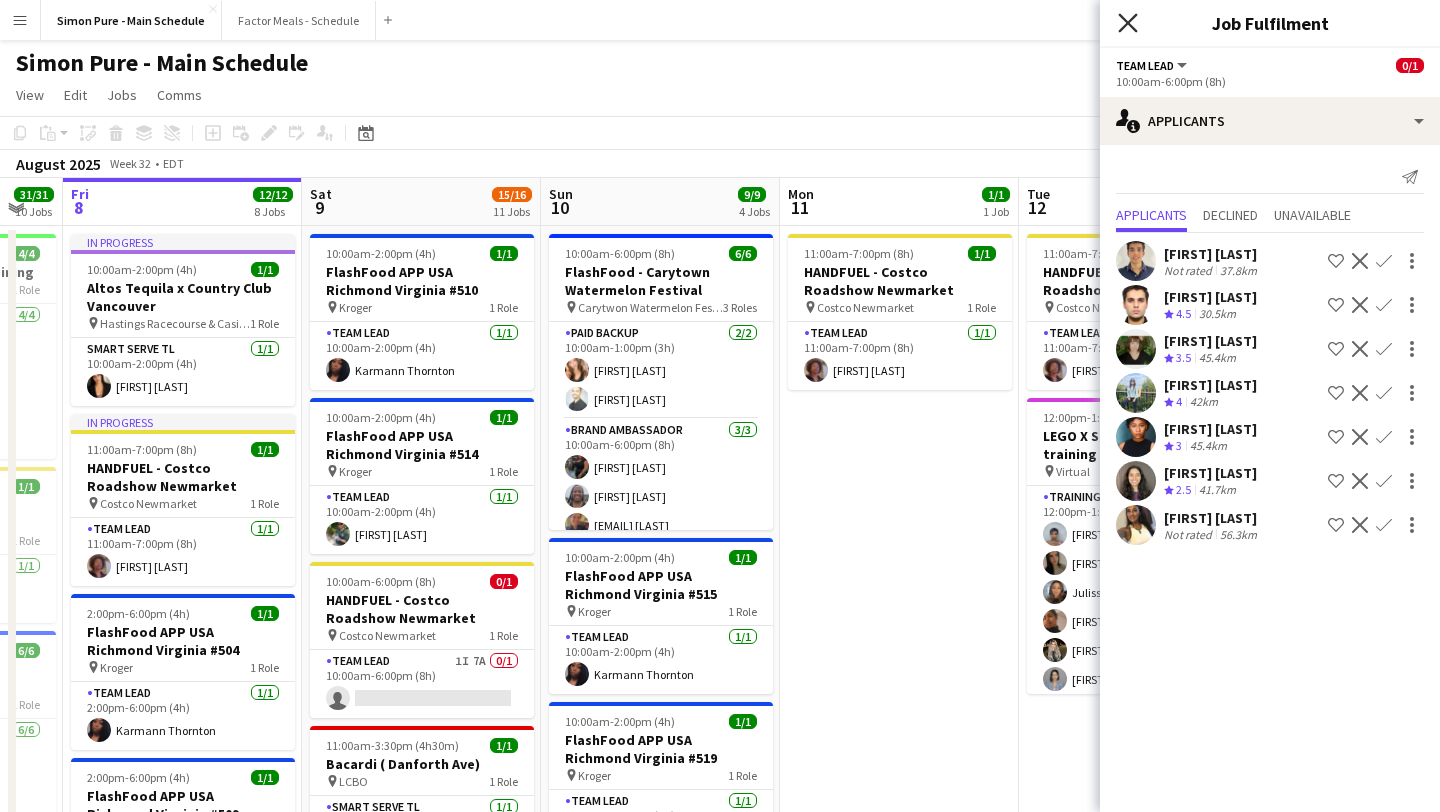 click 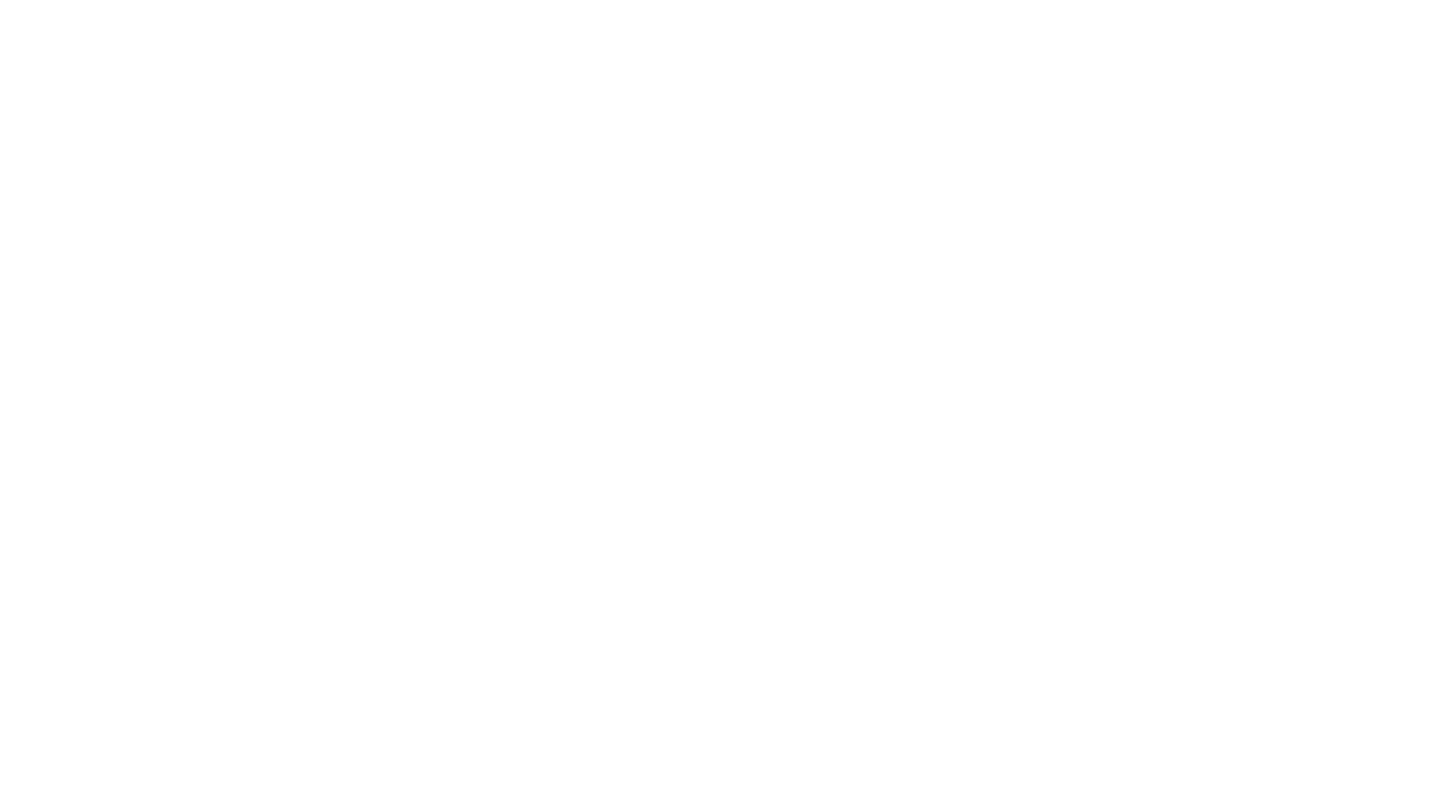 scroll, scrollTop: 0, scrollLeft: 0, axis: both 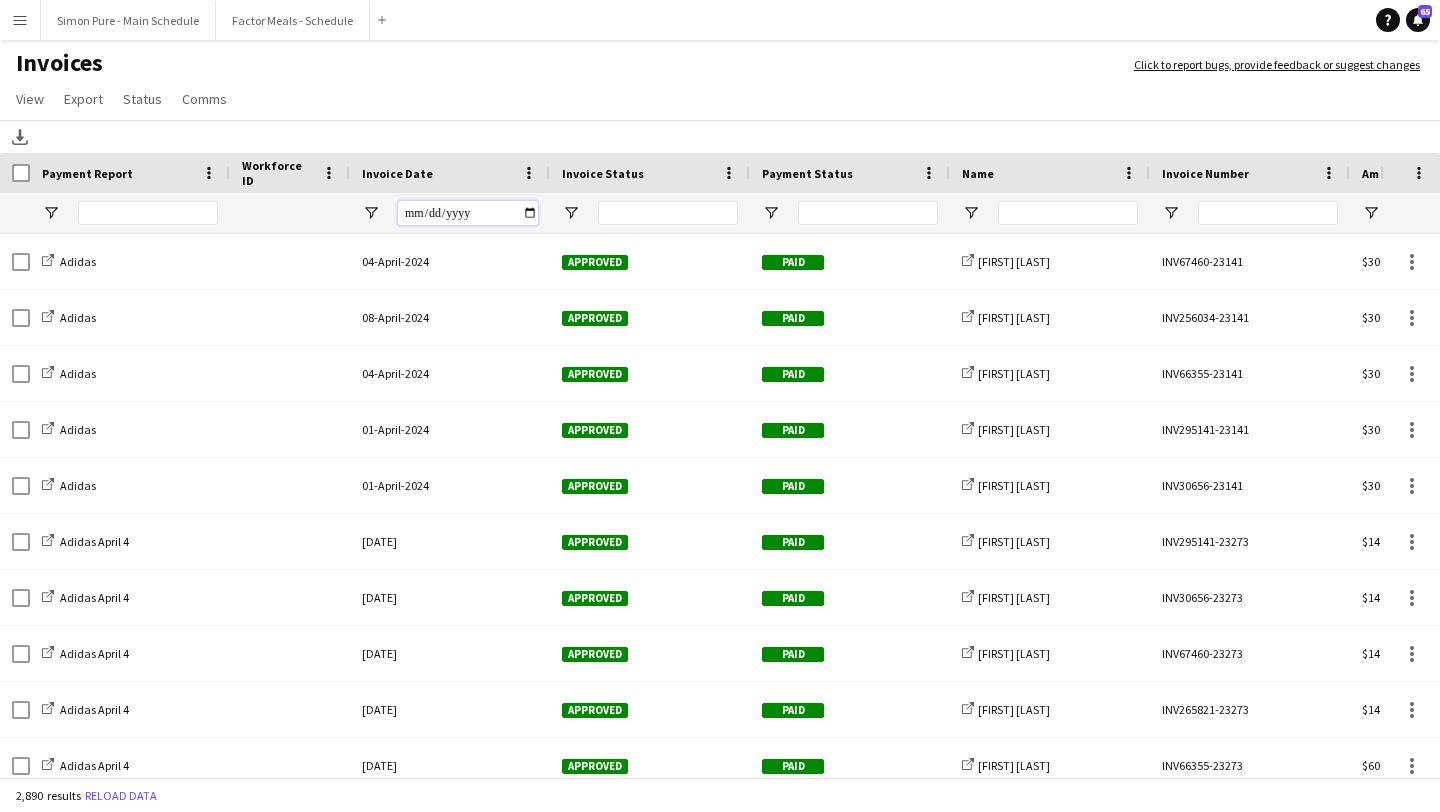 click at bounding box center (468, 213) 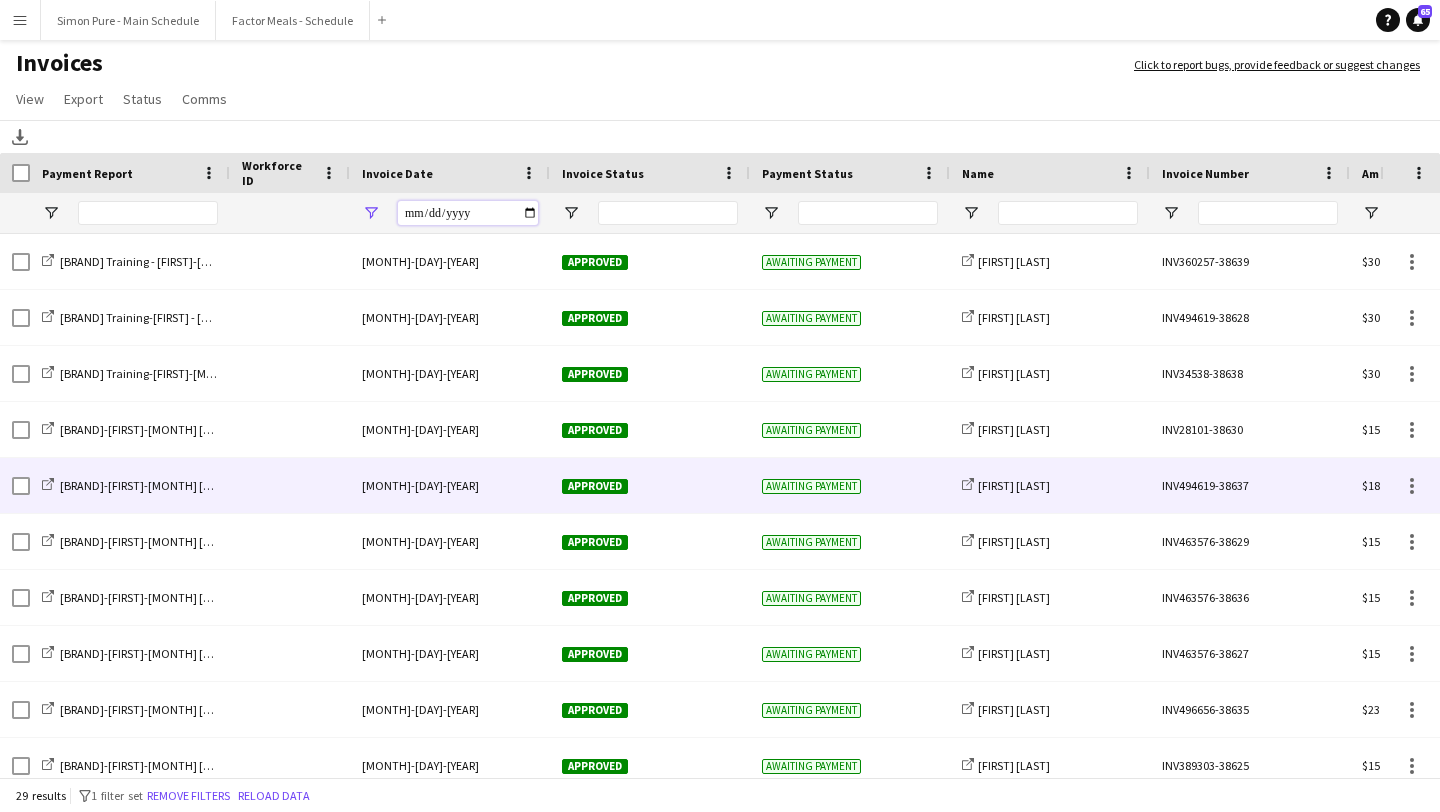 scroll, scrollTop: 35, scrollLeft: 0, axis: vertical 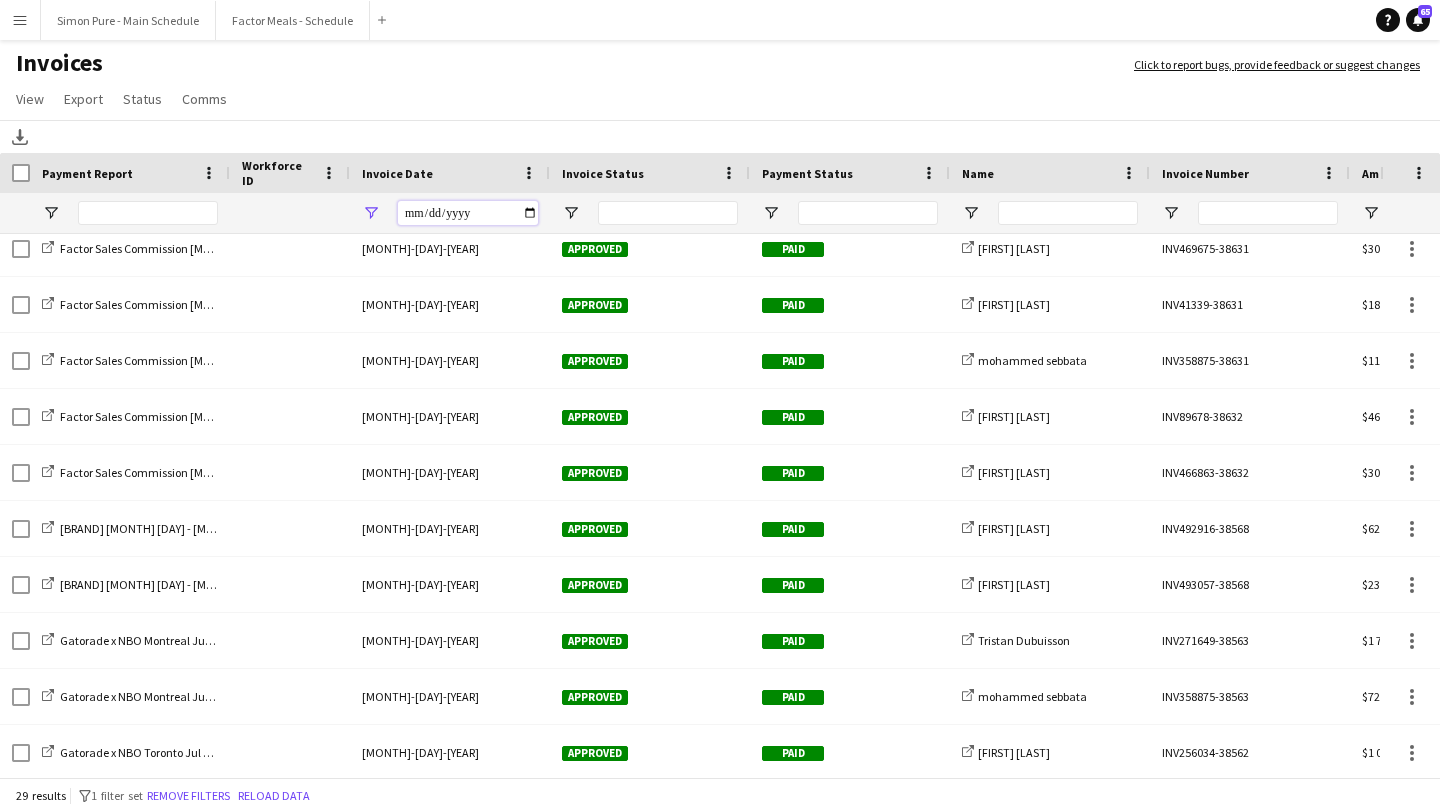click on "**********" at bounding box center (468, 213) 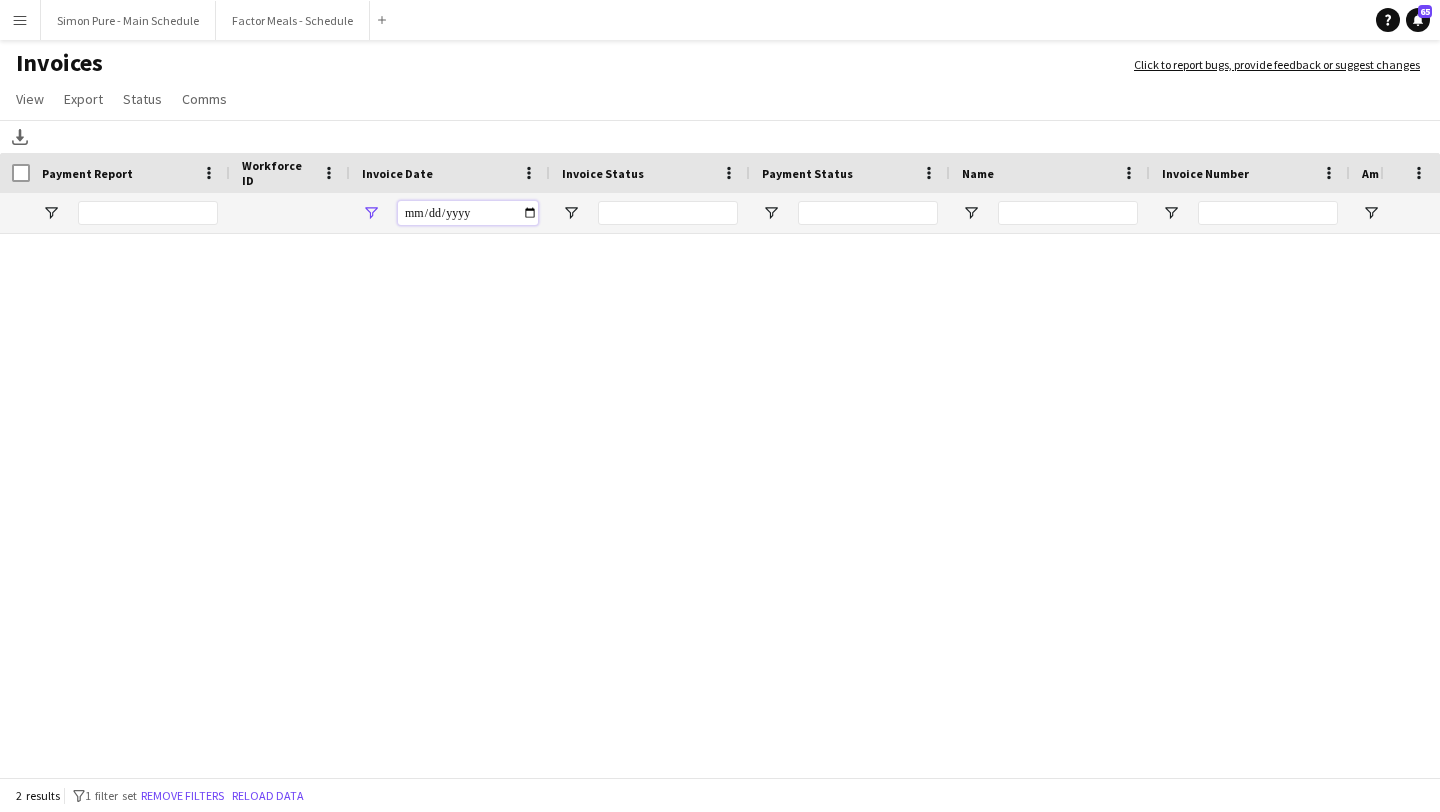 scroll, scrollTop: 0, scrollLeft: 0, axis: both 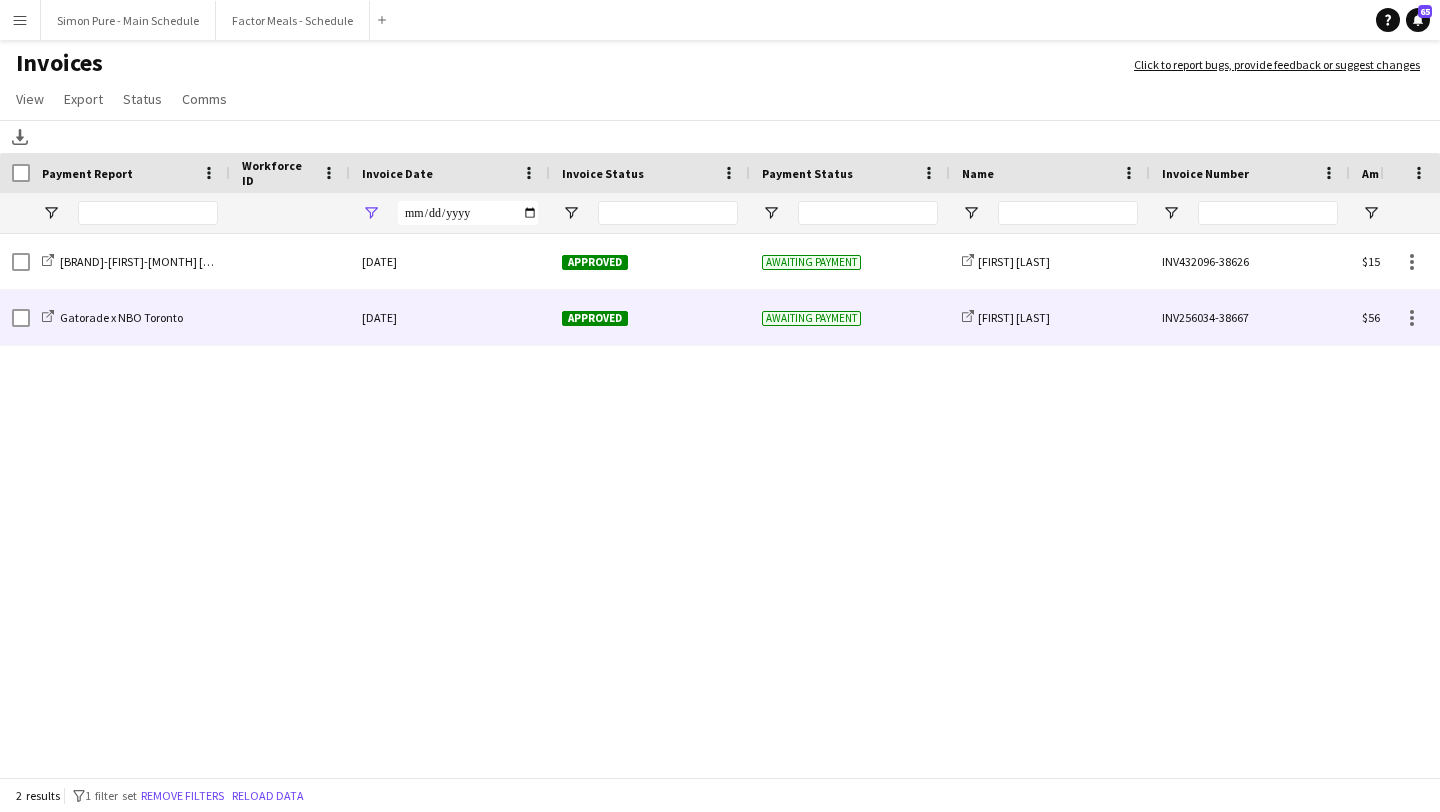click on "Approved" 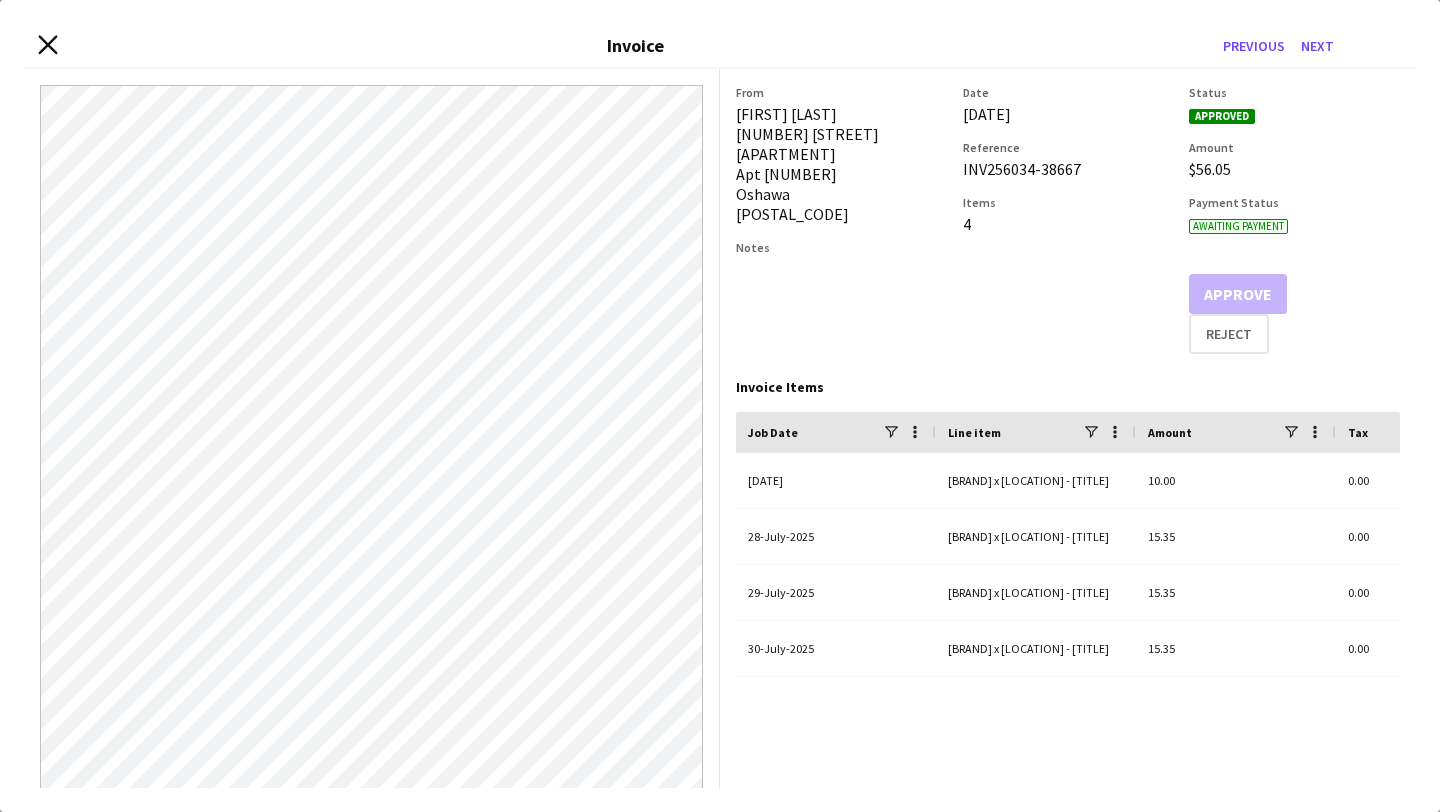 click on "Close invoice dialog" 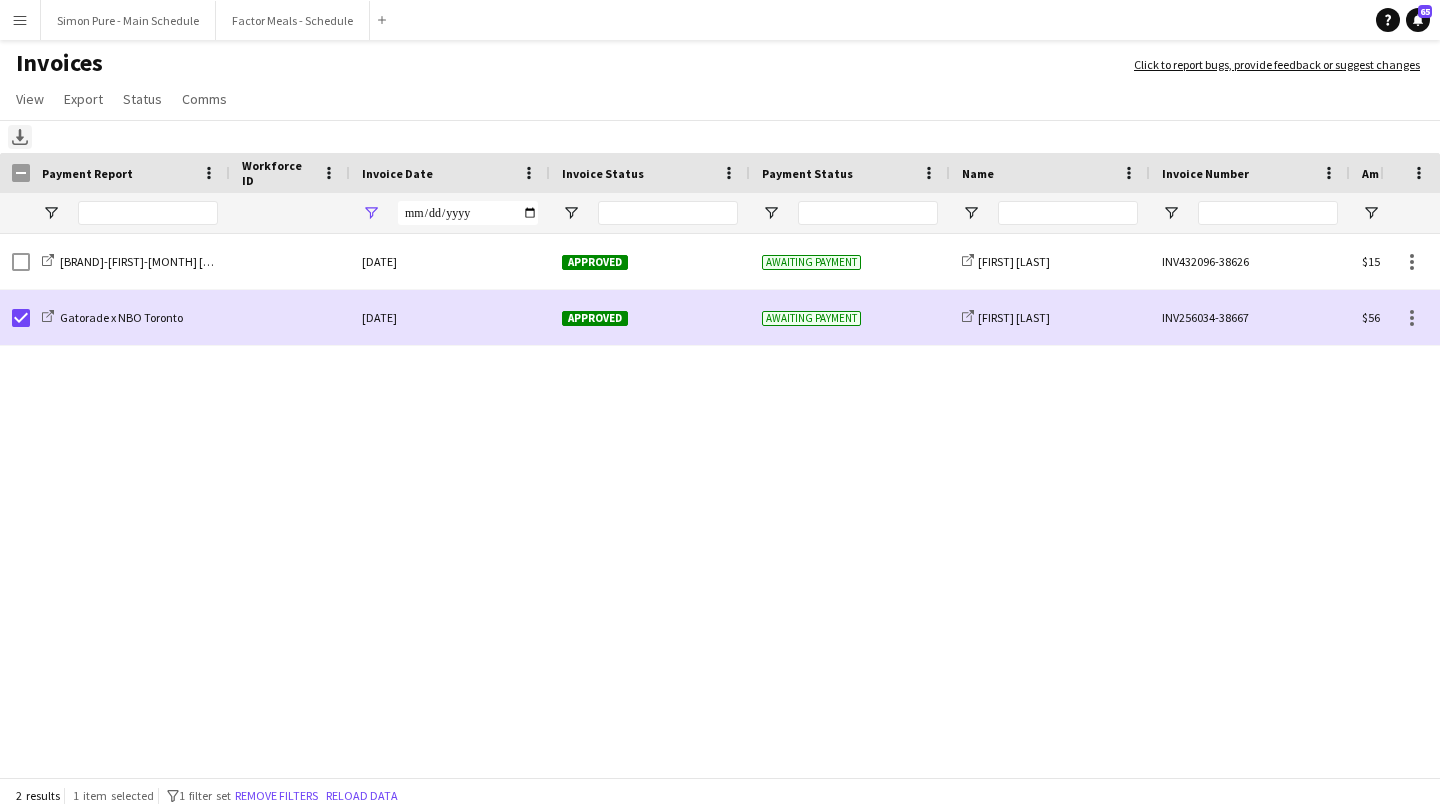 click on "Download" 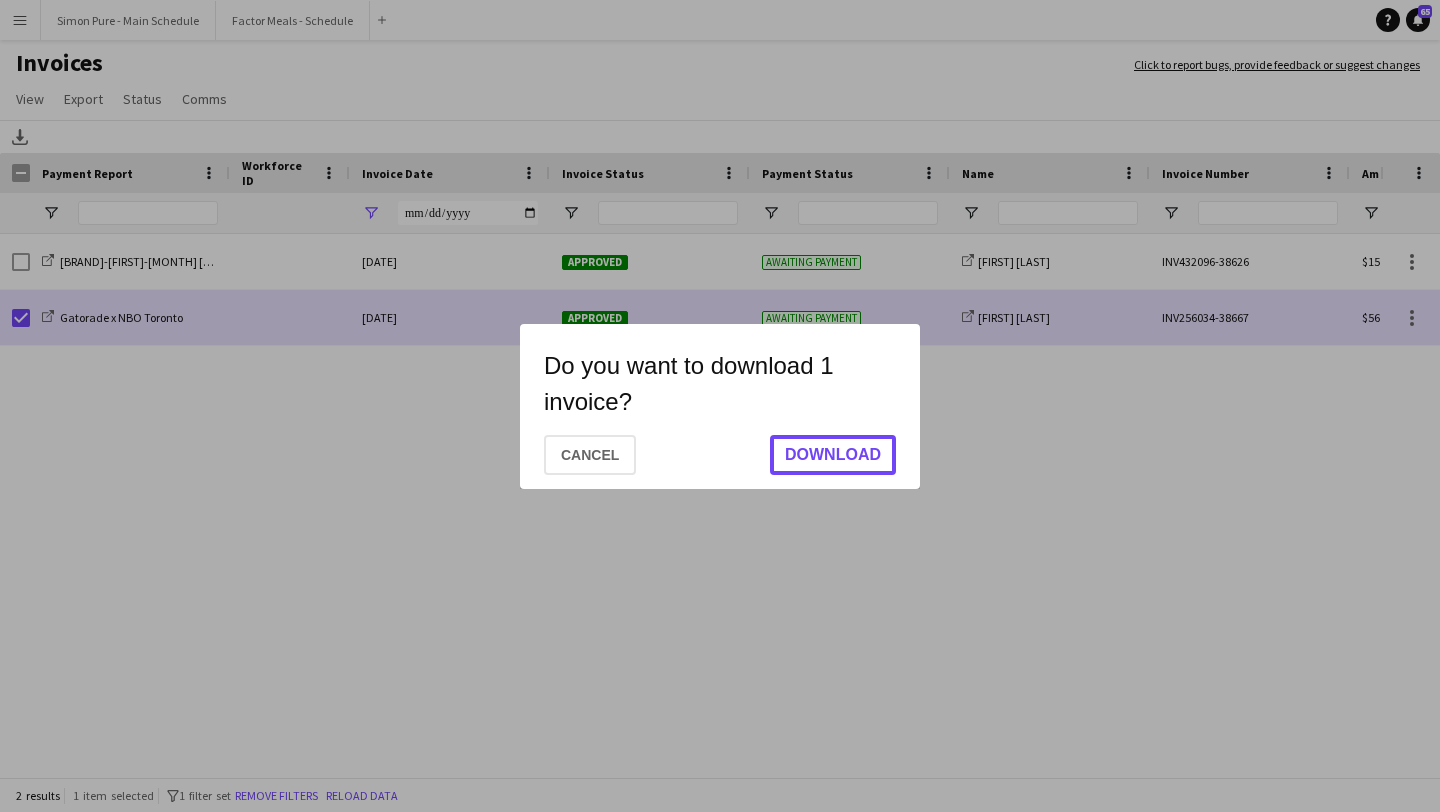 click on "Download" 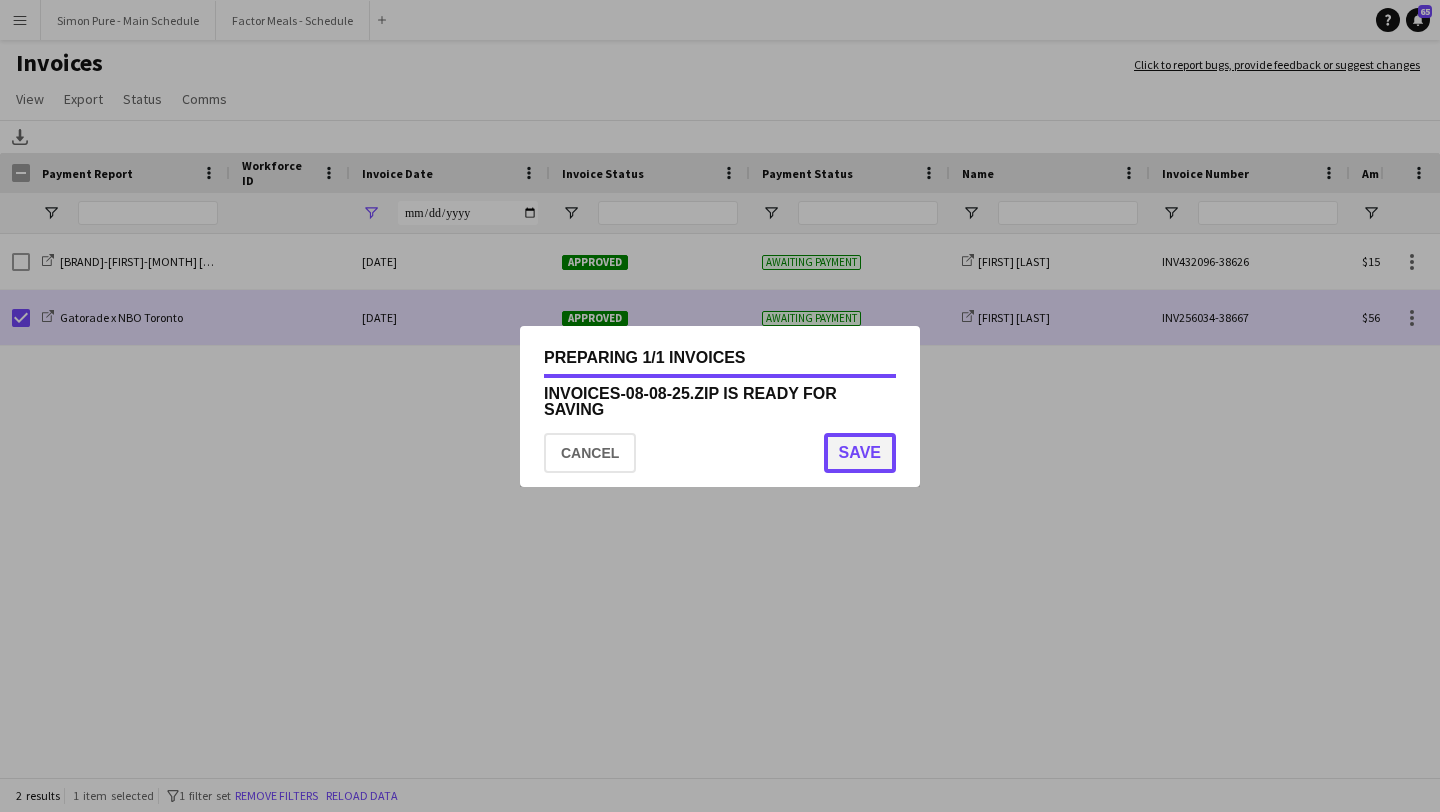 click on "Save" 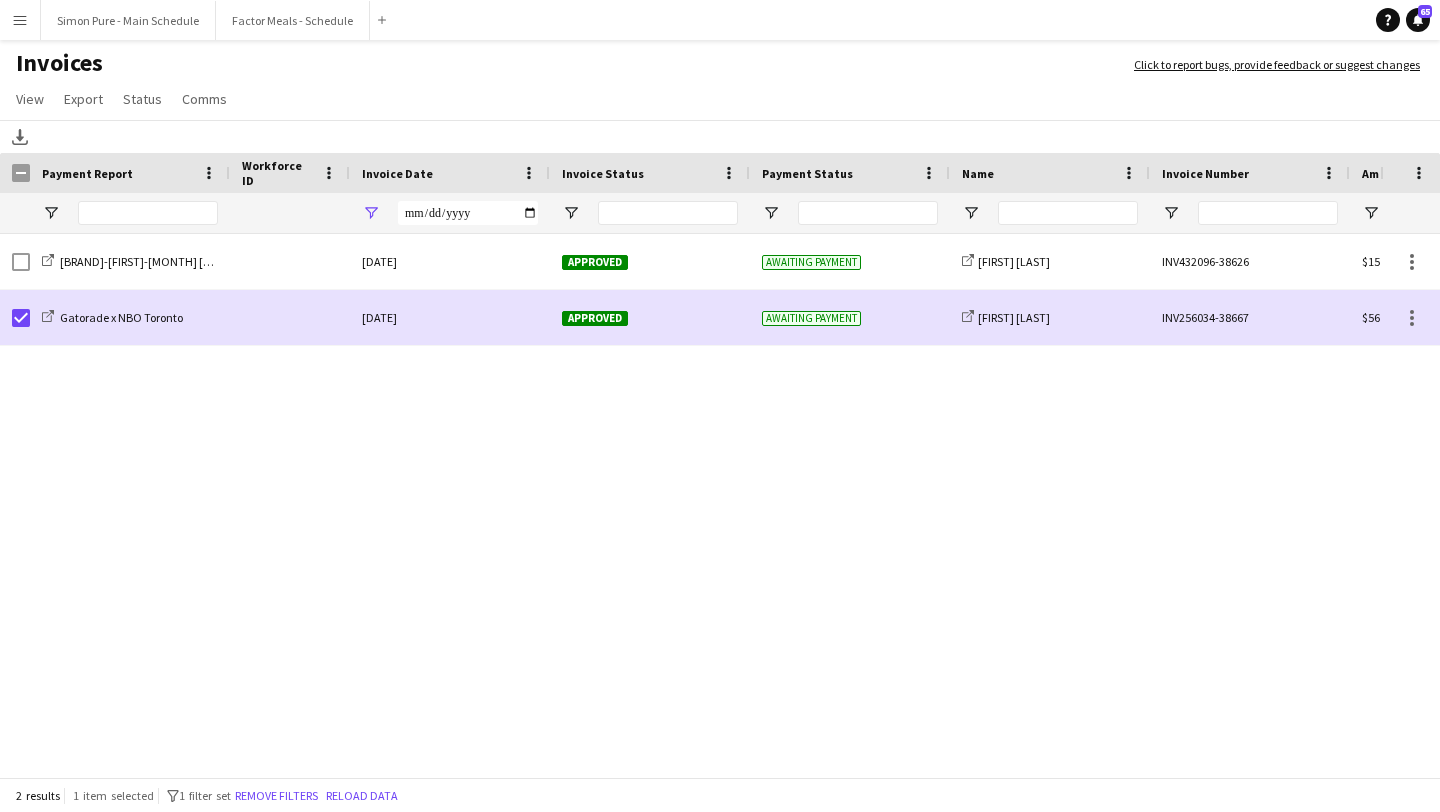 click on "Gatorade x NBO Toronto
08-August-2025 Approved Awaiting payment
share-external-link-1
Kelc Noble  INV256034-38667 $56.05 4
Bacardi-Laura-July 31st
08-August-2025 Approved Awaiting payment
share-external-link-1
Laura Blake  INV432096-38626 $155.29 2" 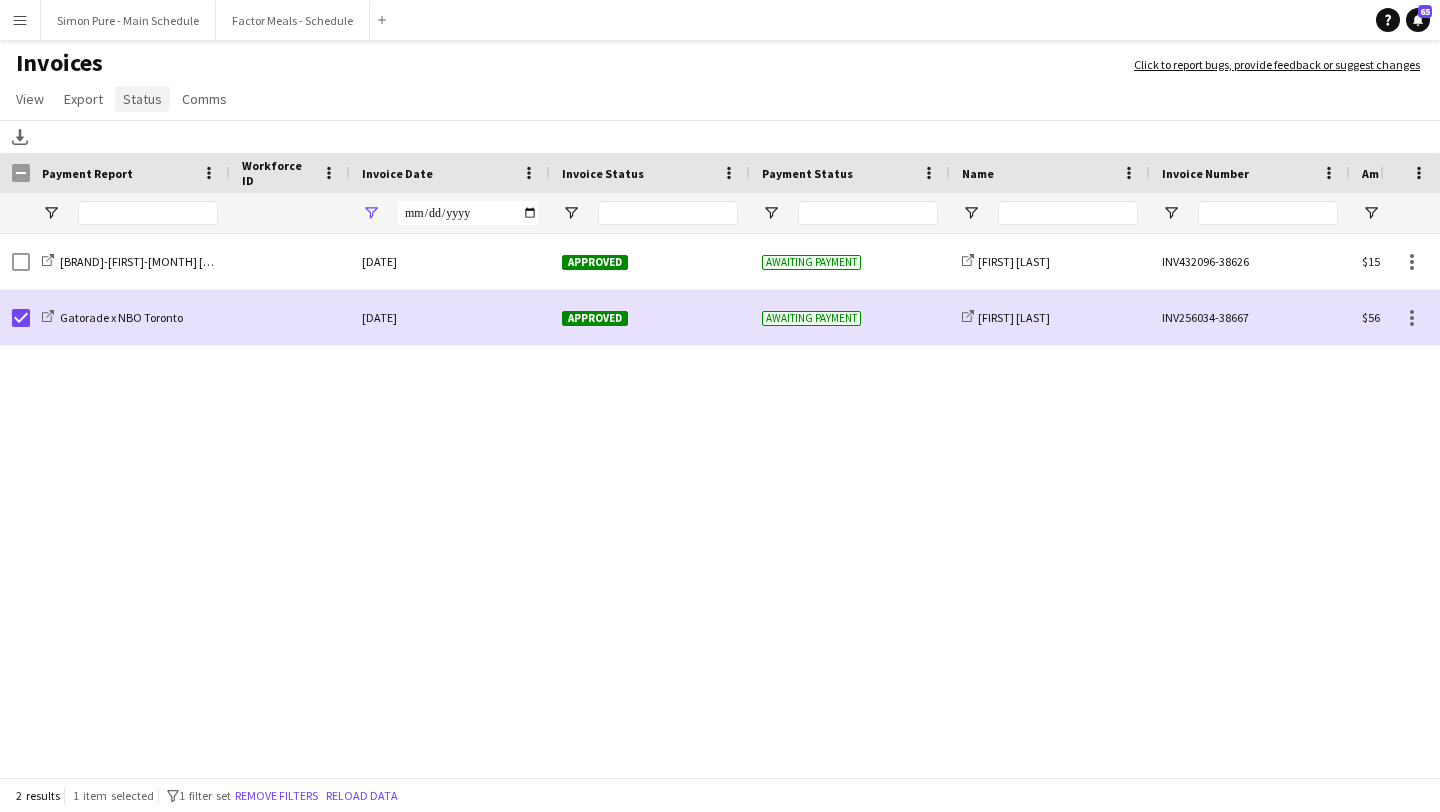 click on "Status" 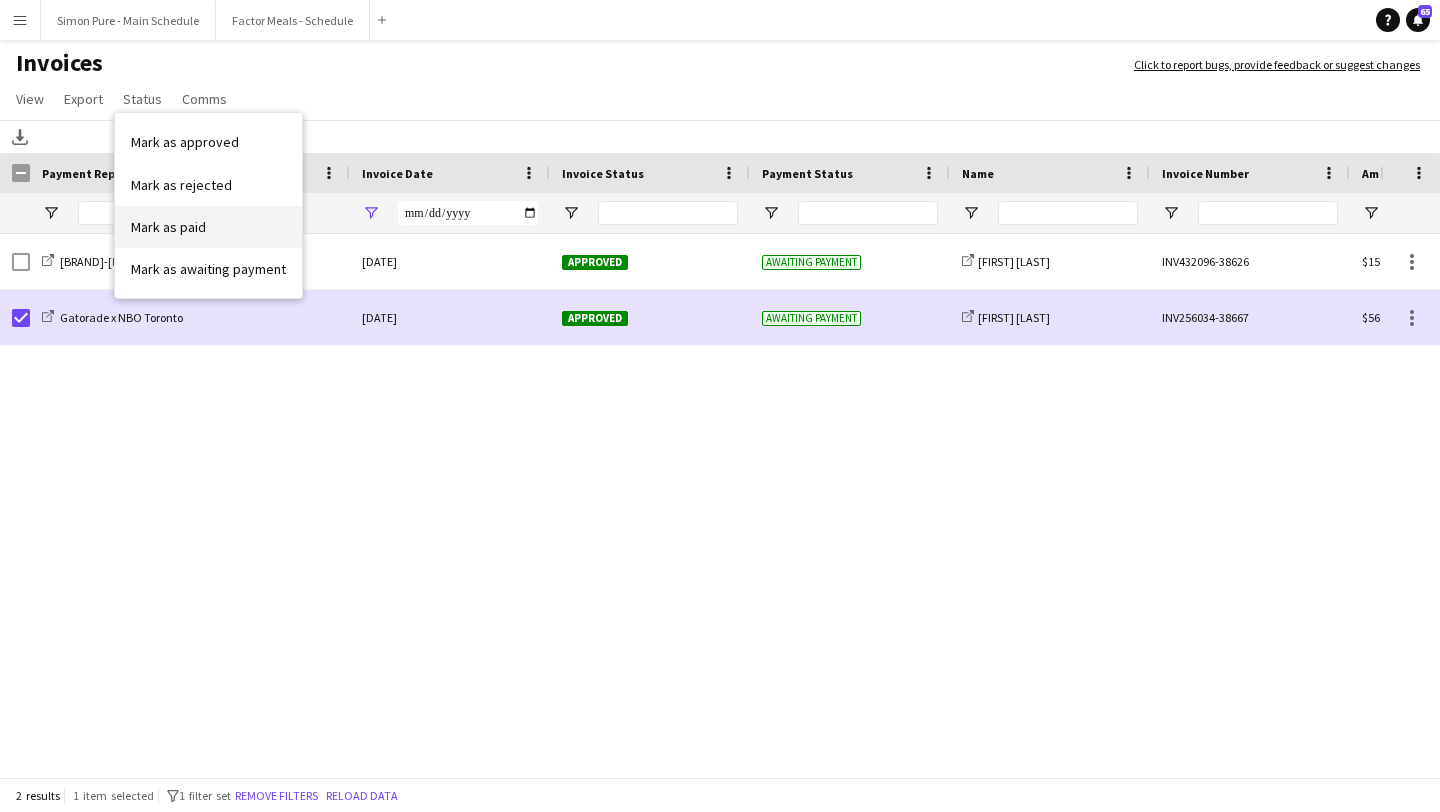 click on "Mark as paid" at bounding box center [208, 227] 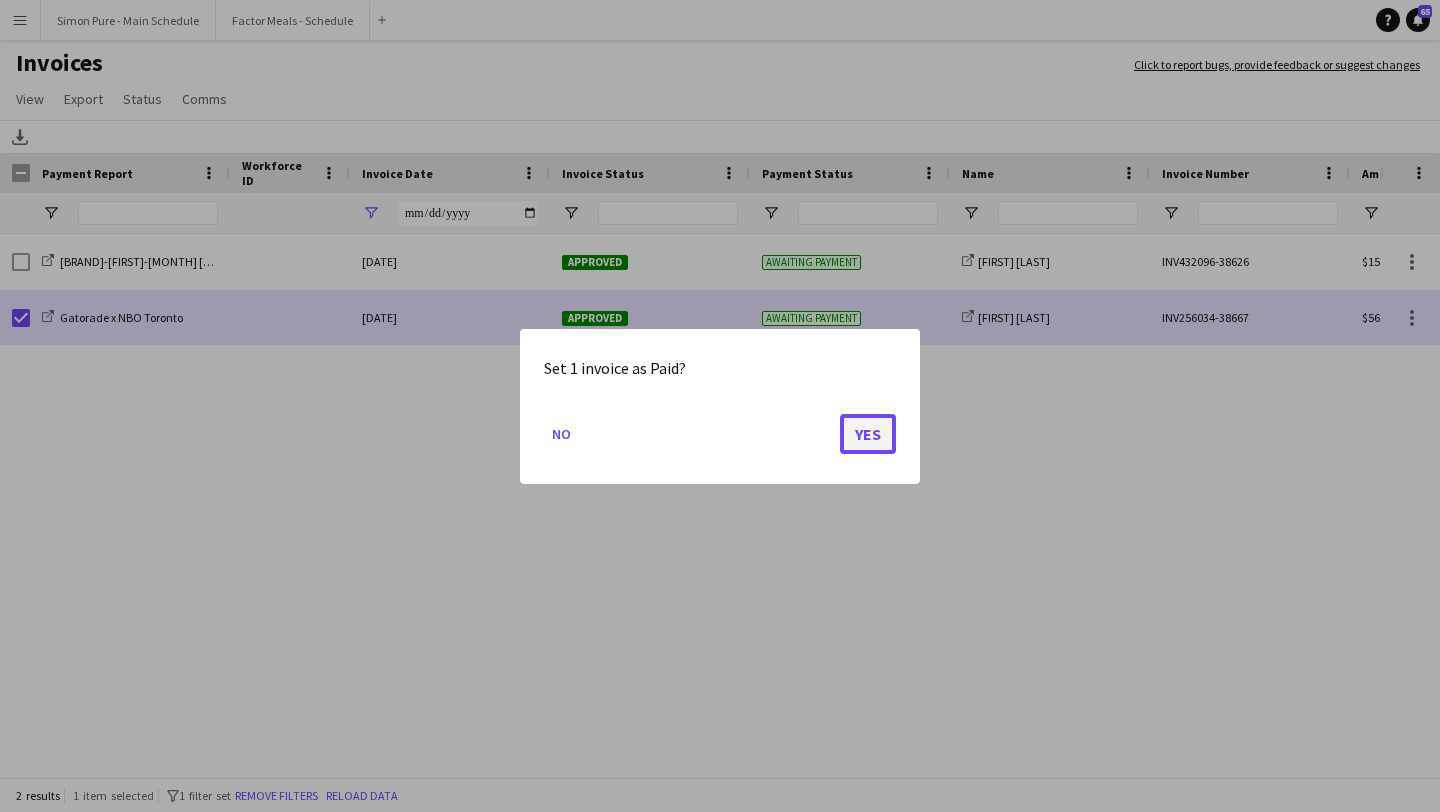 click on "Yes" 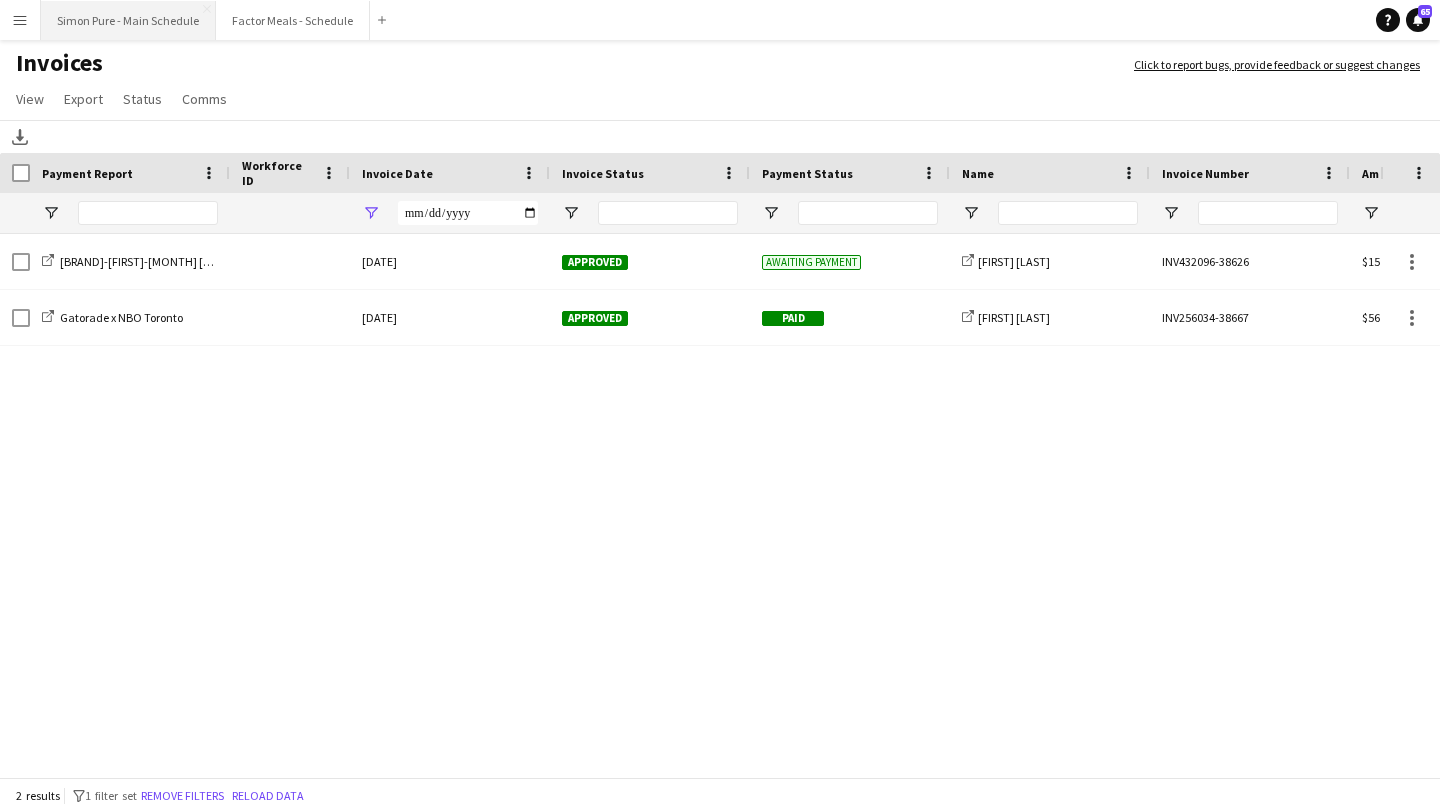 click on "Simon Pure - Main Schedule
Close" at bounding box center [128, 20] 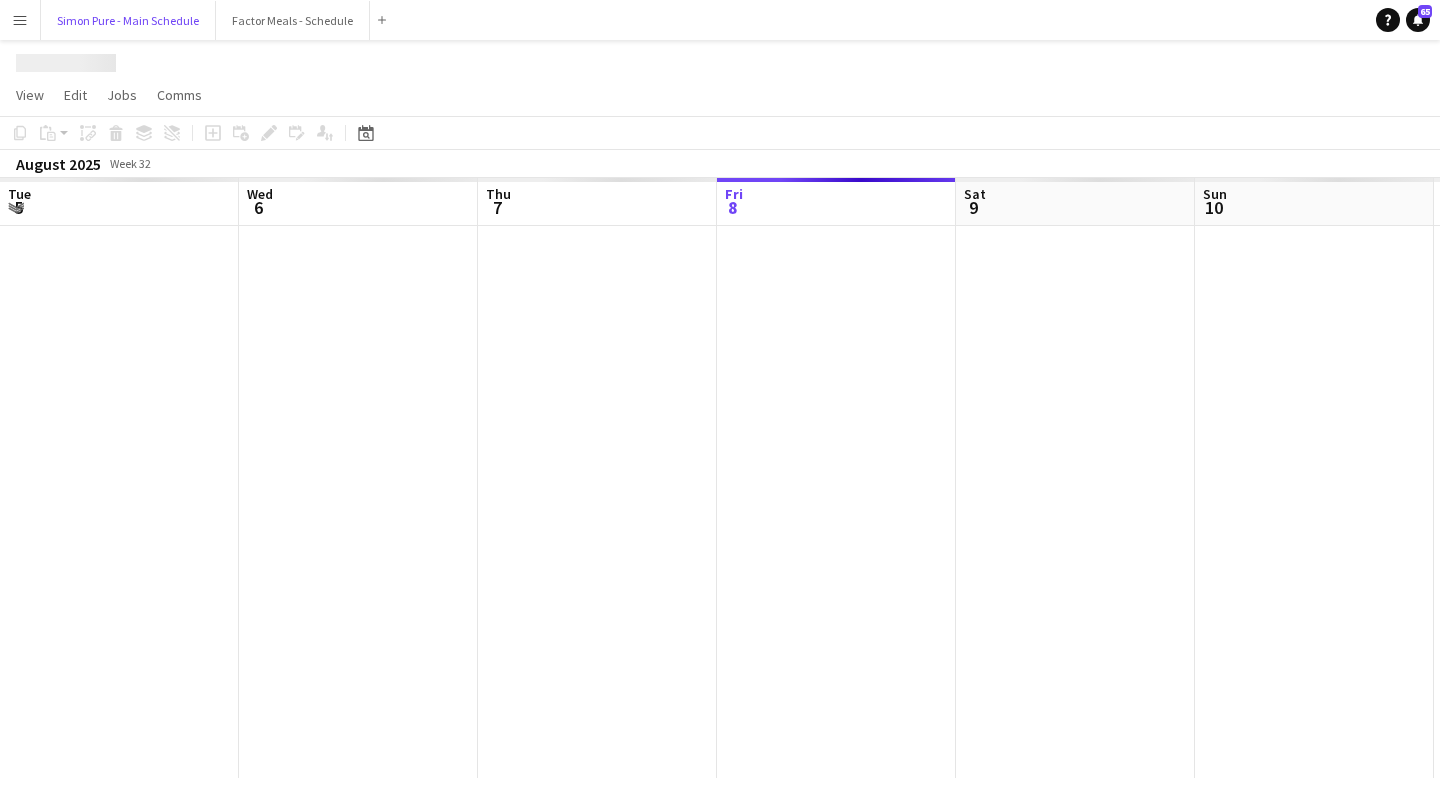scroll, scrollTop: 0, scrollLeft: 478, axis: horizontal 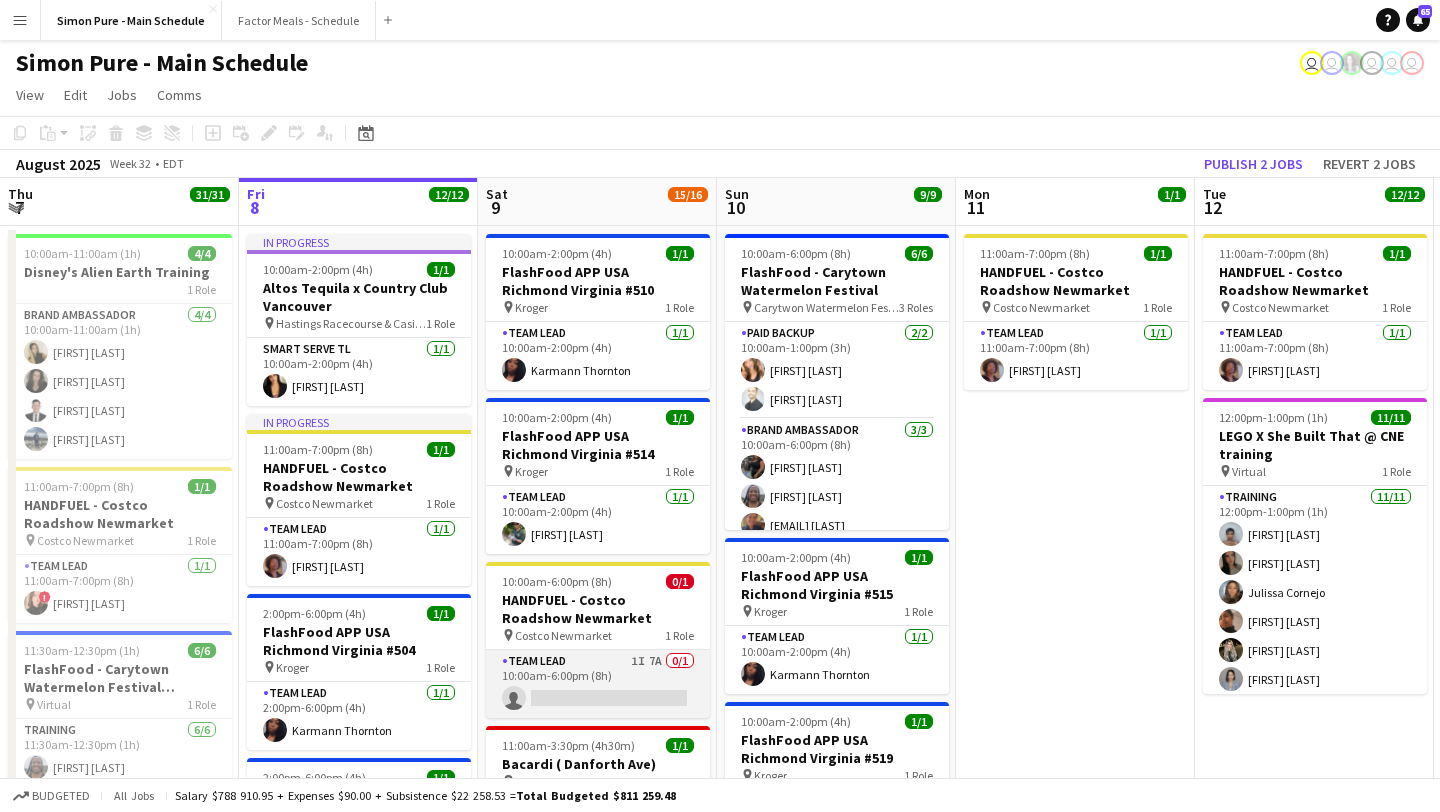 click on "Team Lead   1I   7A   0/1   10:00am-6:00pm (8h)
single-neutral-actions" at bounding box center (598, 684) 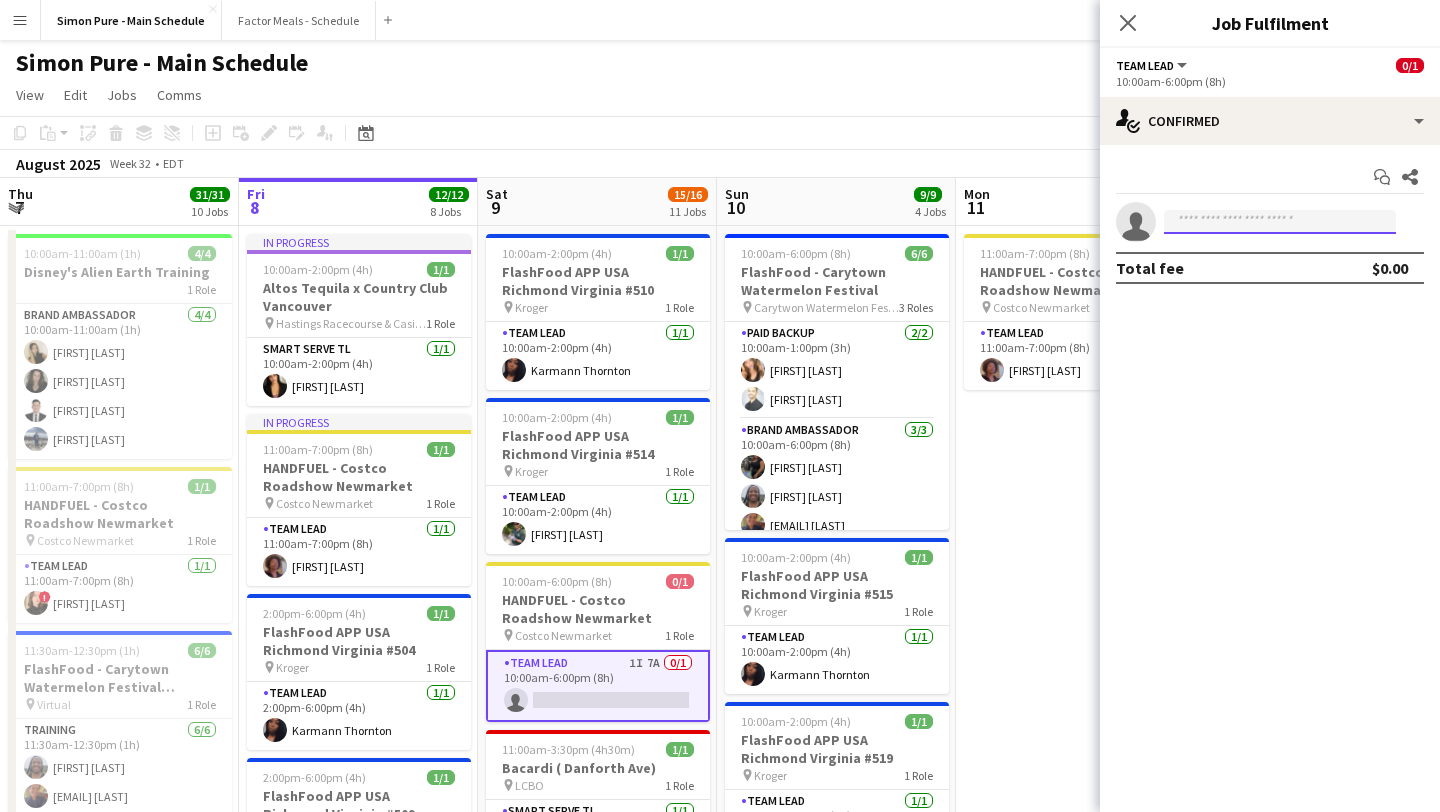 click at bounding box center (1280, 222) 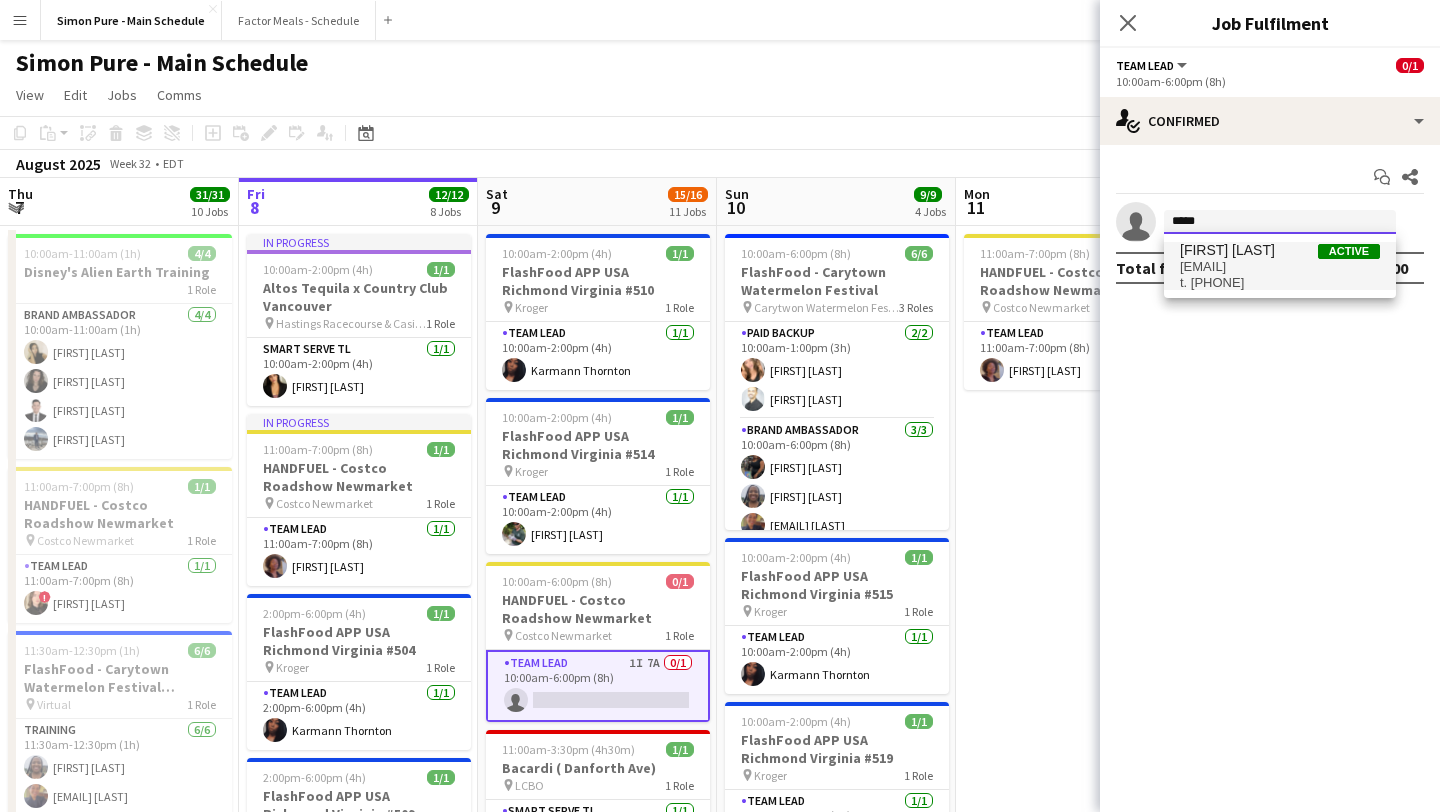 type on "*****" 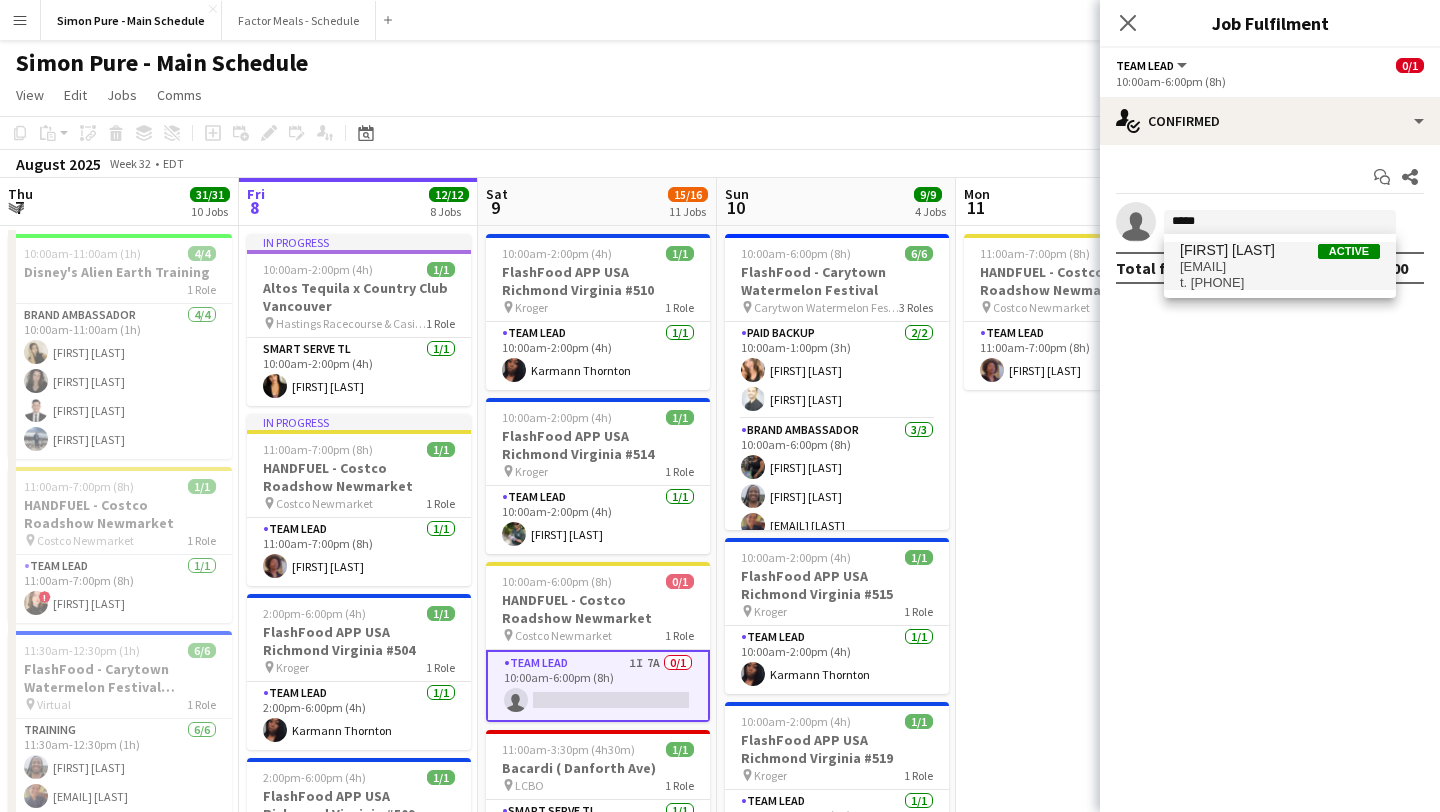 click on "leslie.jl69@gmail.com" at bounding box center (1280, 267) 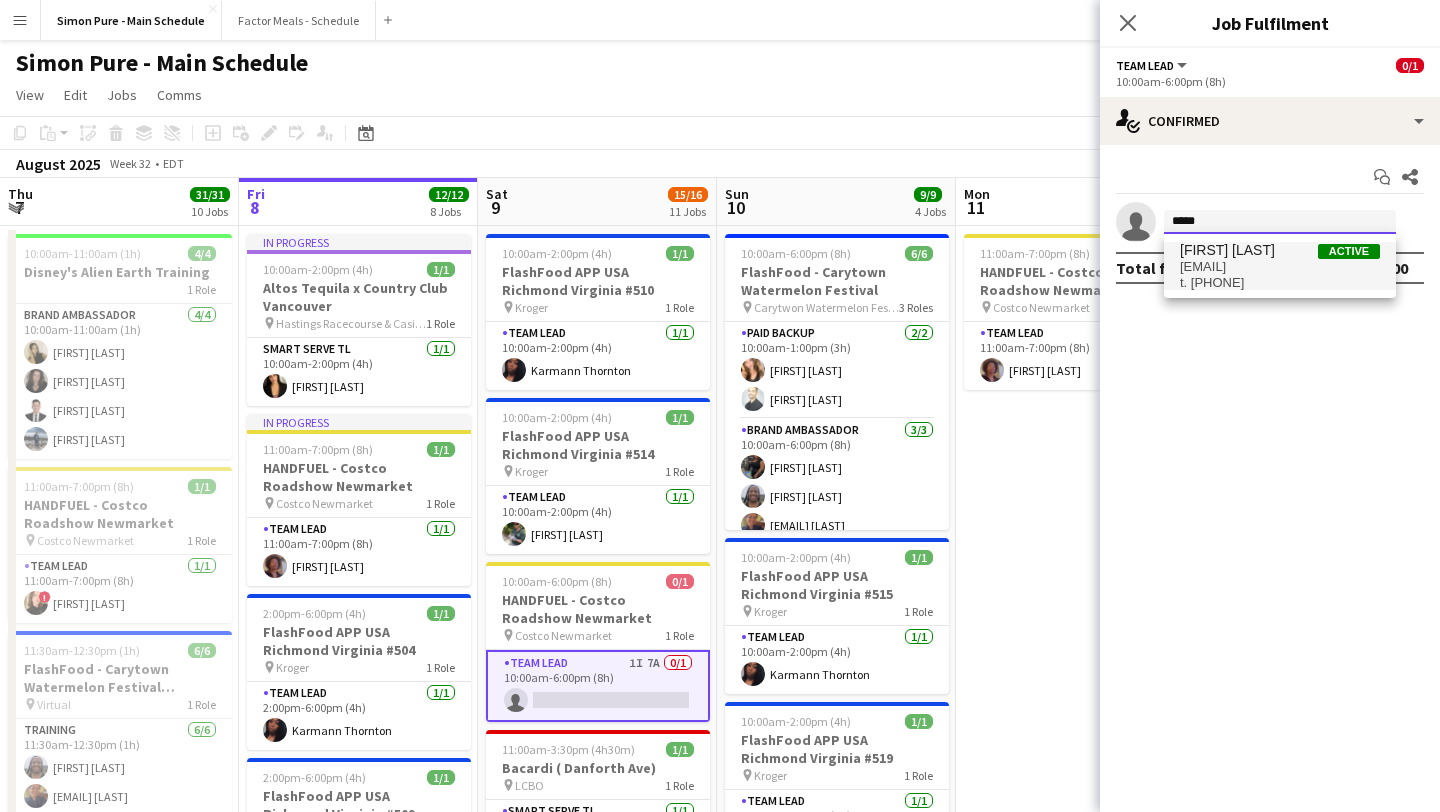 type 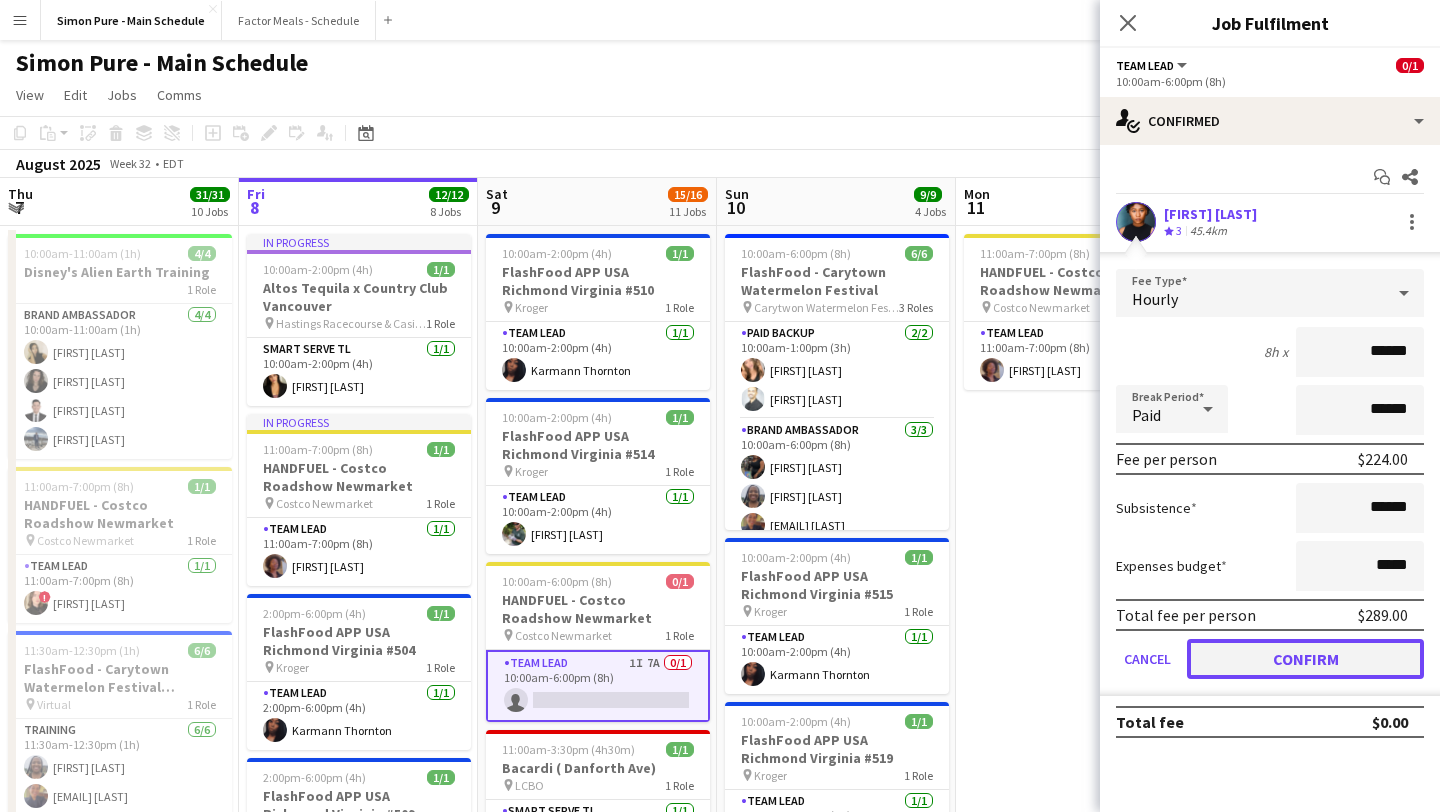 click on "Confirm" at bounding box center [1305, 659] 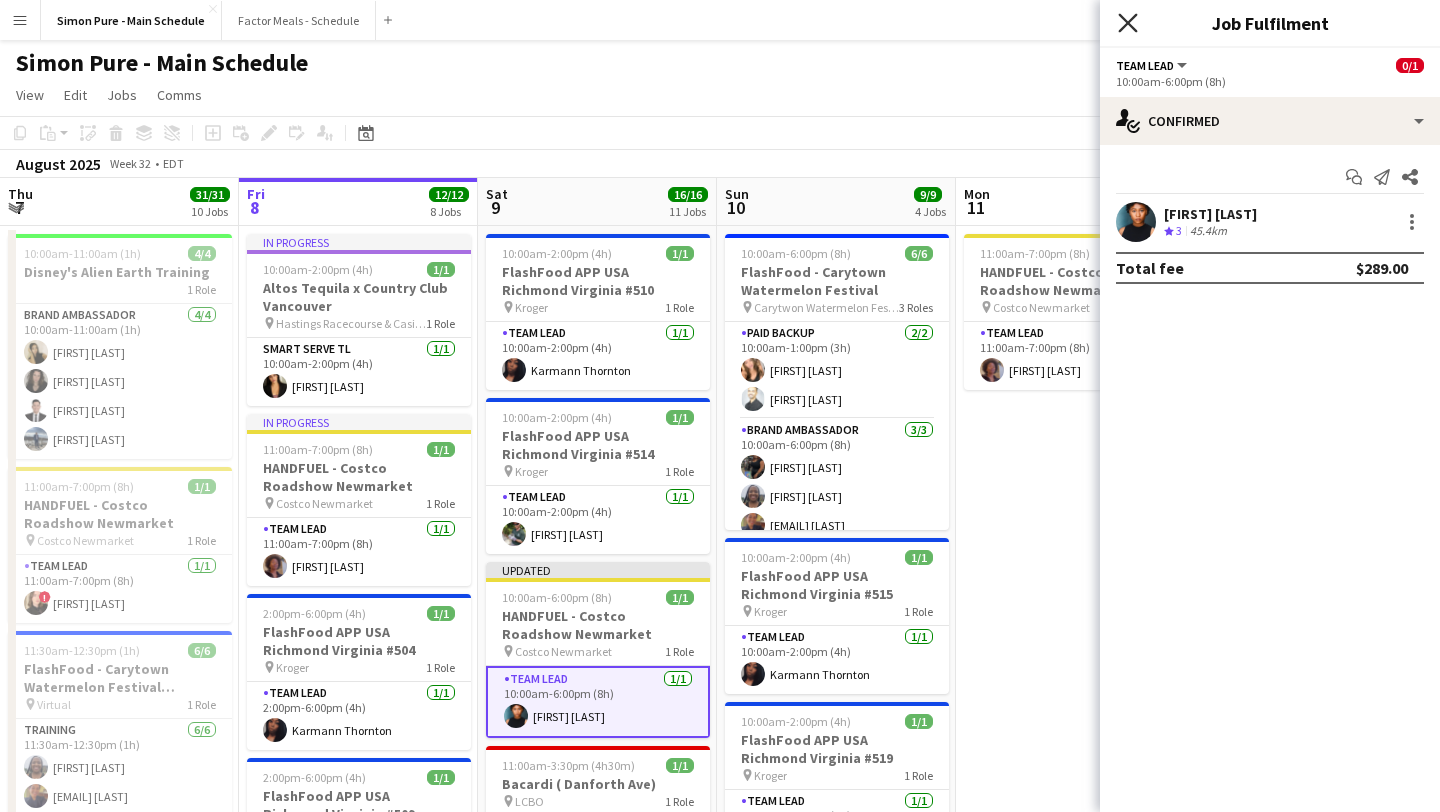click on "Close pop-in" 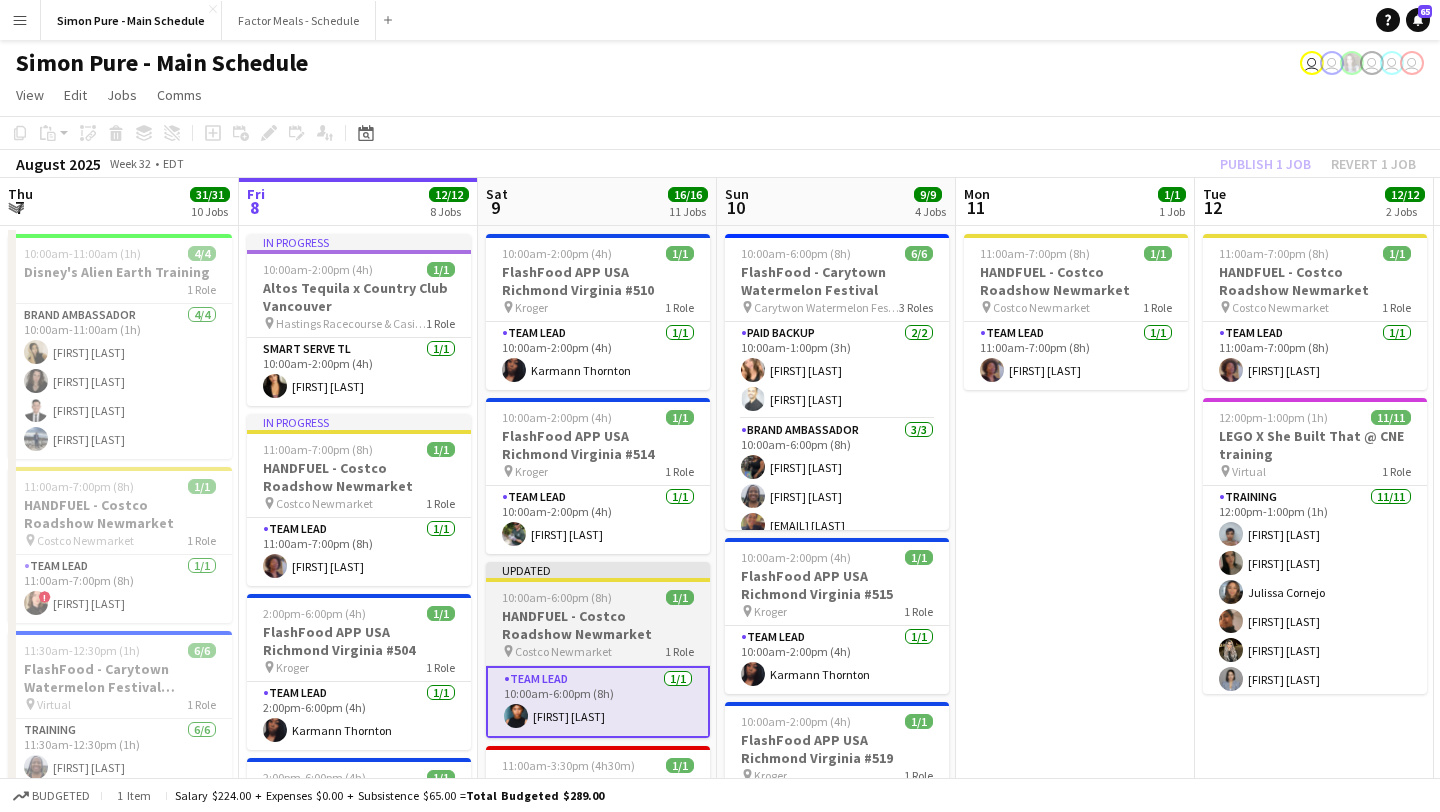 click on "10:00am-6:00pm (8h)    1/1" at bounding box center (598, 597) 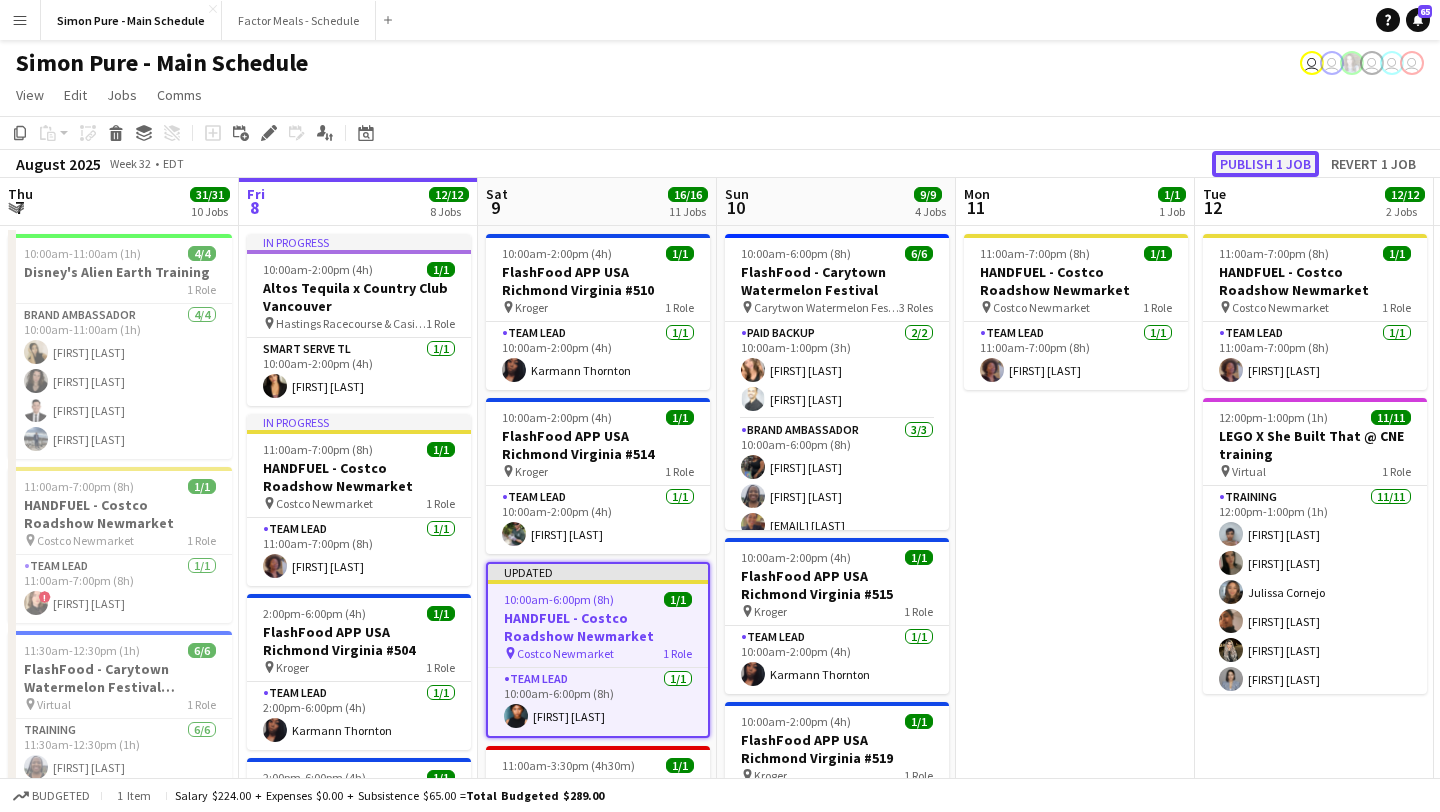 click on "Publish 1 job" 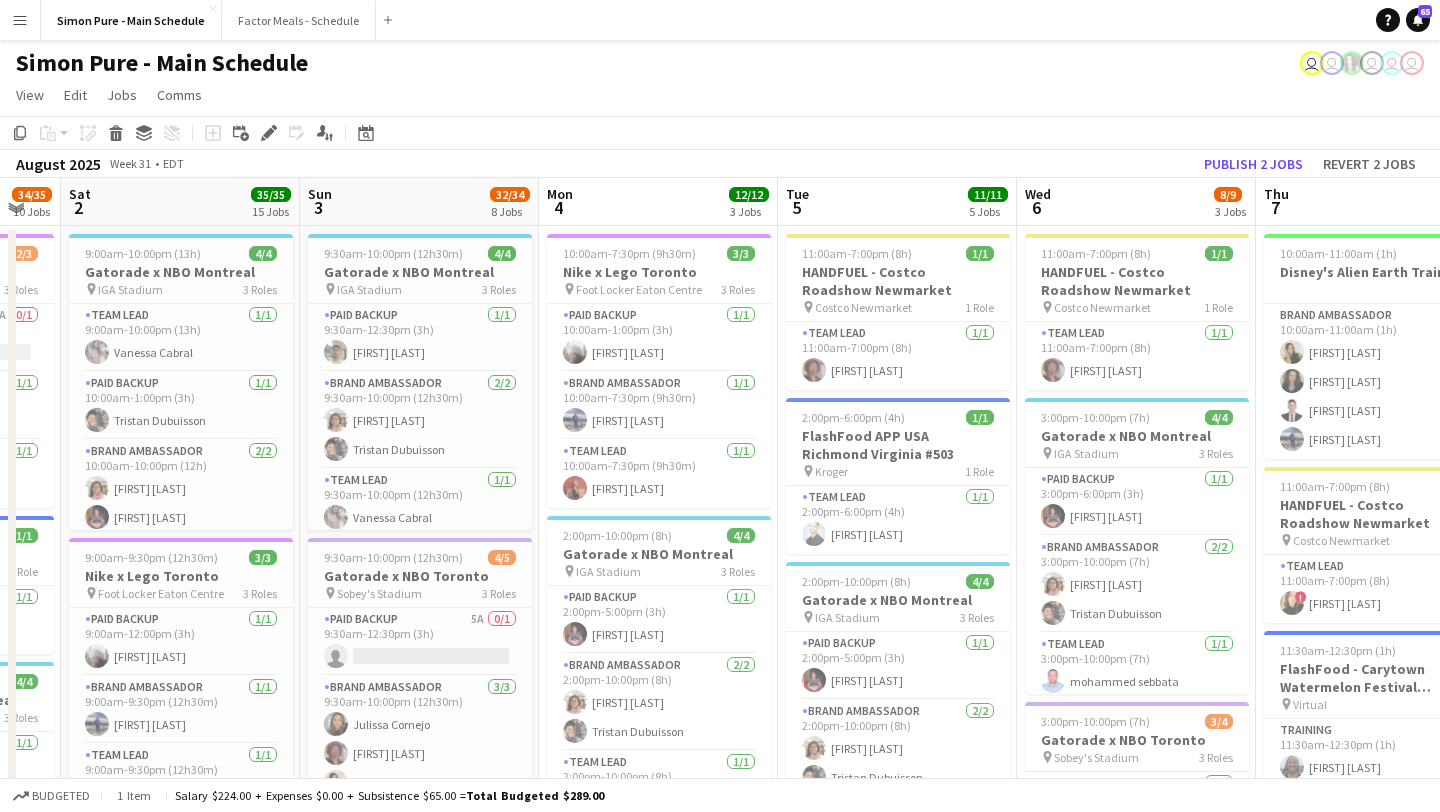 scroll, scrollTop: 0, scrollLeft: 526, axis: horizontal 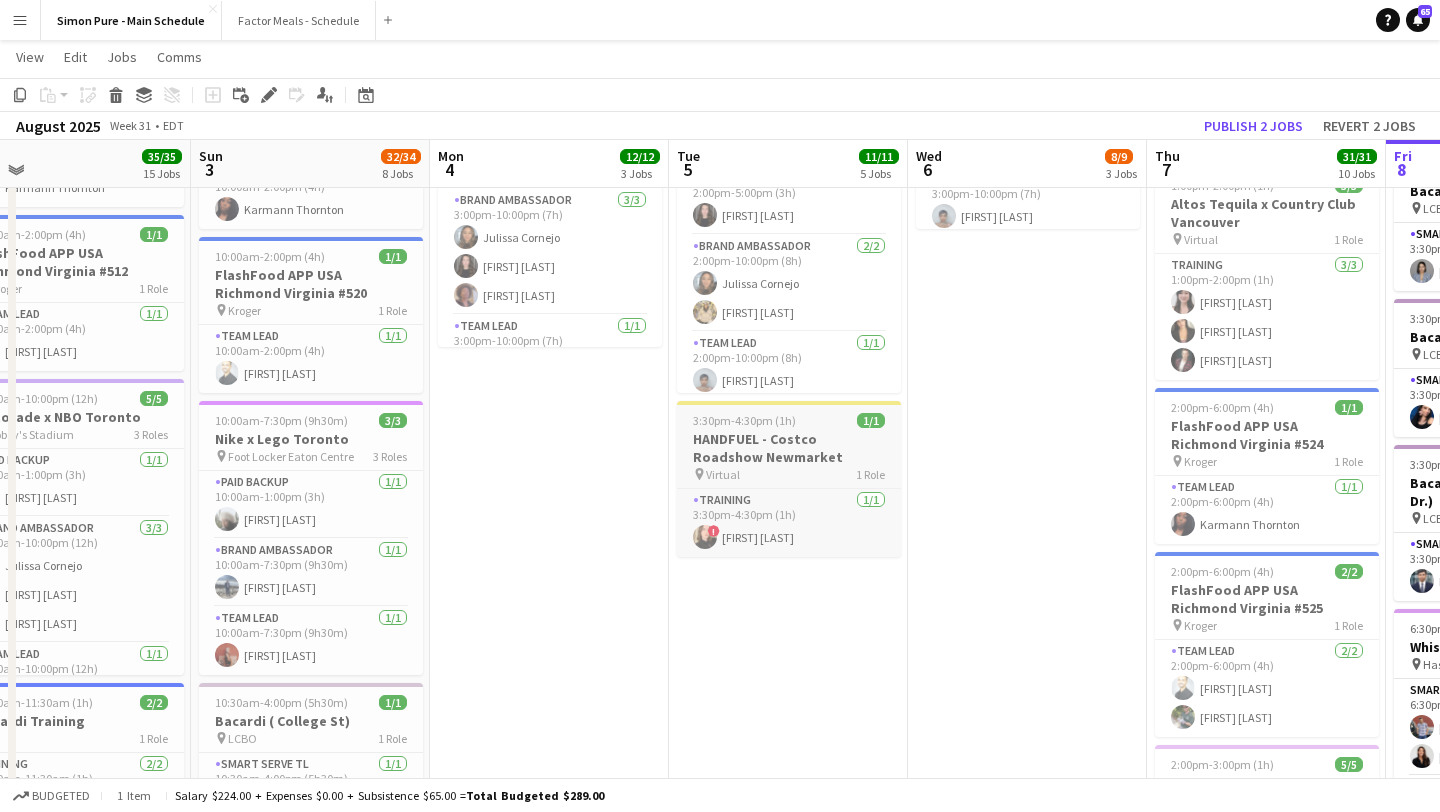 click on "Virtual" at bounding box center [723, 474] 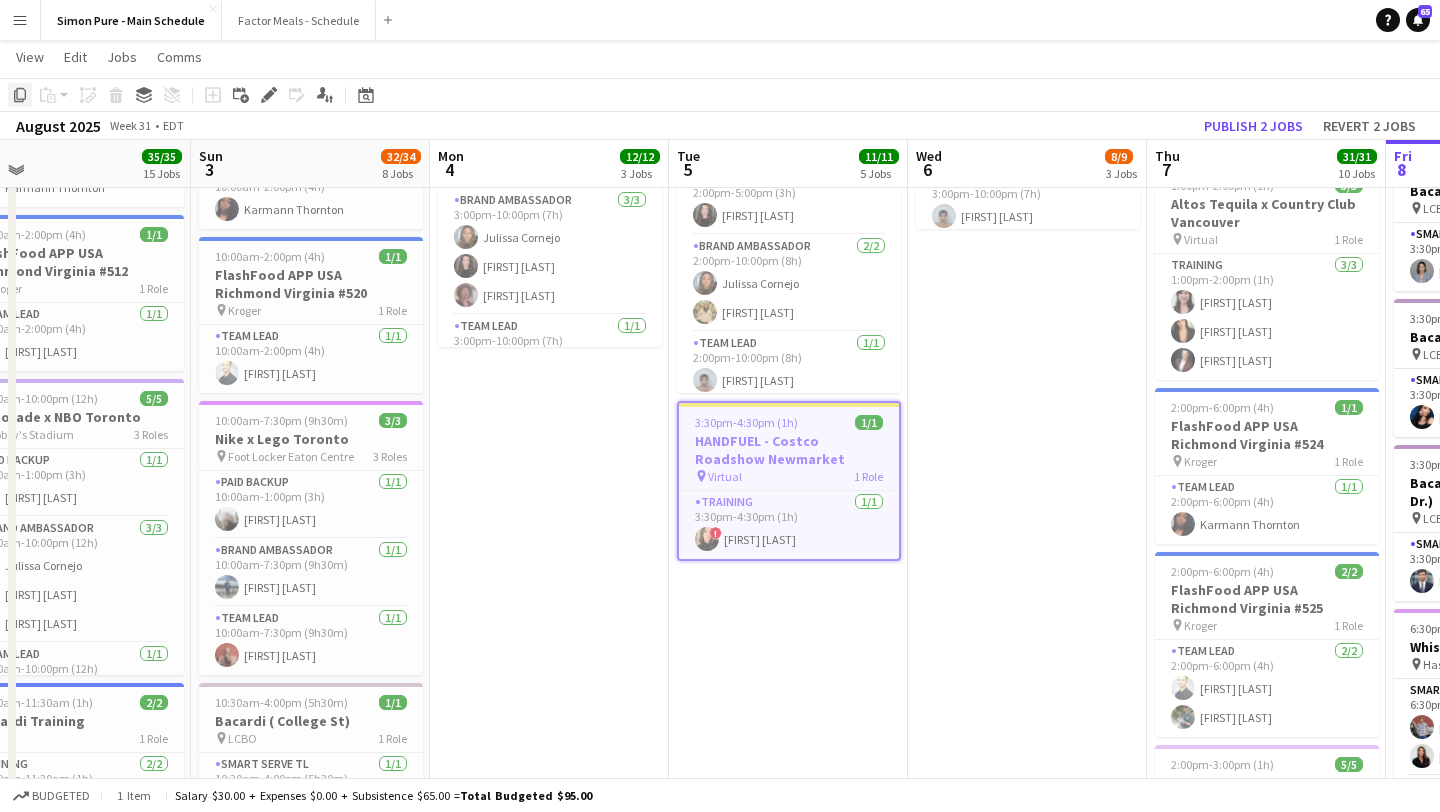 click on "Copy" 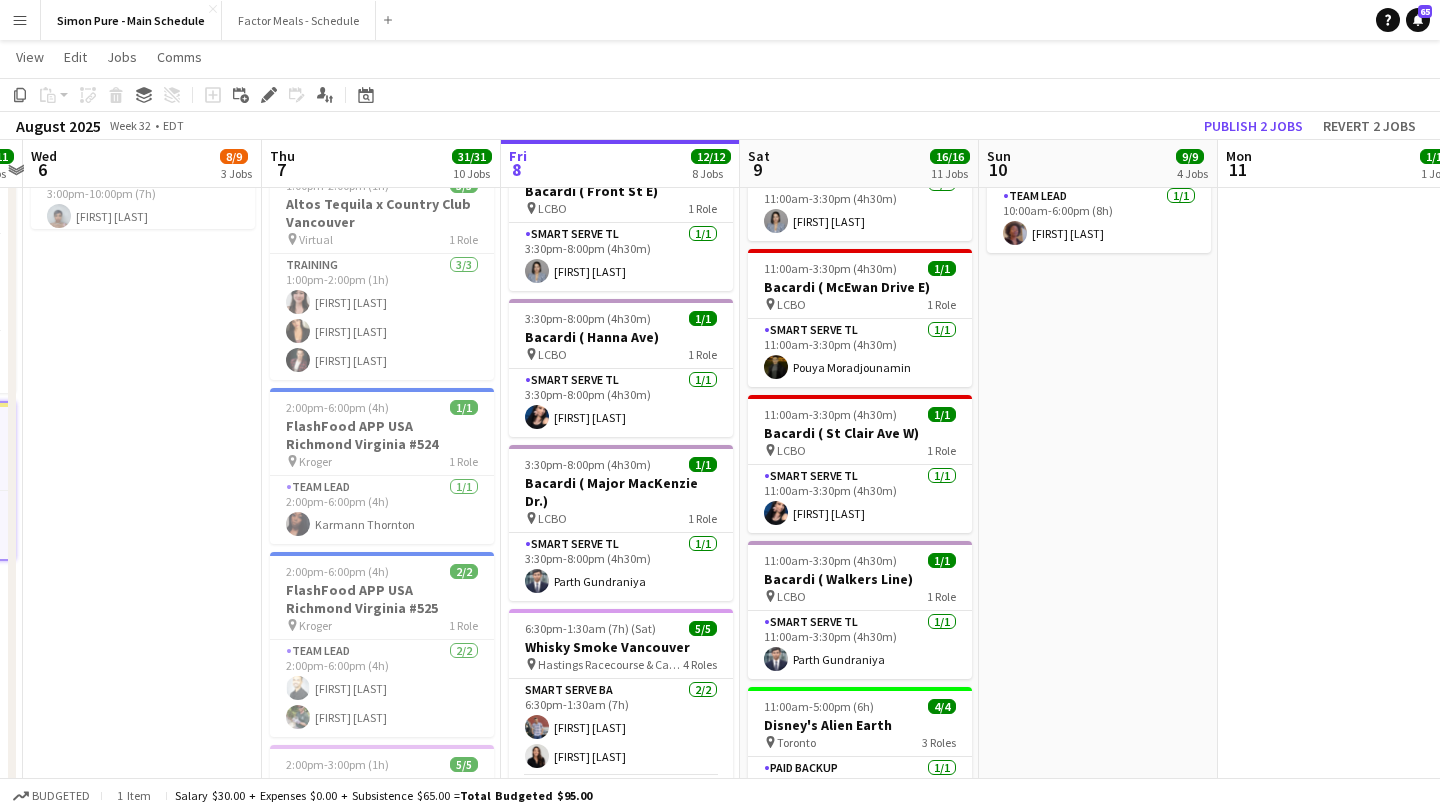 scroll, scrollTop: 0, scrollLeft: 451, axis: horizontal 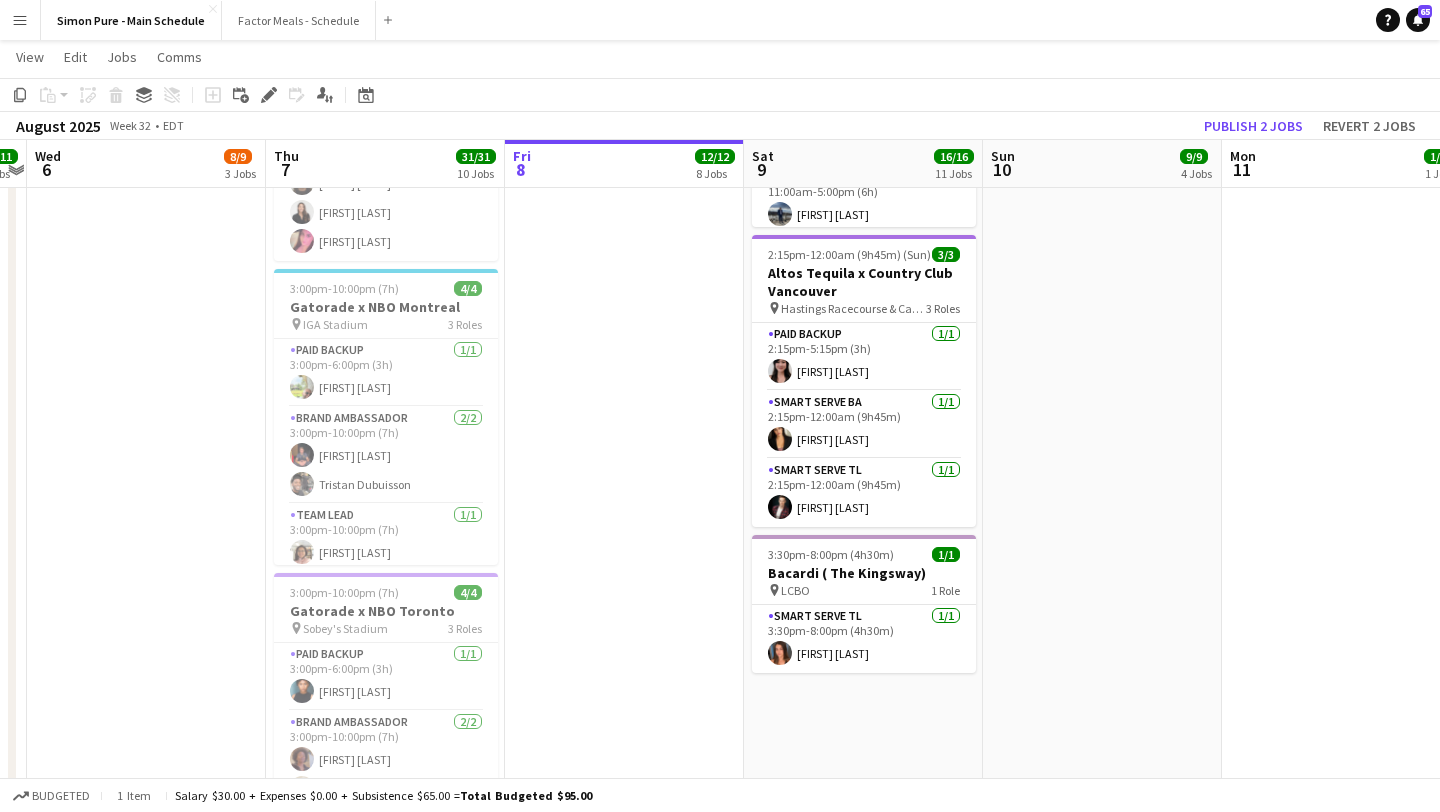 click on "In progress   10:00am-2:00pm (4h)    1/1   Altos Tequila x Country Club Vancouver
pin
Hastings Racecourse & Casino   1 Role   Smart Serve TL   1/1   10:00am-2:00pm (4h)
Sayna Sadres  In progress   11:00am-7:00pm (8h)    1/1   HANDFUEL - Costco Roadshow Newmarket
pin
Costco Newmarket   1 Role   Team Lead   1/1   11:00am-7:00pm (8h)
Destiny Kondell     2:00pm-6:00pm (4h)    1/1   FlashFood APP USA Richmond Virginia #504
pin
Kroger   1 Role   Team Lead   1/1   2:00pm-6:00pm (4h)
Karmann Thornton     2:00pm-6:00pm (4h)    1/1   FlashFood APP USA Richmond Virginia #509
pin
Kroger   1 Role   Team Lead   1/1   2:00pm-6:00pm (4h)
Brenton Davis     3:30pm-8:00pm (4h30m)    1/1   Bacardi ( Front St E)
pin
LCBO    1 Role   Smart Serve TL   1/1   3:30pm-8:00pm (4h30m)
Star Rafiee Bandary     3:30pm-8:00pm (4h30m)    1/1" at bounding box center [624, 259] 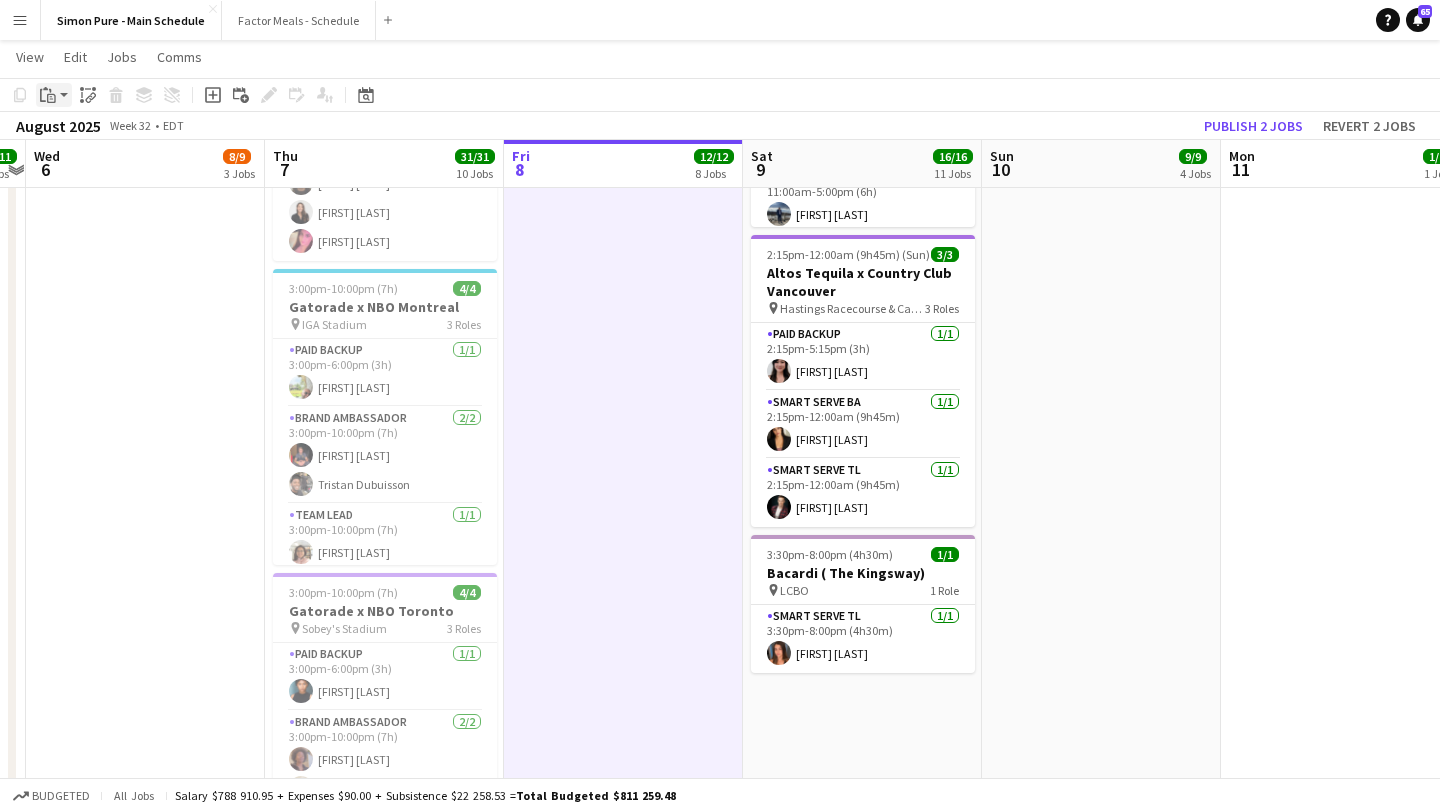 click on "Paste" 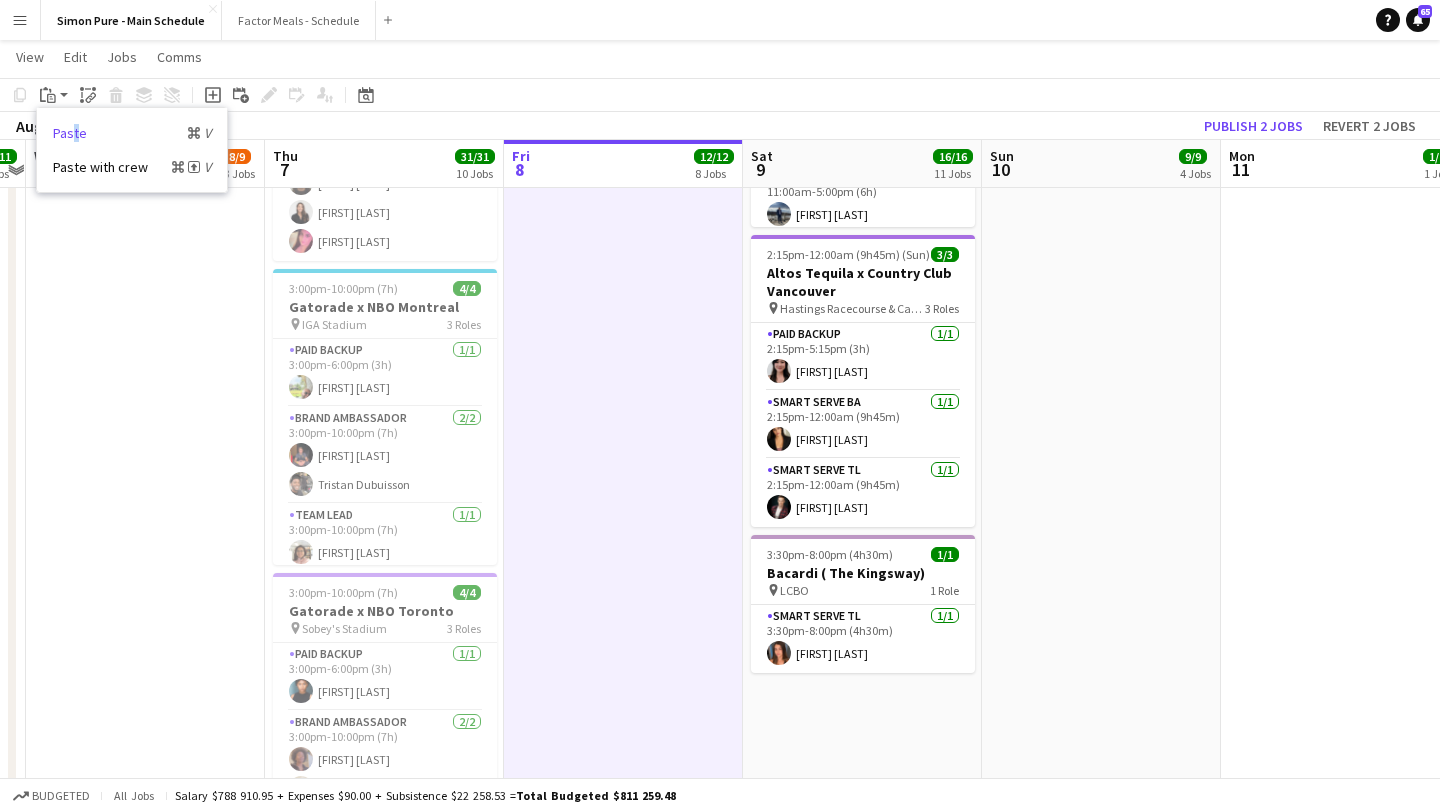 click on "Paste
Command
V" at bounding box center [132, 133] 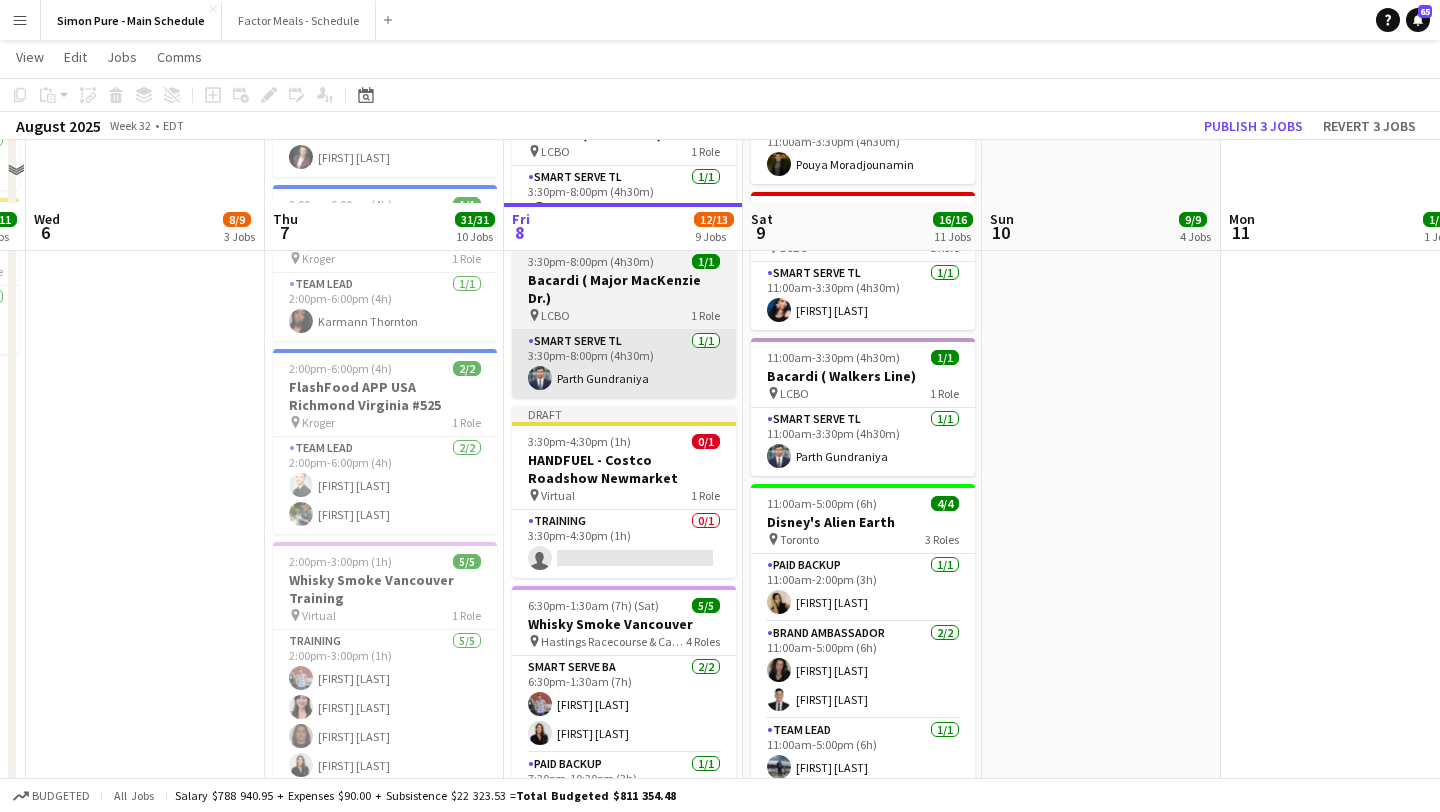 scroll, scrollTop: 971, scrollLeft: 0, axis: vertical 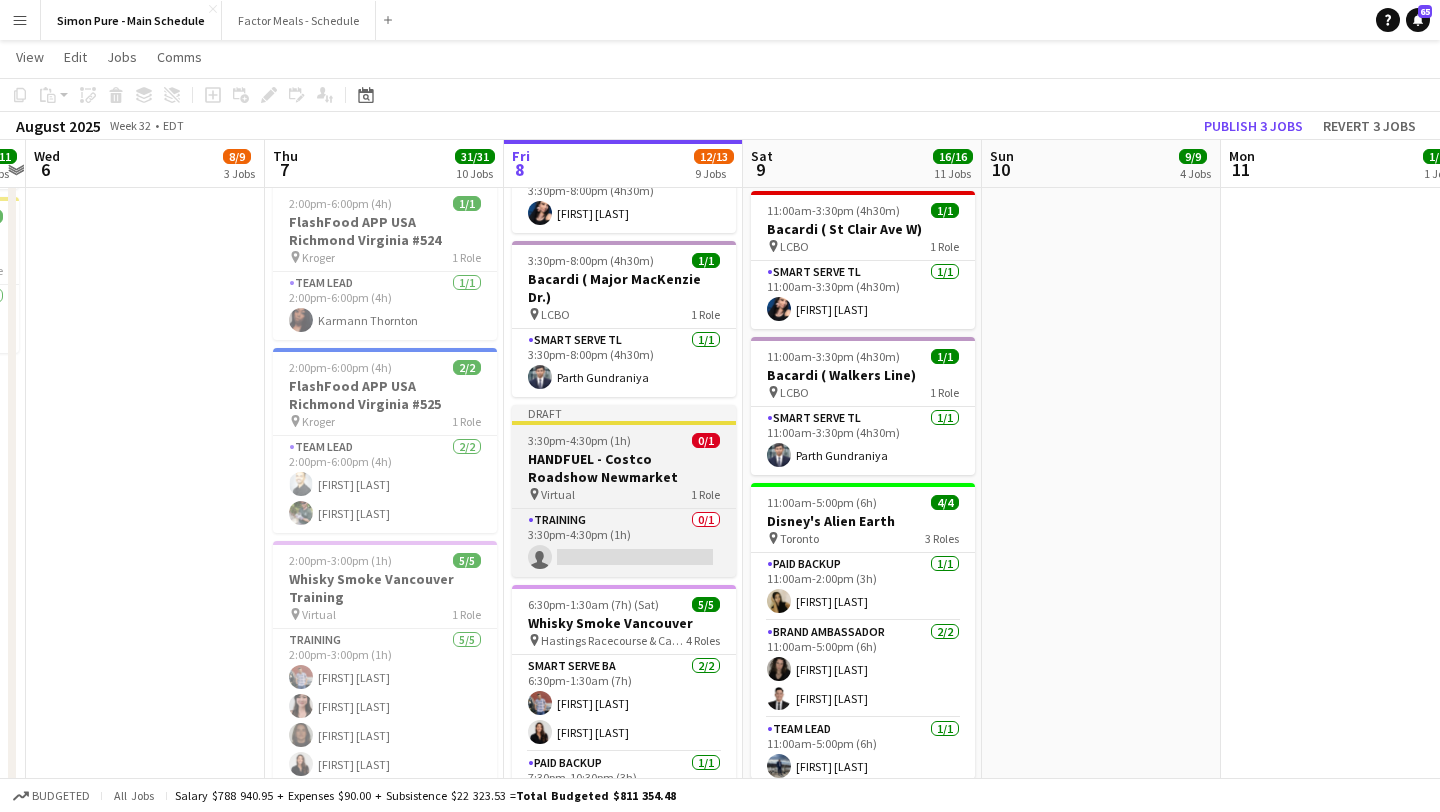 click on "HANDFUEL - Costco Roadshow Newmarket" at bounding box center [624, 468] 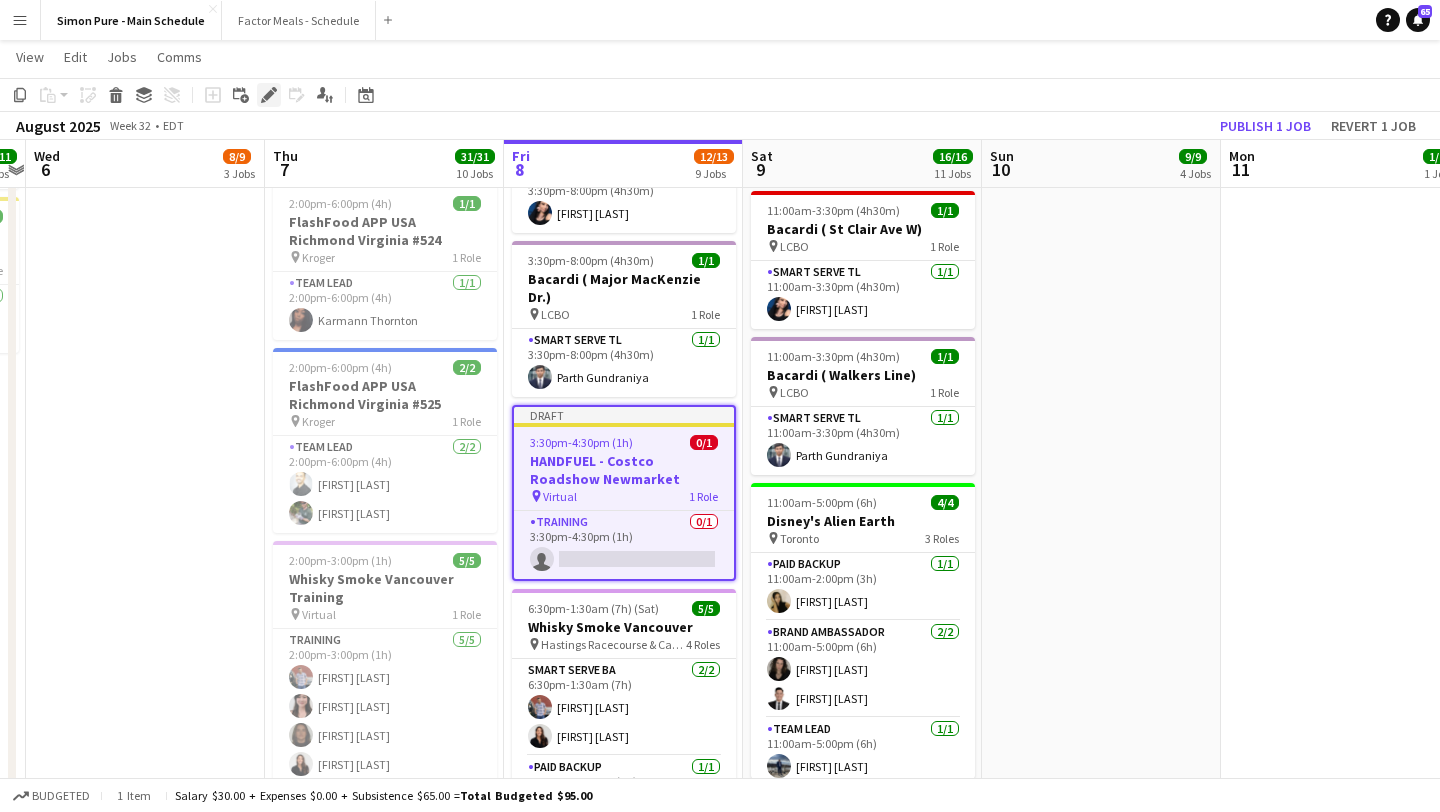 click 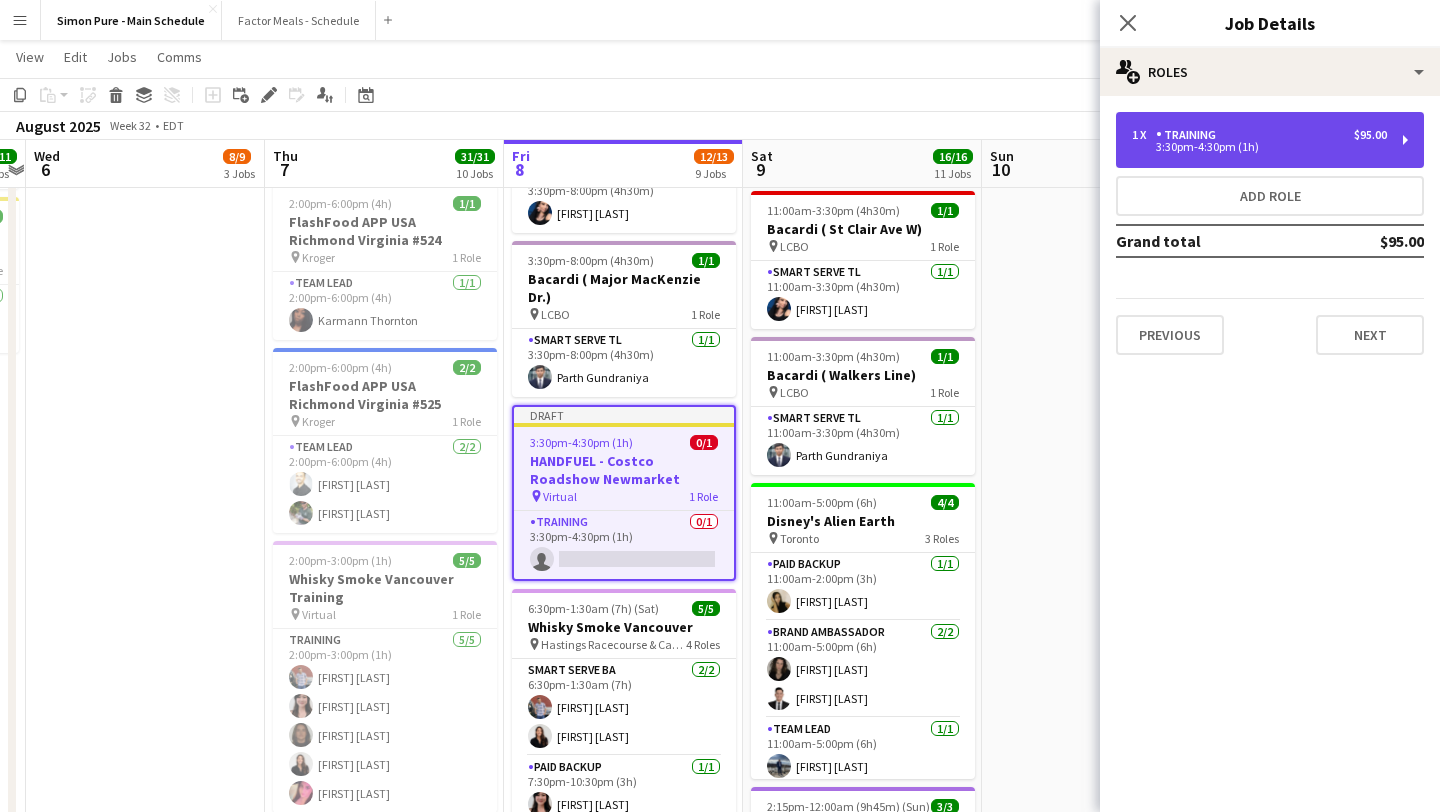 click on "1 x   Training   $95.00   3:30pm-4:30pm (1h)" at bounding box center (1270, 140) 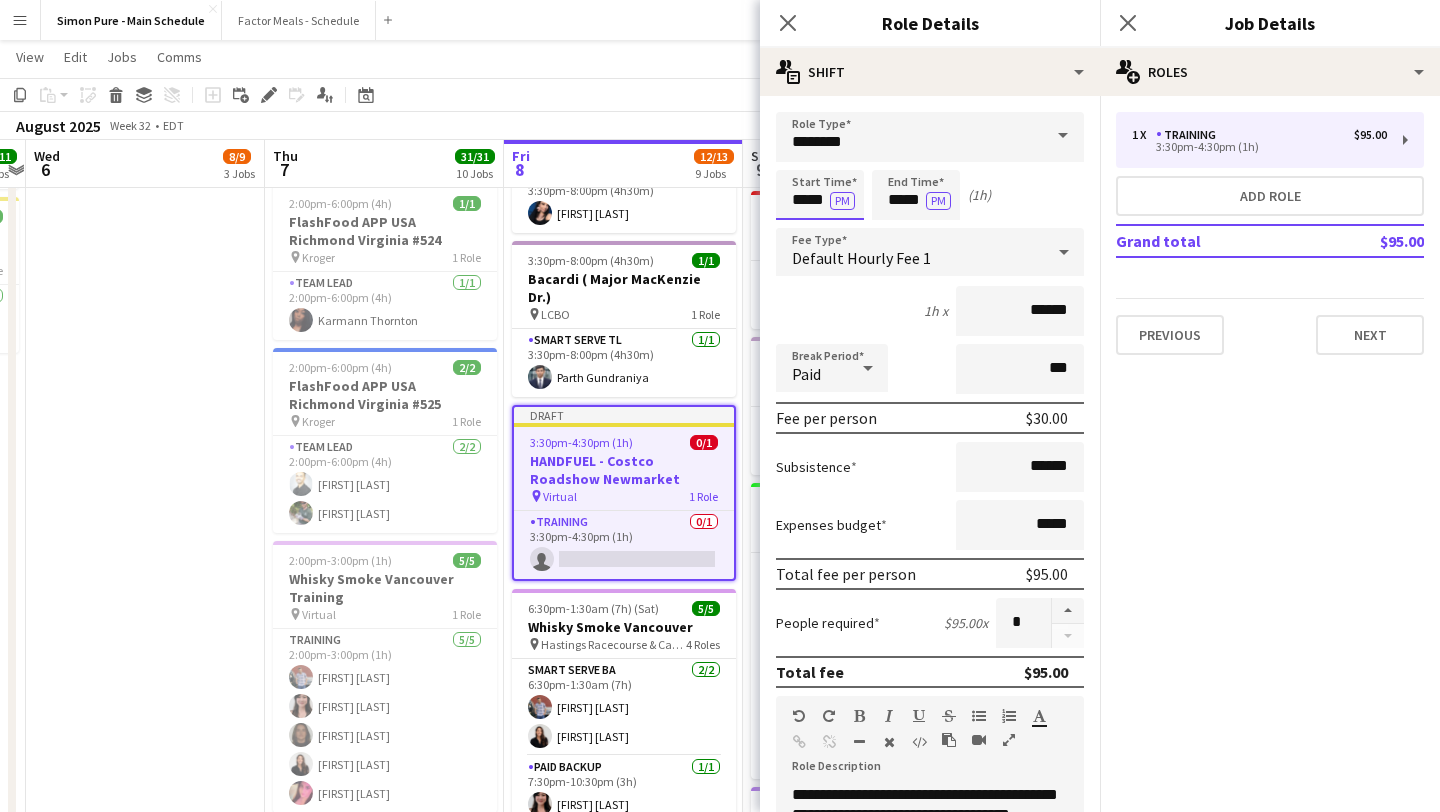 click on "*****" at bounding box center (820, 195) 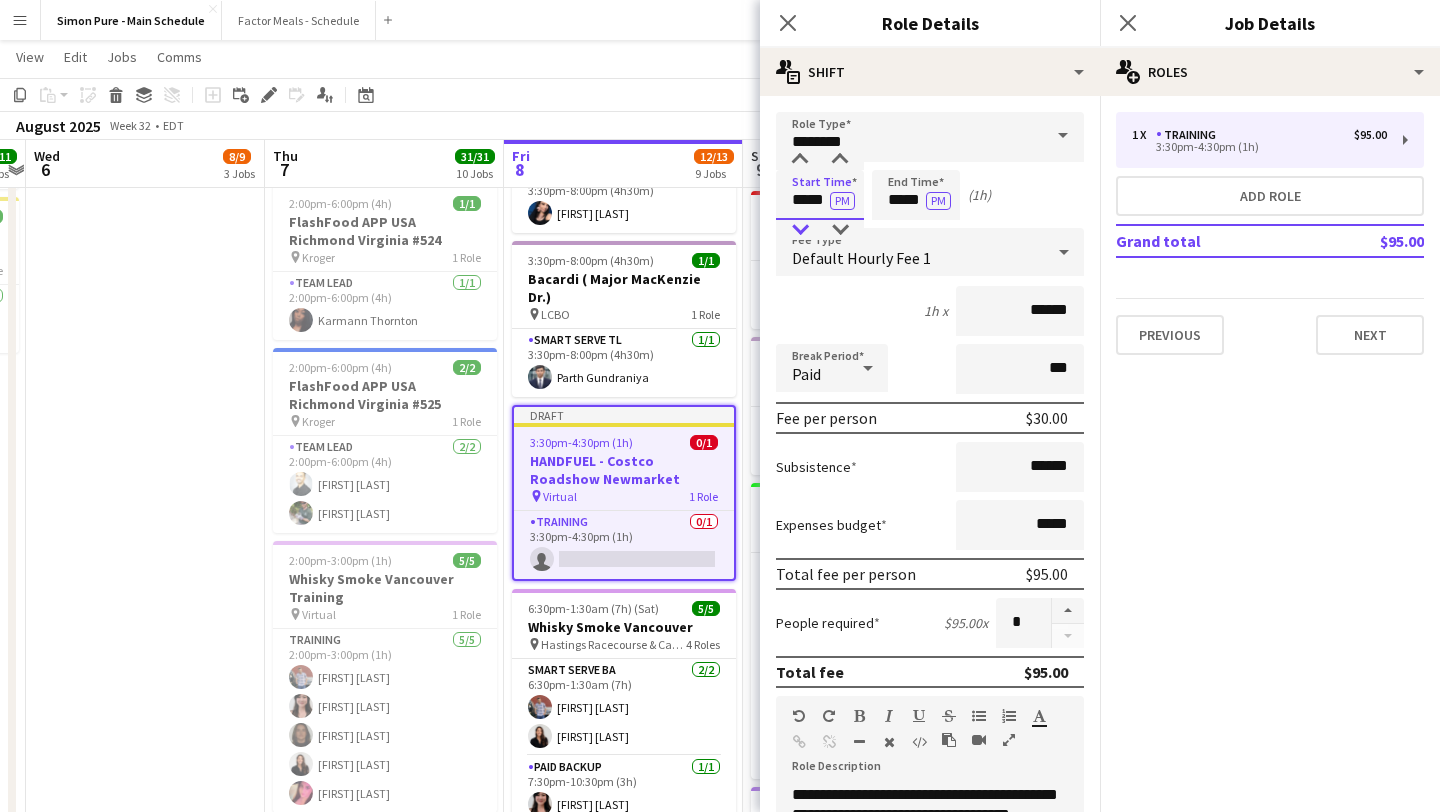 click at bounding box center (800, 230) 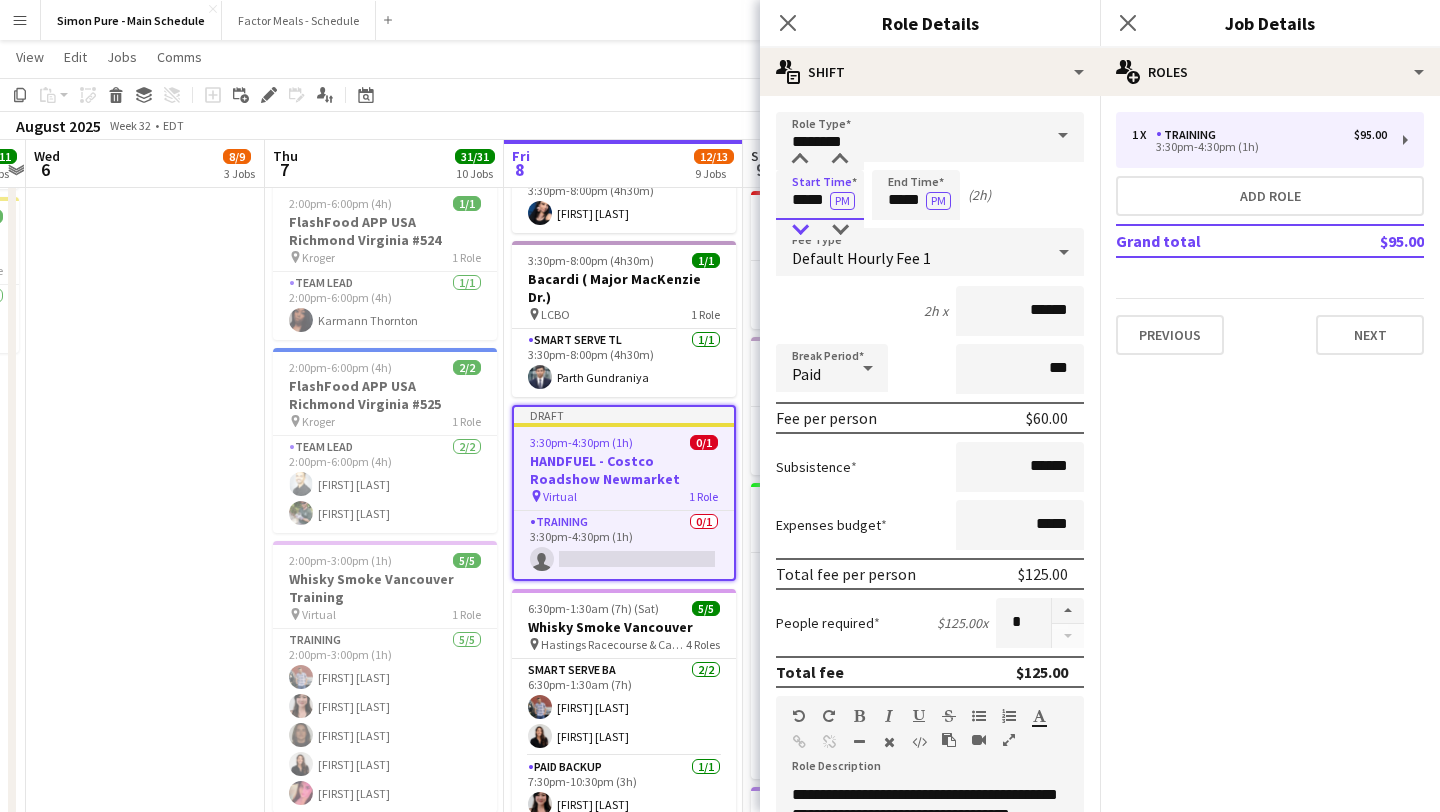 click at bounding box center [800, 230] 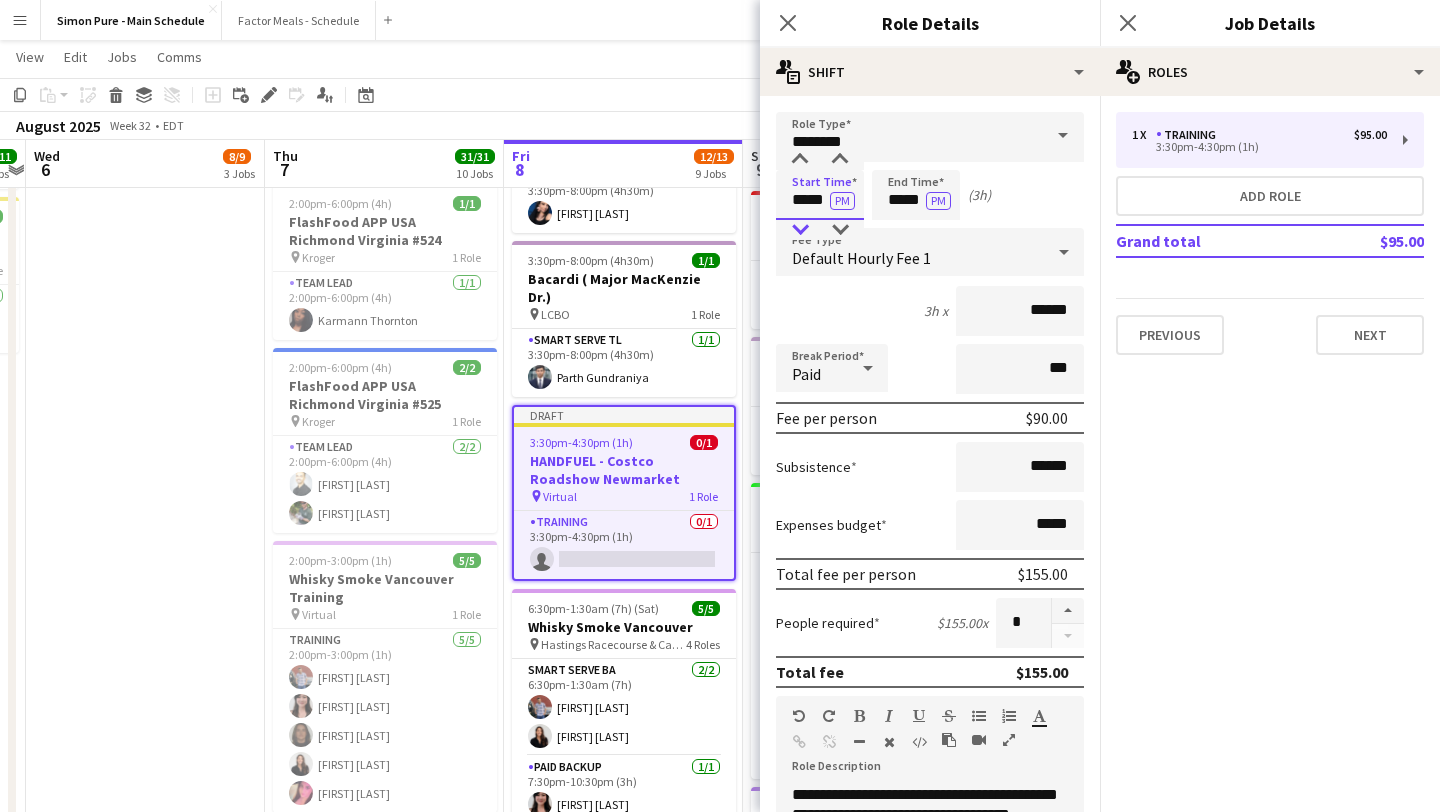 click at bounding box center [800, 230] 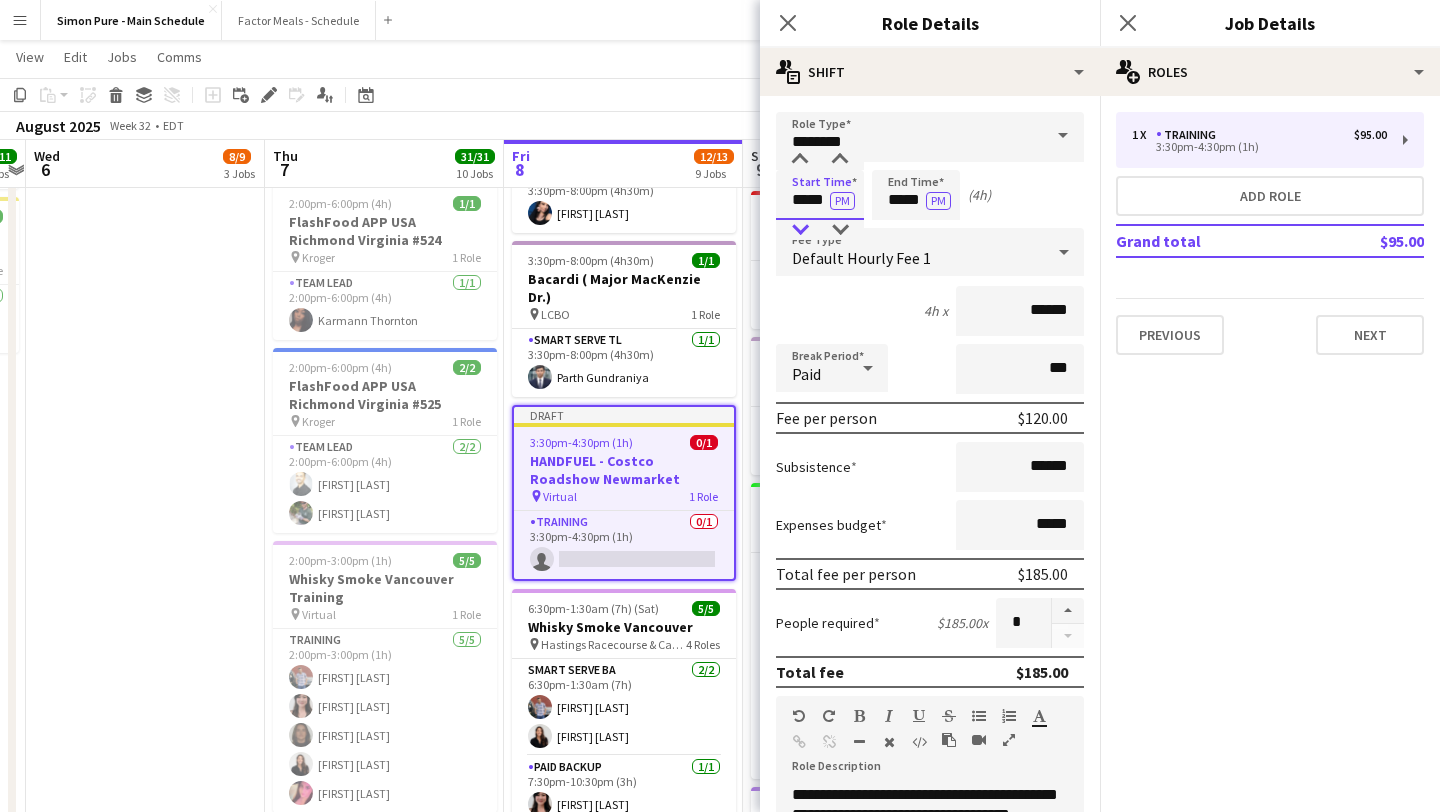 type on "*****" 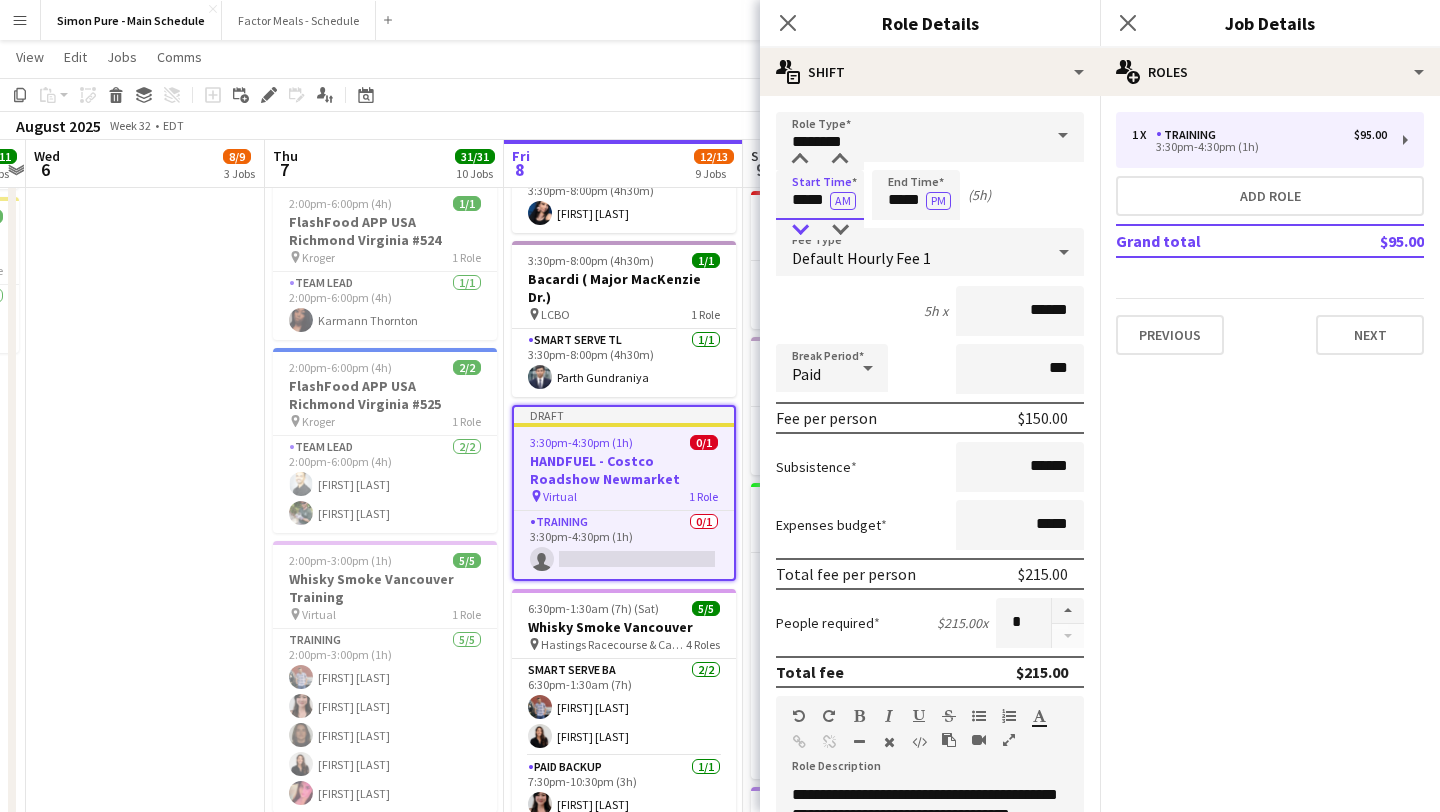 click at bounding box center (800, 230) 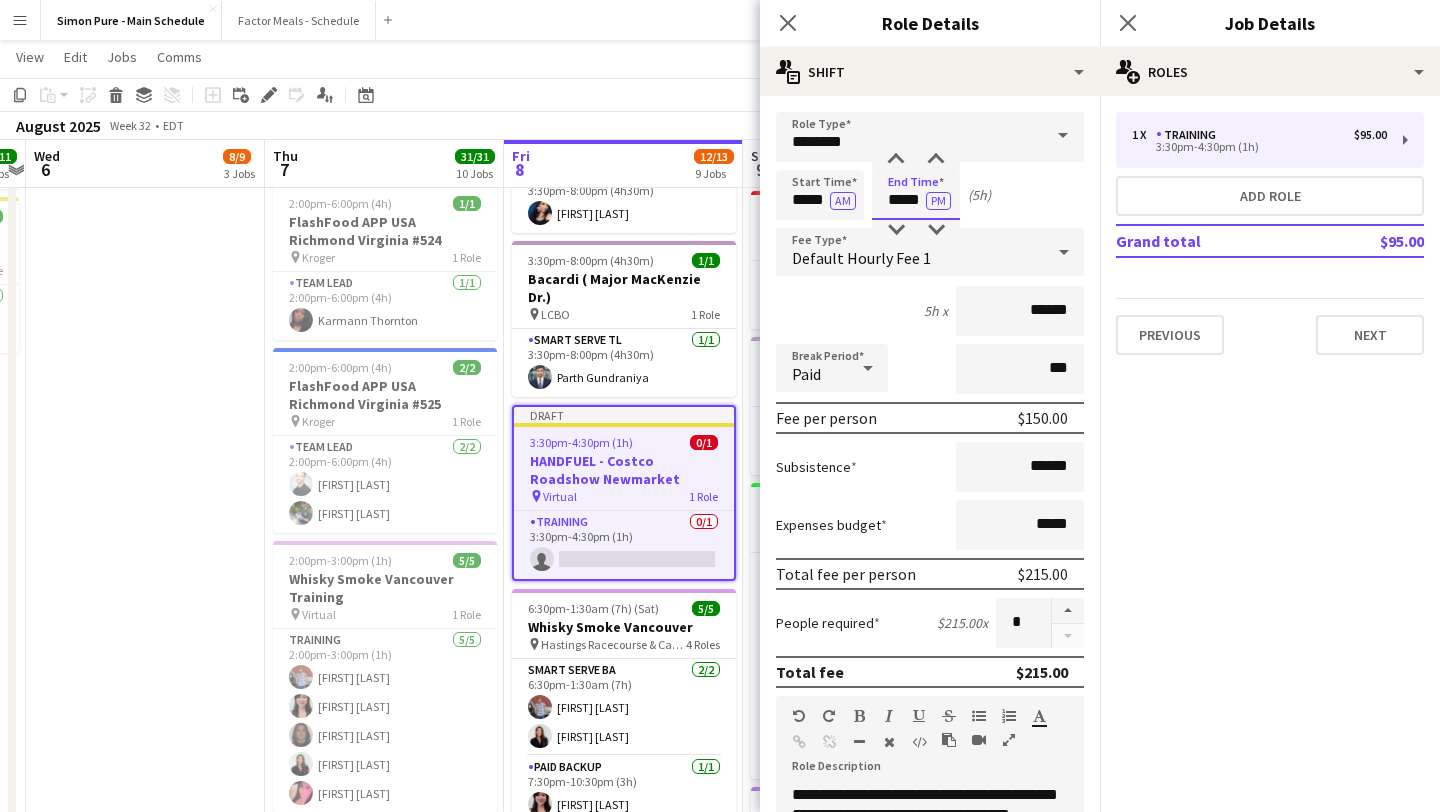click on "*****" at bounding box center [916, 195] 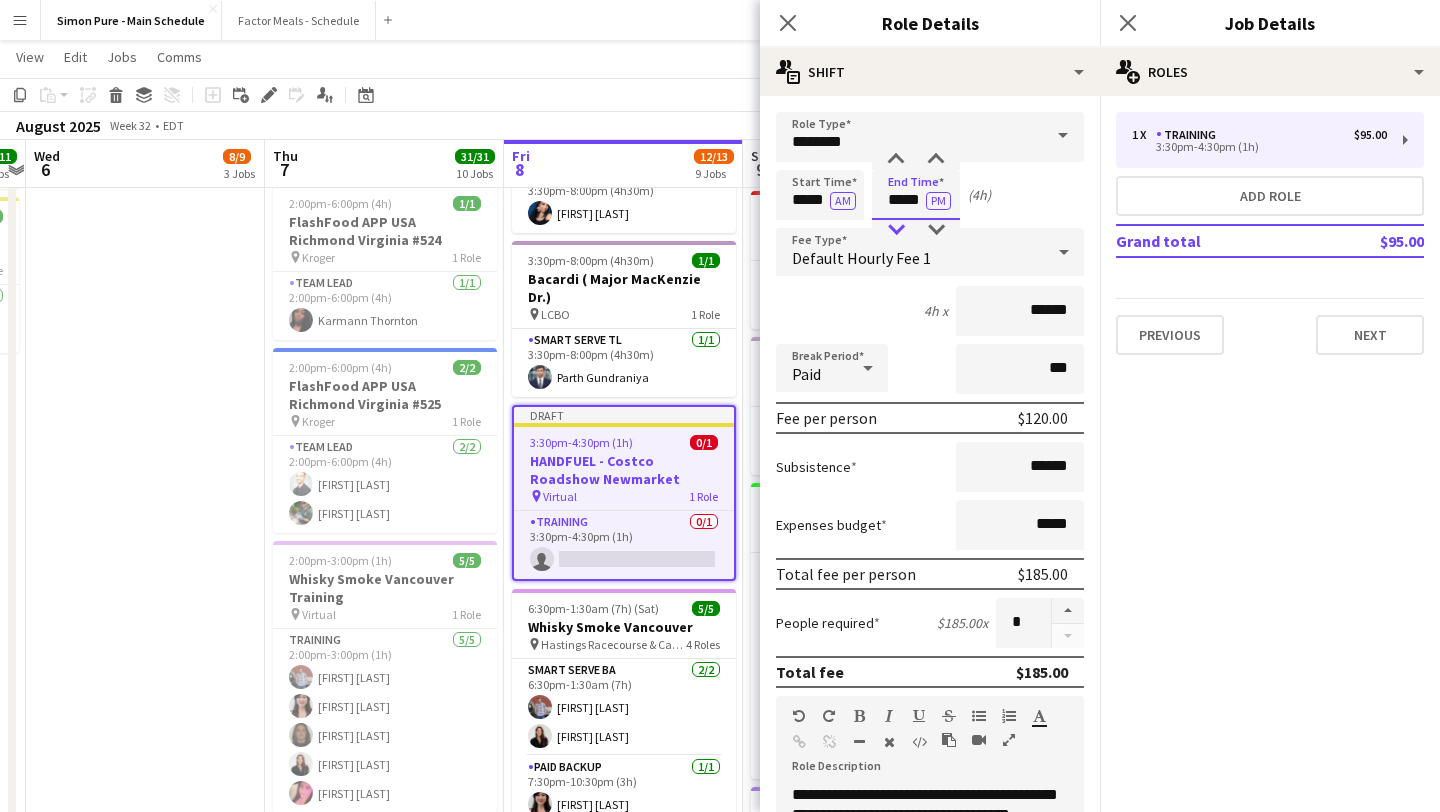 click at bounding box center (896, 230) 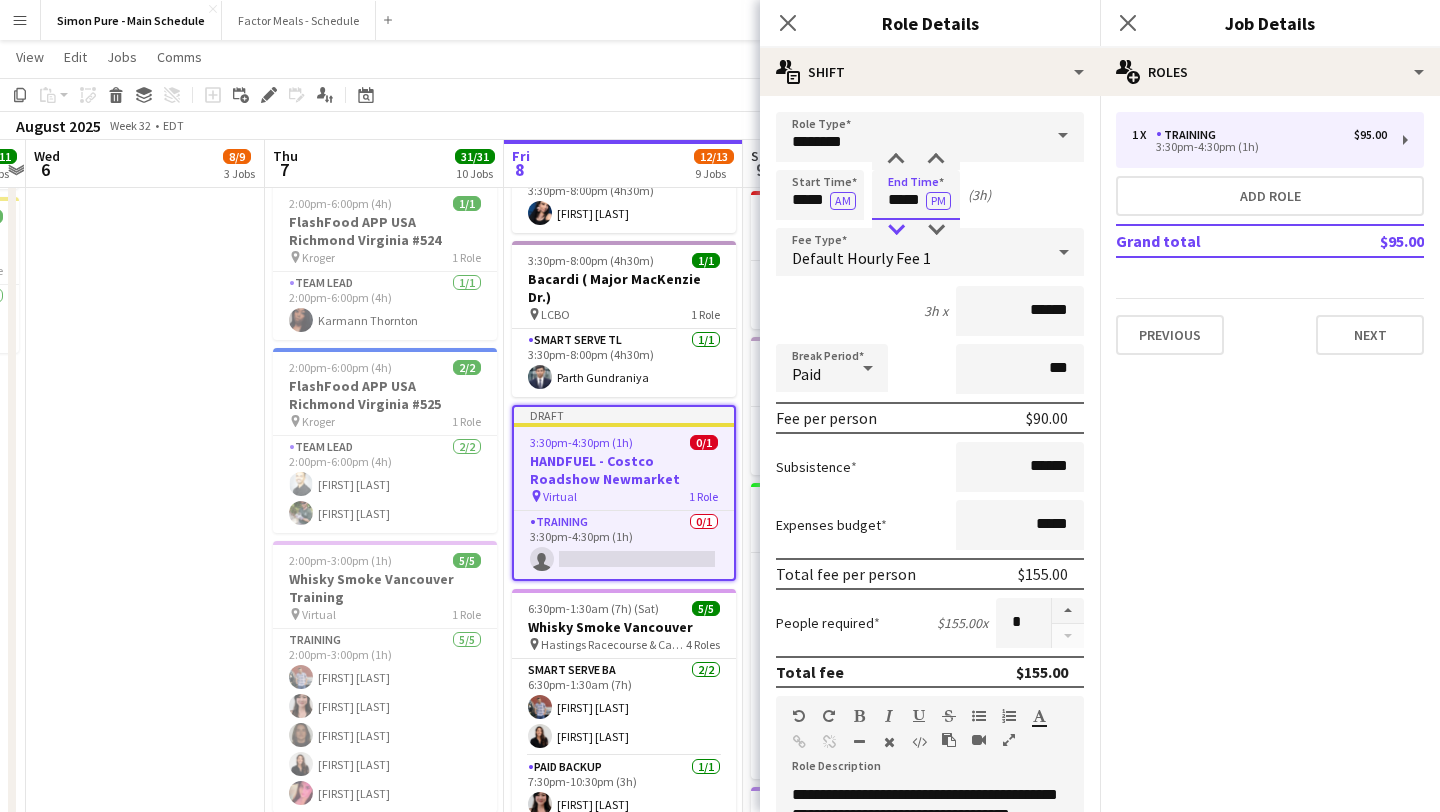 click at bounding box center [896, 230] 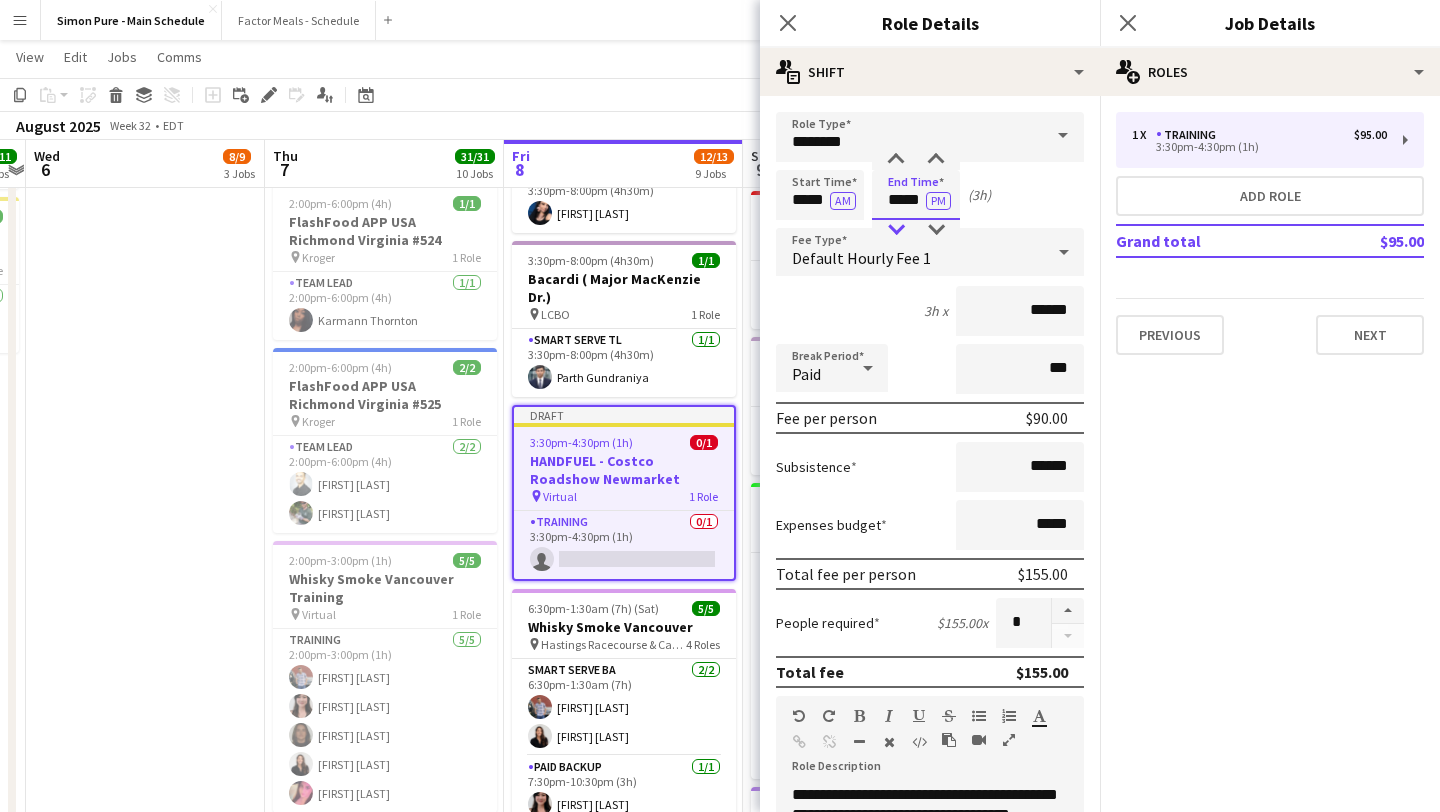 click at bounding box center [896, 230] 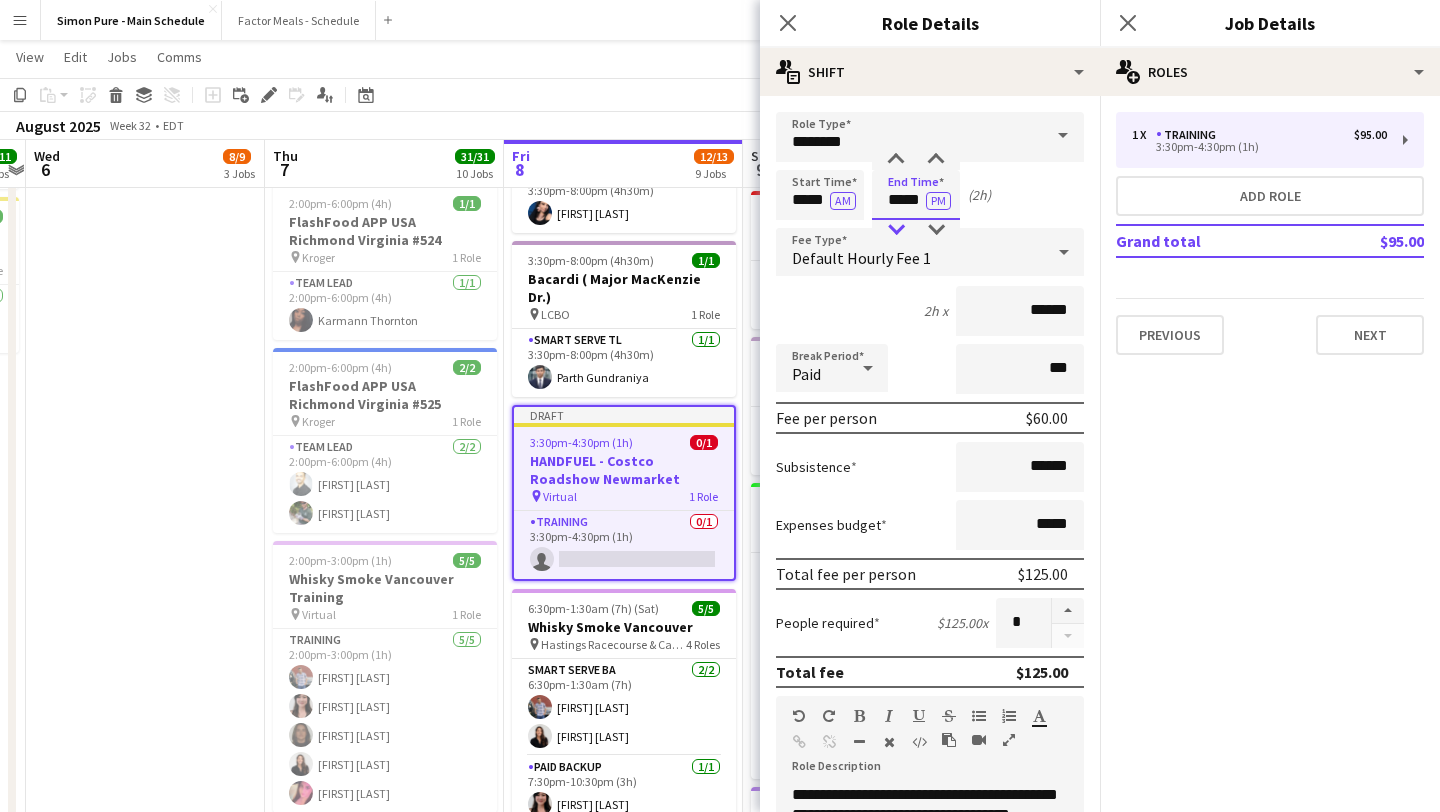 type on "*****" 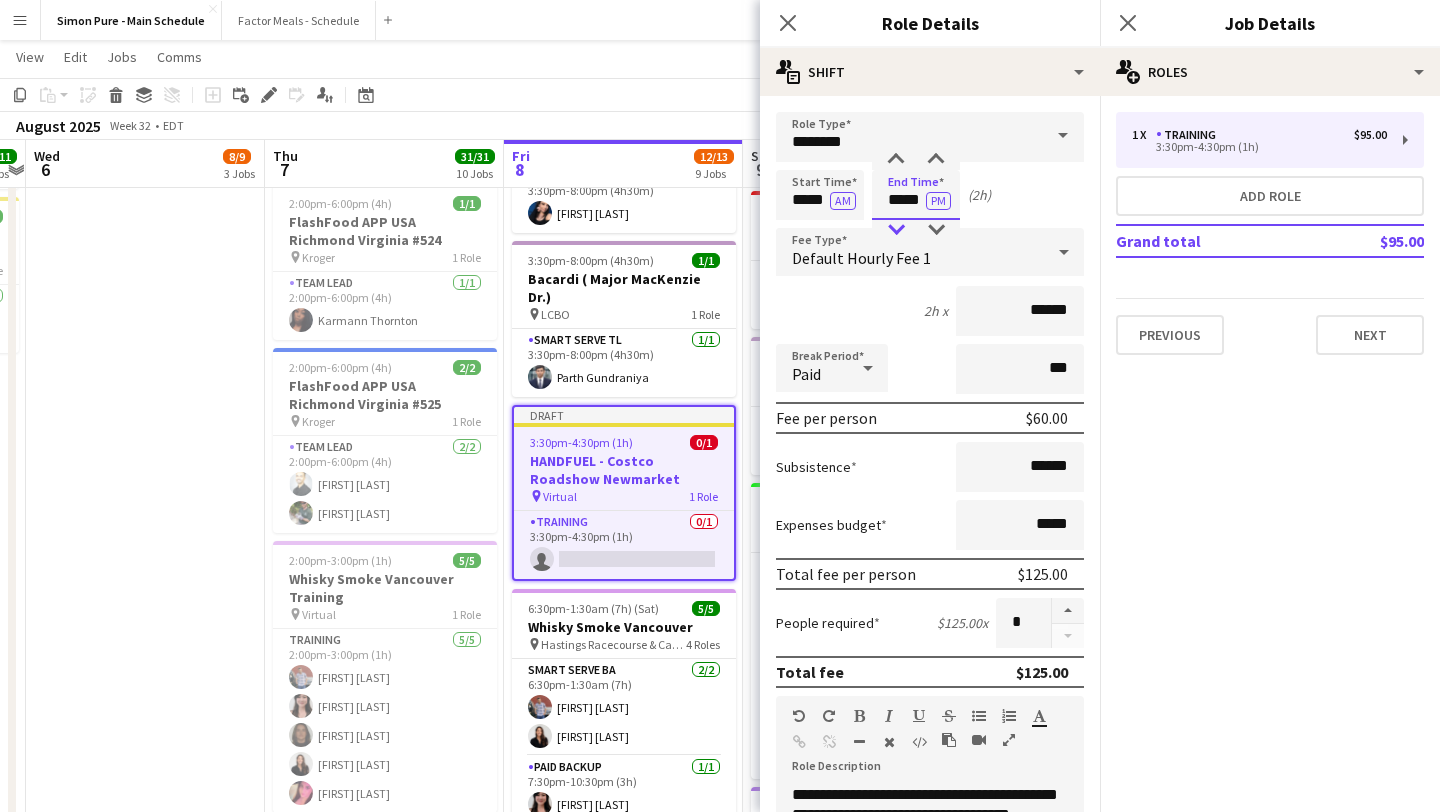 click at bounding box center [896, 230] 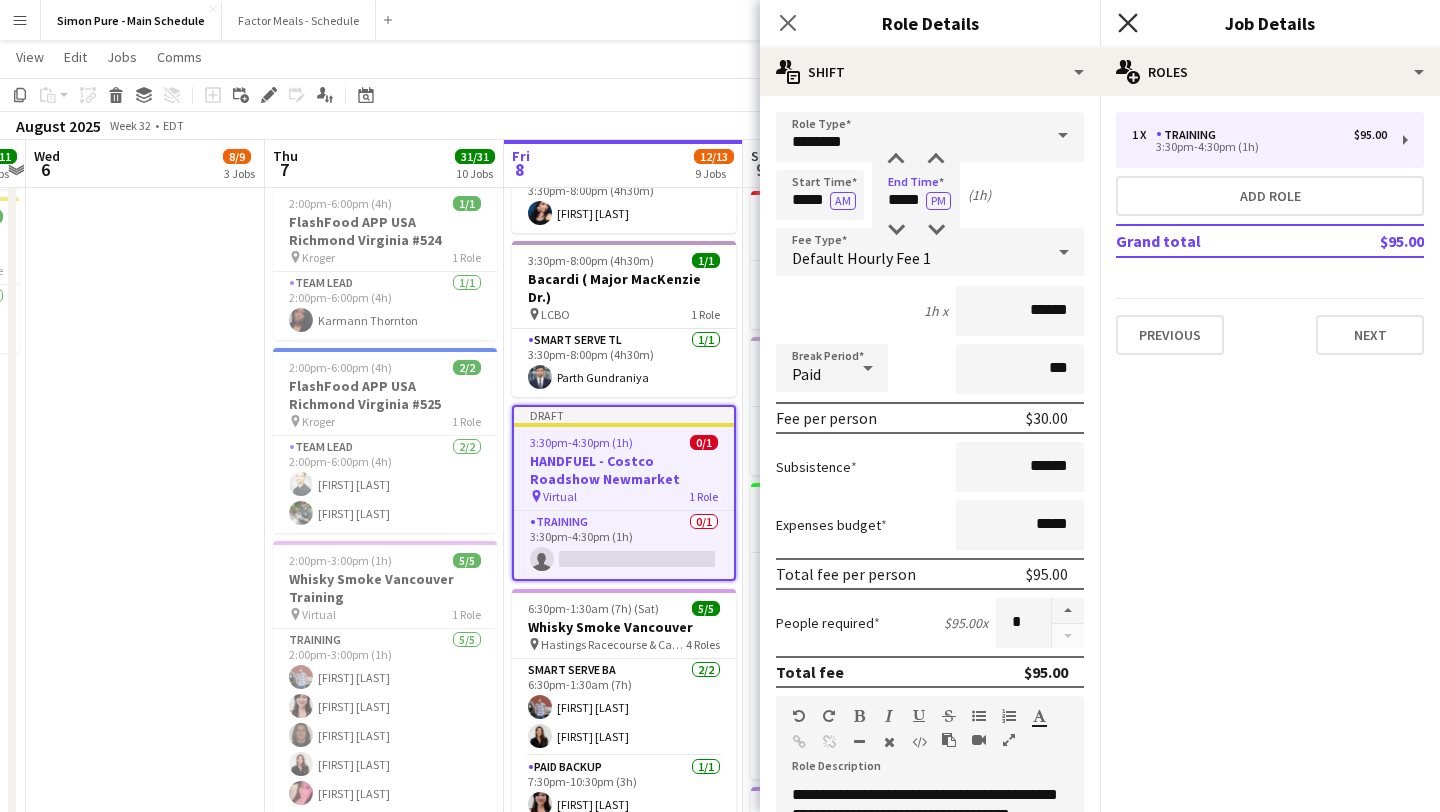 click on "Close pop-in" 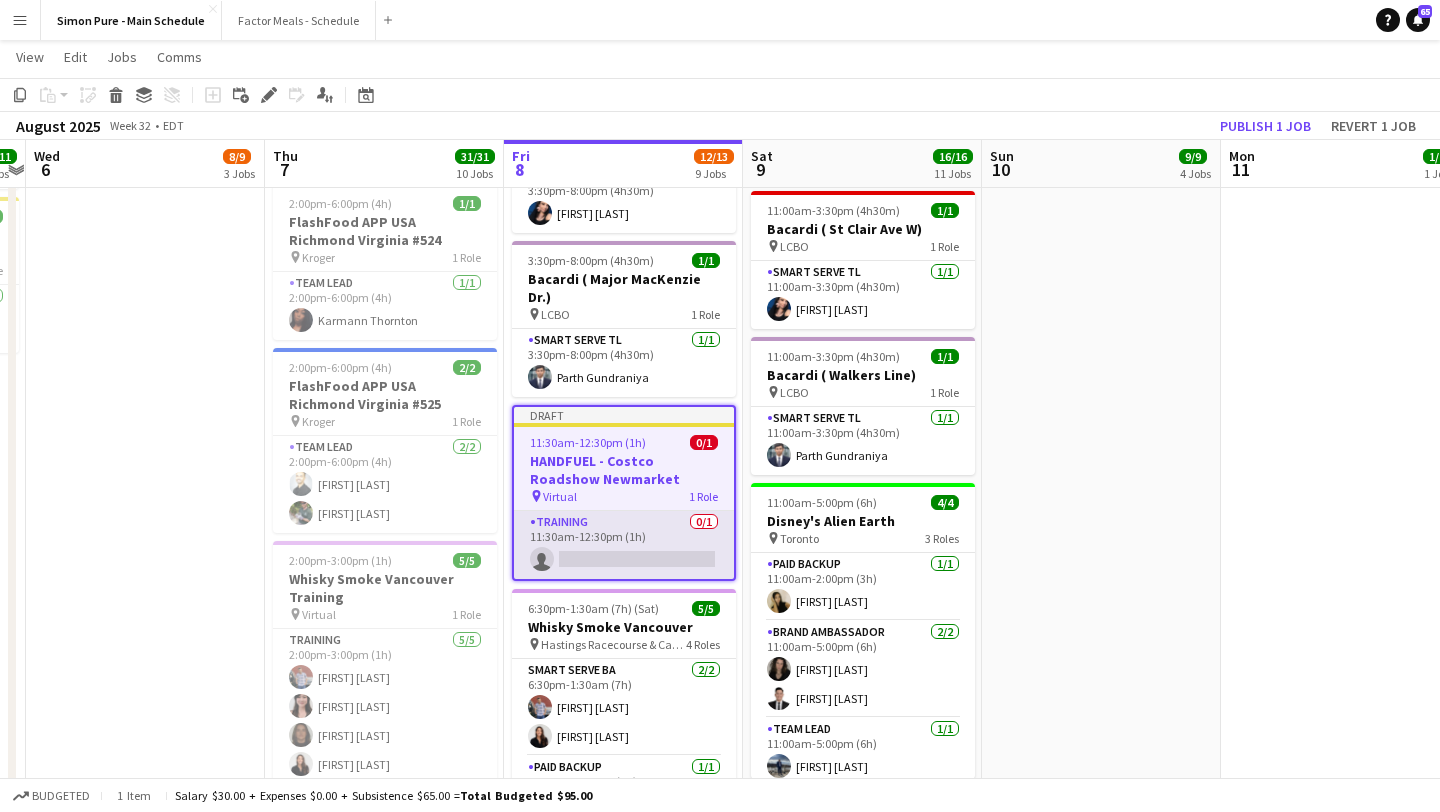 click on "Training   0/1   11:30am-12:30pm (1h)
single-neutral-actions" at bounding box center [624, 545] 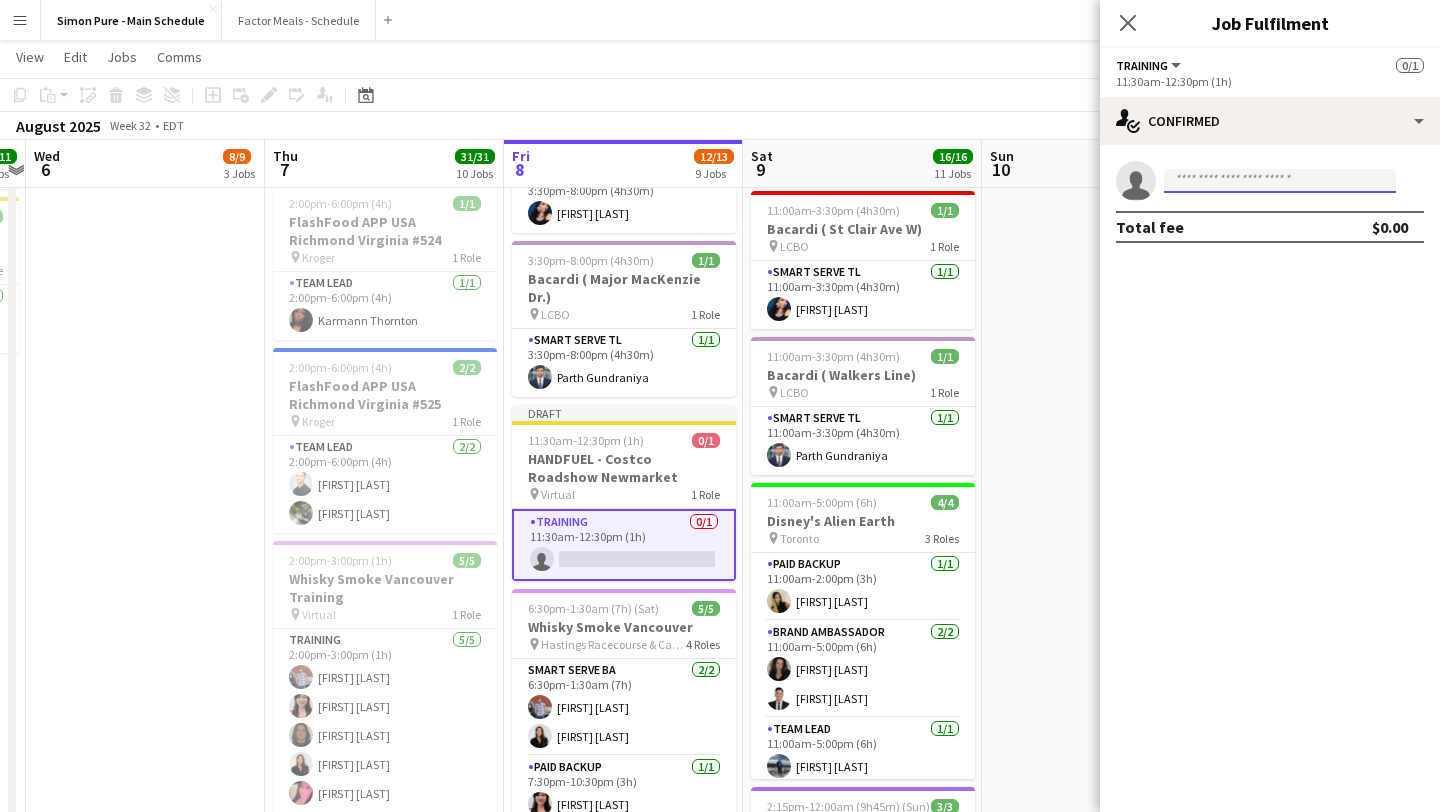click at bounding box center (1280, 181) 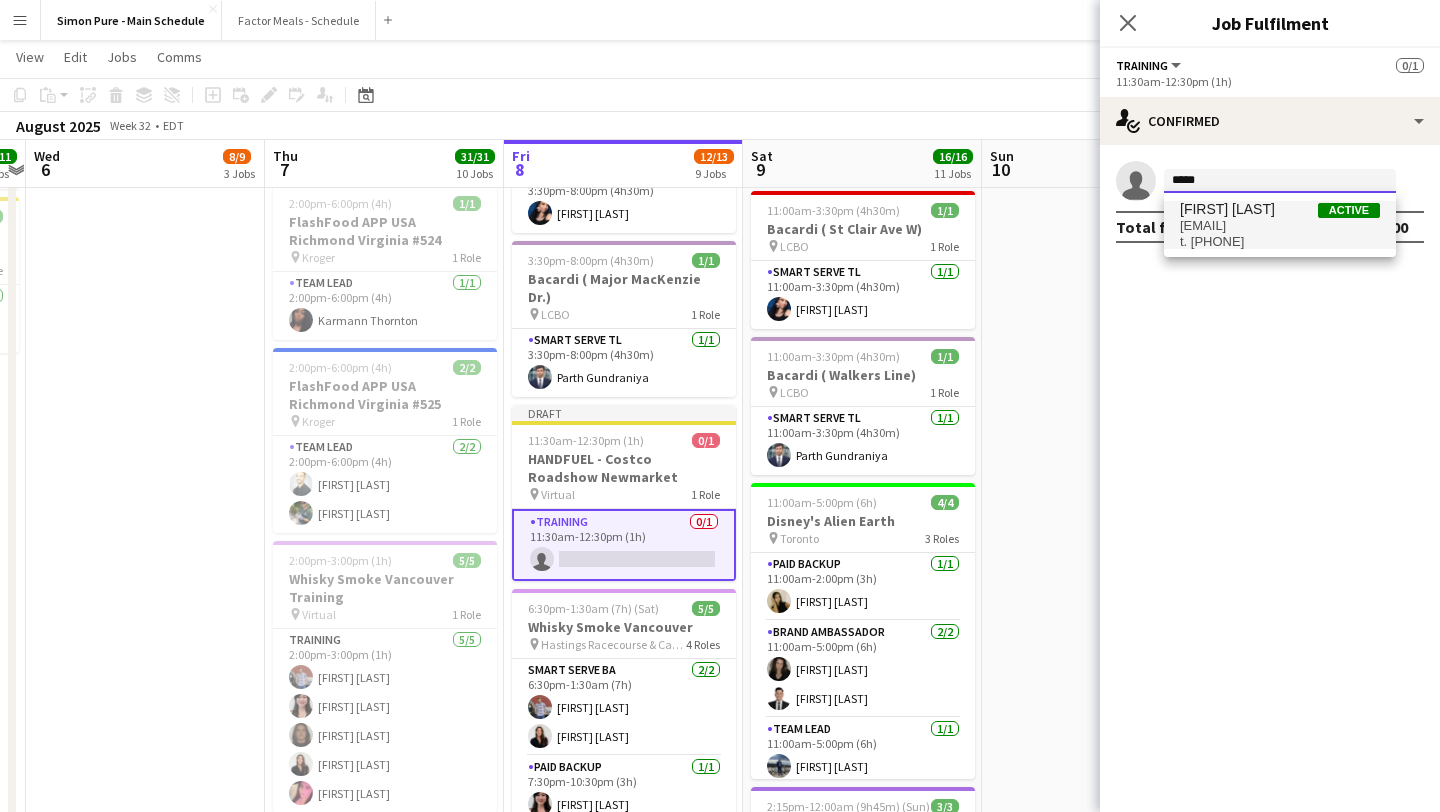 type on "*****" 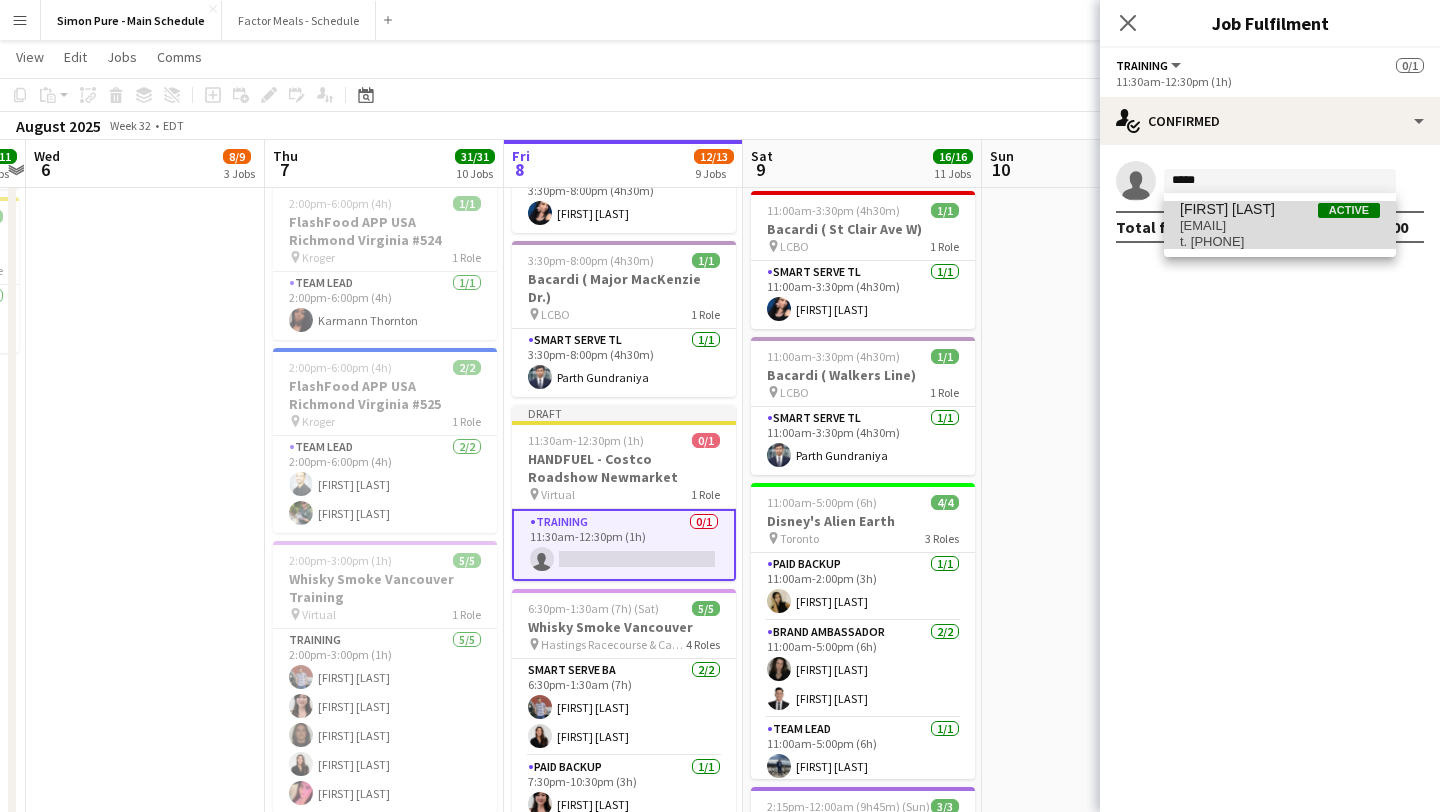 click on "leslie.jl69@gmail.com" at bounding box center [1280, 226] 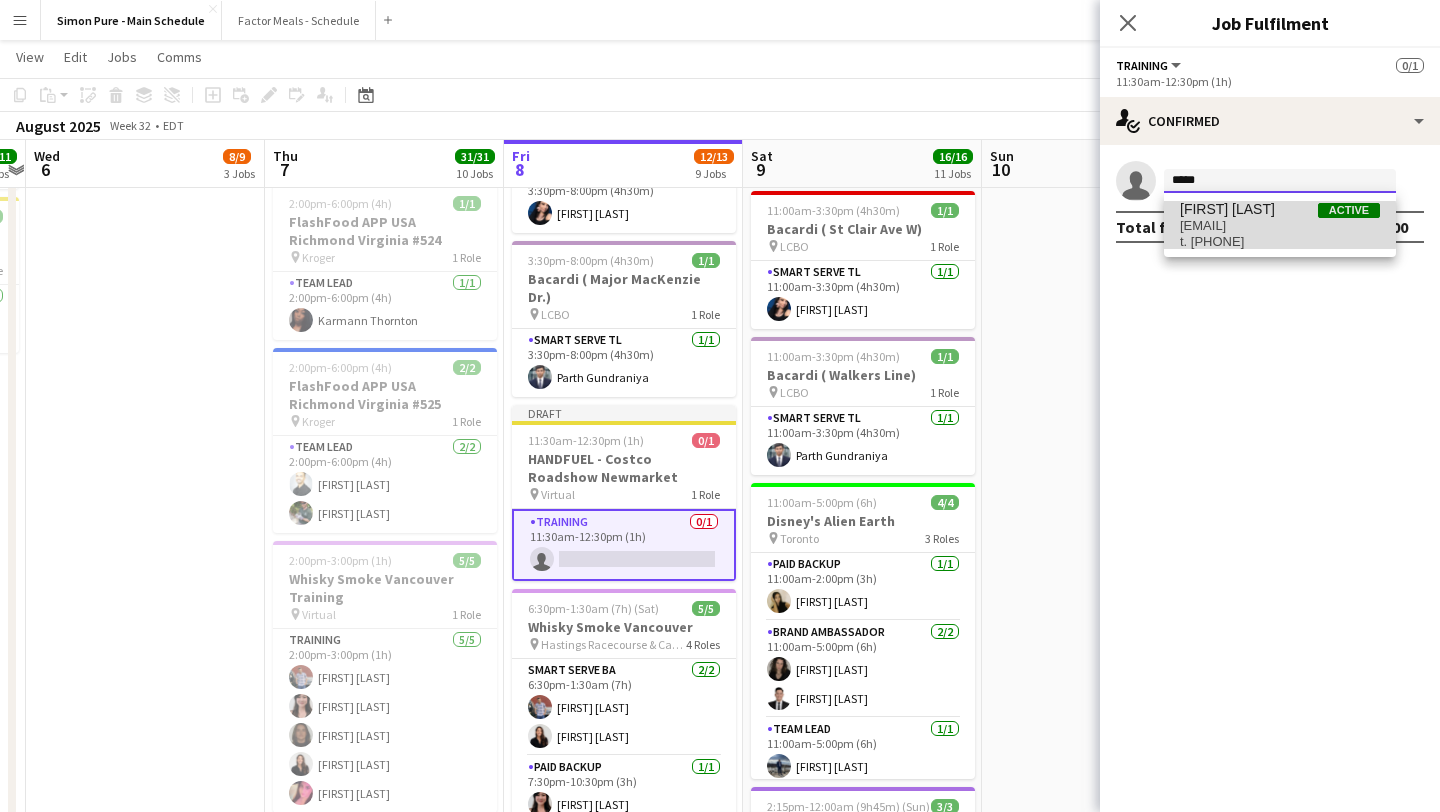 type 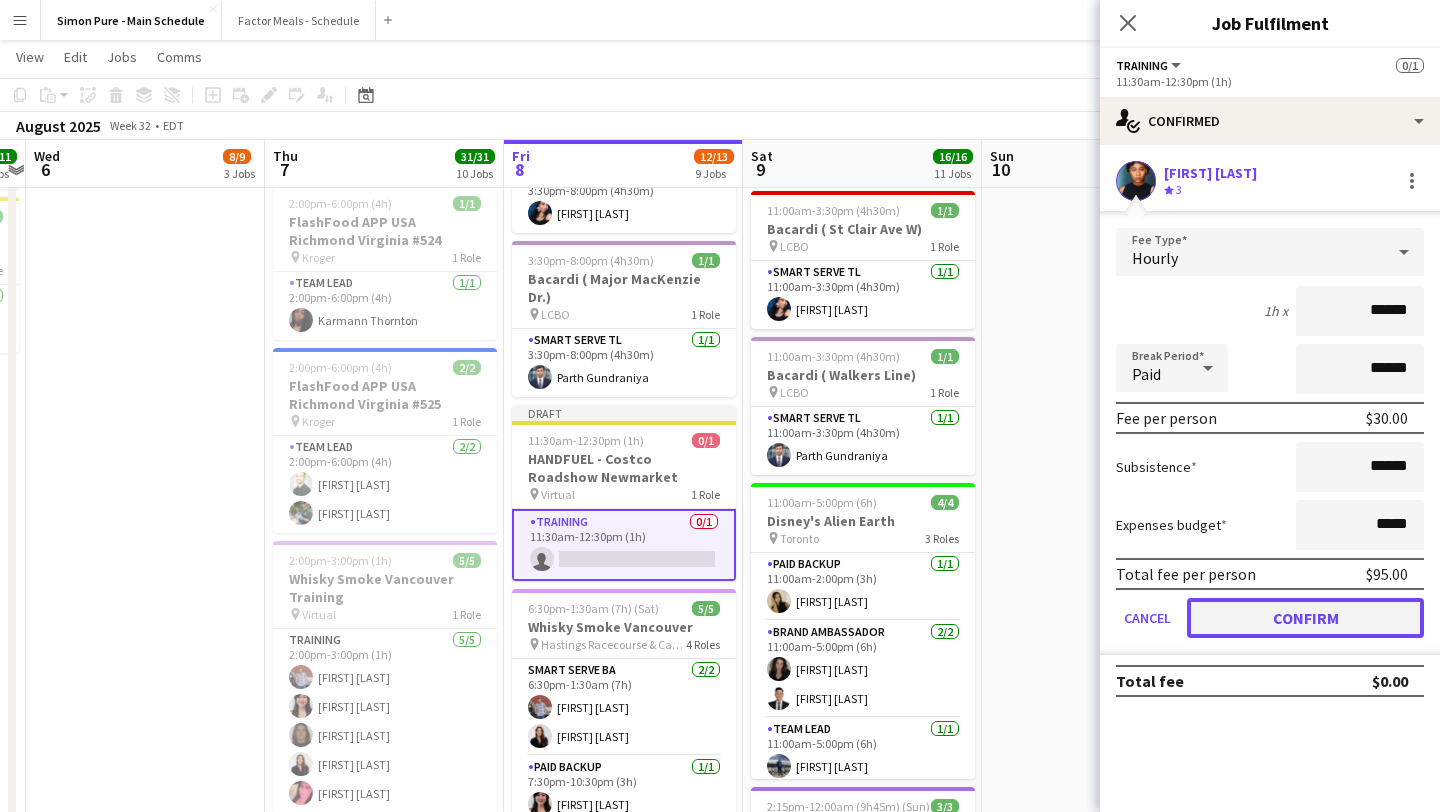 click on "Confirm" at bounding box center (1305, 618) 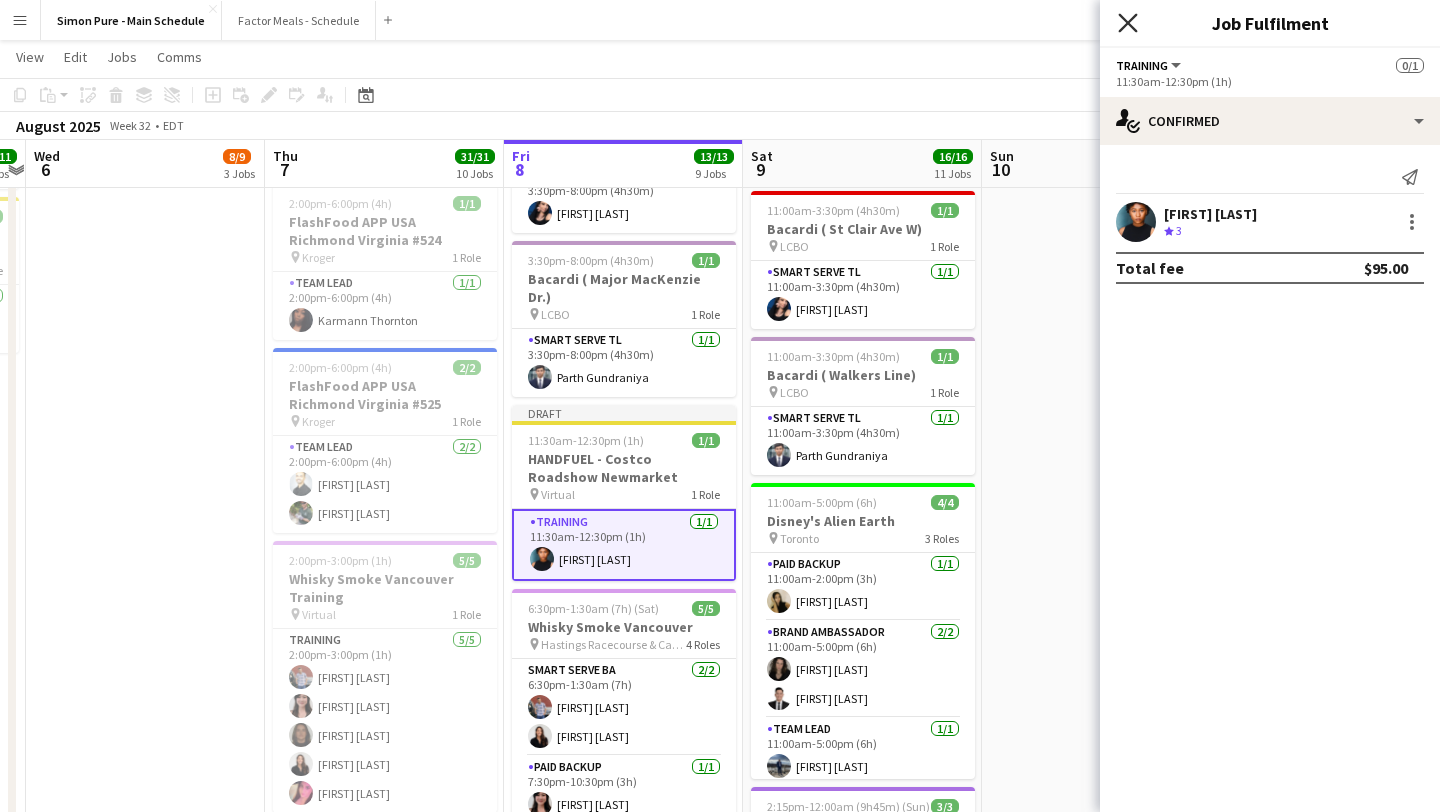 click on "Close pop-in" 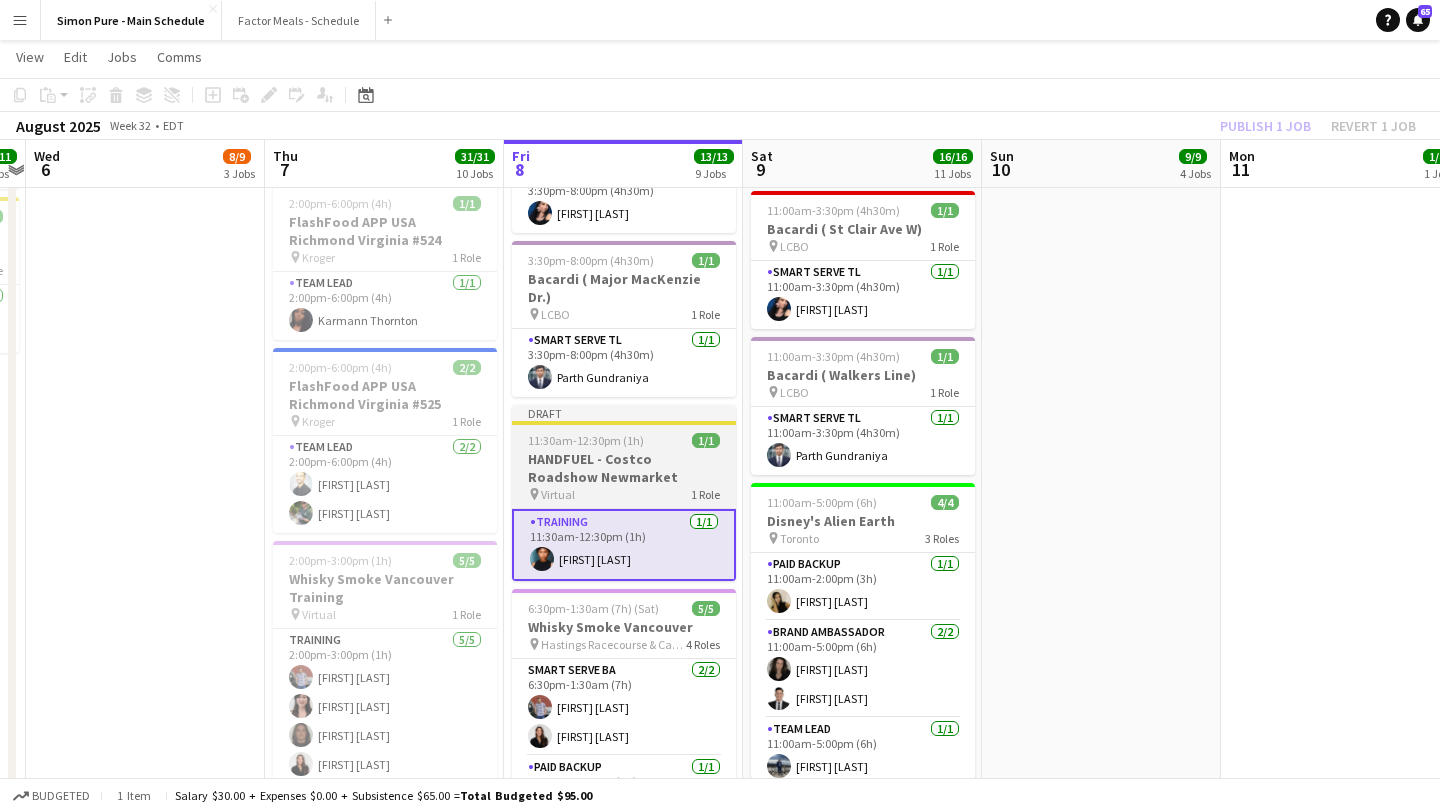 click on "Draft" at bounding box center (624, 413) 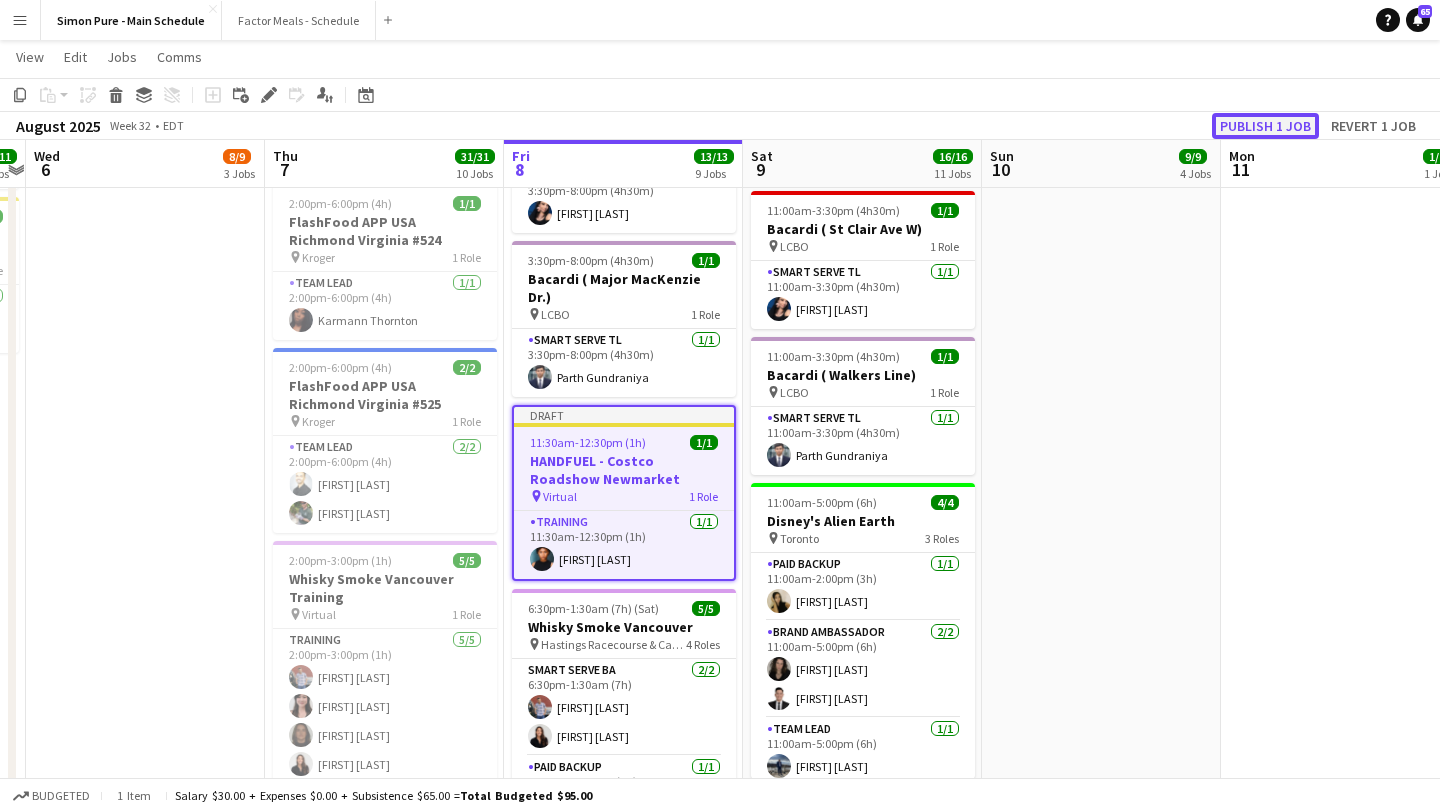 click on "Publish 1 job" 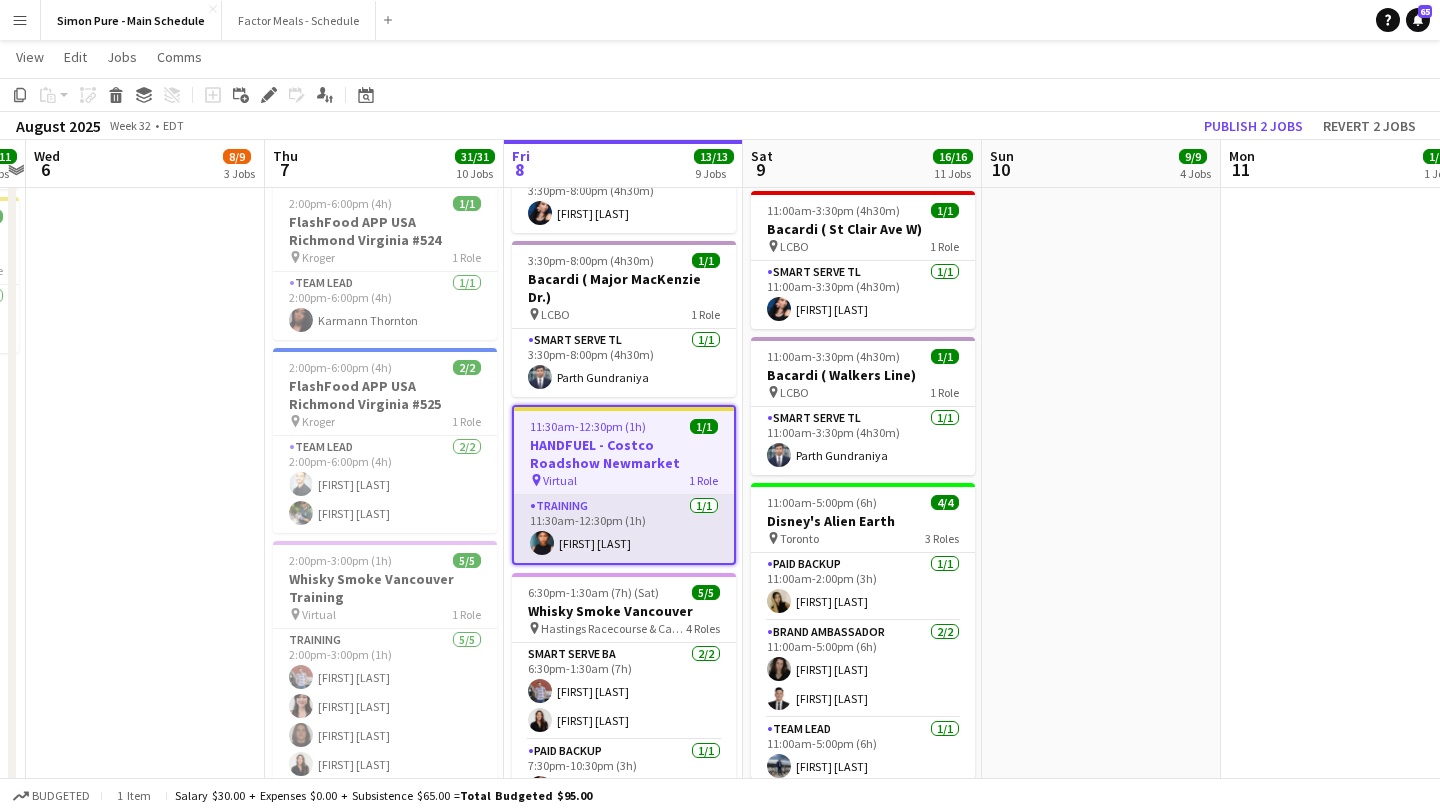 click at bounding box center (542, 543) 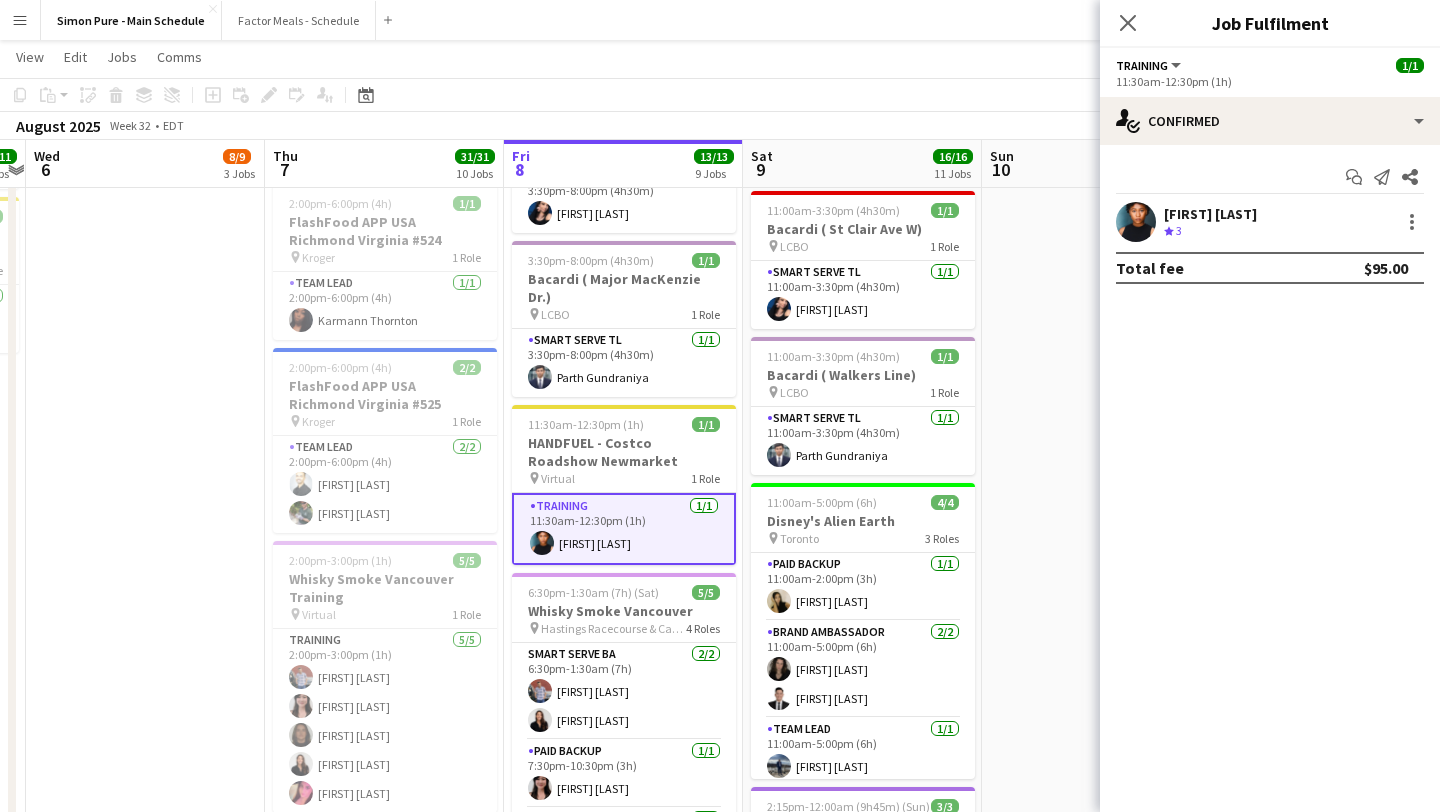 click at bounding box center [1136, 222] 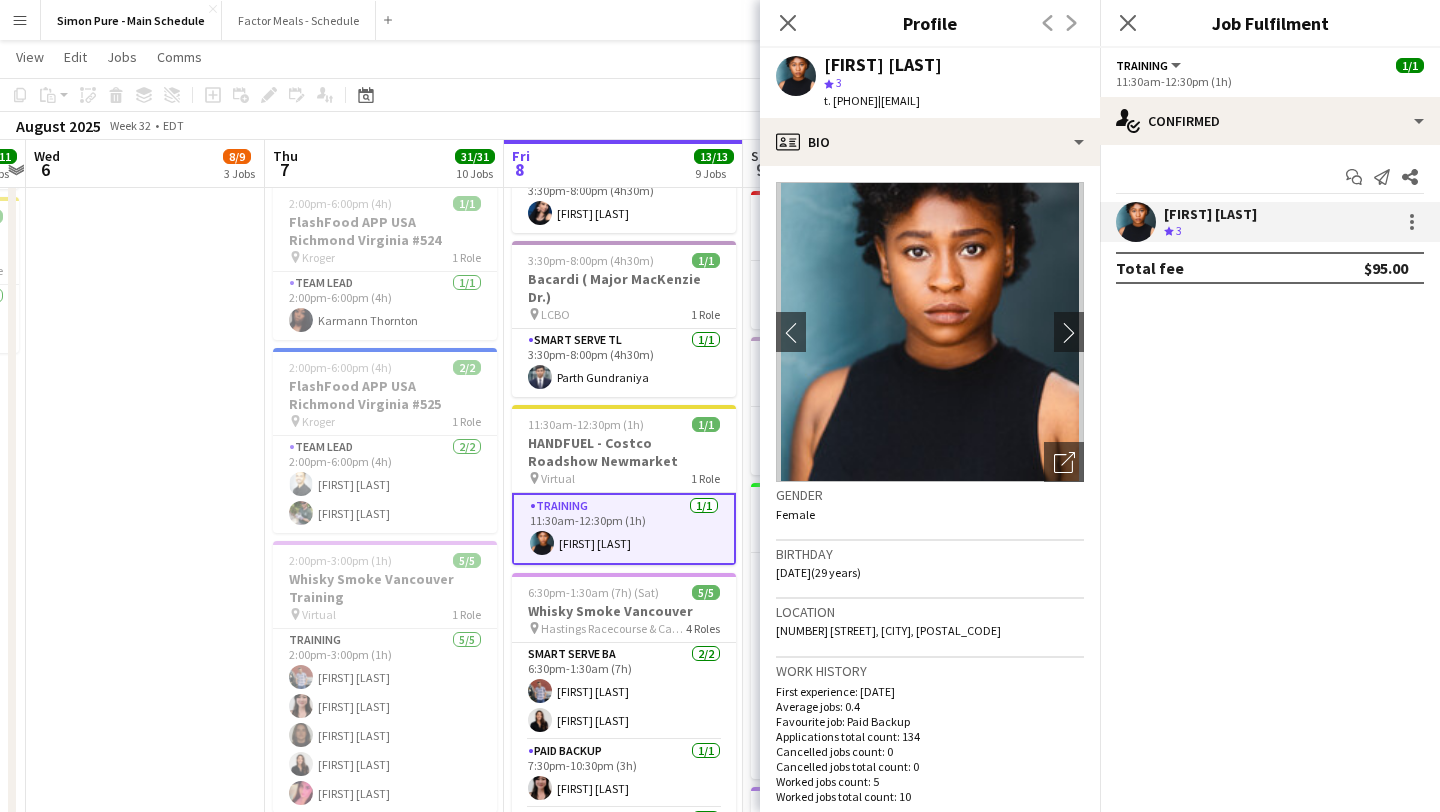 drag, startPoint x: 1026, startPoint y: 106, endPoint x: 912, endPoint y: 102, distance: 114.07015 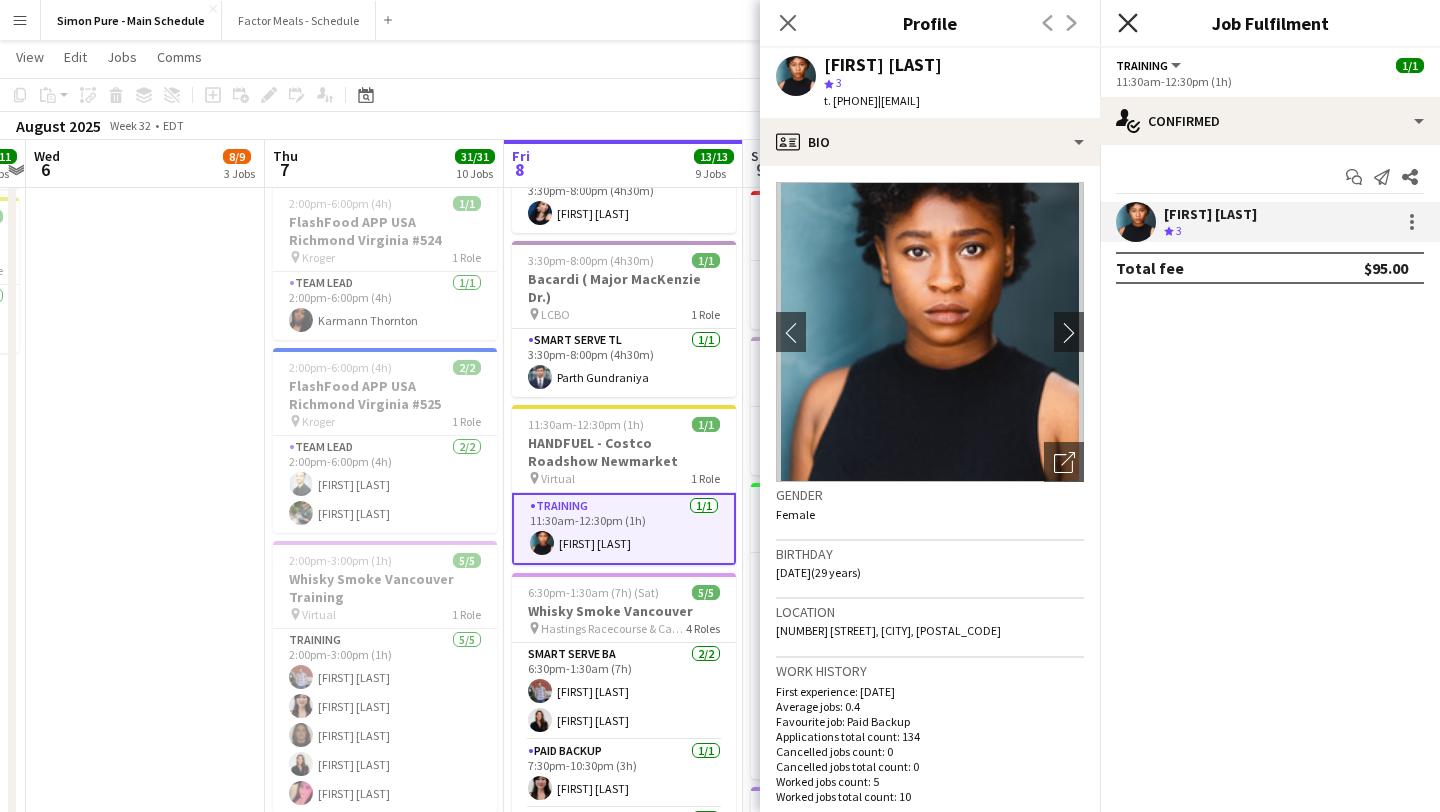 click on "Close pop-in" 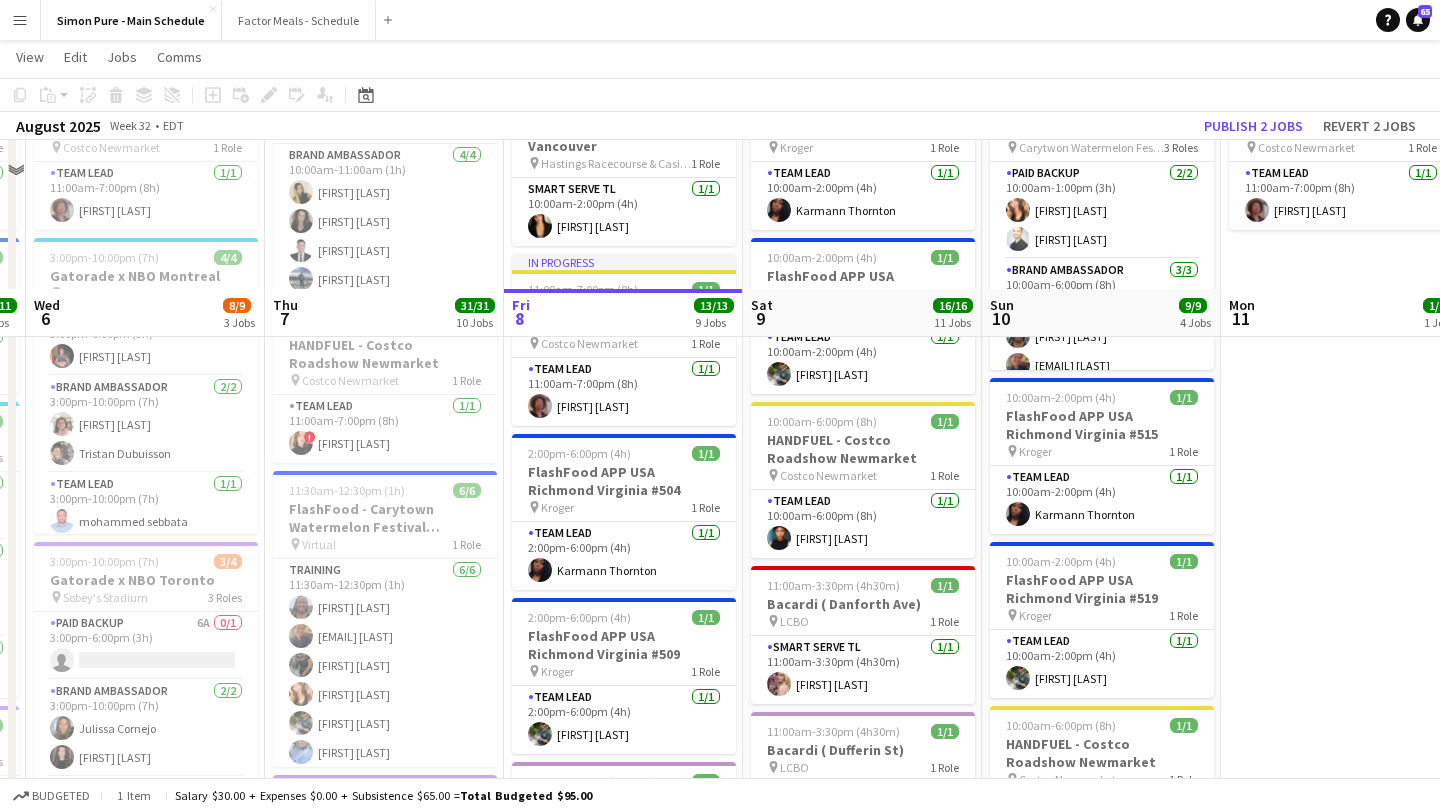 scroll, scrollTop: 0, scrollLeft: 0, axis: both 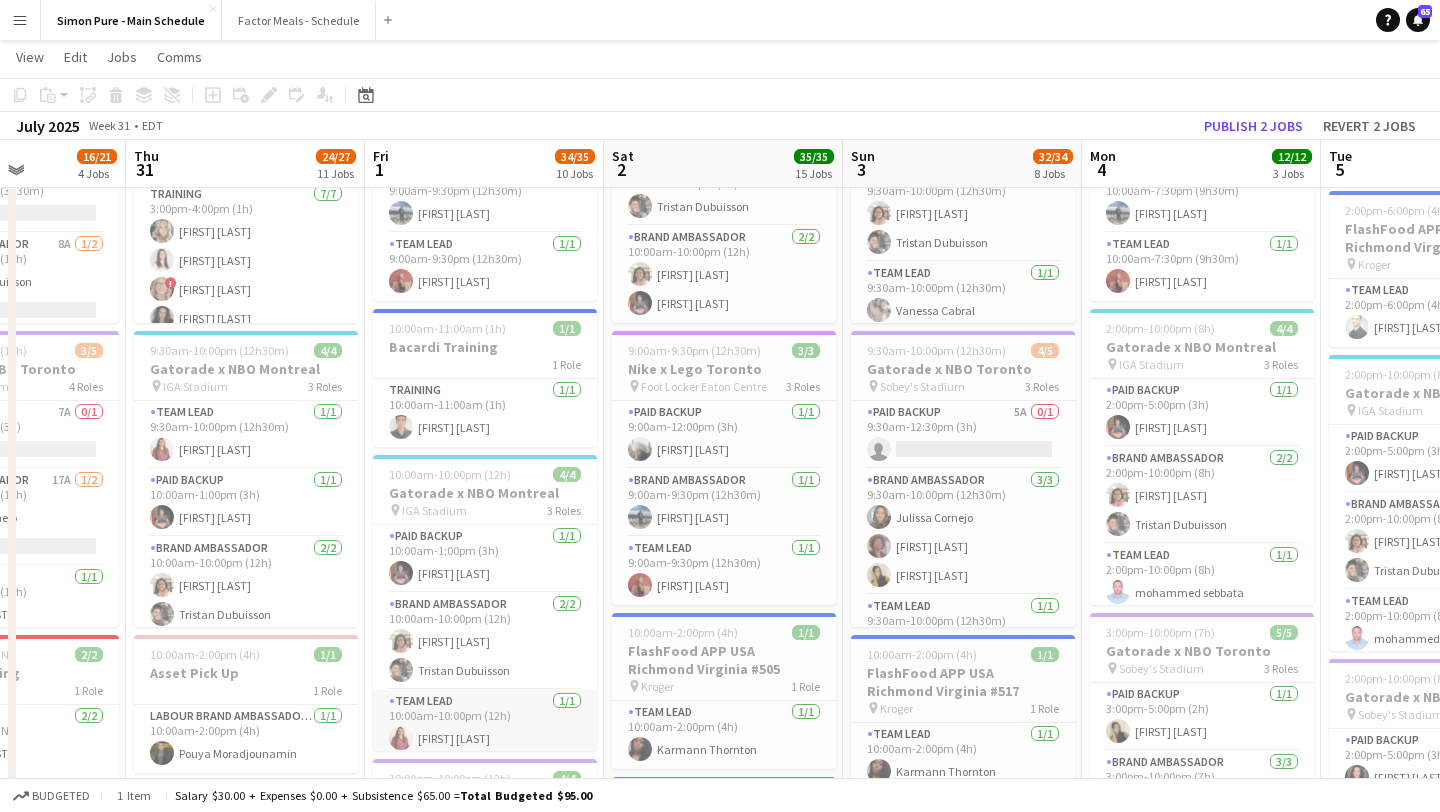 click on "Team Lead   1/1   10:00am-10:00pm (12h)
Pamela Mondragon" at bounding box center (485, 724) 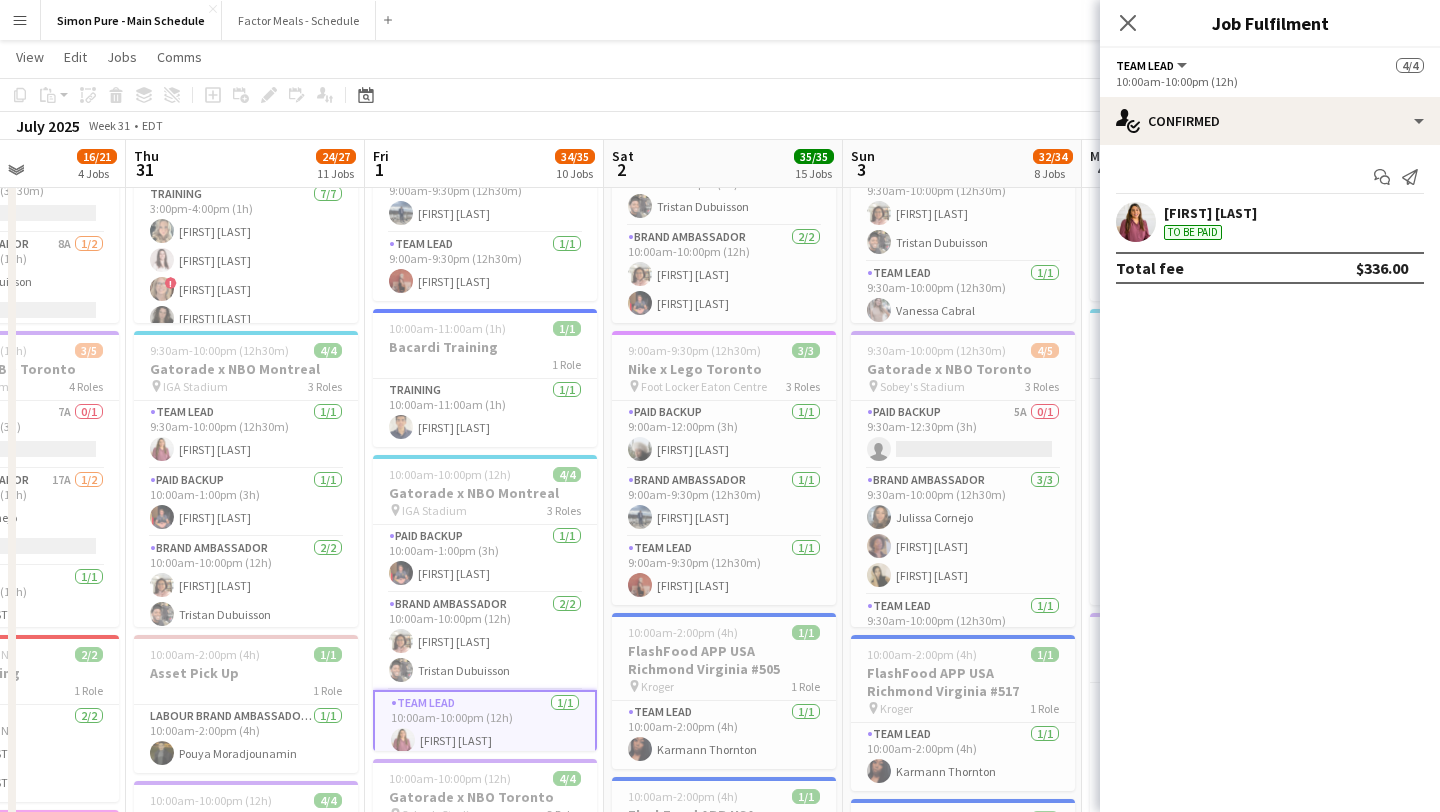 click at bounding box center (1136, 222) 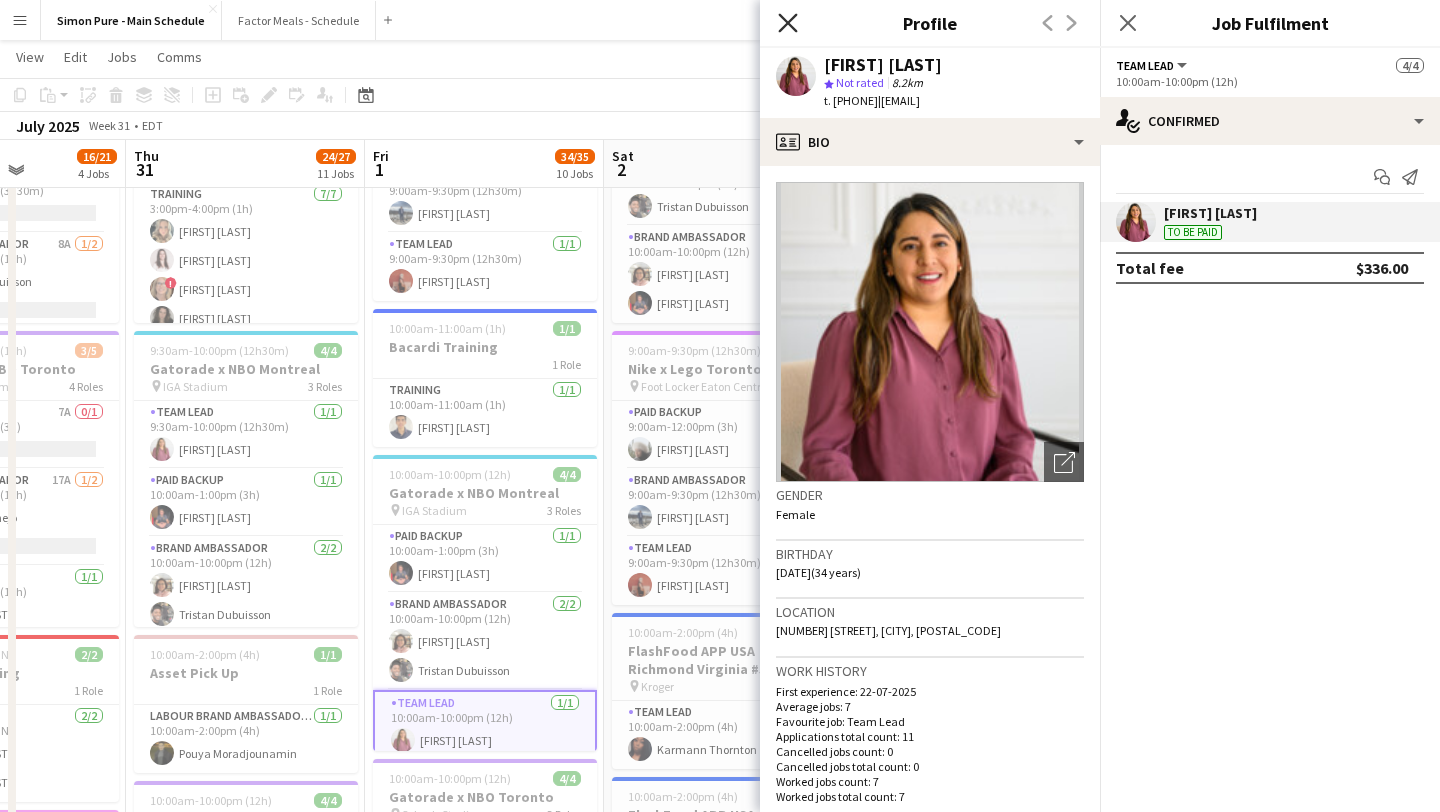 click 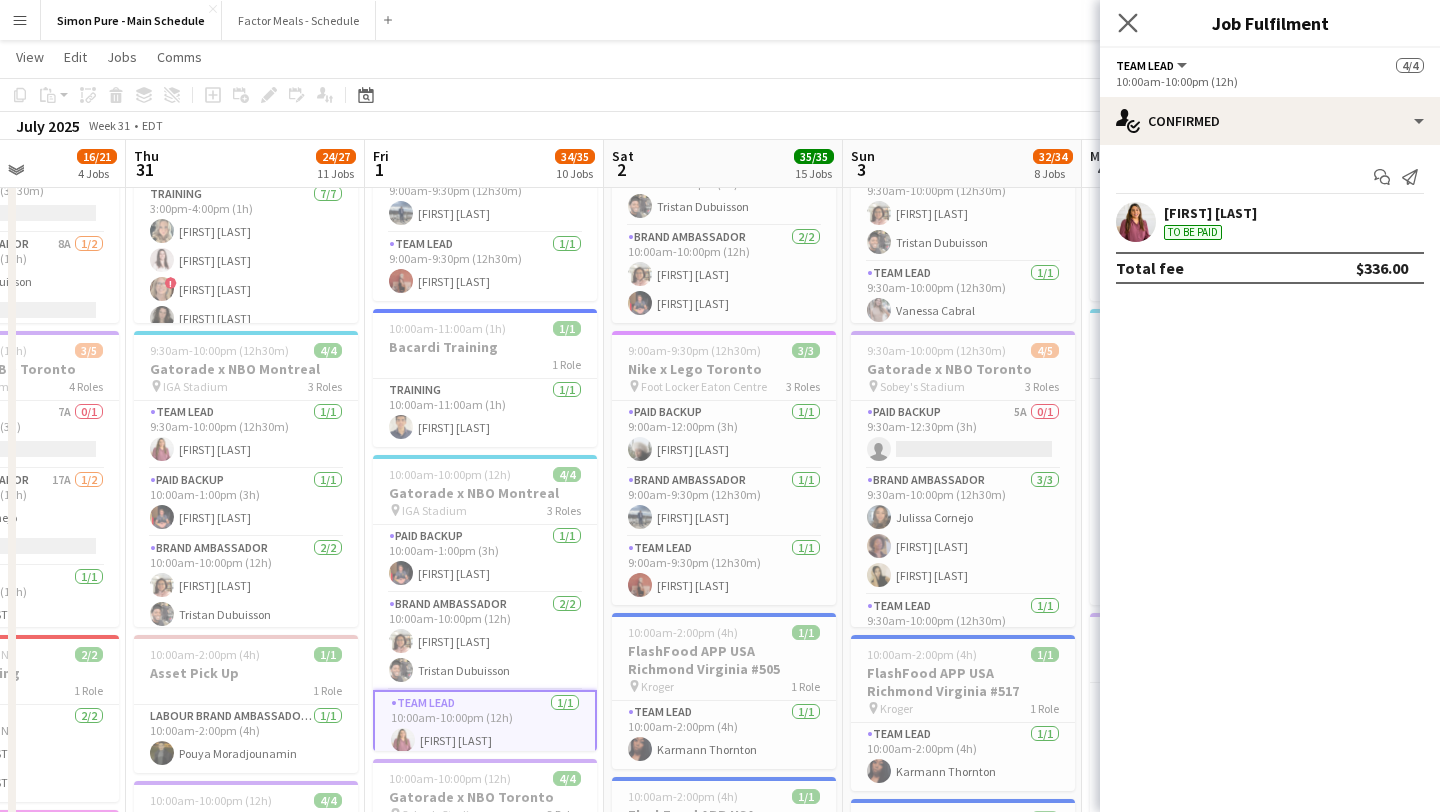 click on "Close pop-in" 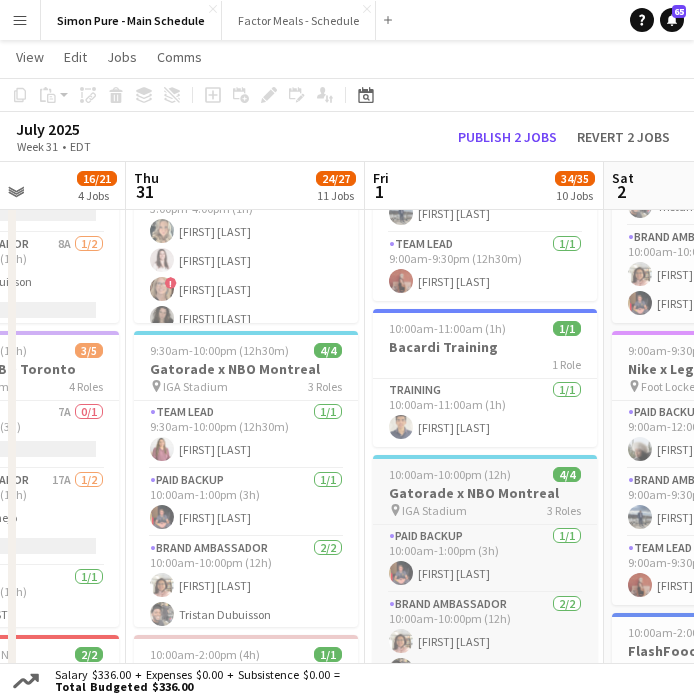 scroll, scrollTop: 0, scrollLeft: 0, axis: both 